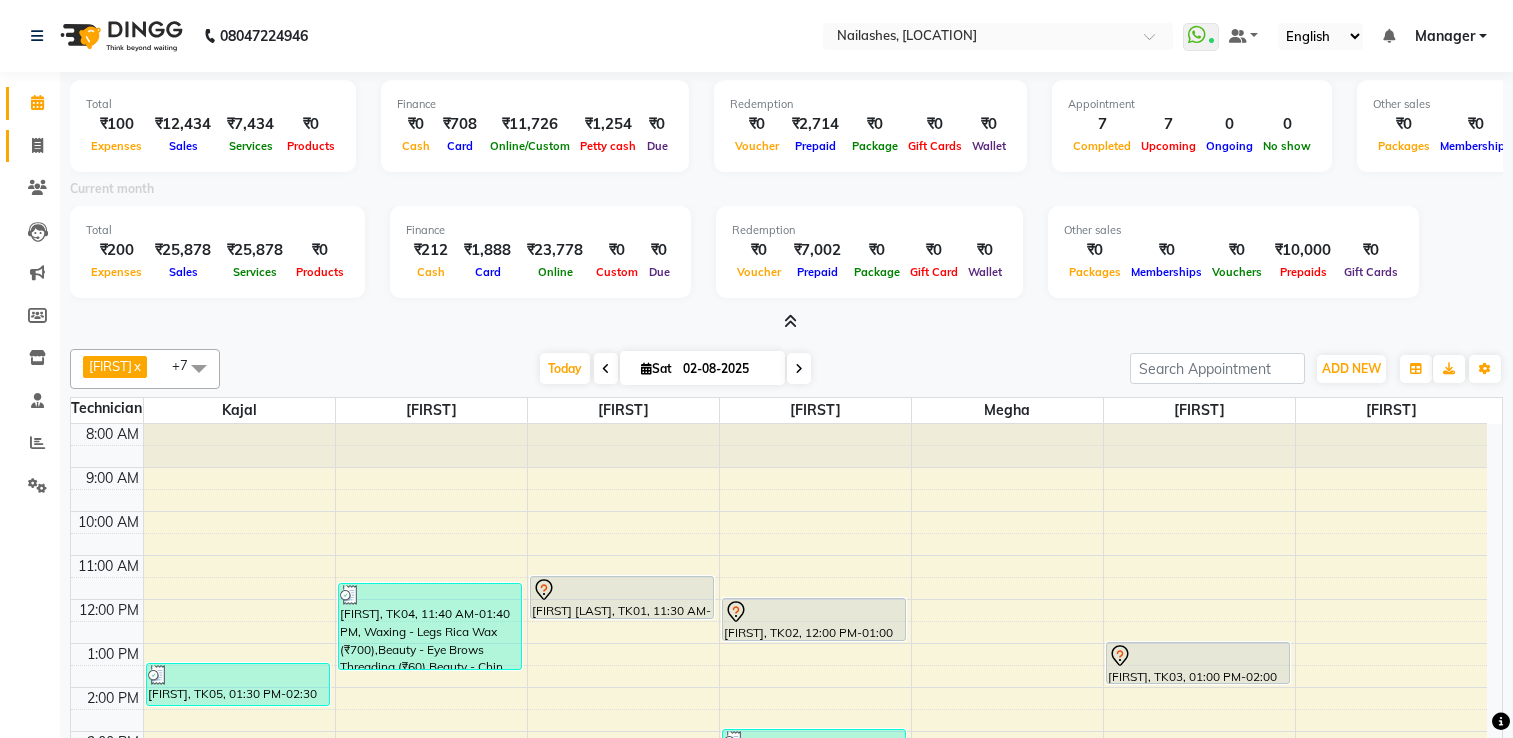 scroll, scrollTop: 0, scrollLeft: 0, axis: both 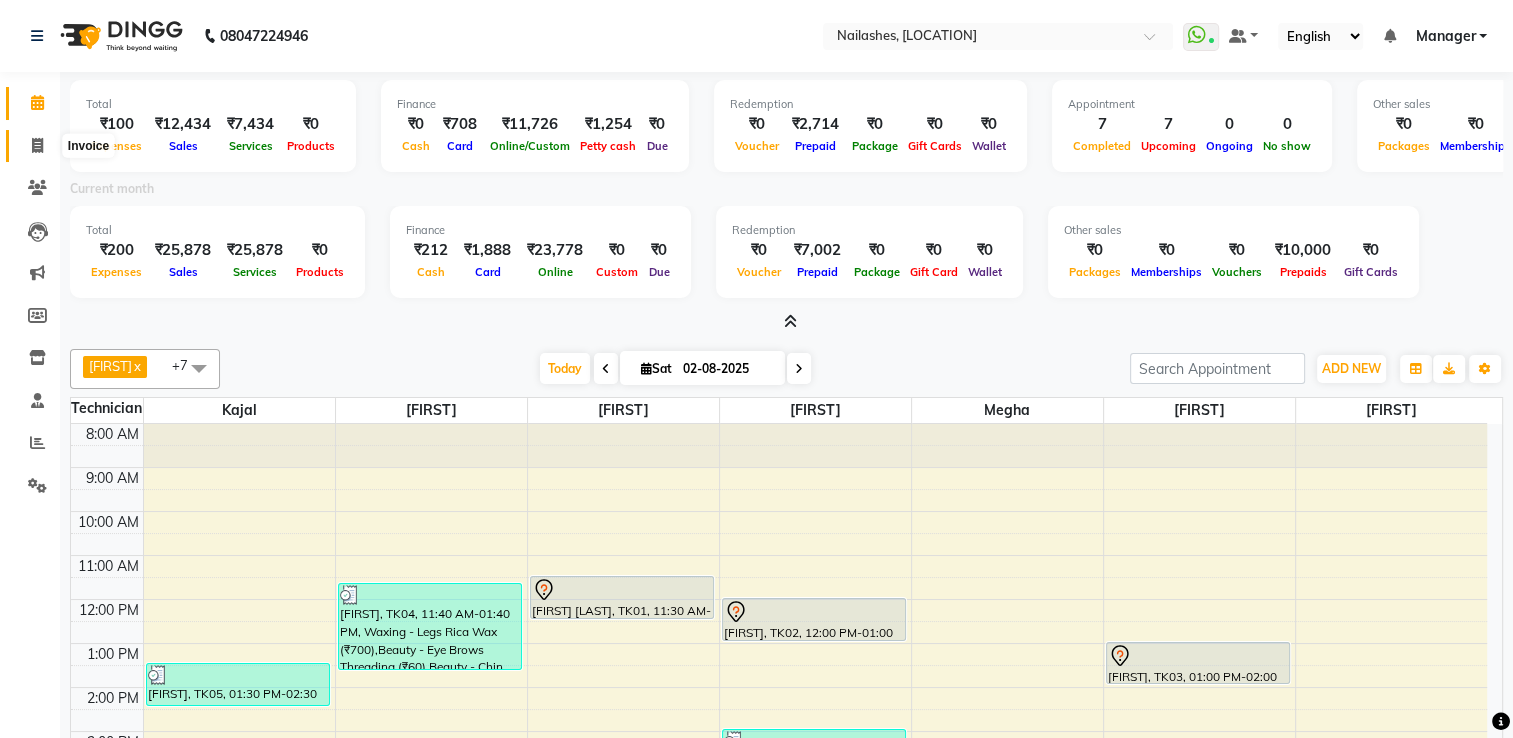 click 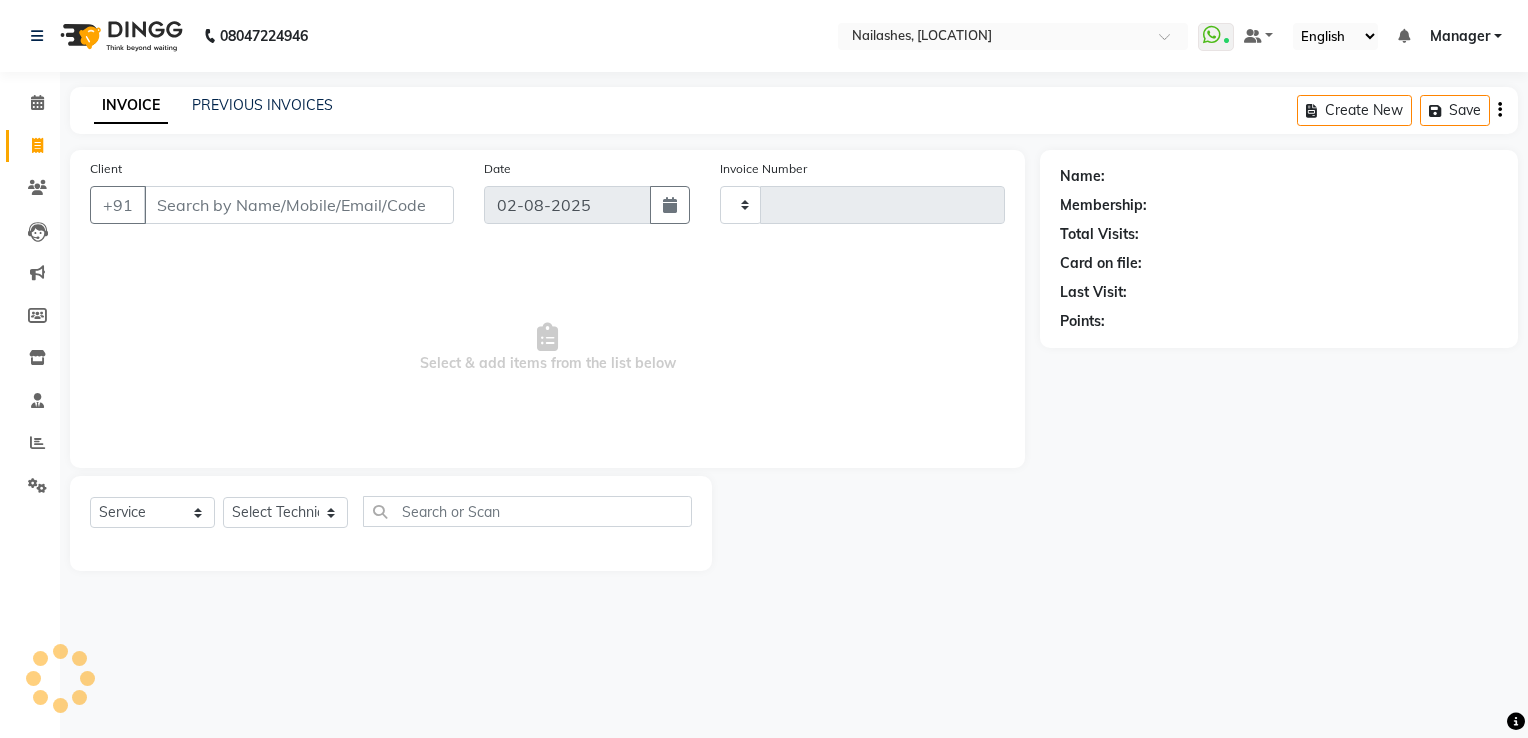 type on "9" 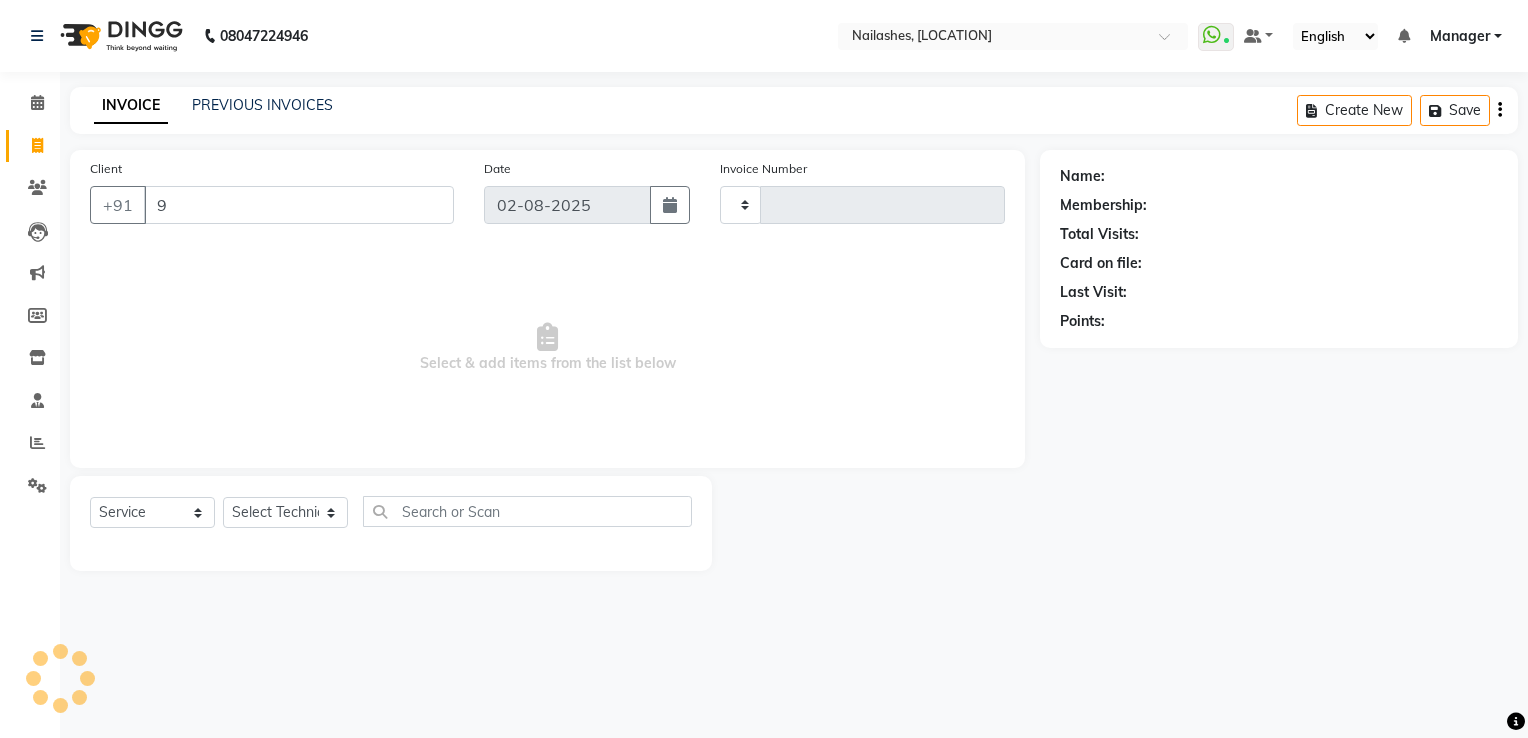 type on "1424" 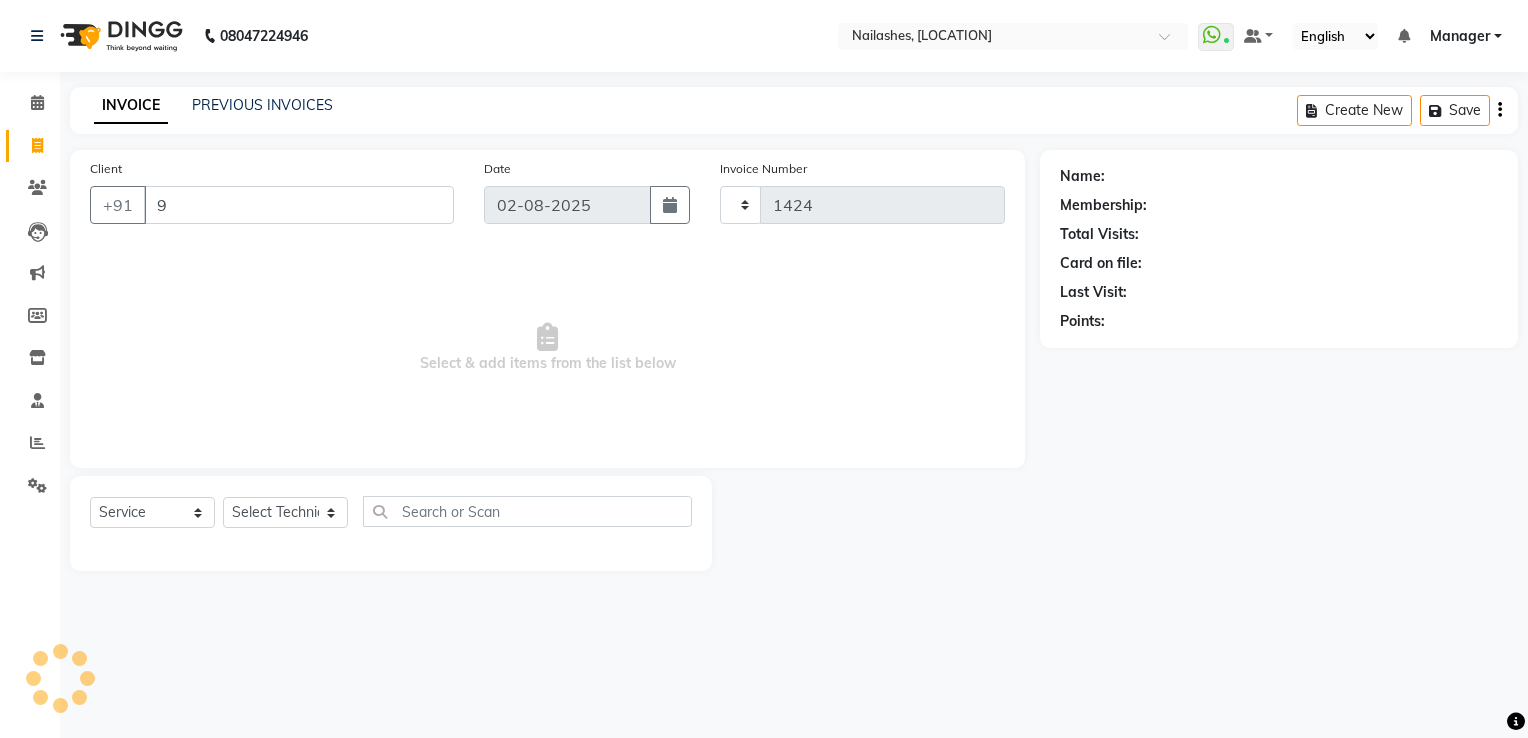 select on "6579" 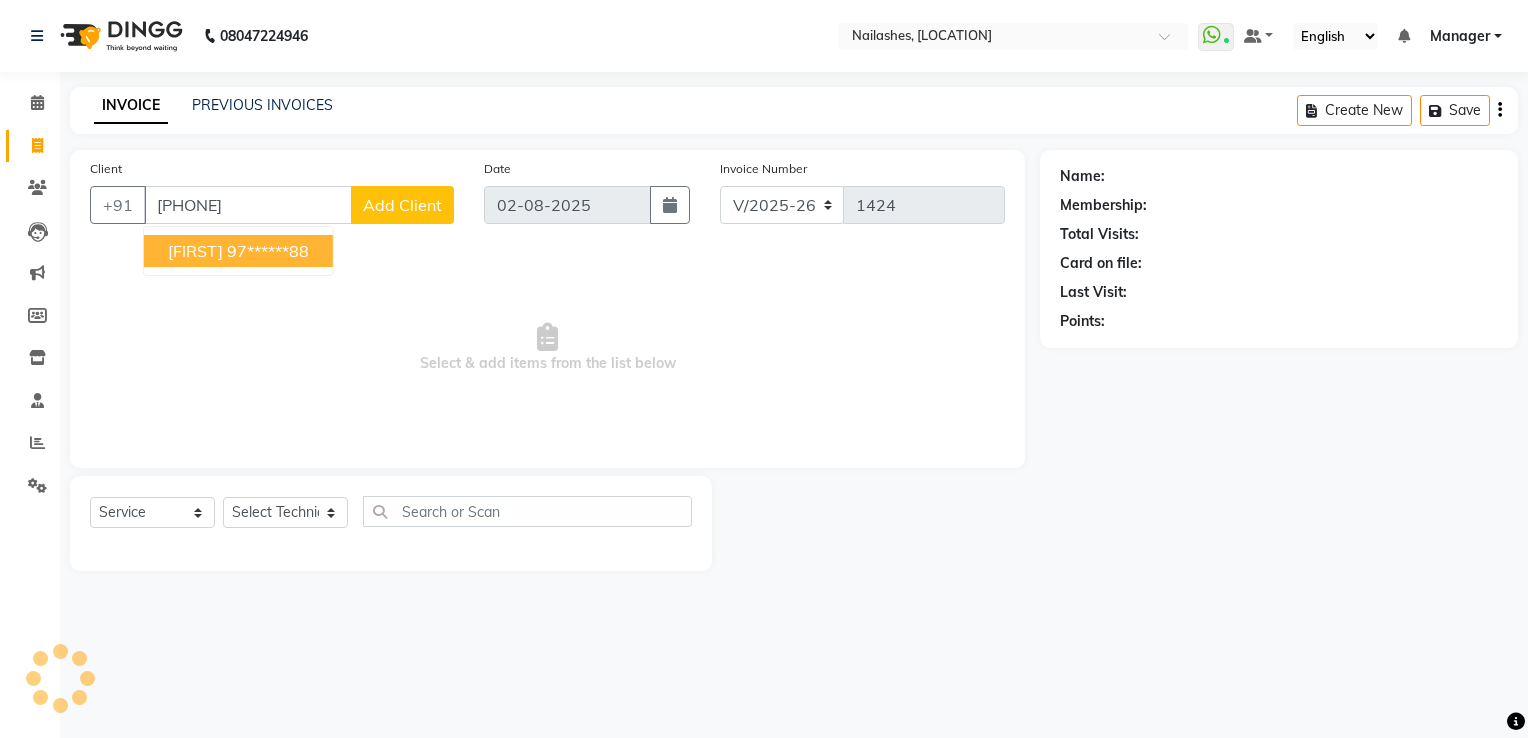 type on "9742888988" 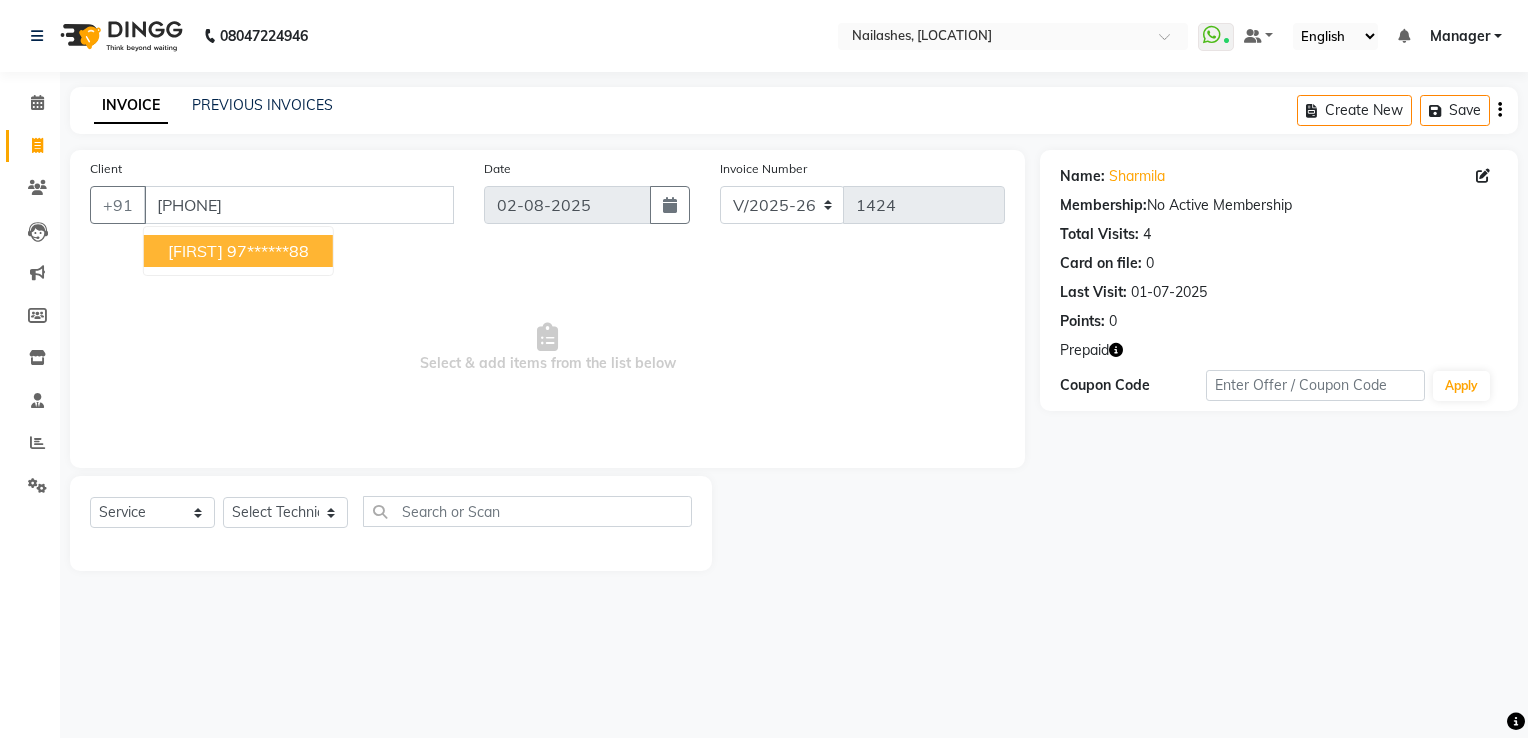 click 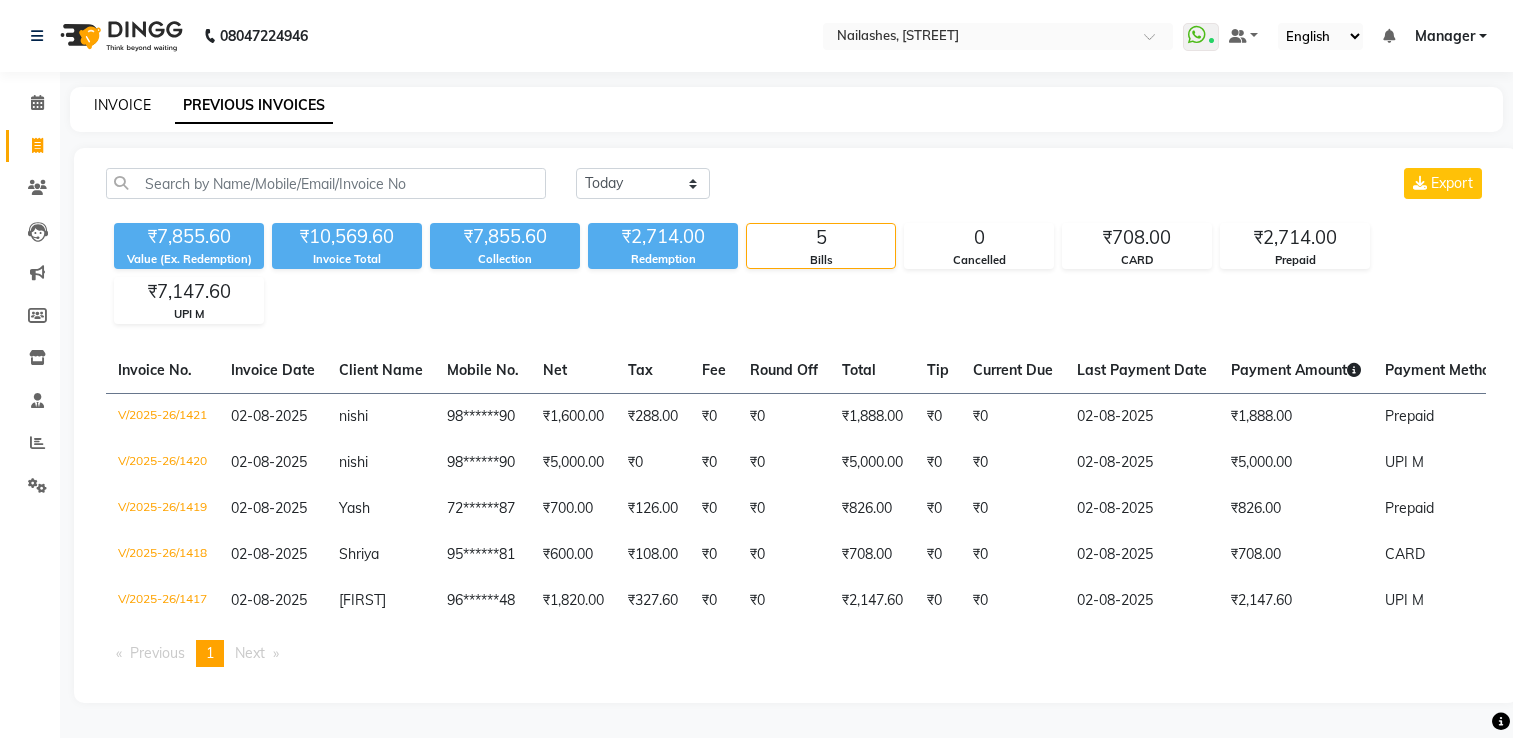 scroll, scrollTop: 0, scrollLeft: 0, axis: both 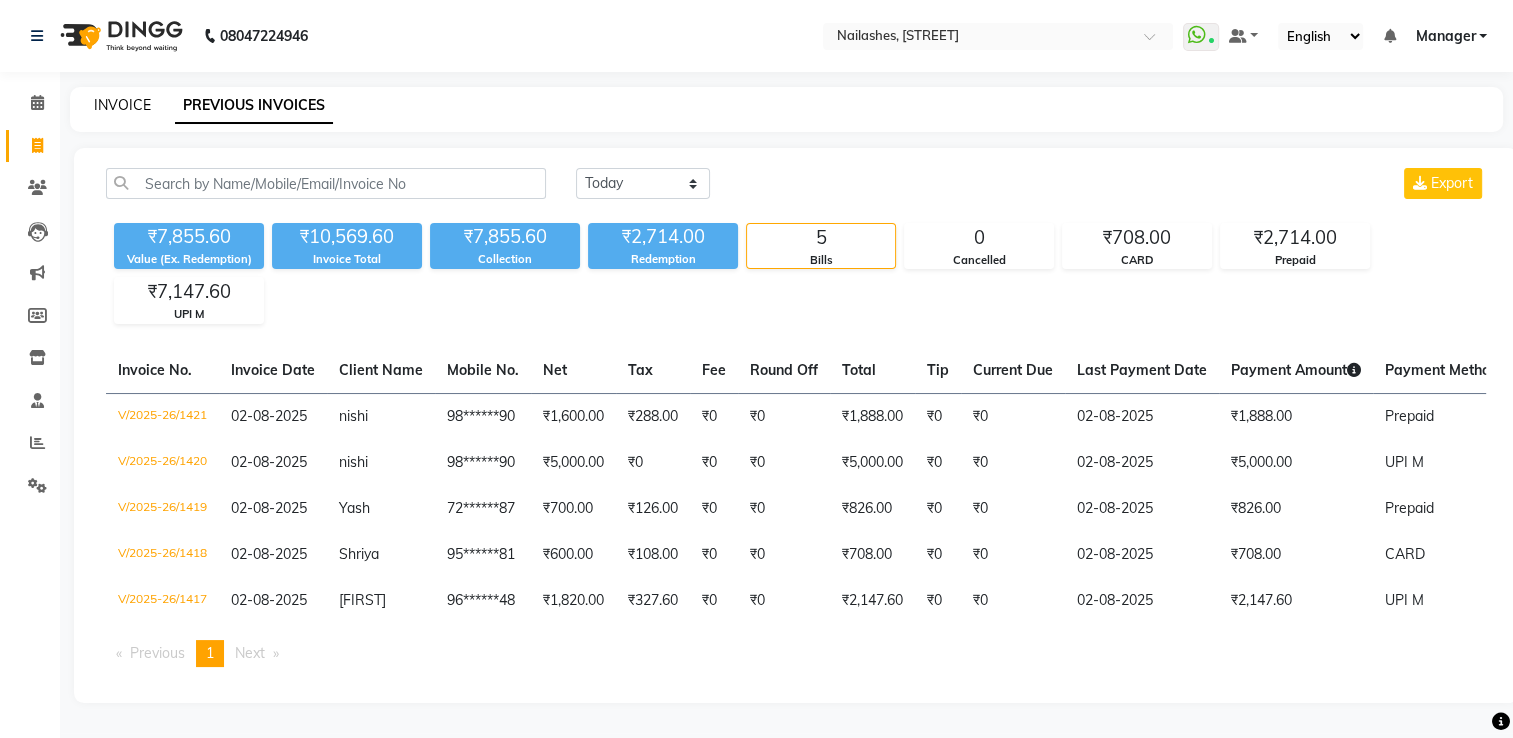 click on "INVOICE" 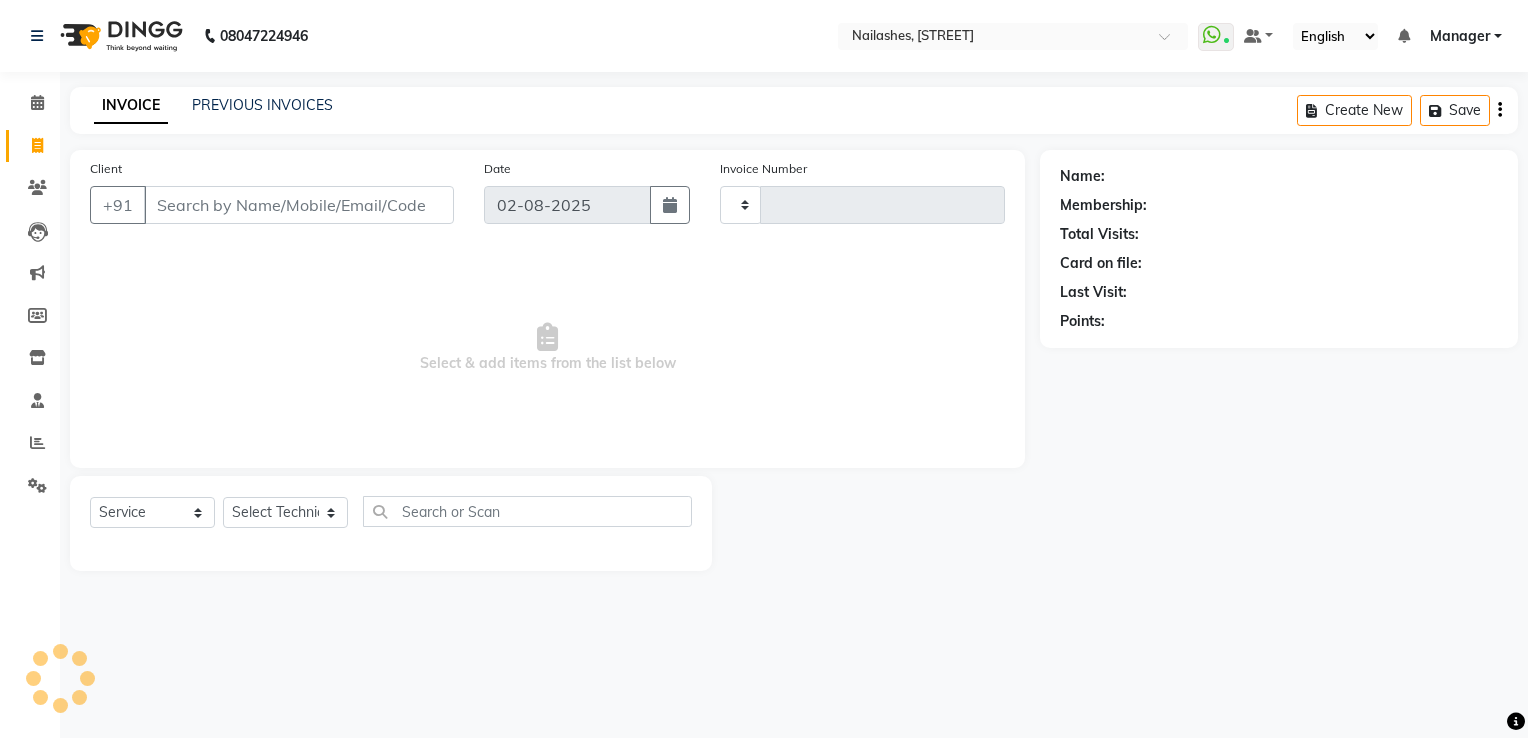 type on "1424" 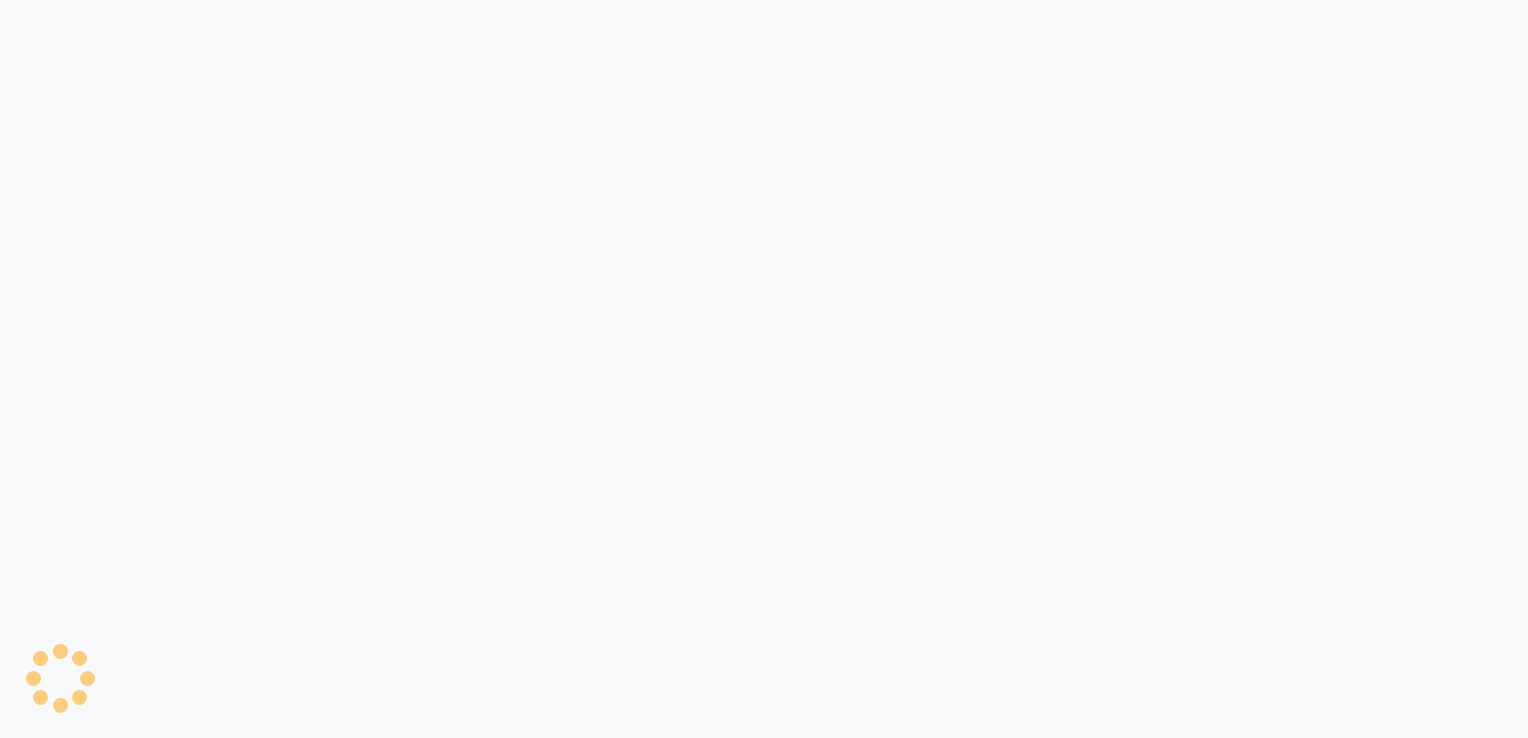 scroll, scrollTop: 0, scrollLeft: 0, axis: both 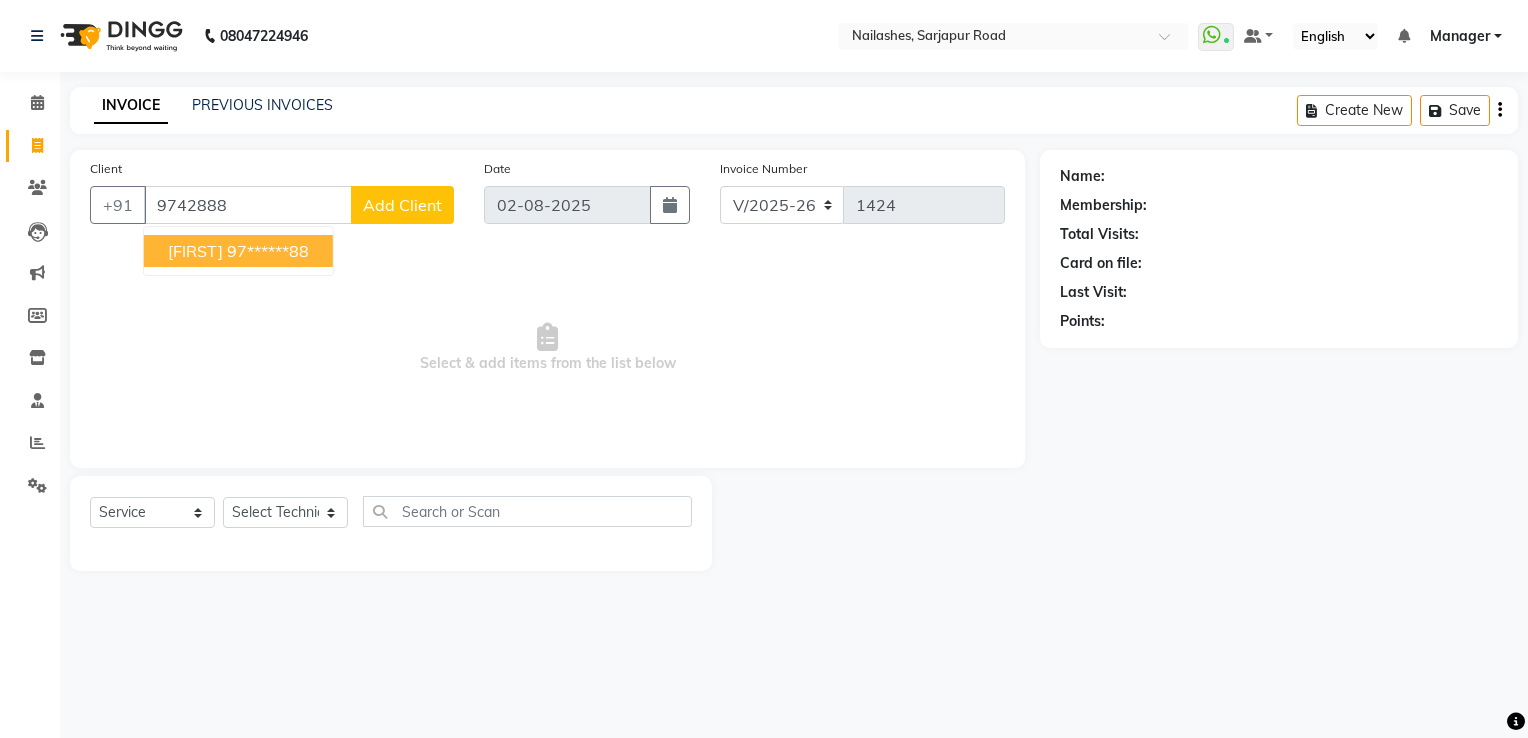 drag, startPoint x: 258, startPoint y: 223, endPoint x: 258, endPoint y: 245, distance: 22 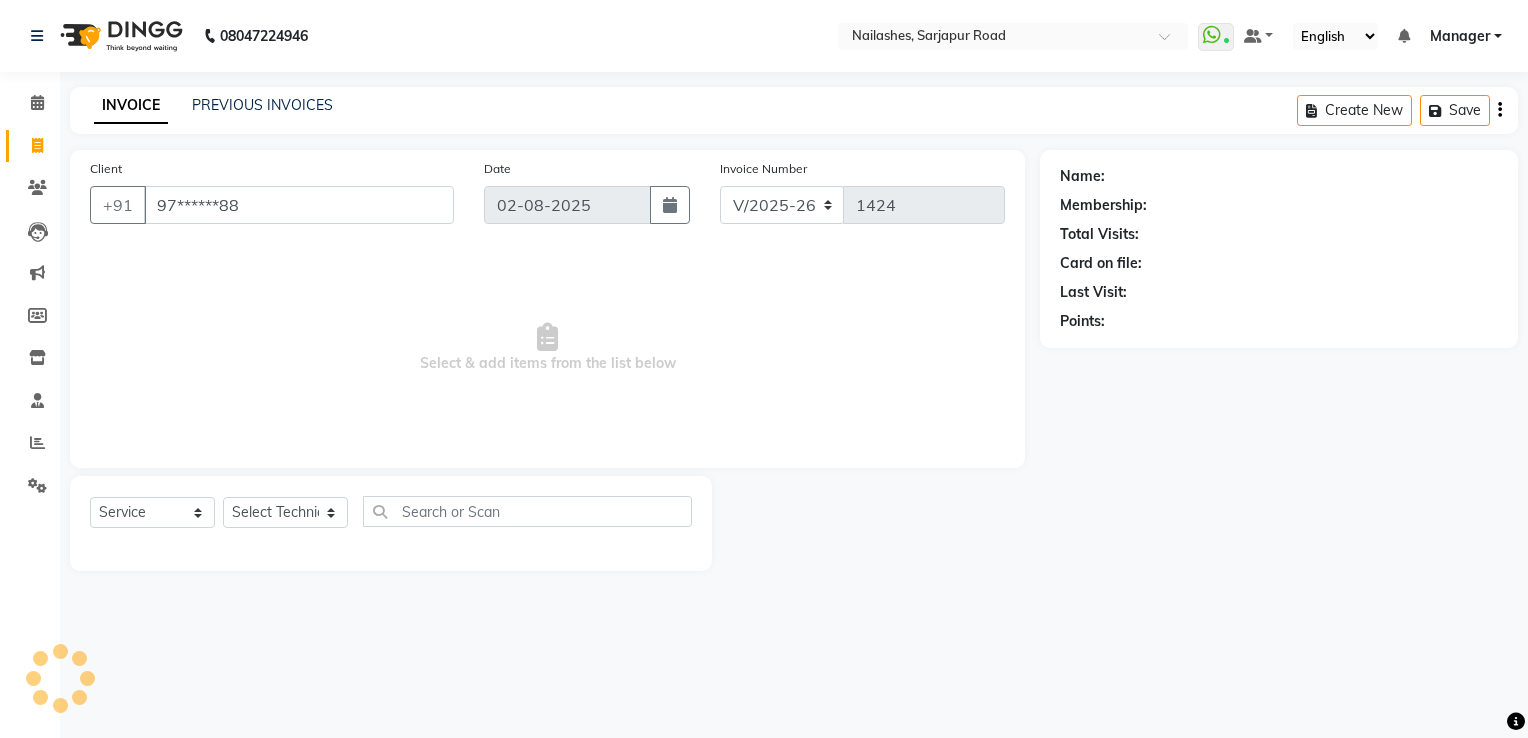 type on "97******88" 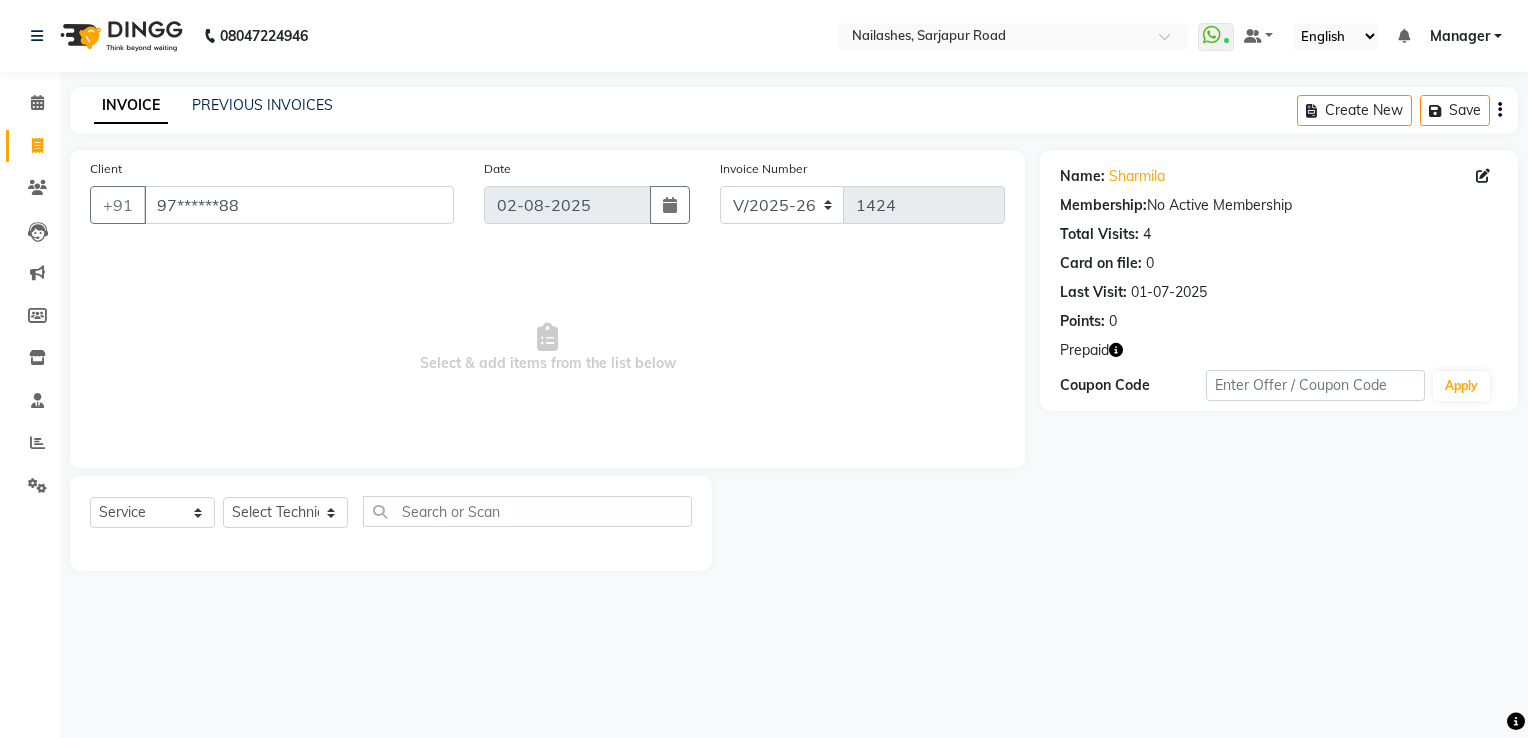click 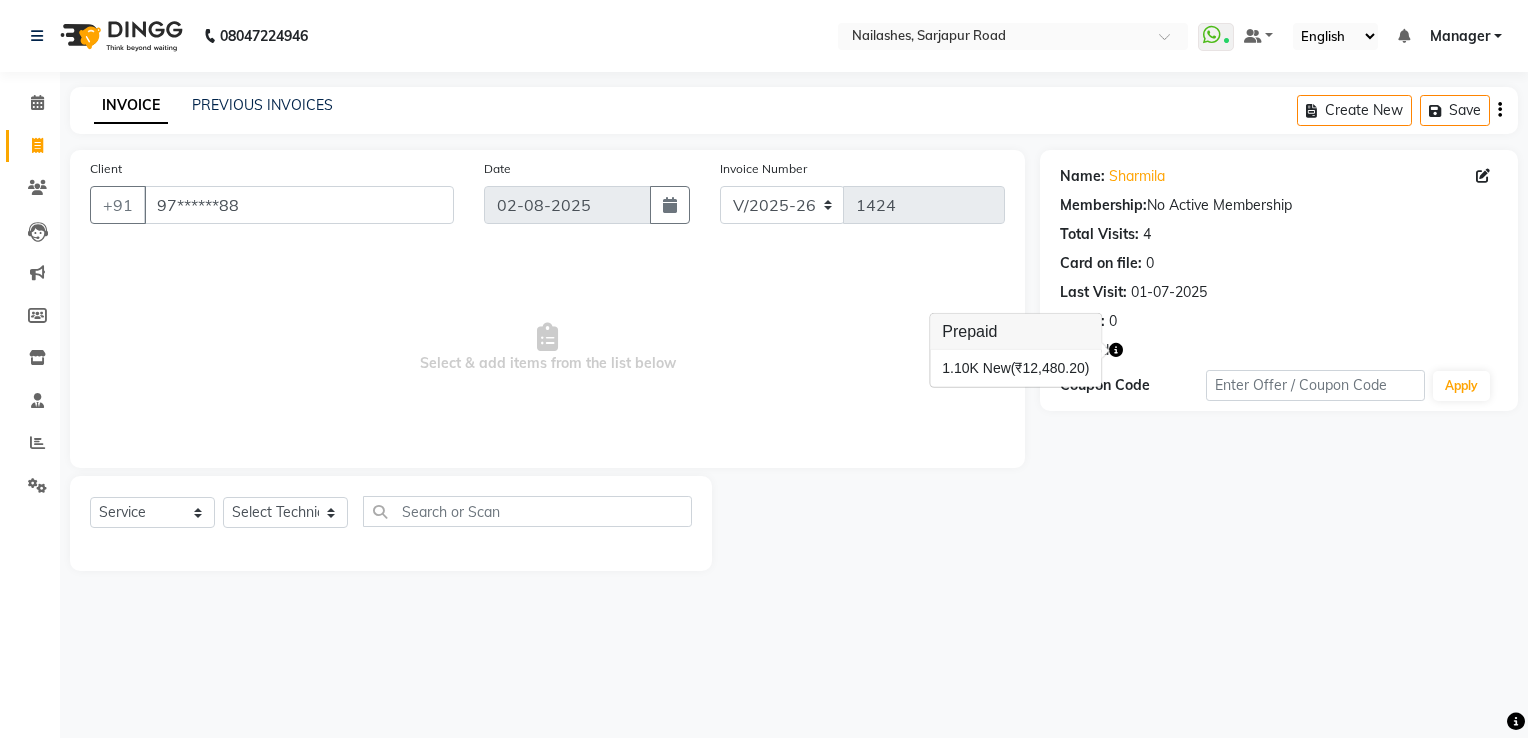 click on "Select & add items from the list below" at bounding box center [547, 348] 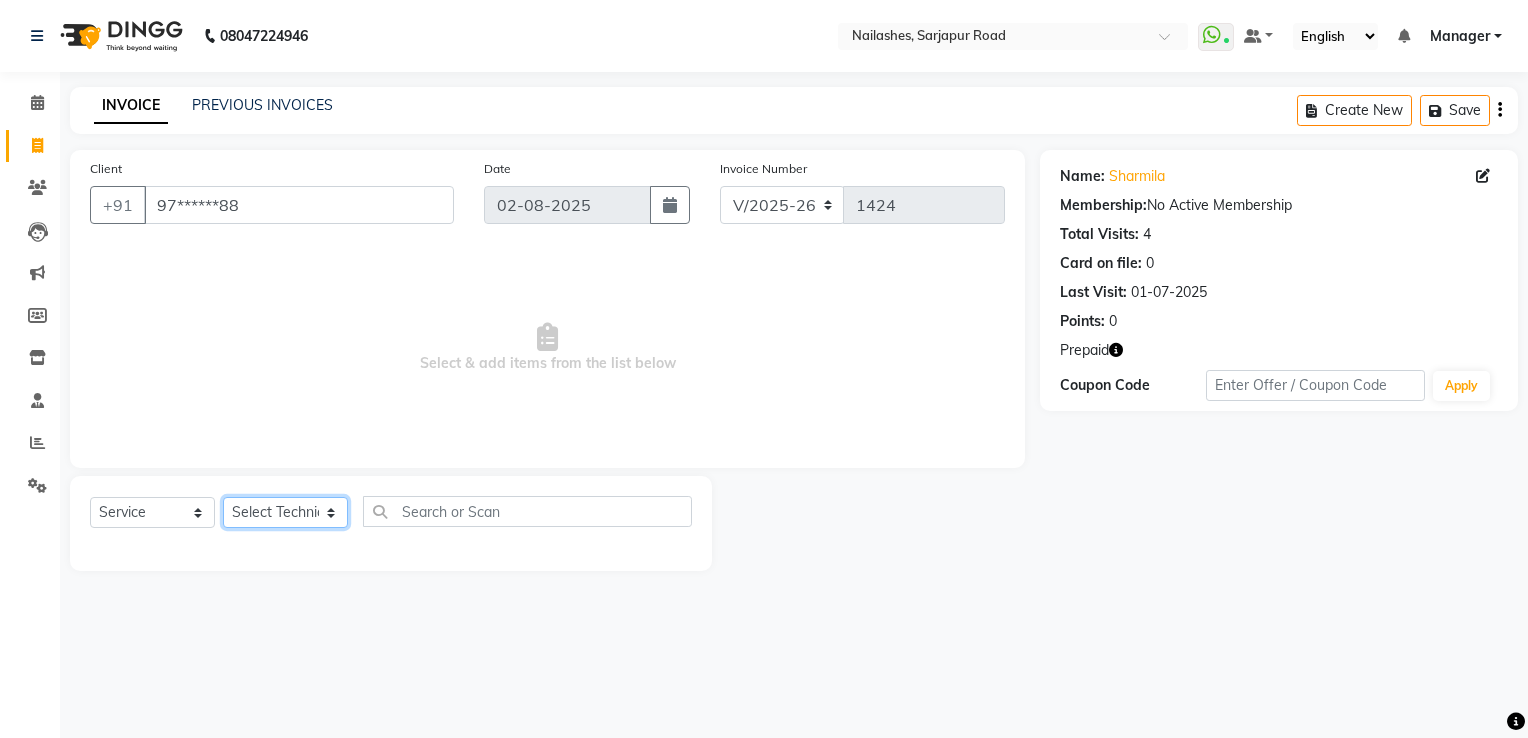 click on "Select Technician ARISH Arvind chandu Dipen Gulafshan John Kajal kelly kupu Manager megha Nirjala Owner pankaj PARE shradha" 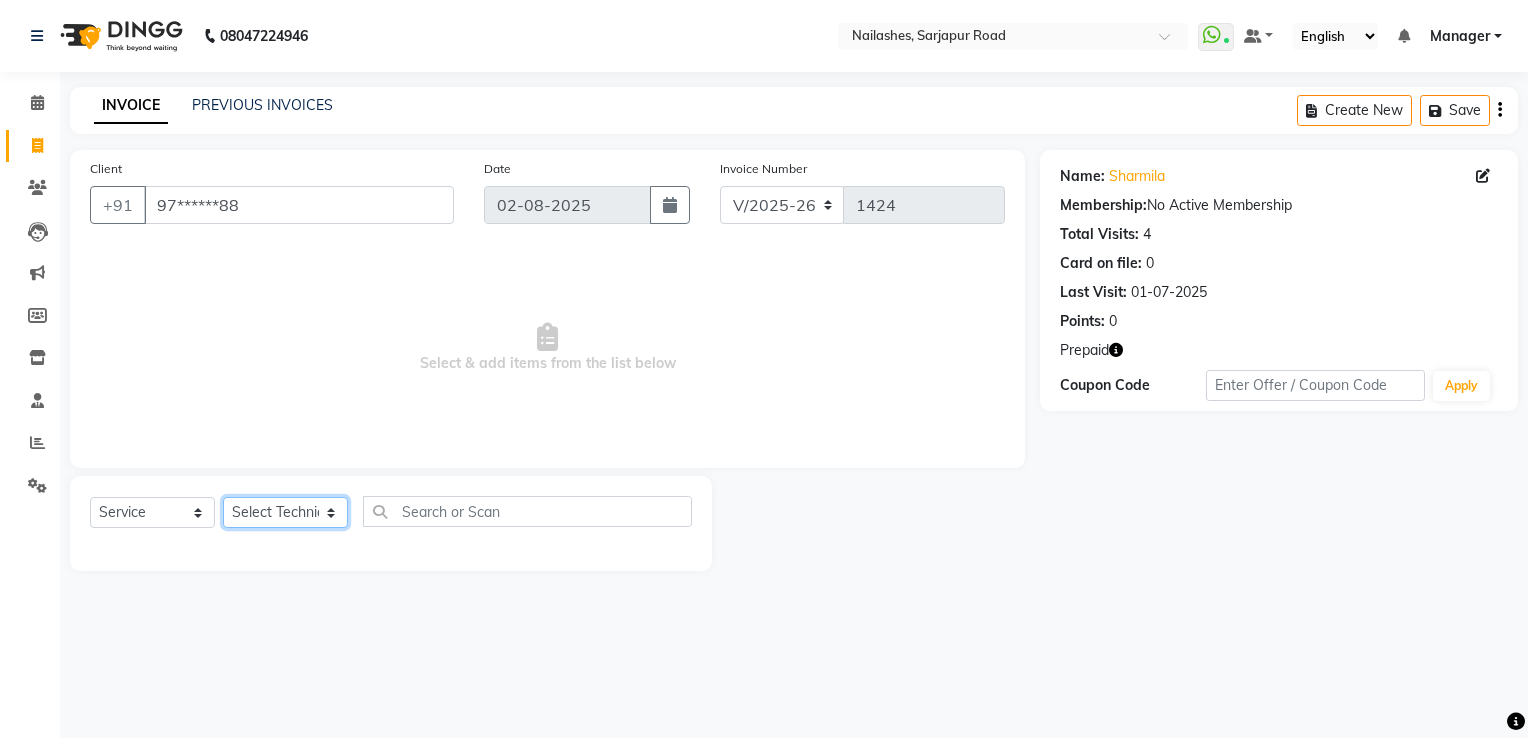 select on "65406" 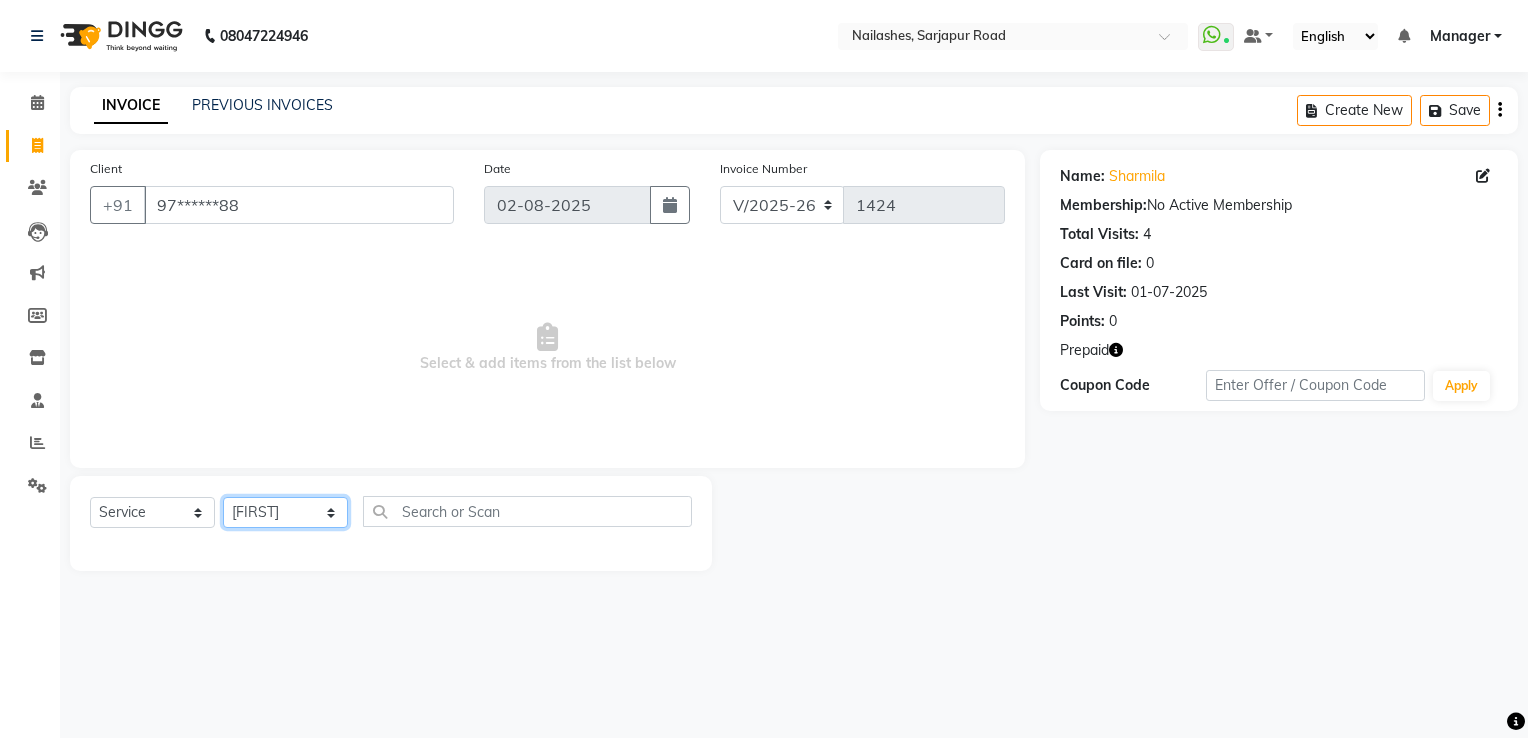 click on "Select Technician ARISH Arvind chandu Dipen Gulafshan John Kajal kelly kupu Manager megha Nirjala Owner pankaj PARE shradha" 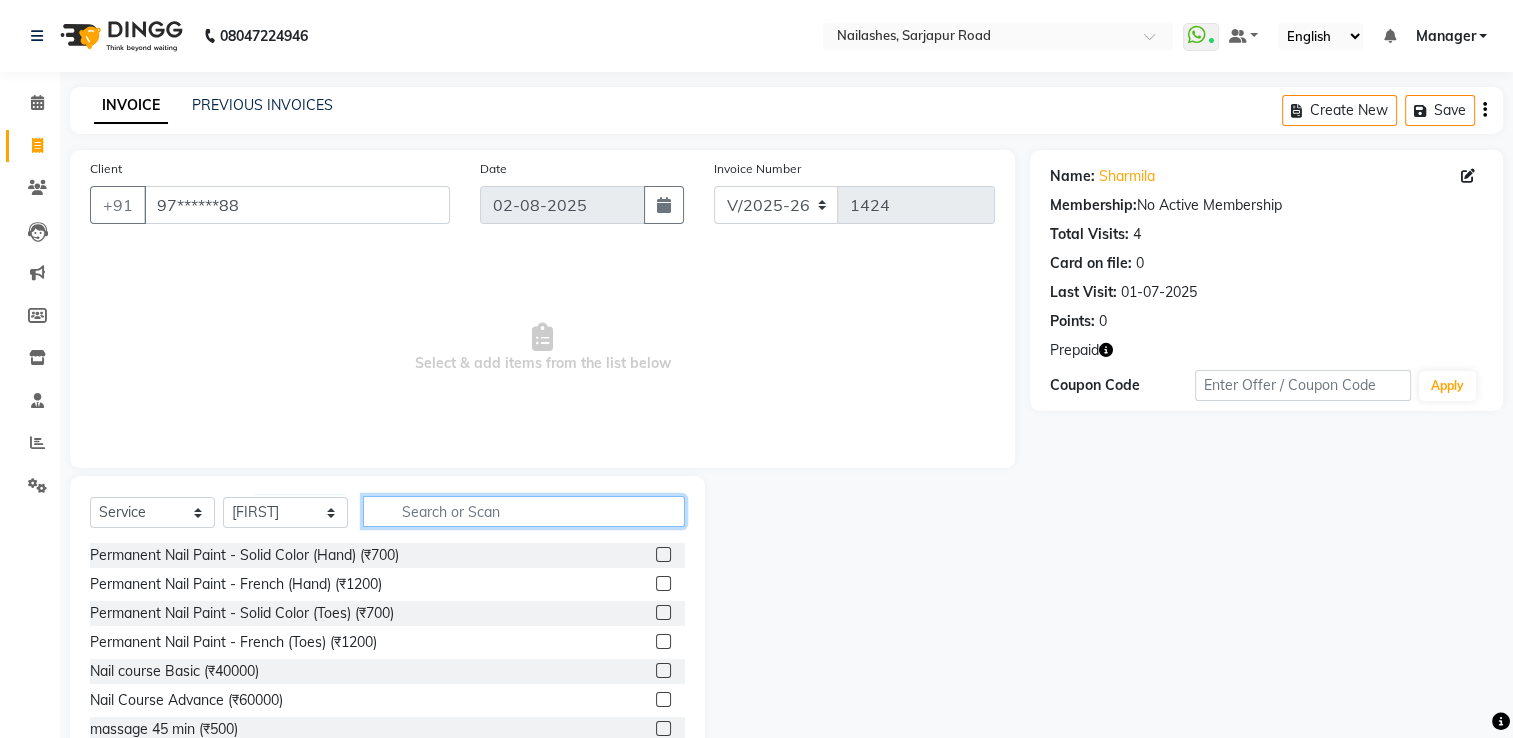 click 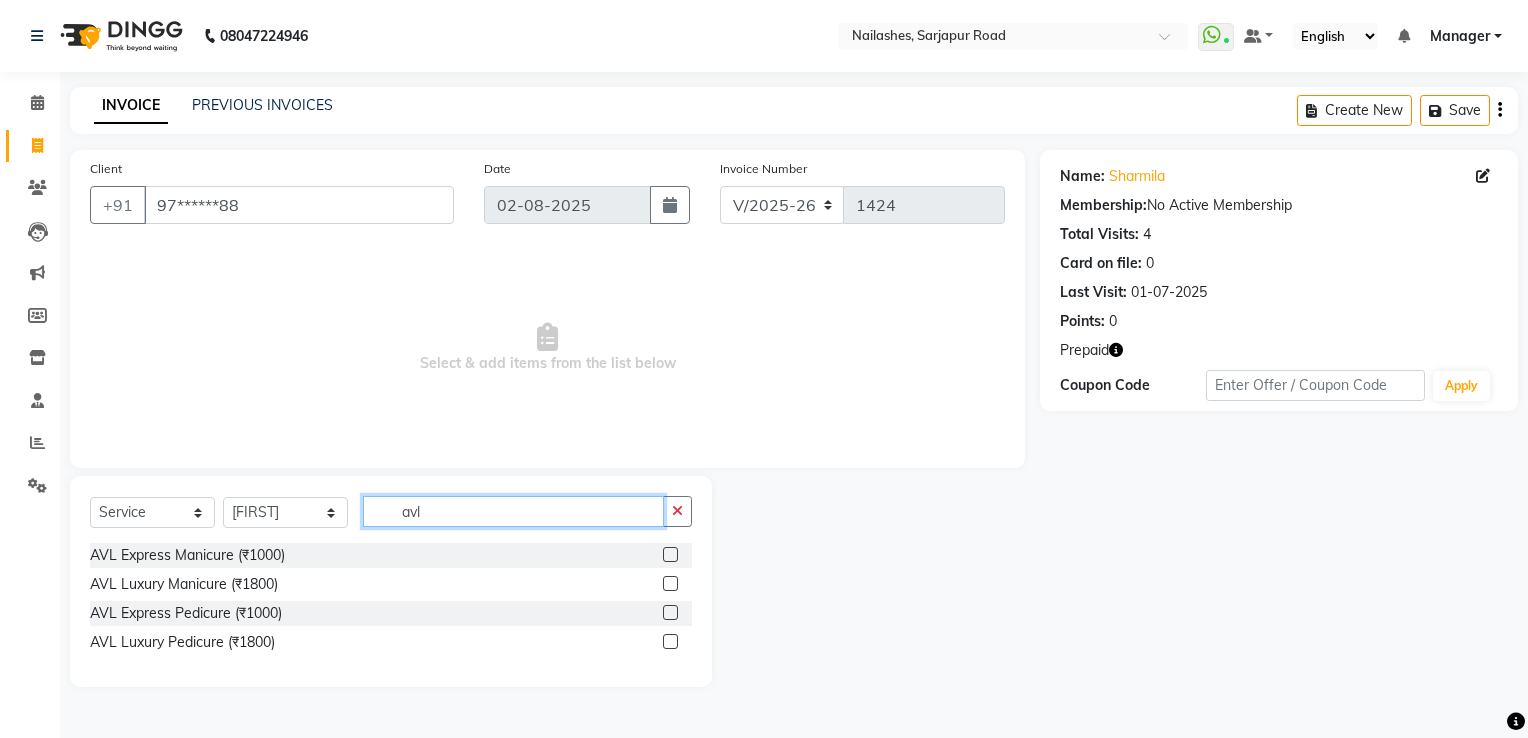 type on "avl" 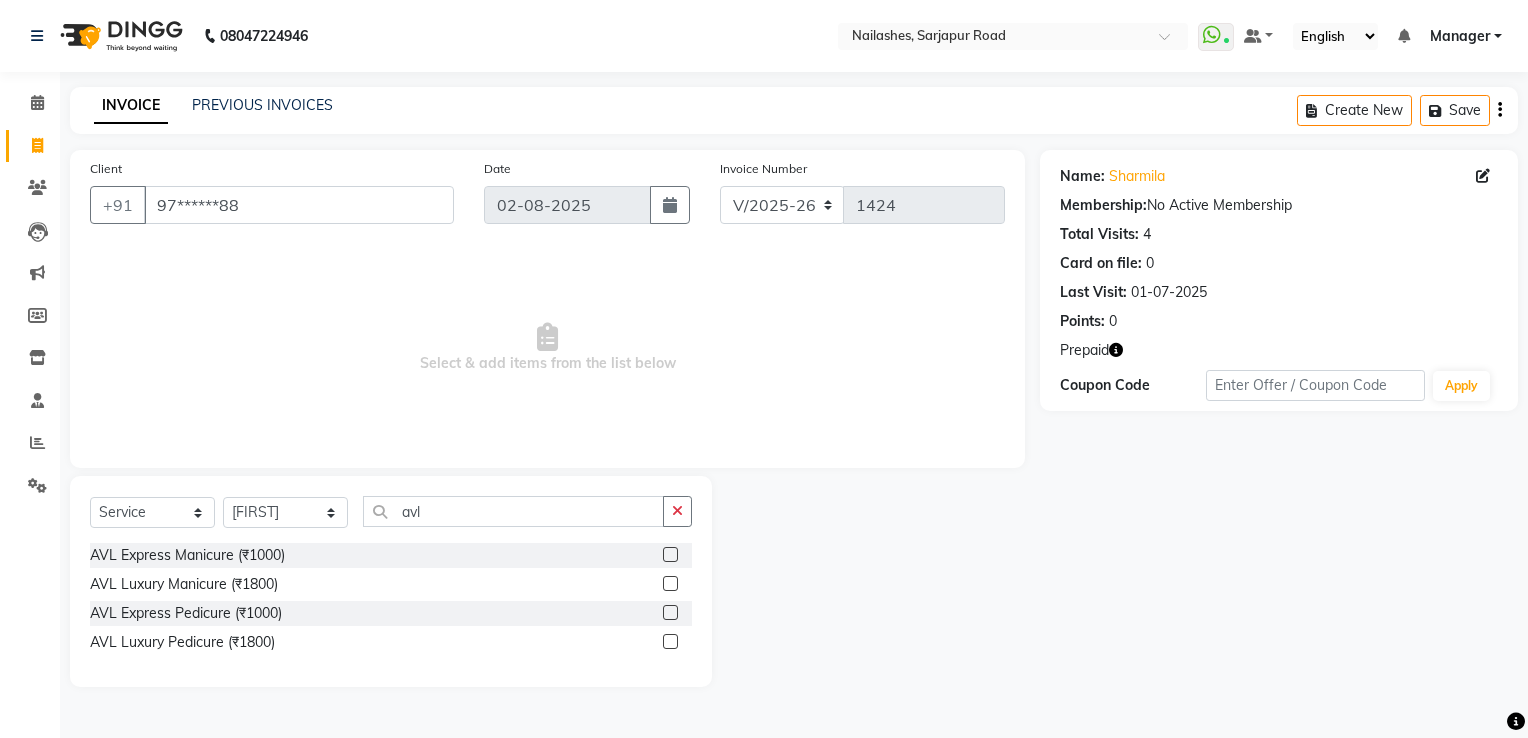 click 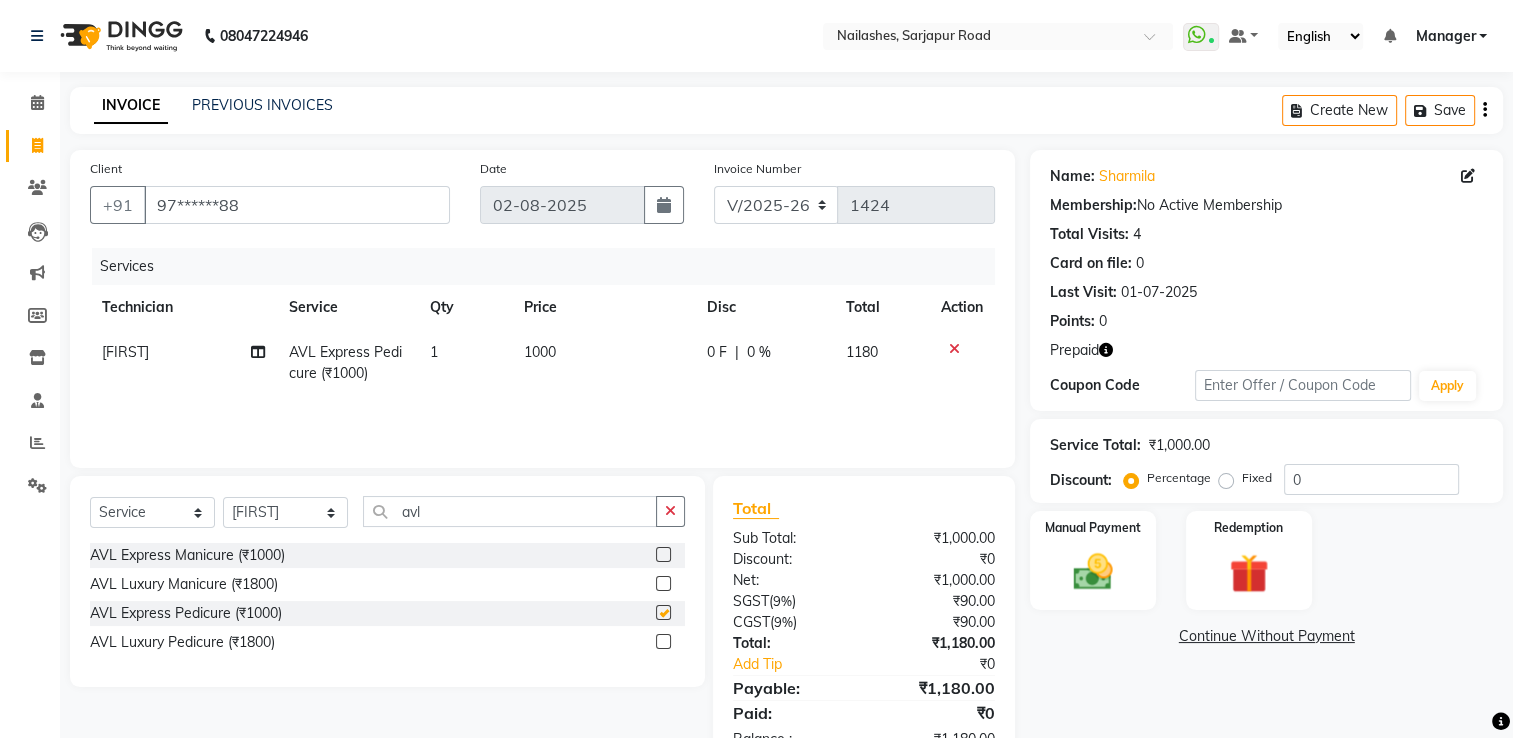 checkbox on "false" 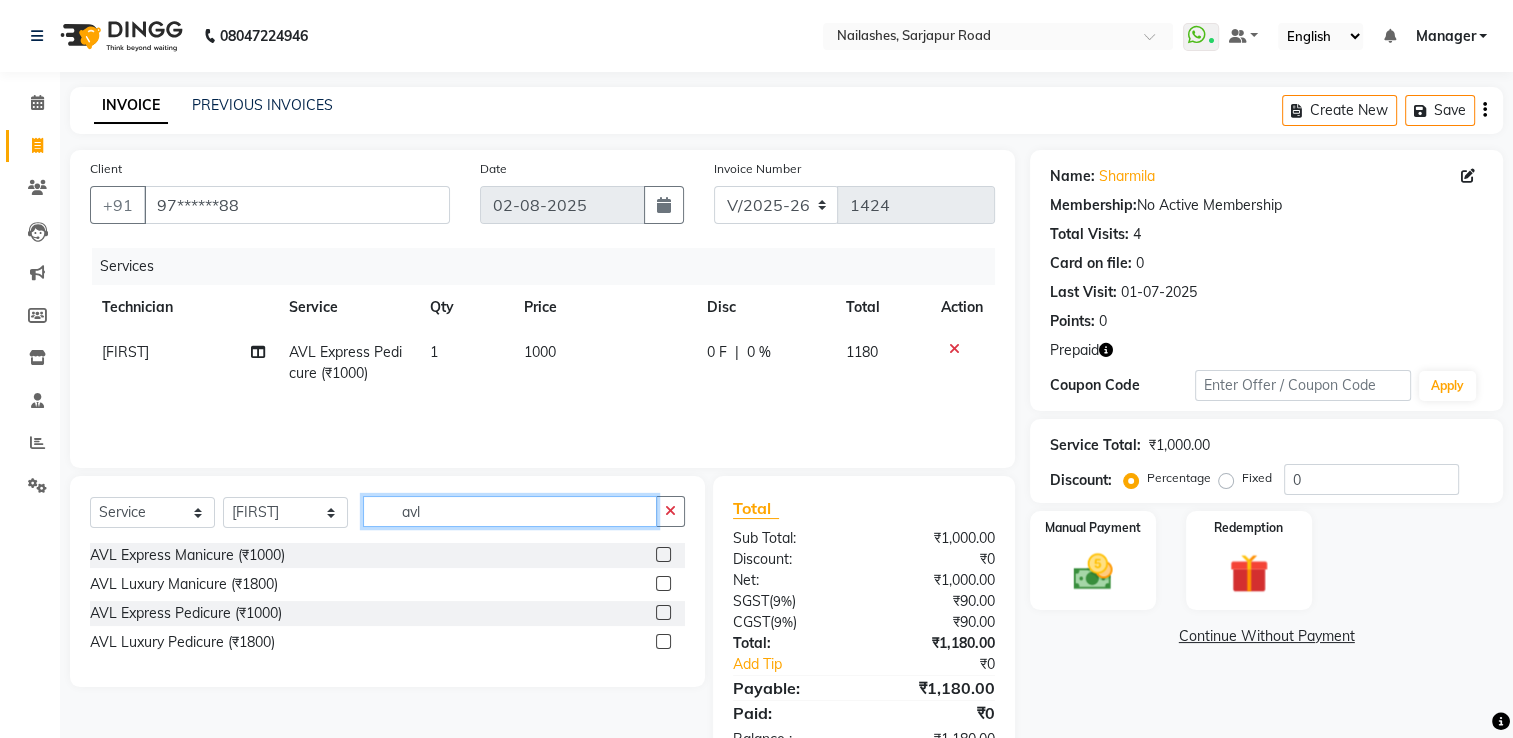 click on "avl" 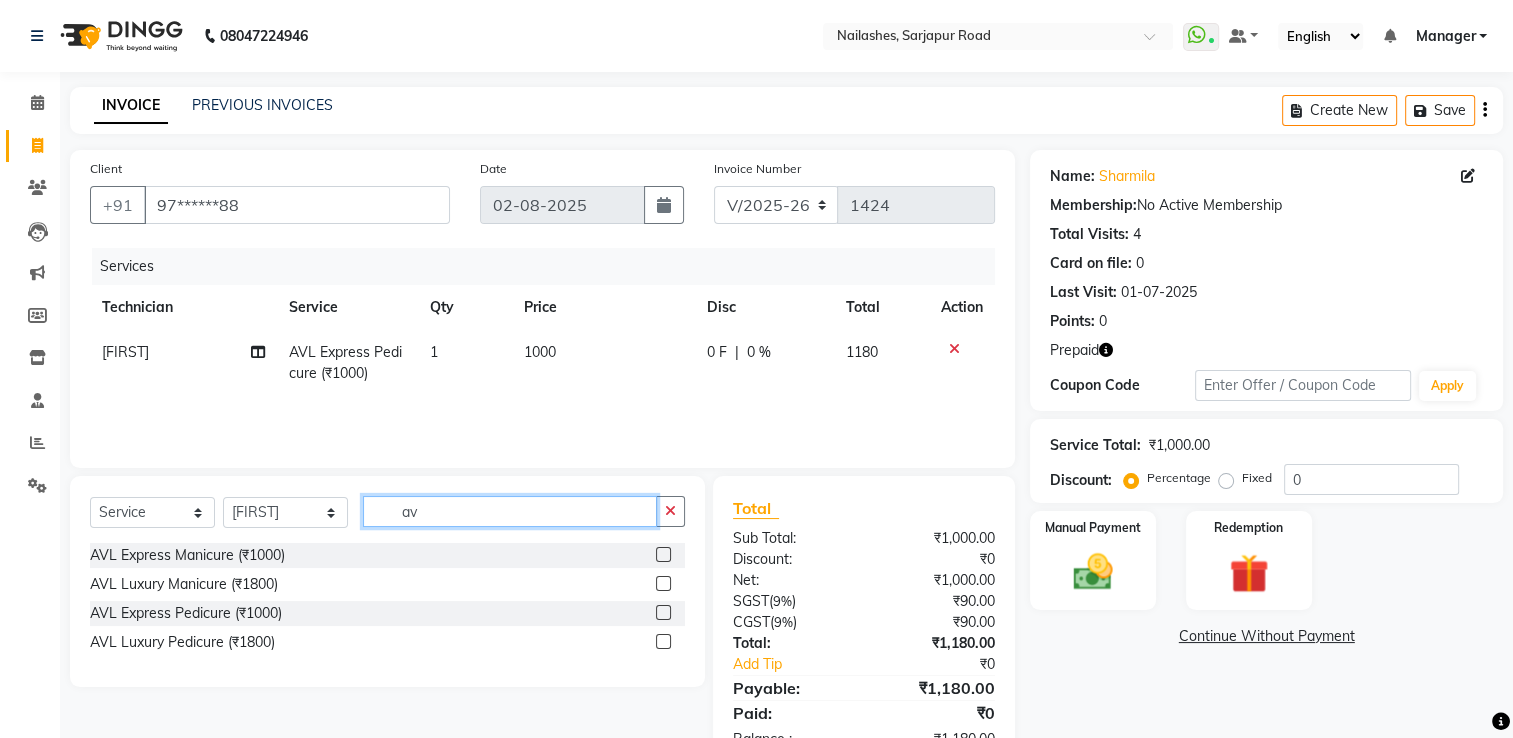 type on "a" 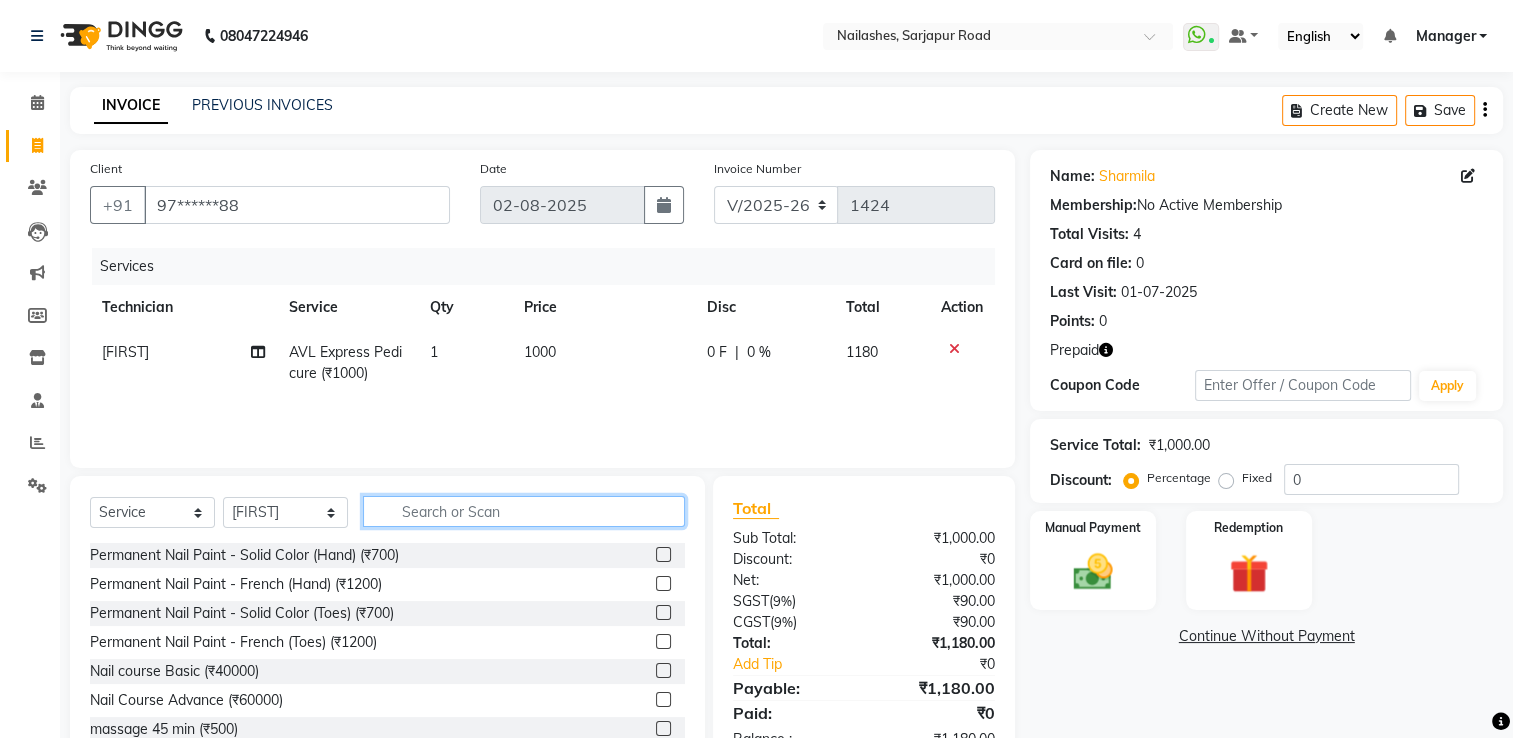type 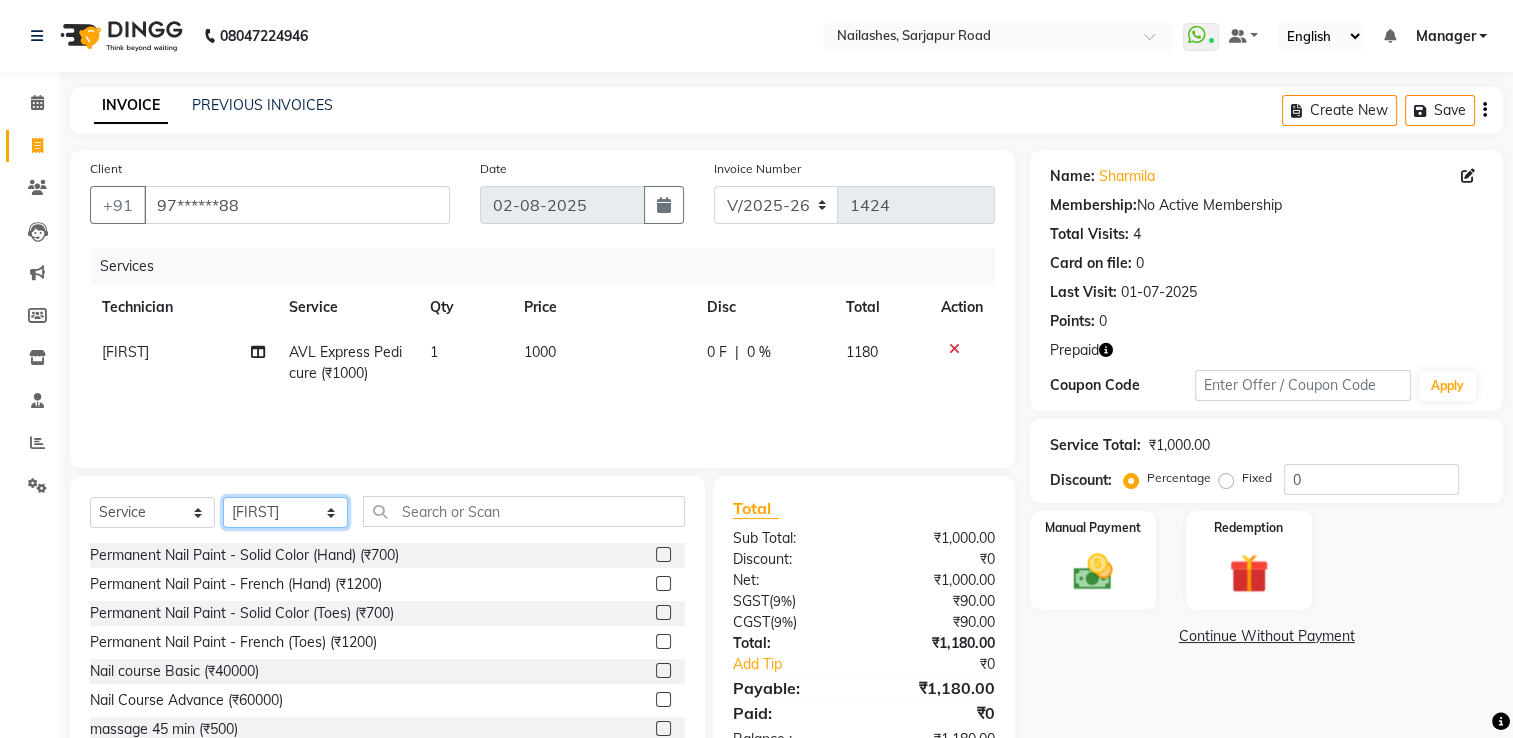 click on "Select Technician ARISH Arvind chandu Dipen Gulafshan John Kajal kelly kupu Manager megha Nirjala Owner pankaj PARE shradha" 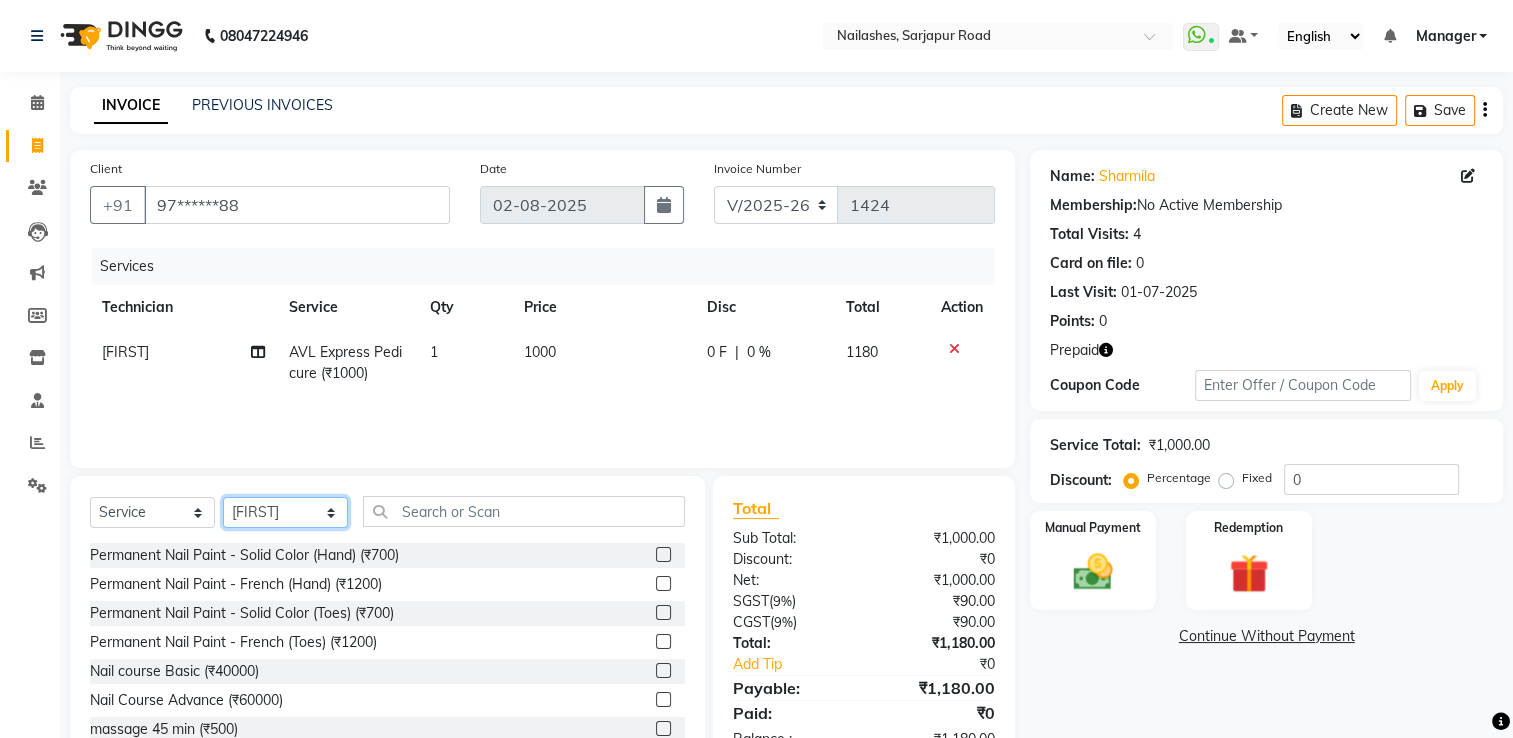 select on "68195" 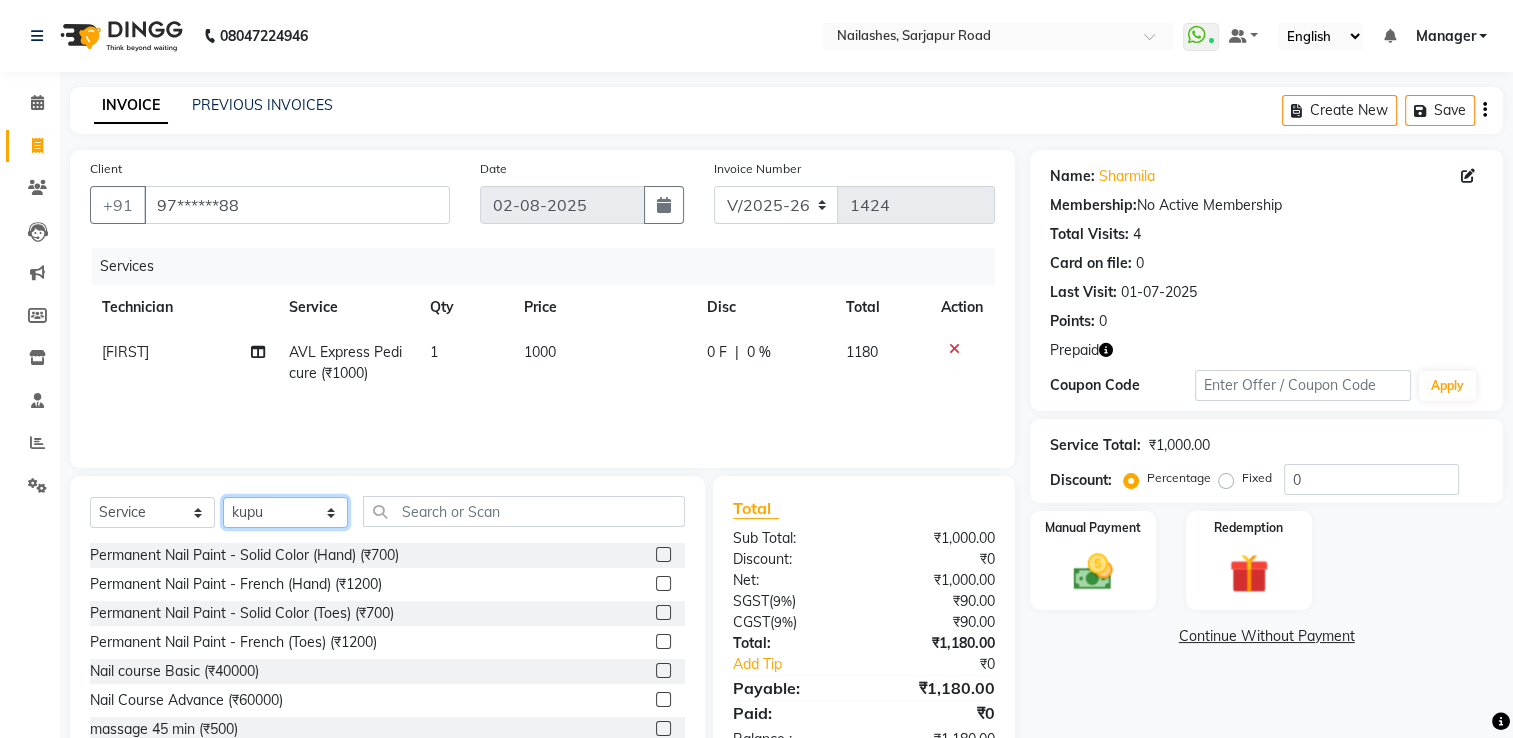 click on "Select Technician ARISH Arvind chandu Dipen Gulafshan John Kajal kelly kupu Manager megha Nirjala Owner pankaj PARE shradha" 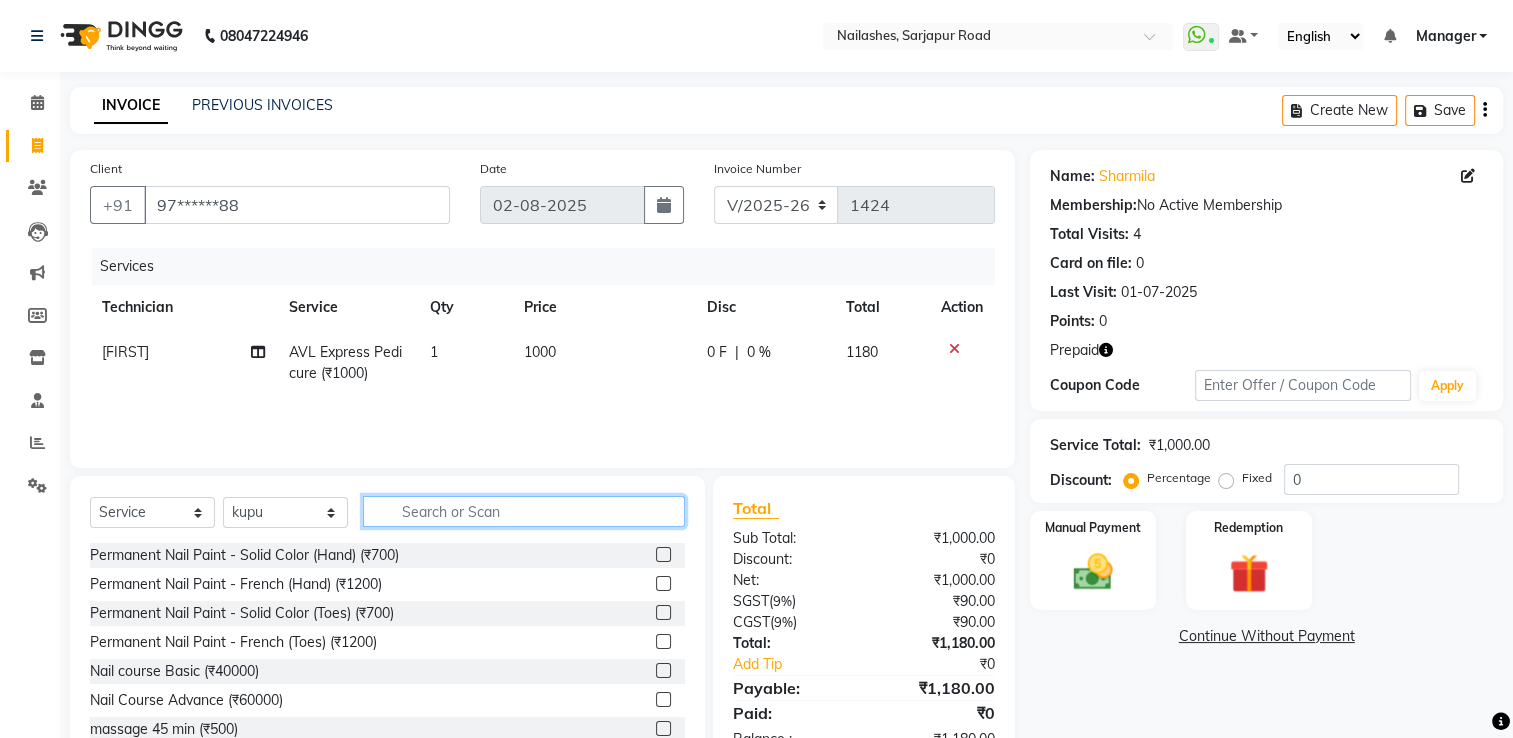 click 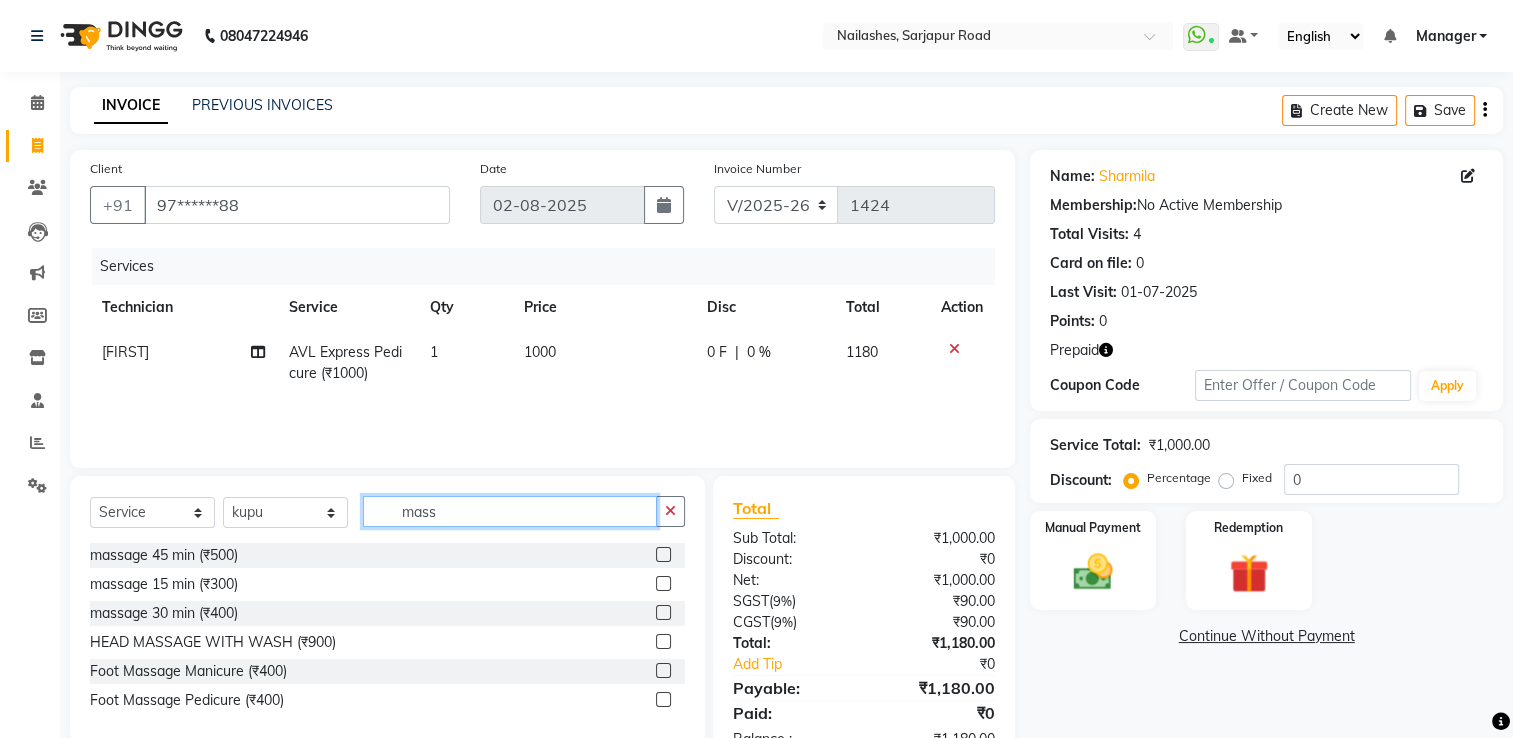 type on "mass" 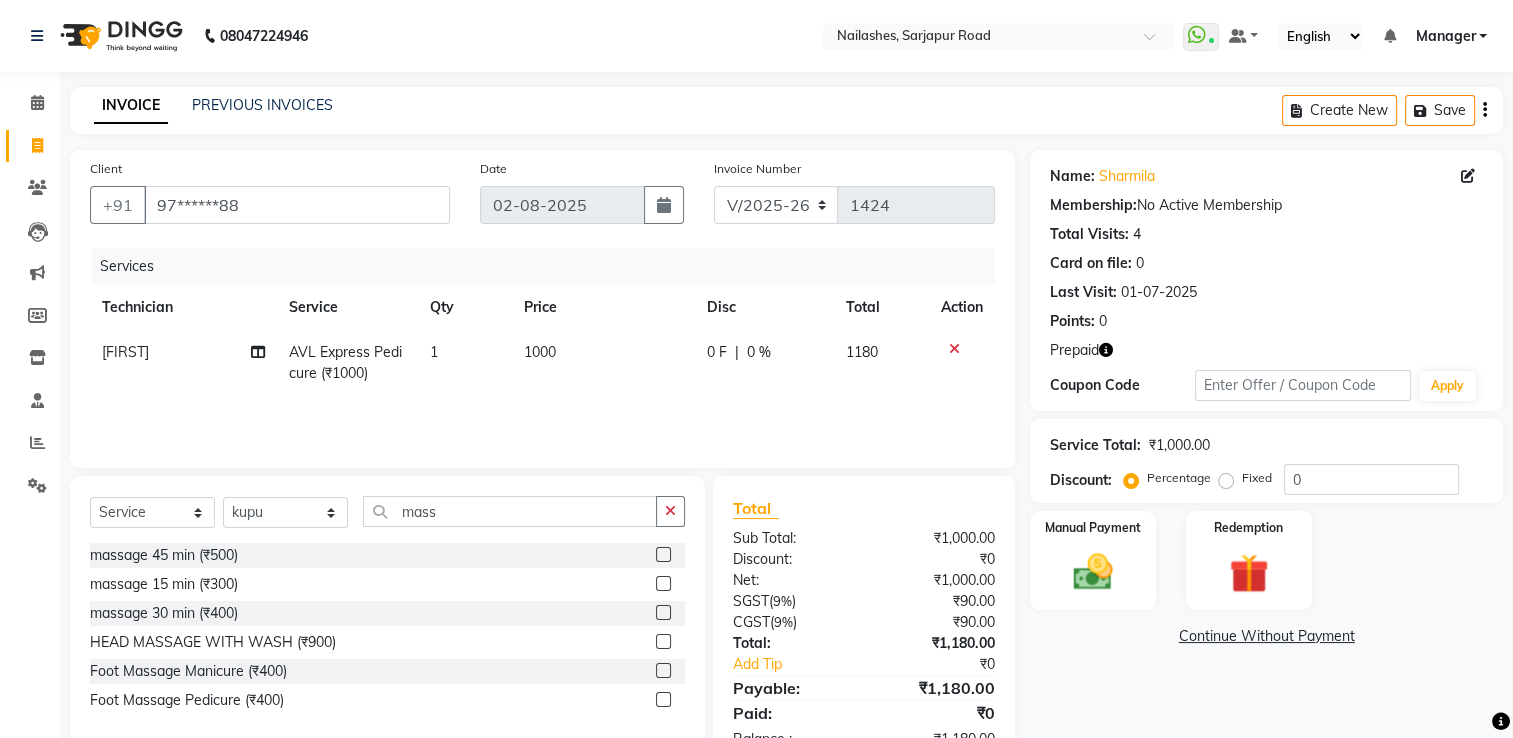 click 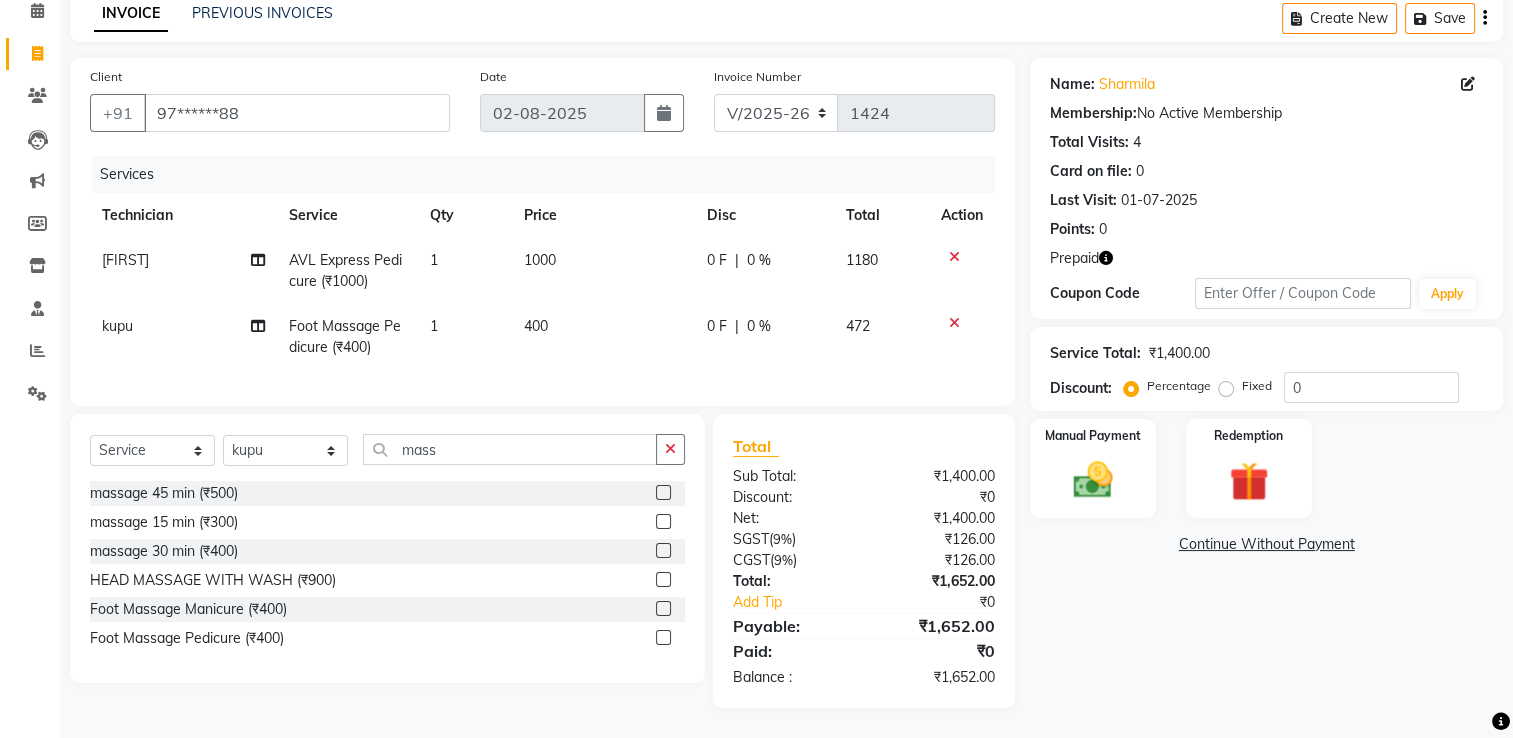 scroll, scrollTop: 107, scrollLeft: 0, axis: vertical 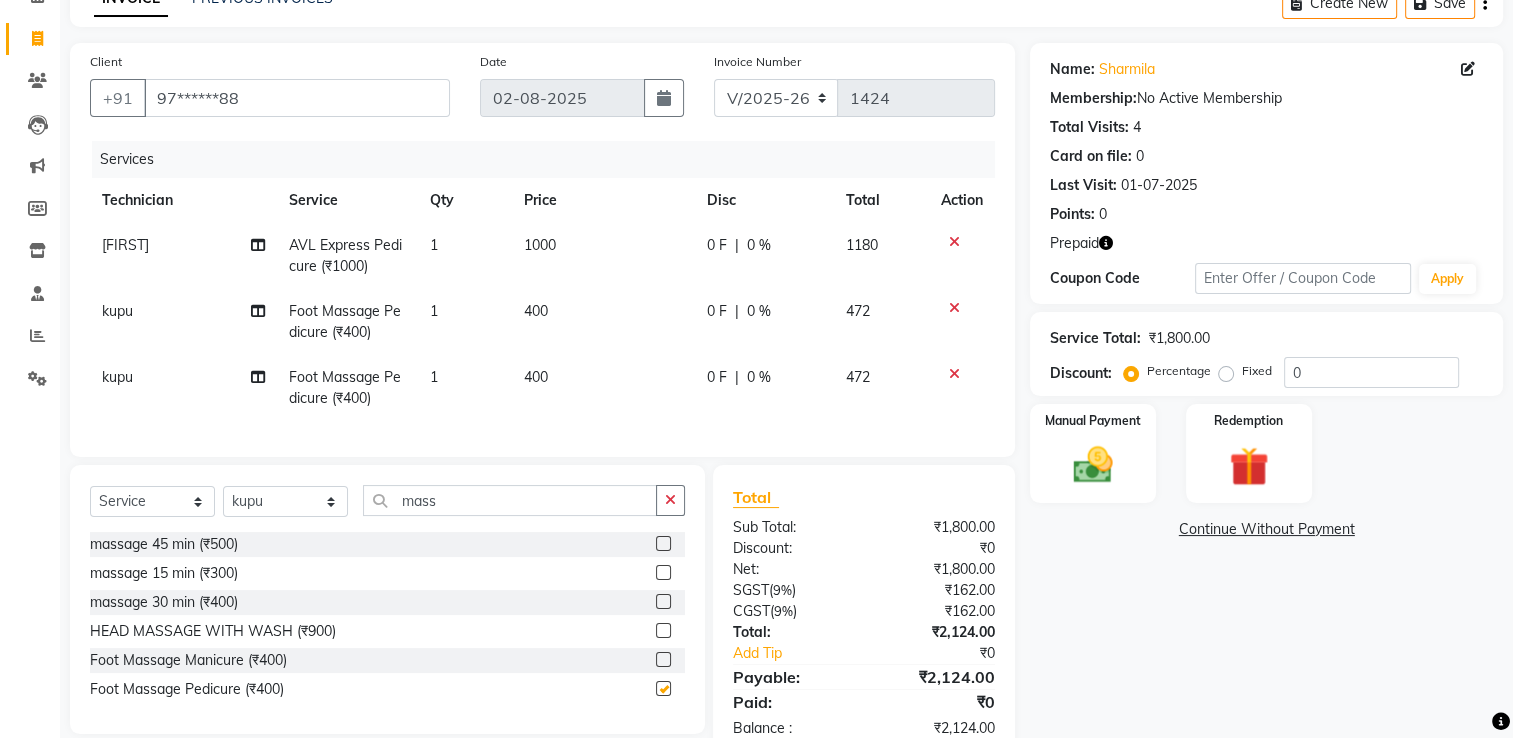 checkbox on "false" 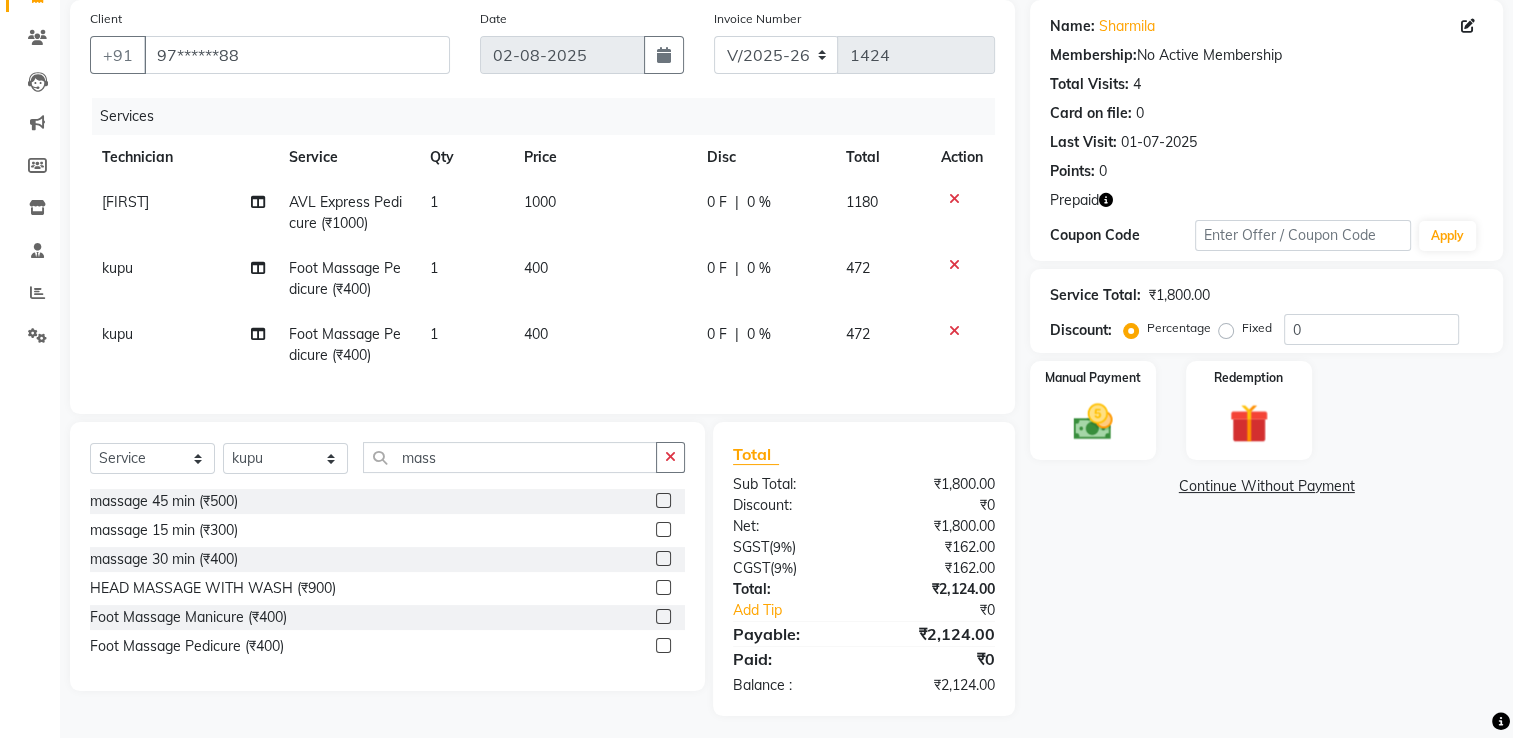 scroll, scrollTop: 173, scrollLeft: 0, axis: vertical 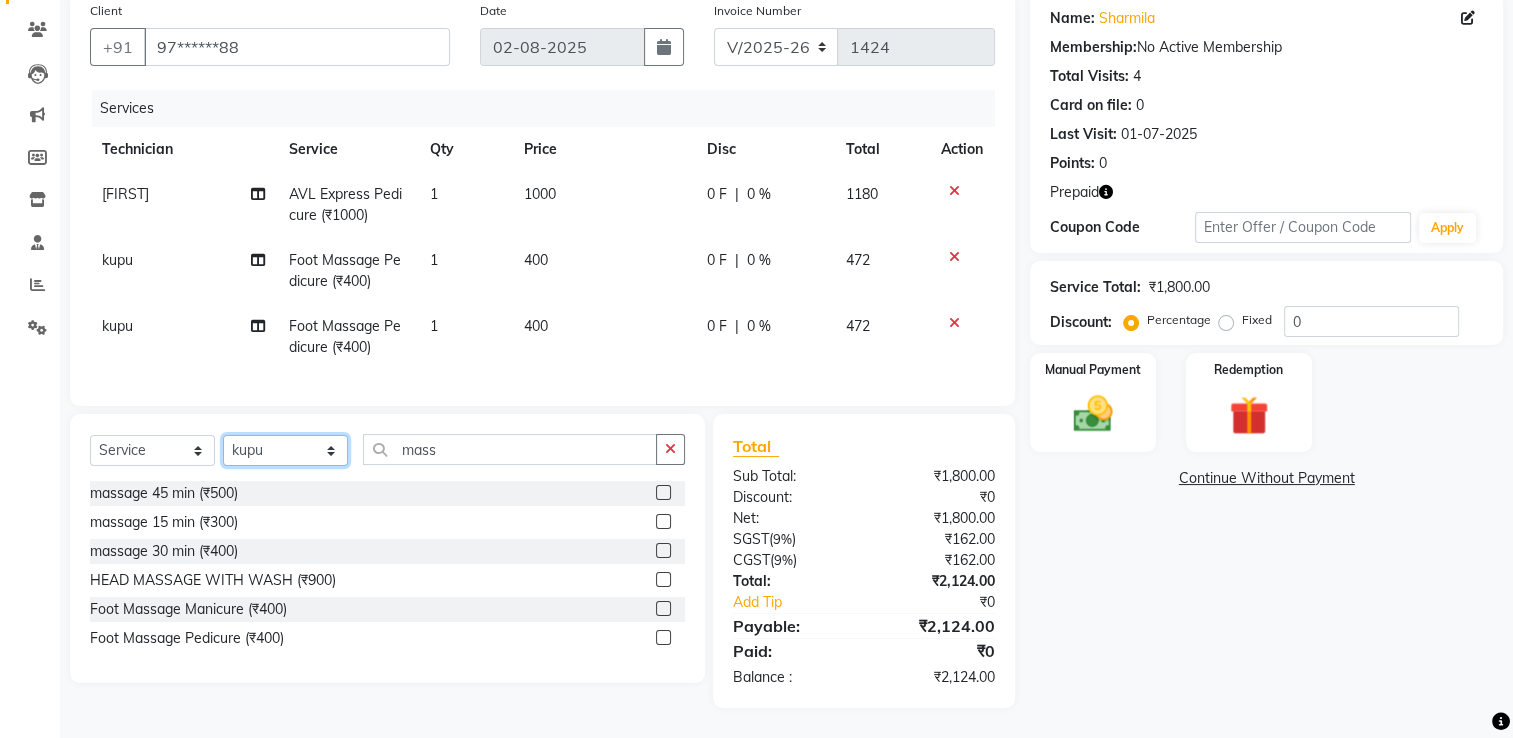 click on "Select Technician ARISH Arvind chandu Dipen Gulafshan John Kajal kelly kupu Manager megha Nirjala Owner pankaj PARE shradha" 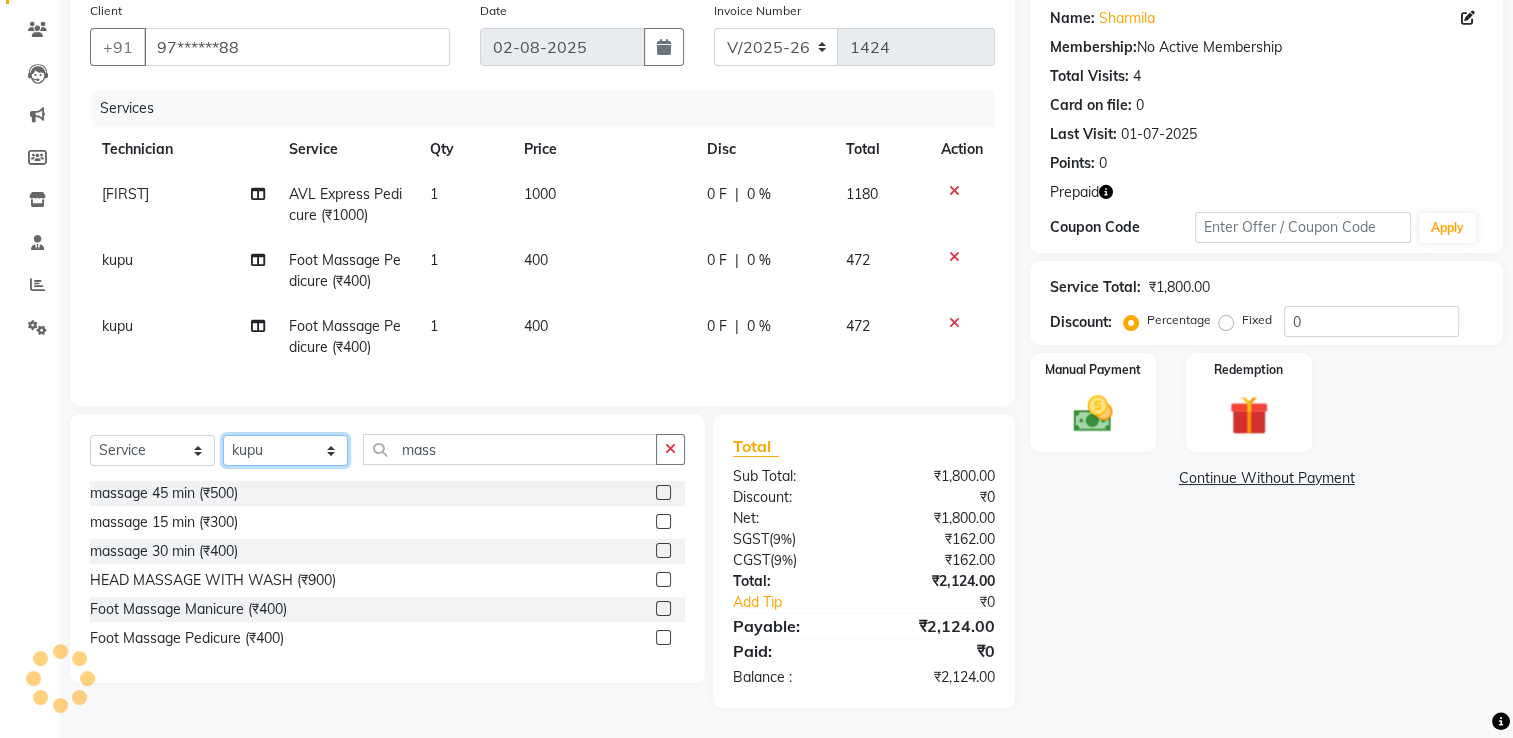 select on "62952" 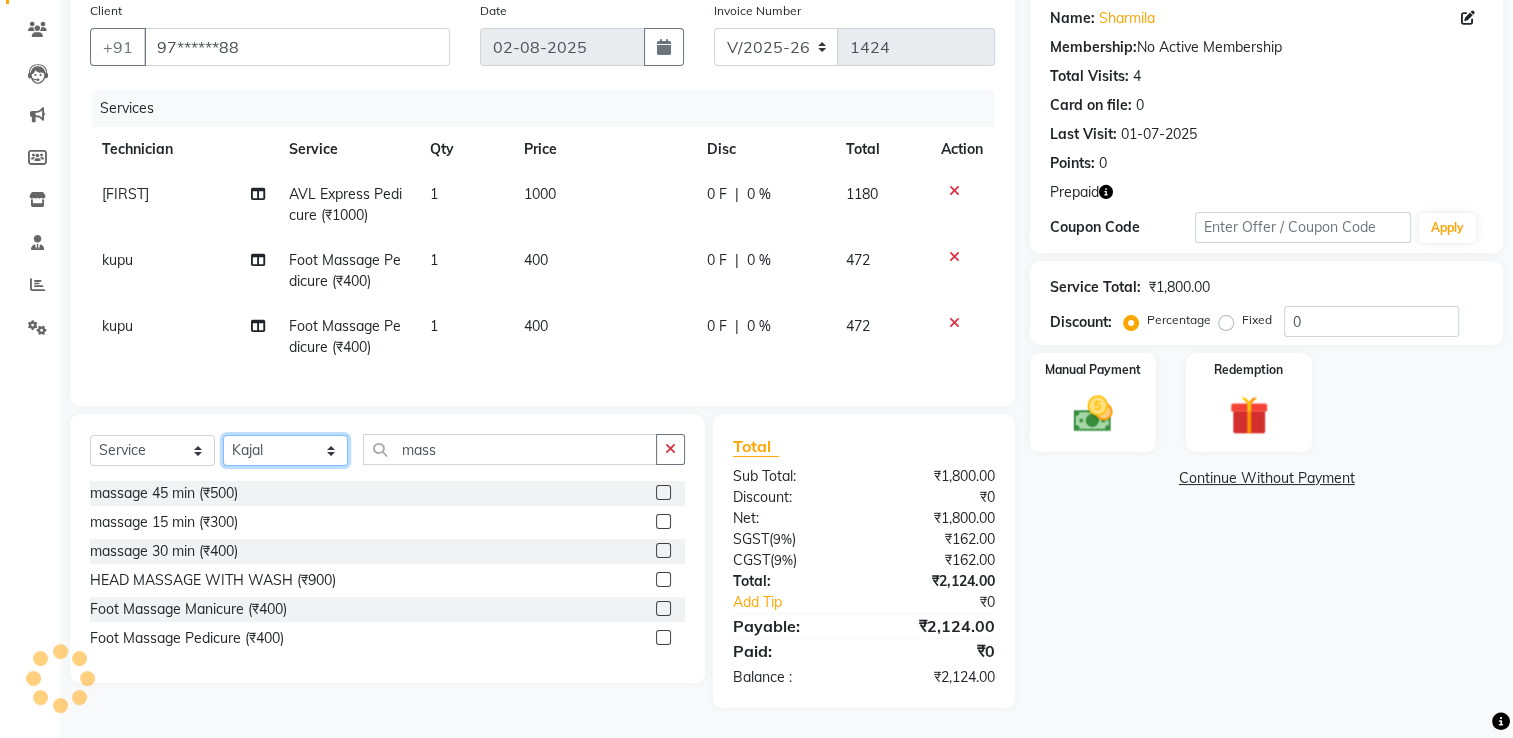 click on "Select Technician ARISH Arvind chandu Dipen Gulafshan John Kajal kelly kupu Manager megha Nirjala Owner pankaj PARE shradha" 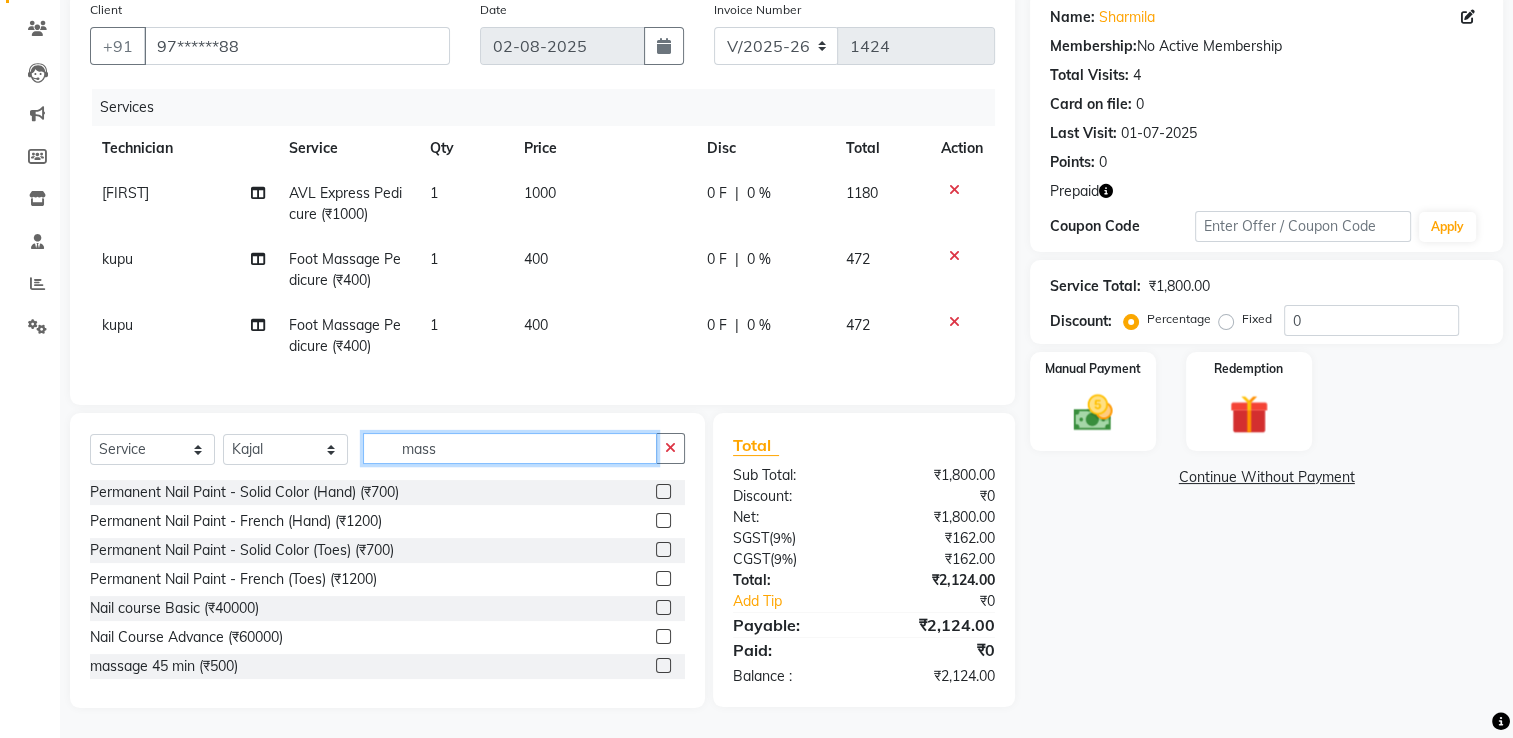 click on "mass" 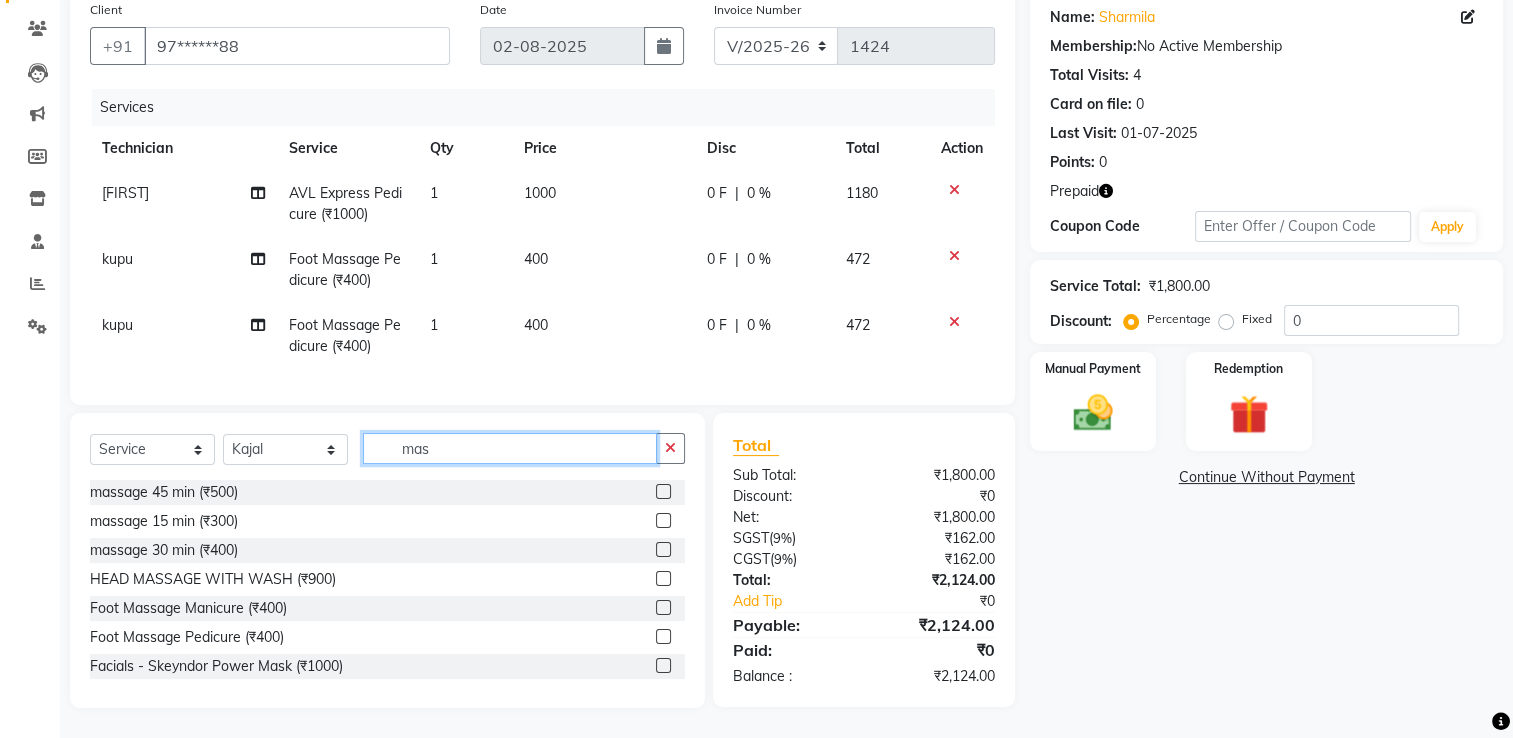 type on "mass" 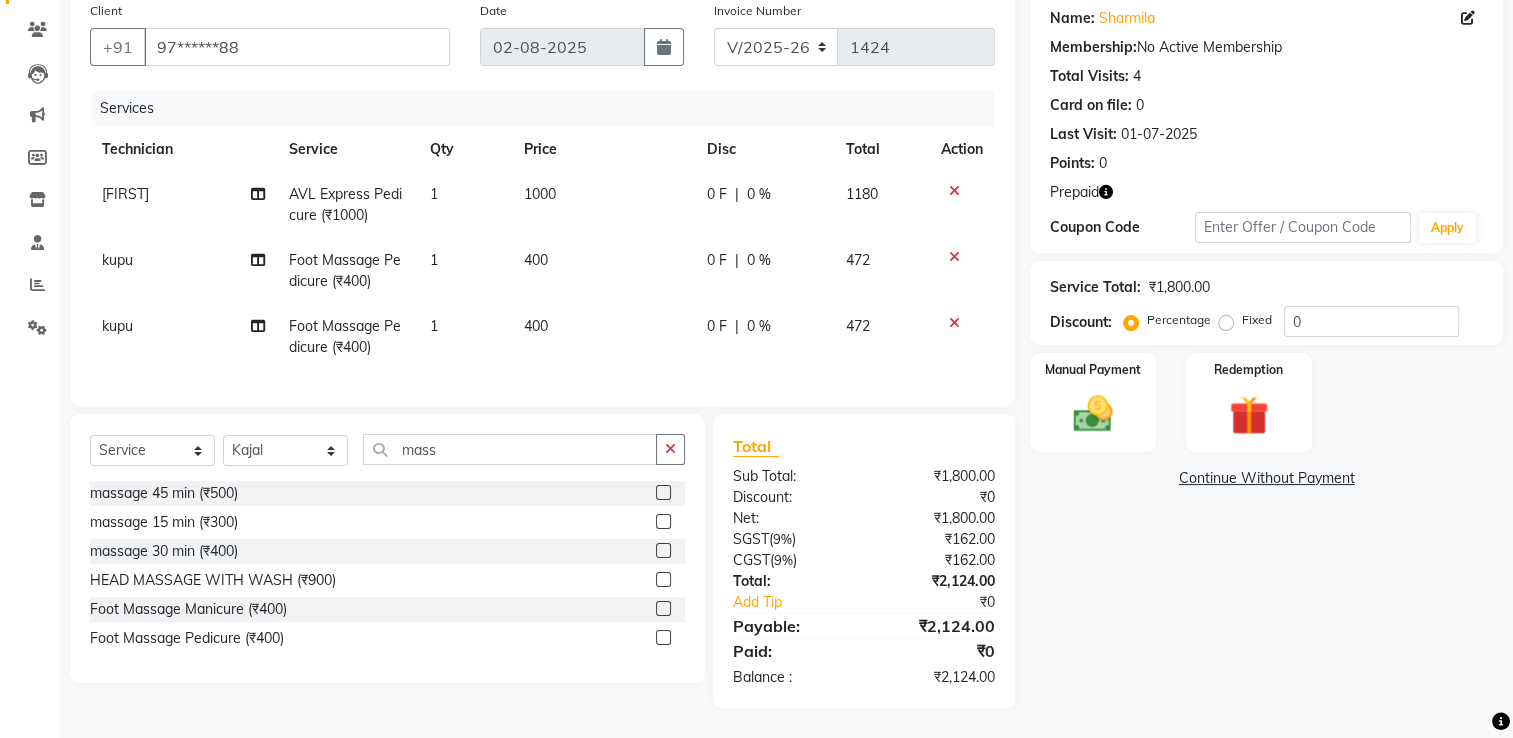 click 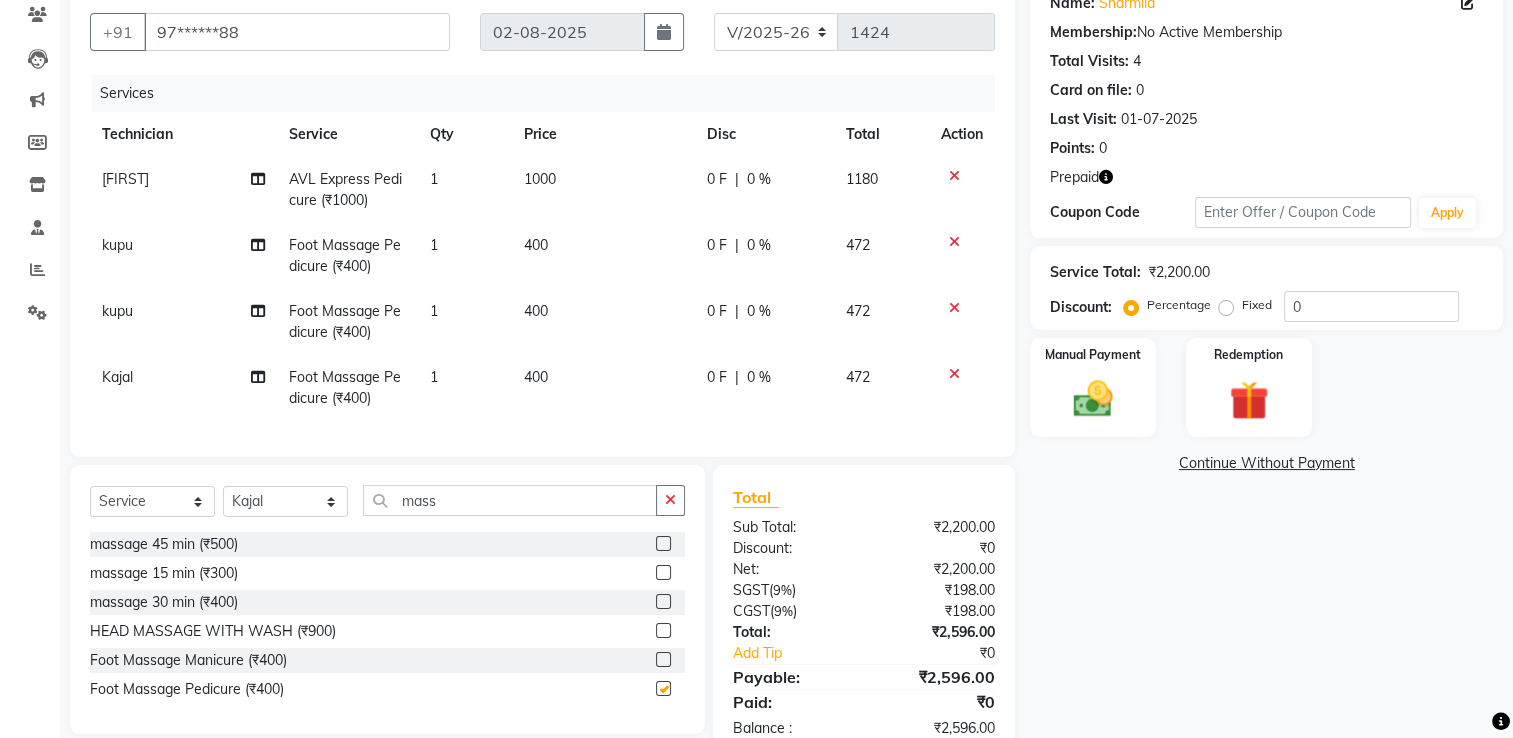 checkbox on "false" 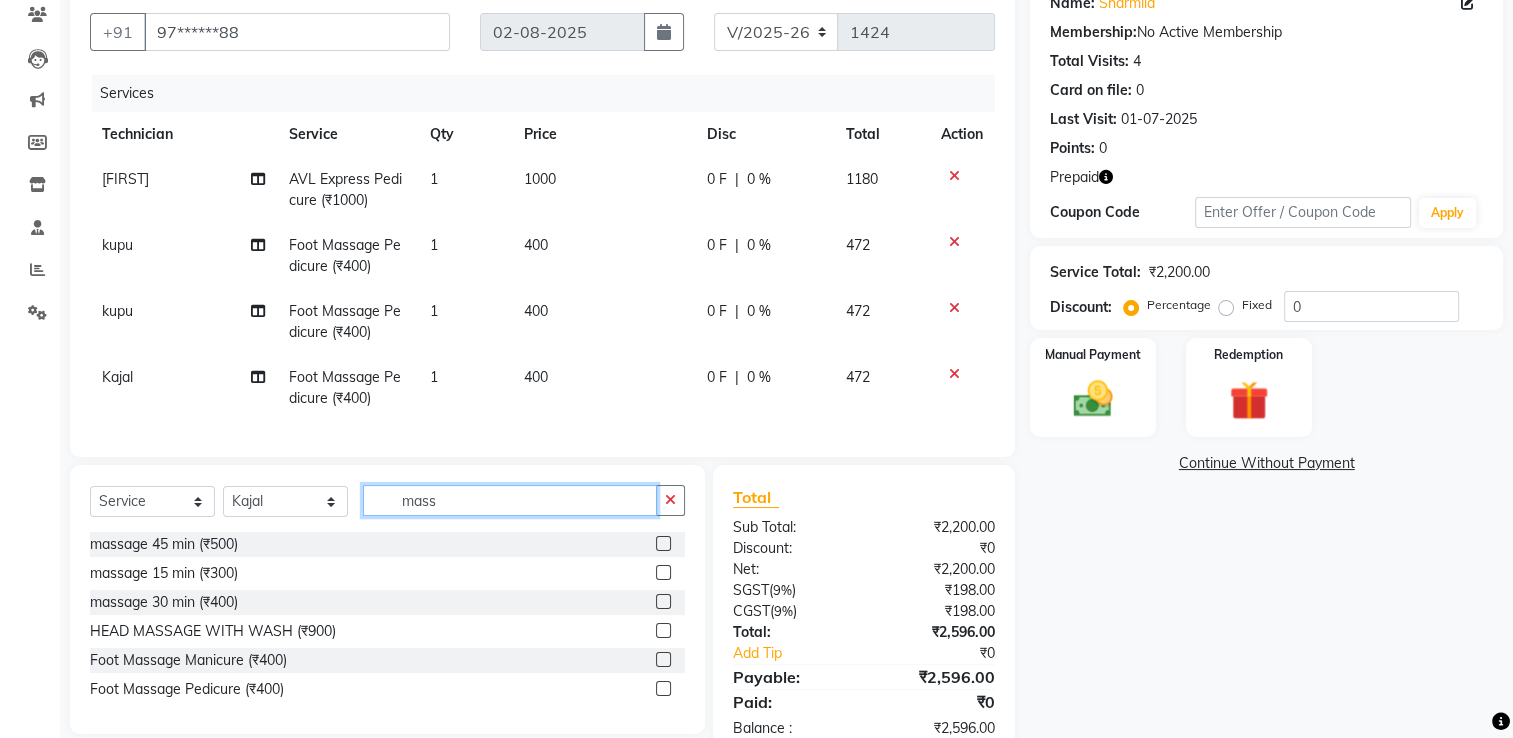 click on "mass" 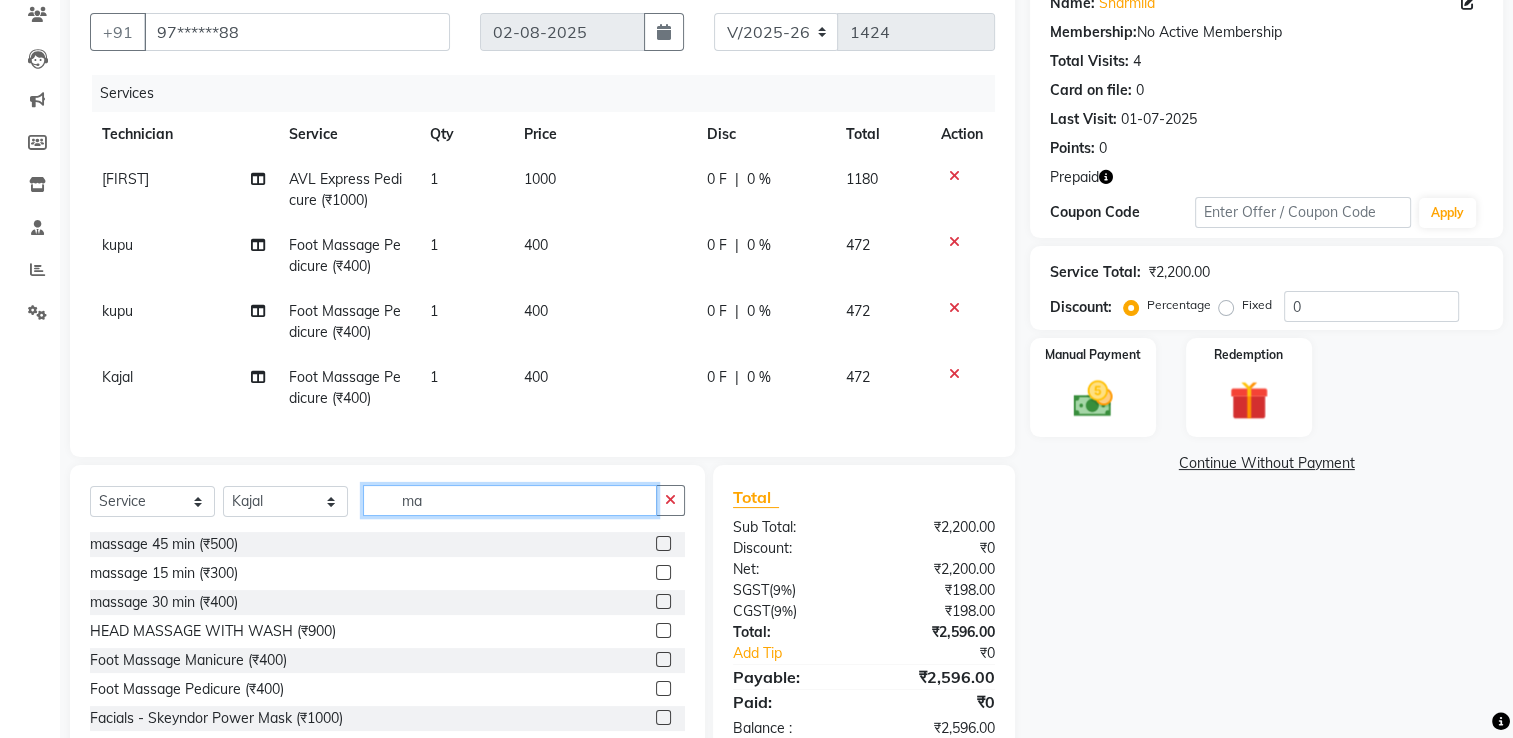 type on "m" 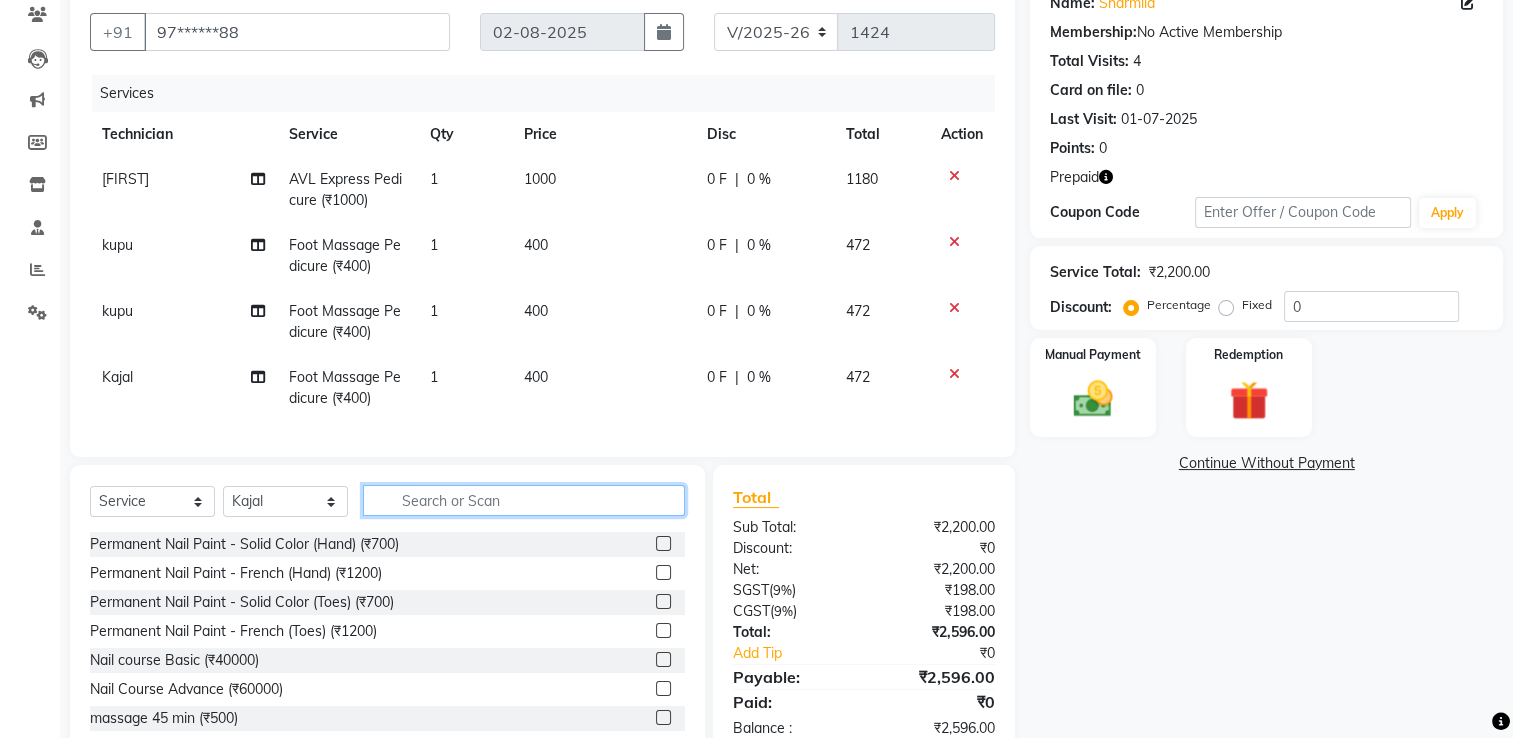 type on "p" 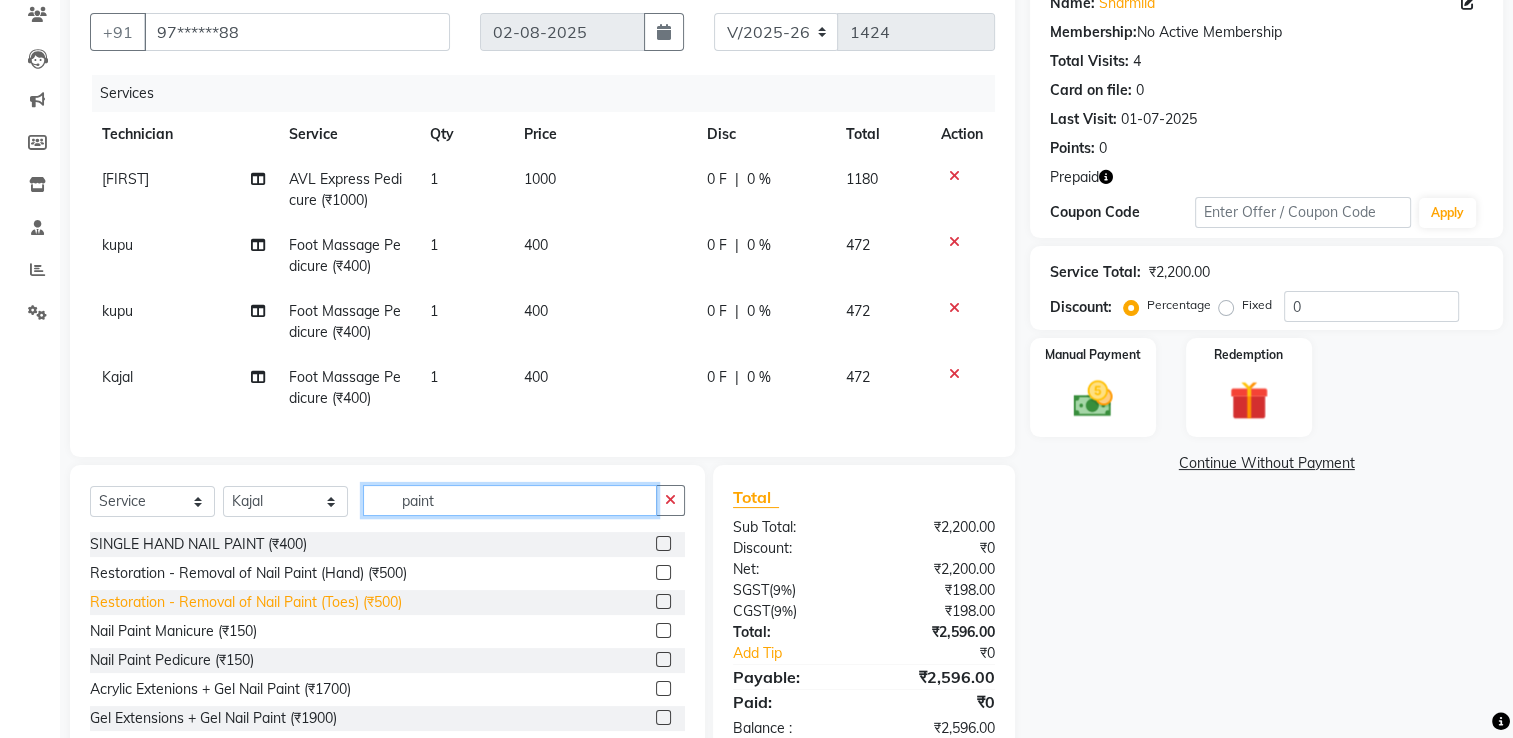 scroll, scrollTop: 119, scrollLeft: 0, axis: vertical 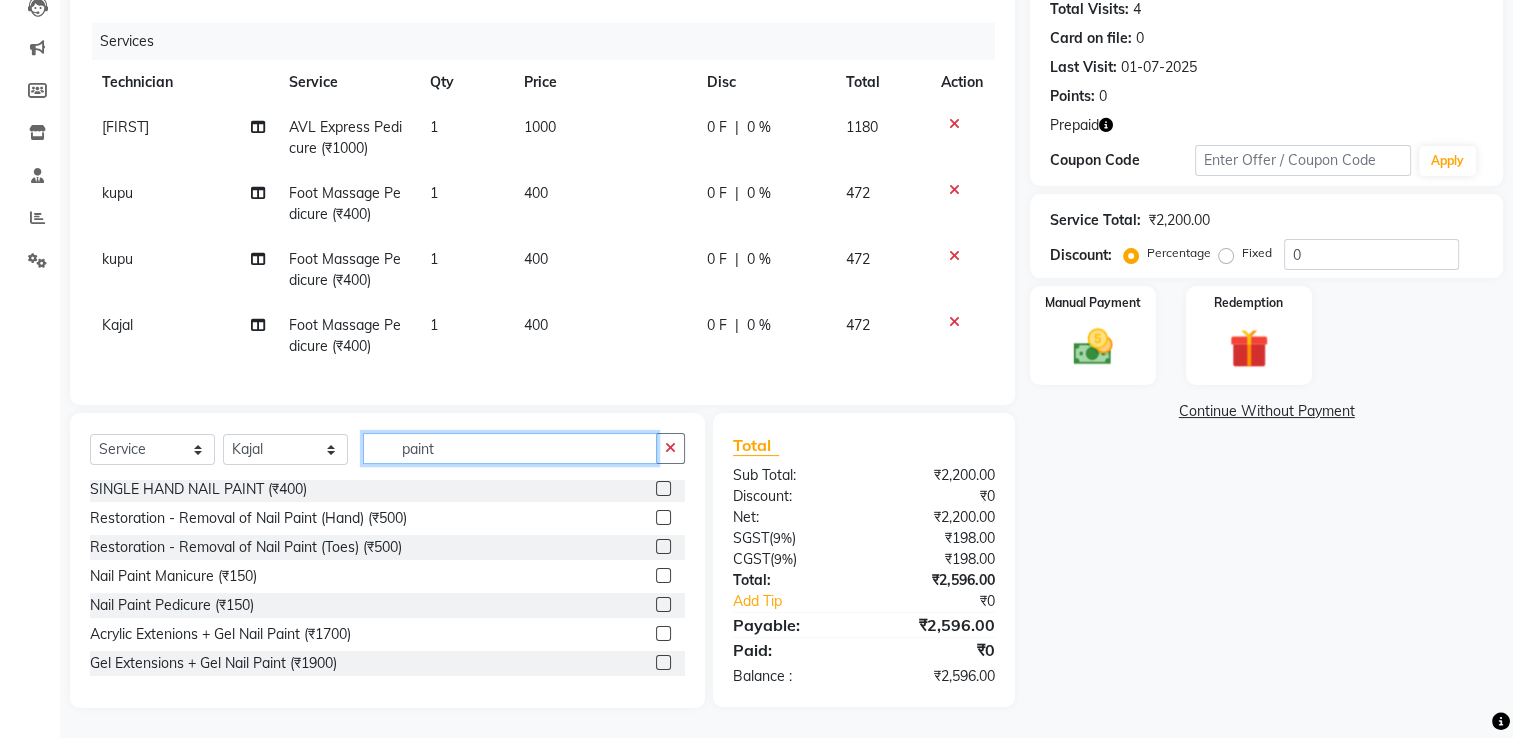 type on "paint" 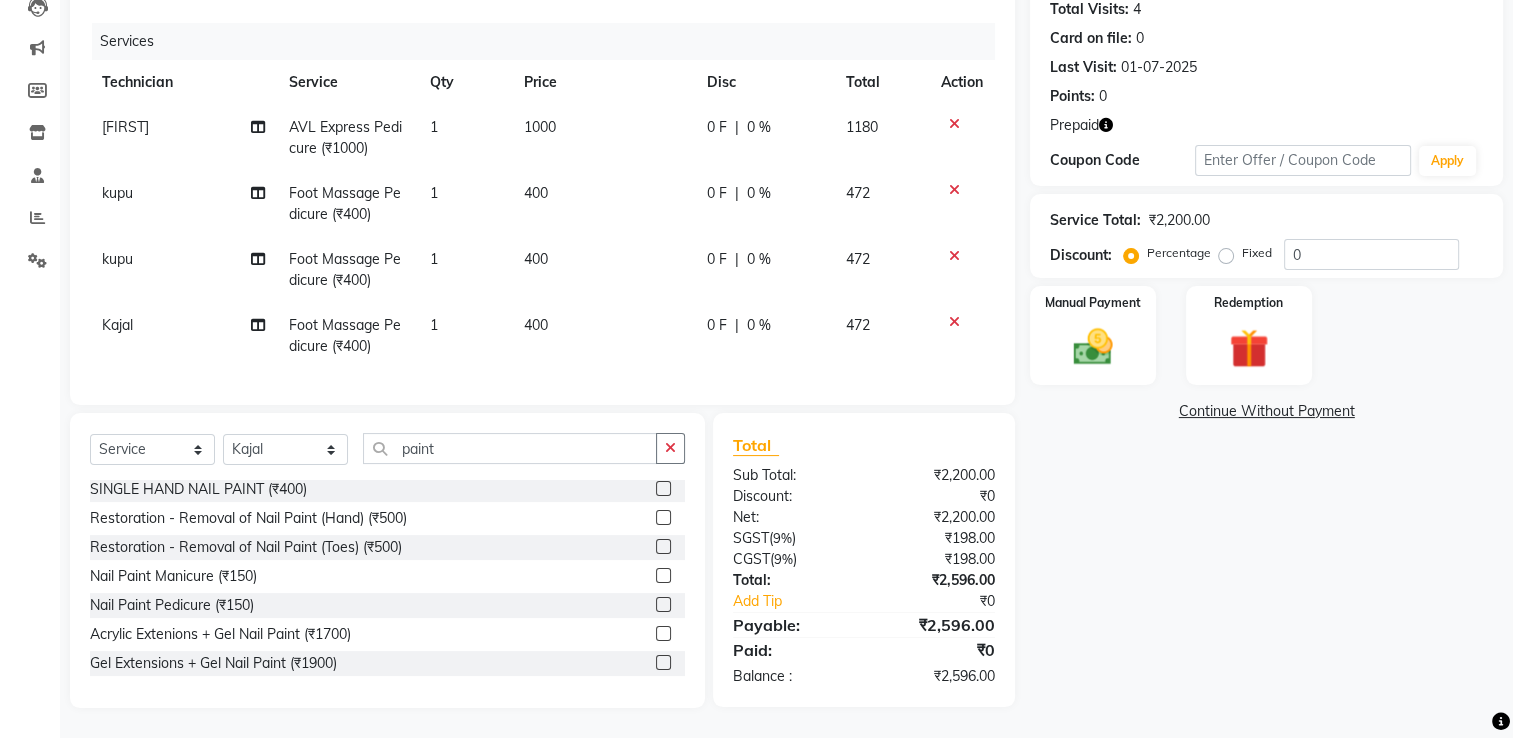 click 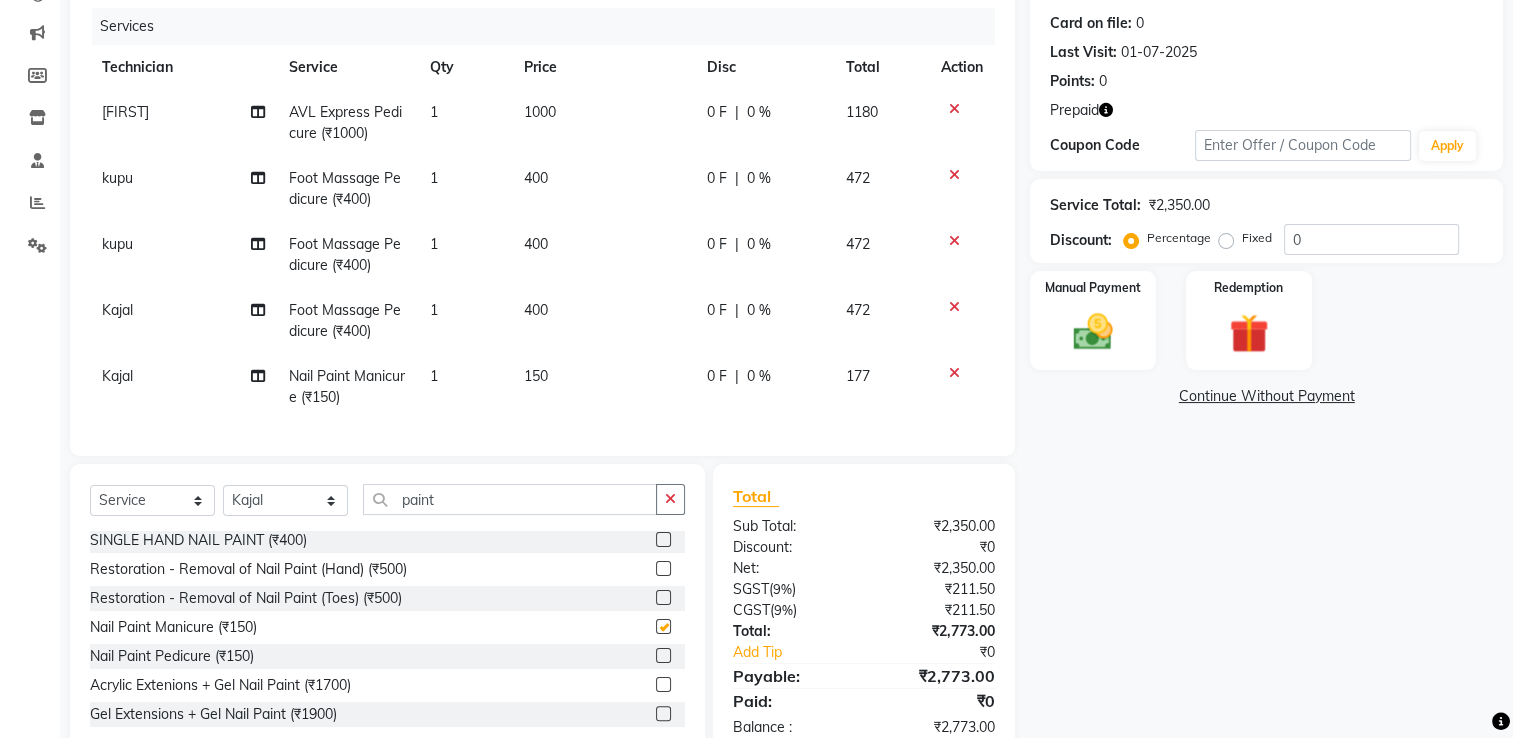 checkbox on "false" 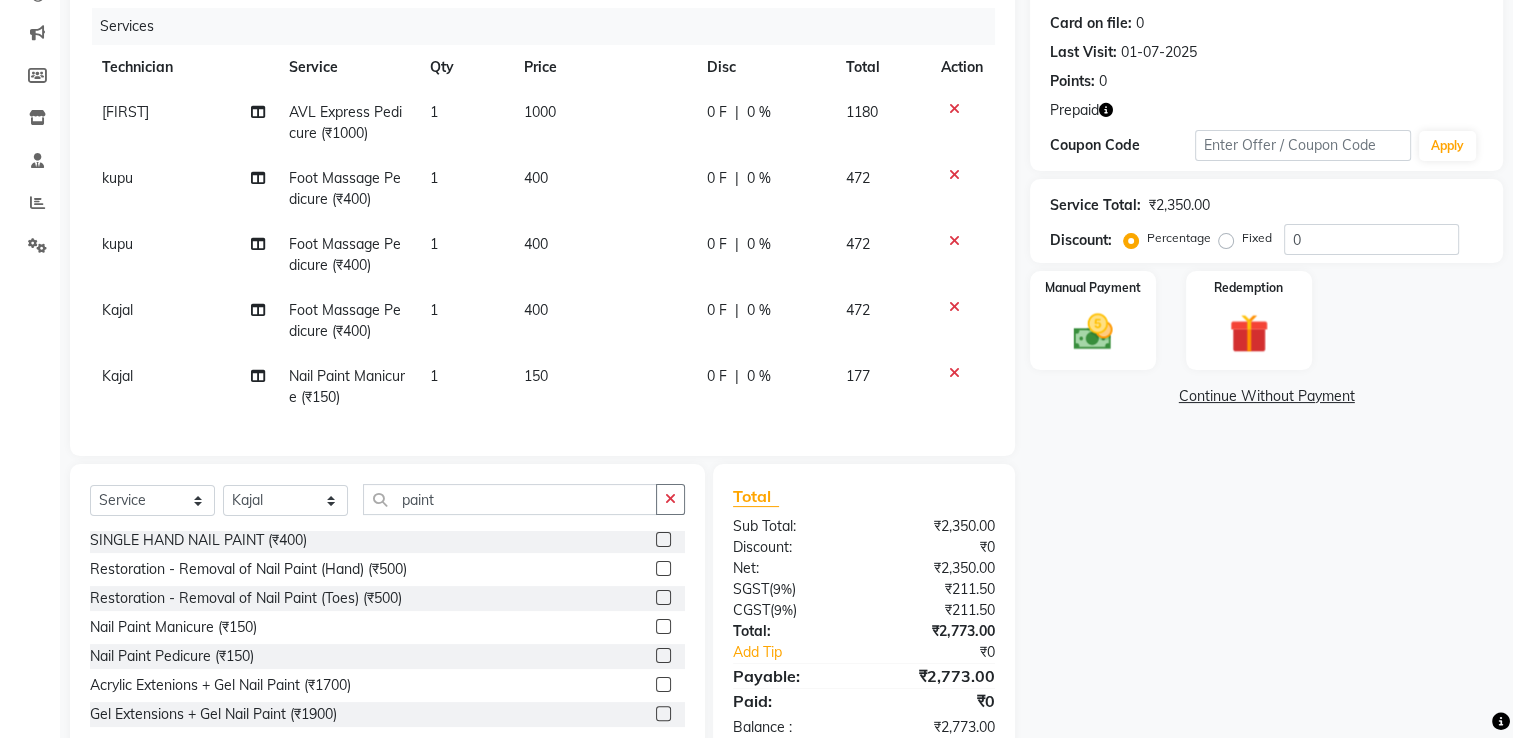 click 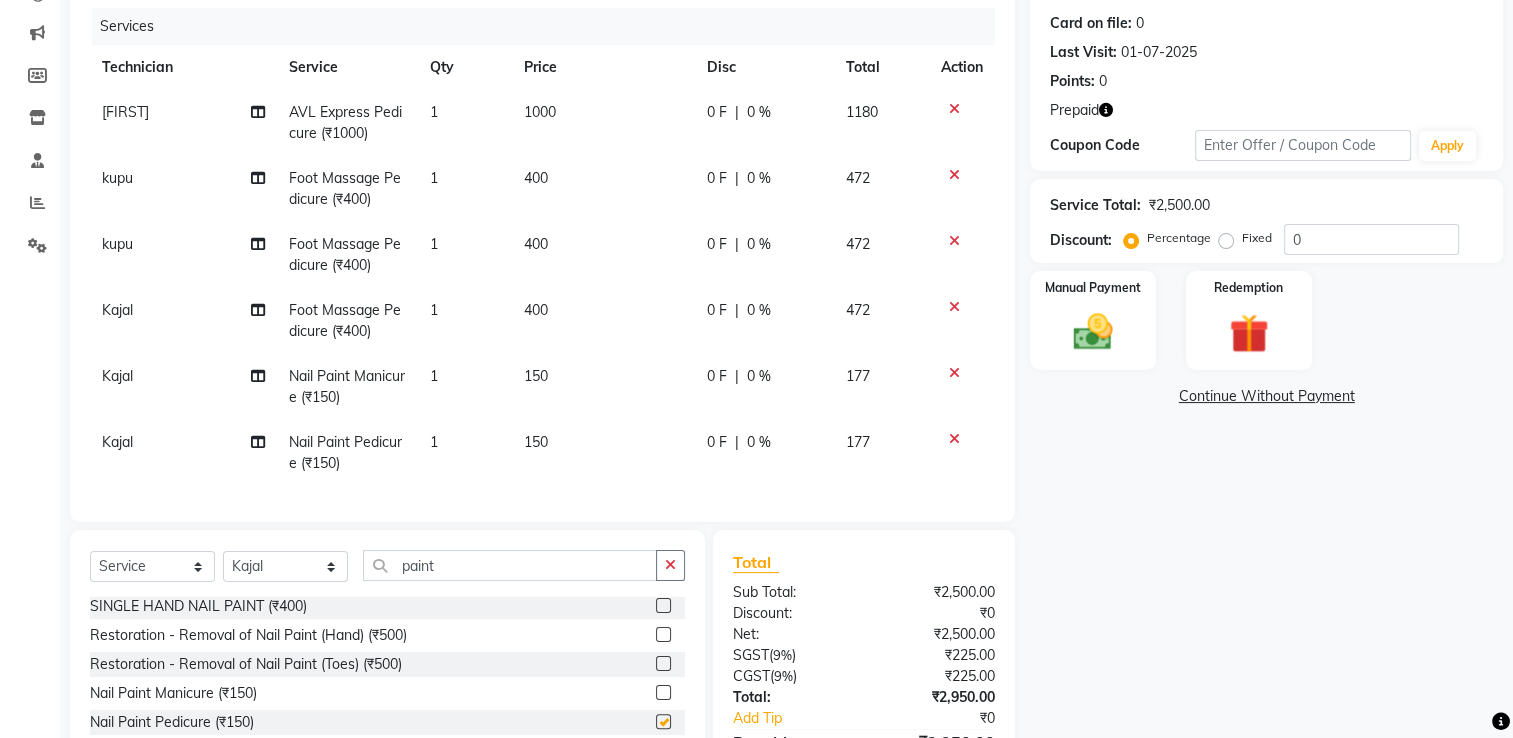 checkbox on "false" 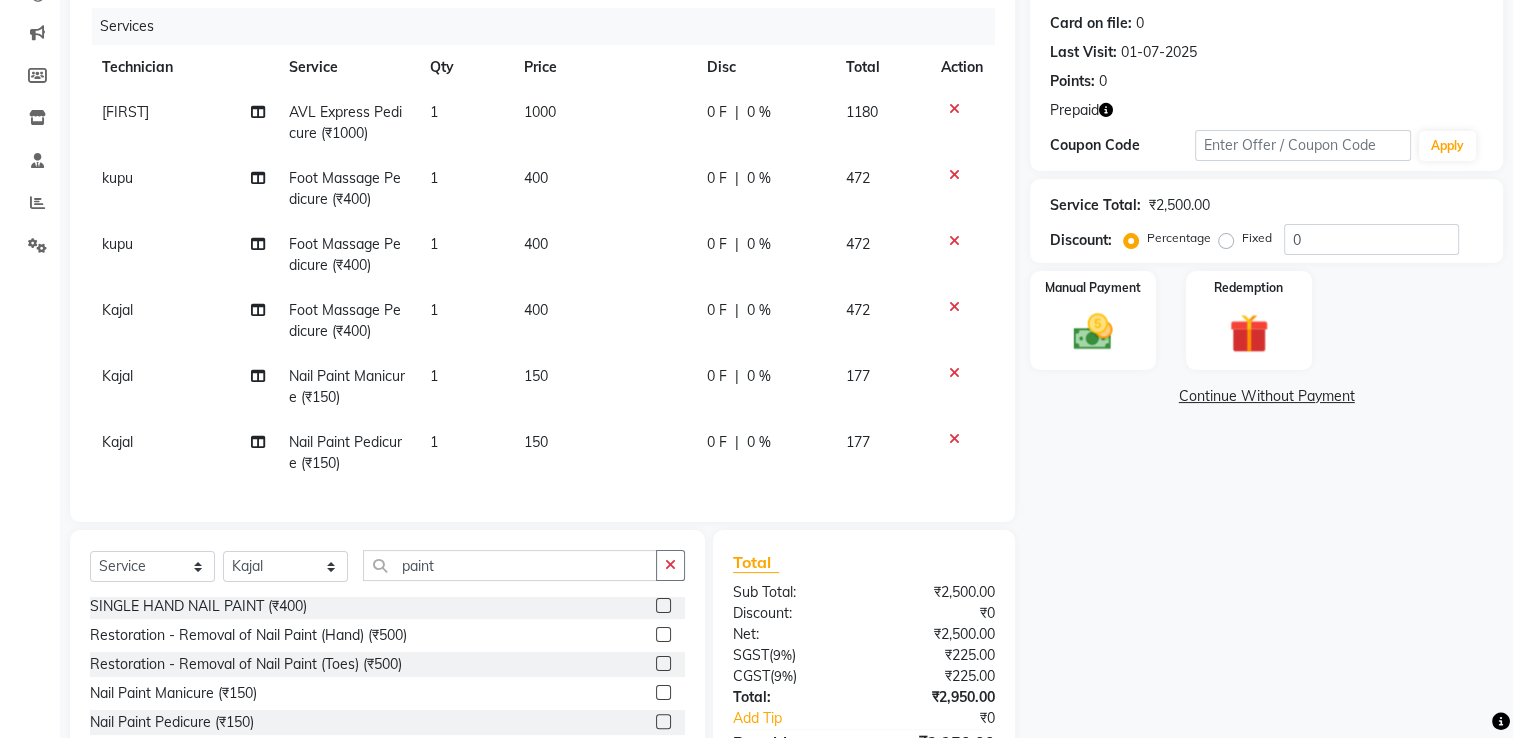 scroll, scrollTop: 9, scrollLeft: 0, axis: vertical 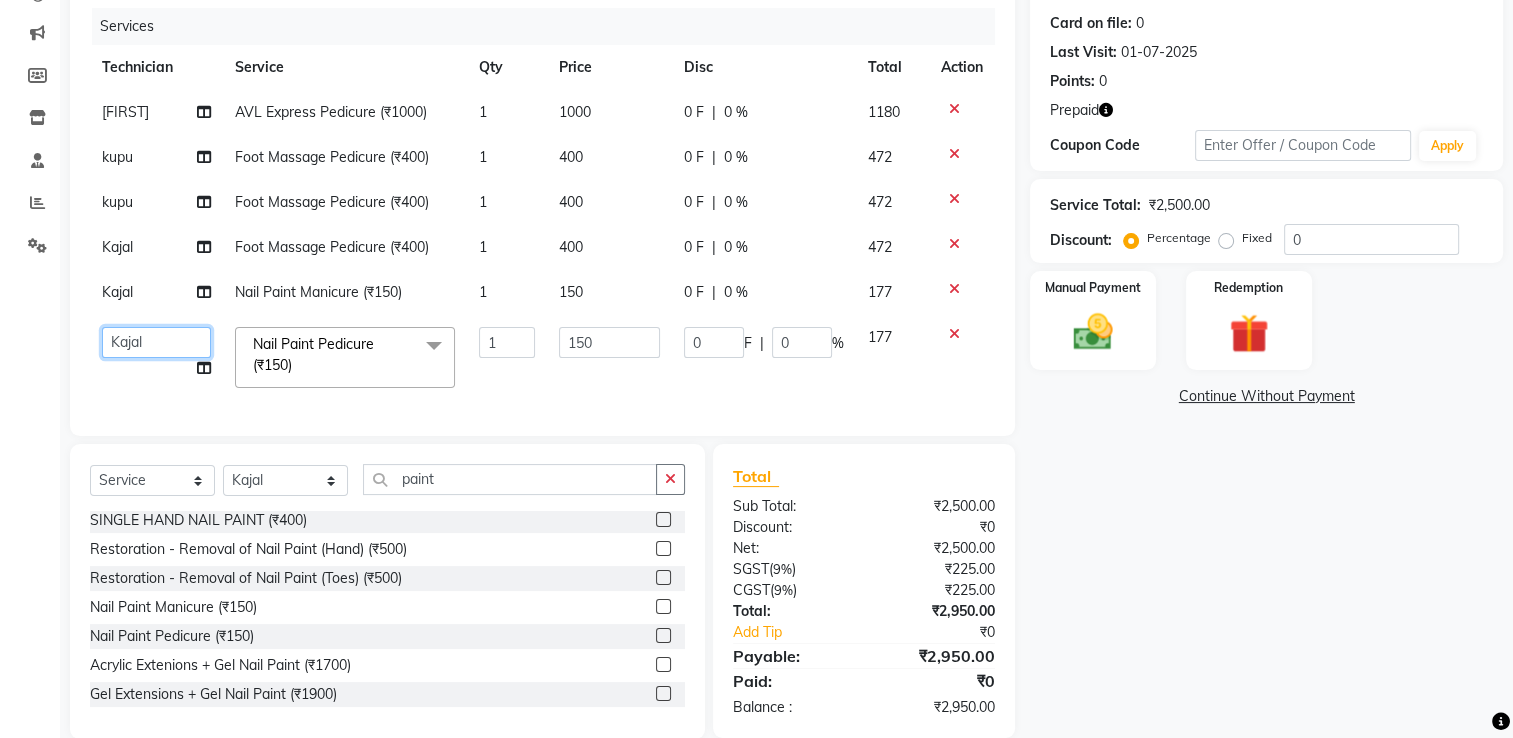 click on "ARISH Arvind chandu Dipen Gulafshan John Kajal kelly kupu Manager megha Nirjala Owner pankaj PARE shradha" 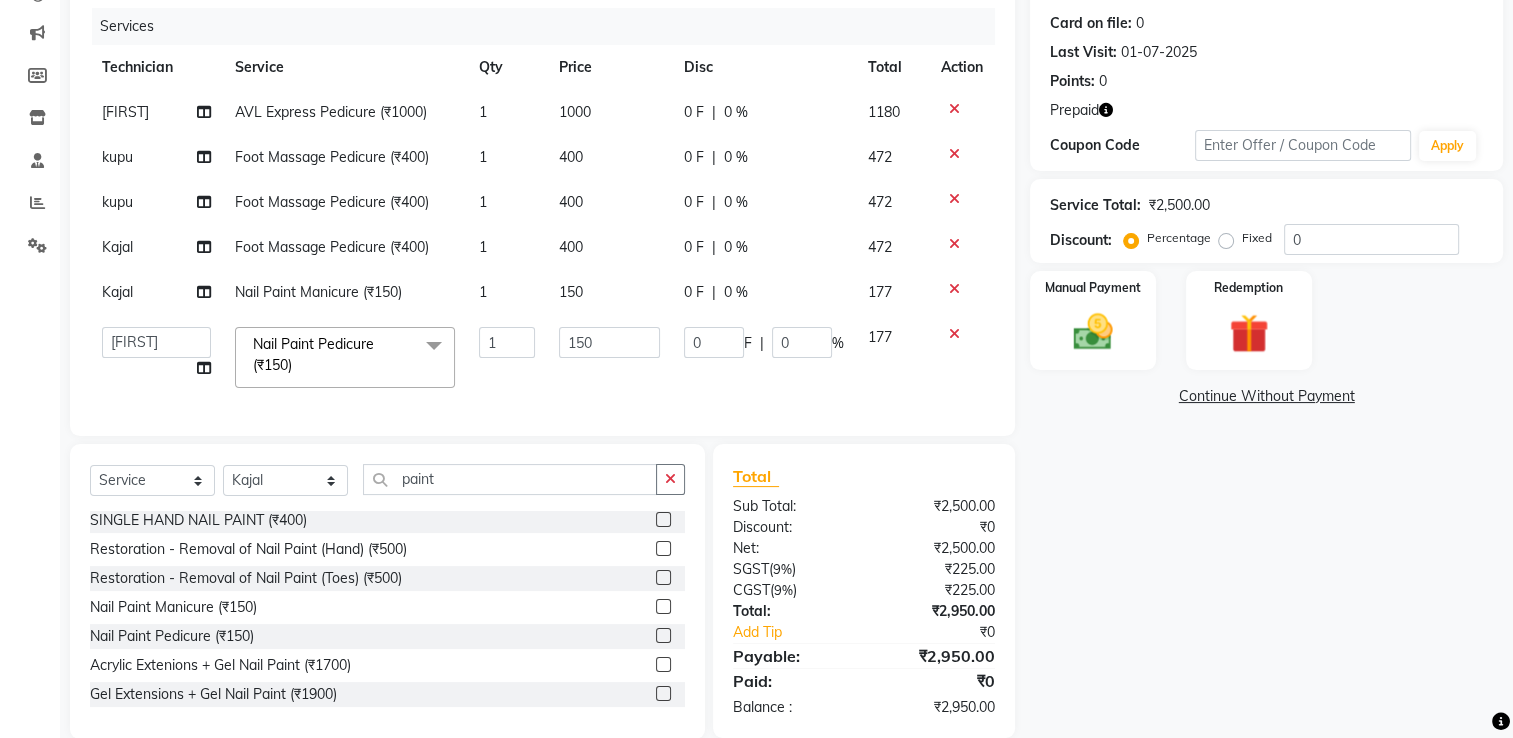 select on "80708" 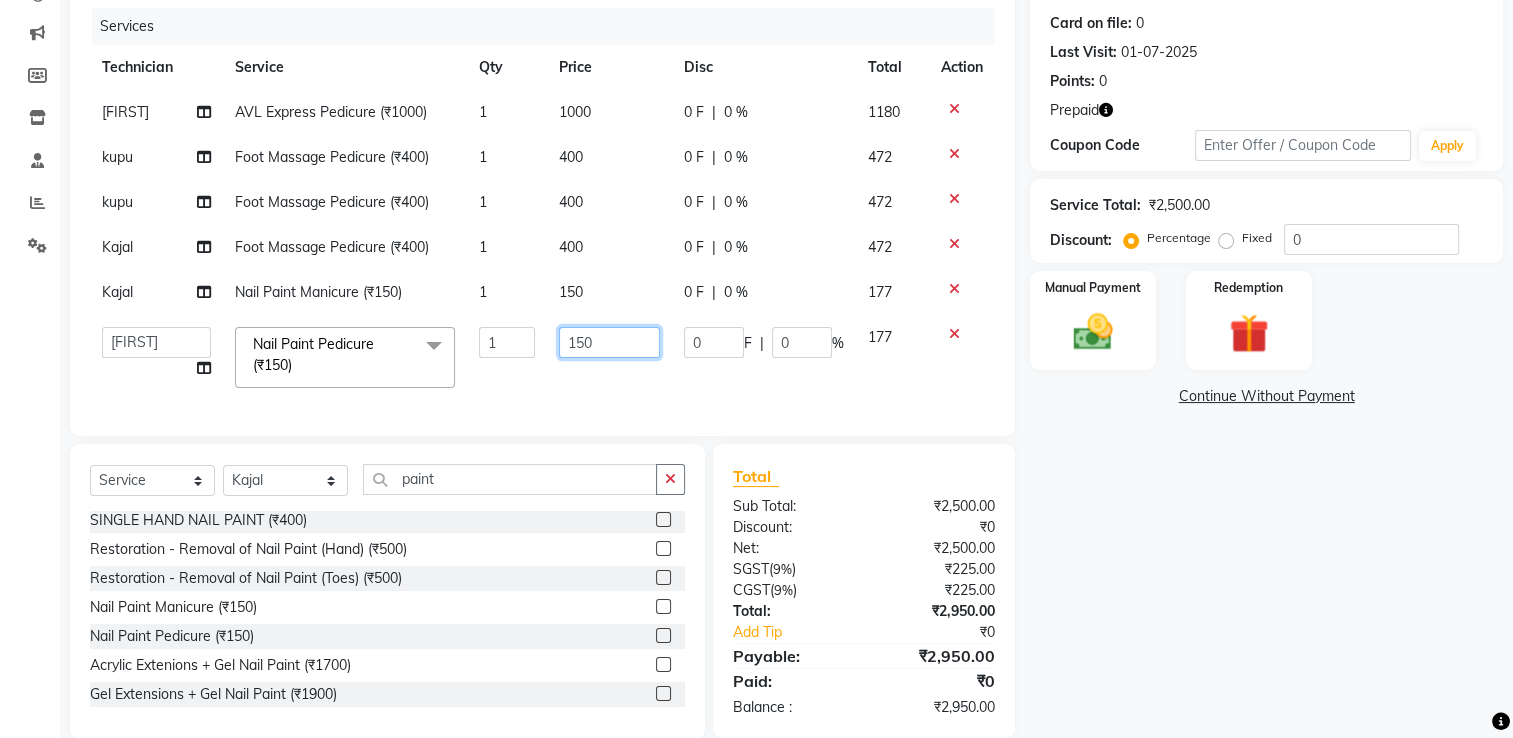 click on "150" 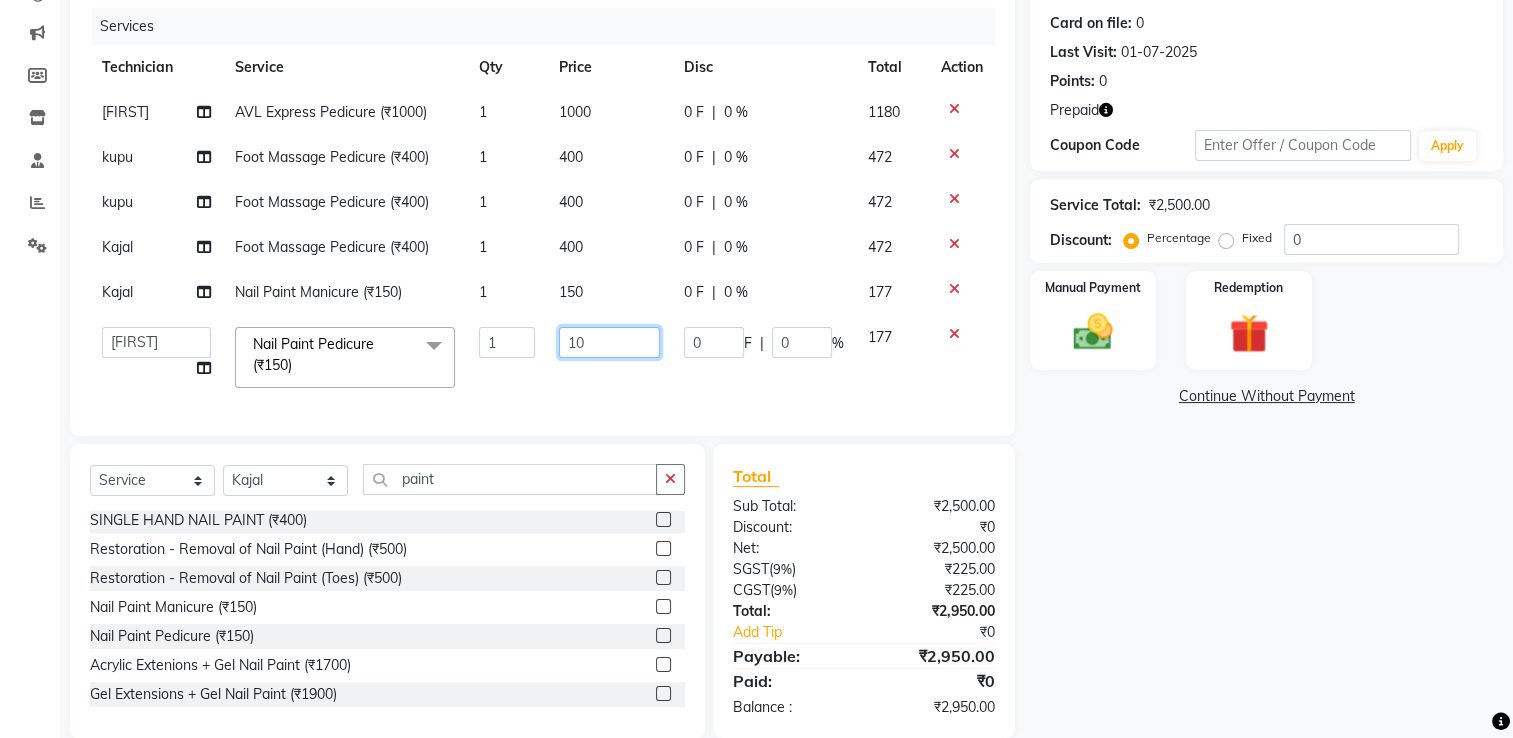 type on "100" 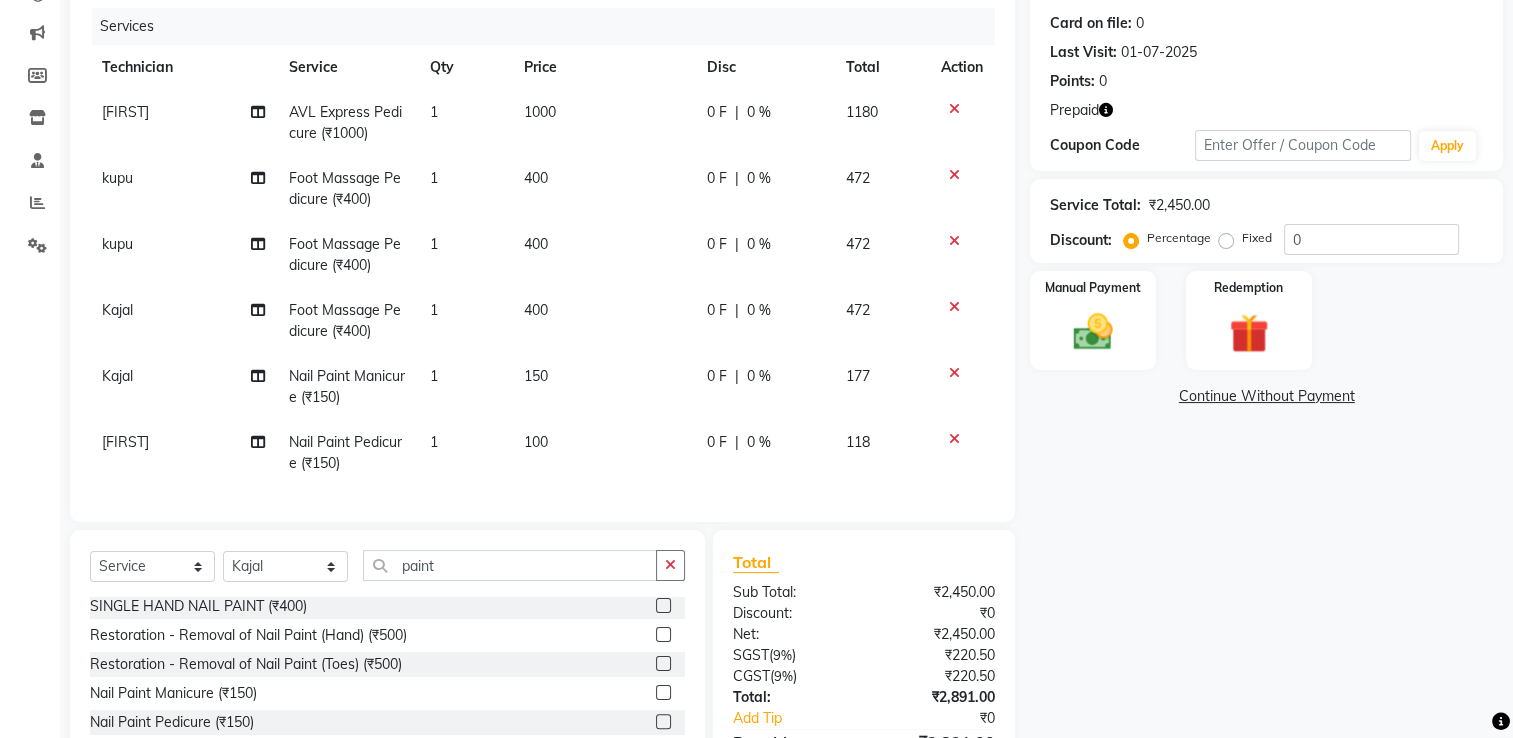click on "shradha AVL Express Pedicure (₹1000) 1 1000 0 F | 0 % 1180 kupu Foot Massage Pedicure (₹400) 1 400 0 F | 0 % 472 kupu Foot Massage Pedicure (₹400) 1 400 0 F | 0 % 472 Kajal Foot Massage Pedicure (₹400) 1 400 0 F | 0 % 472 Kajal Nail Paint Manicure (₹150) 1 150 0 F | 0 % 177 Arvind Nail Paint Pedicure (₹150) 1 100 0 F | 0 % 118" 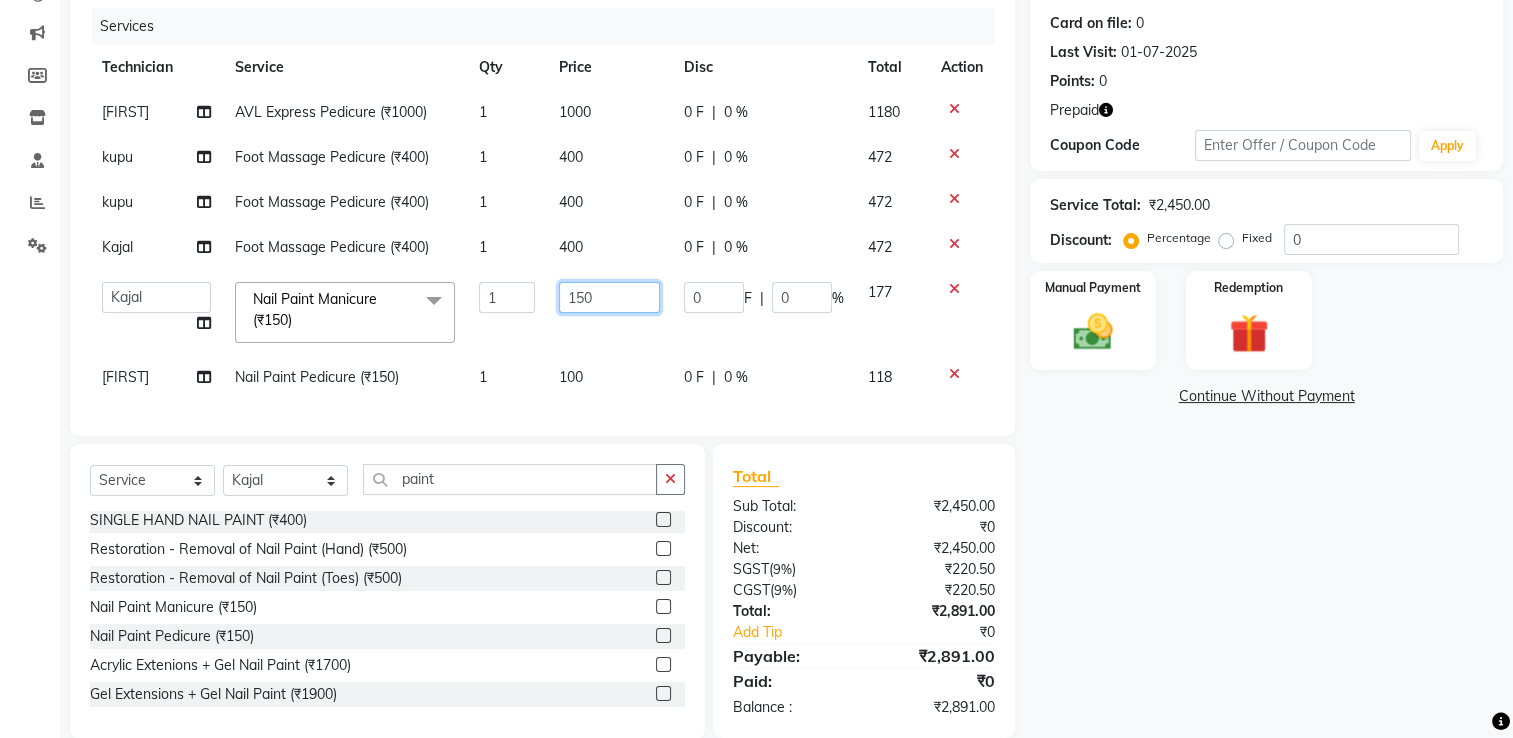 click on "150" 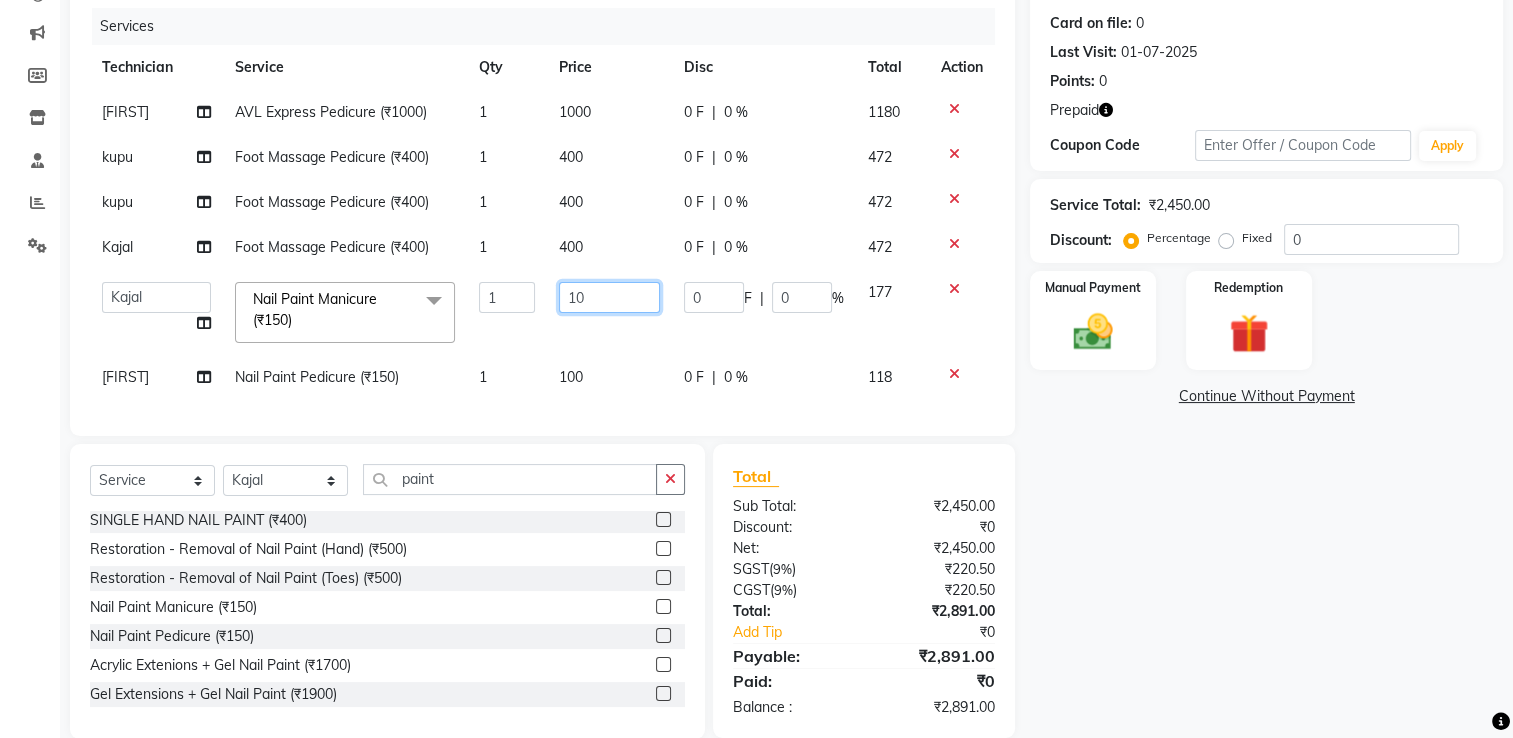type on "100" 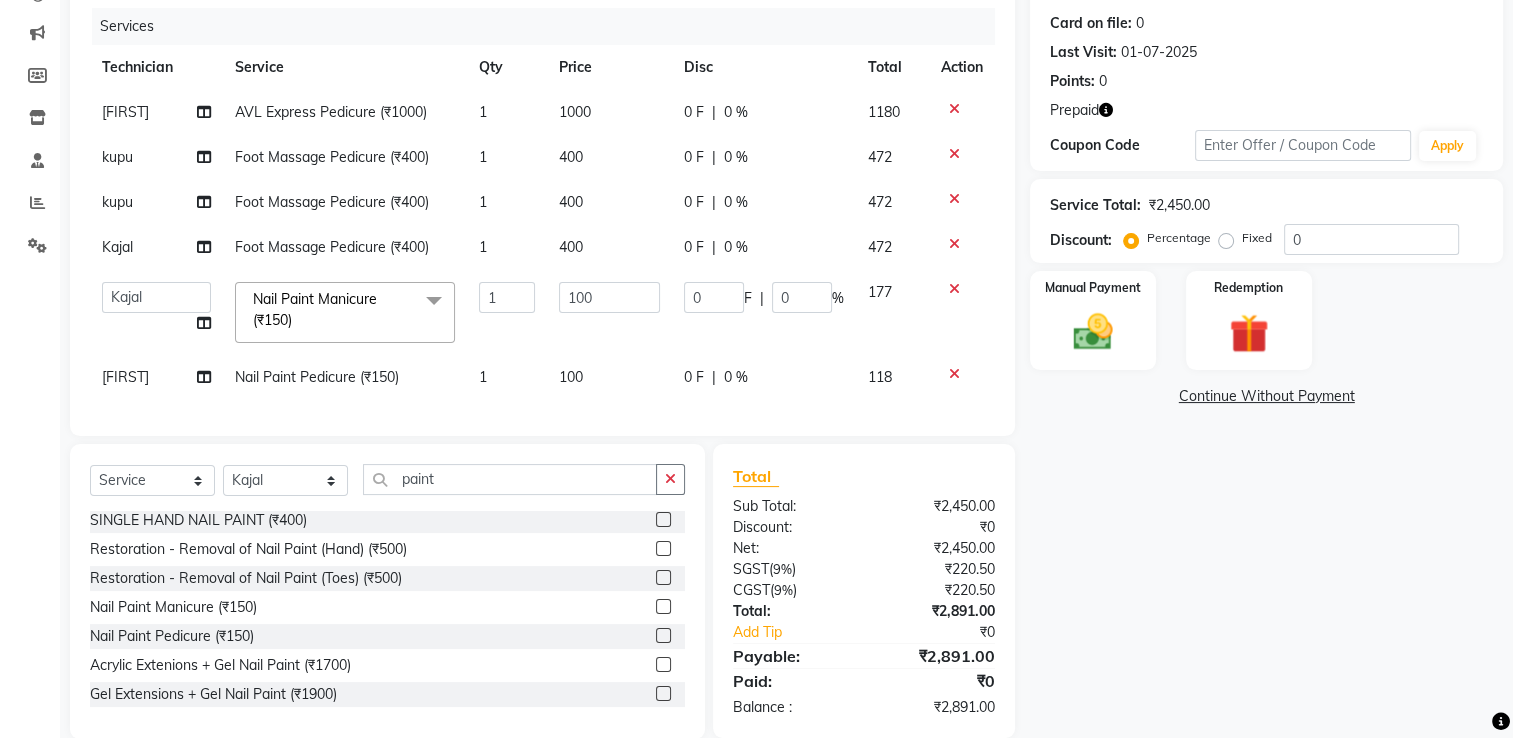 drag, startPoint x: 1155, startPoint y: 520, endPoint x: 1121, endPoint y: 507, distance: 36.40055 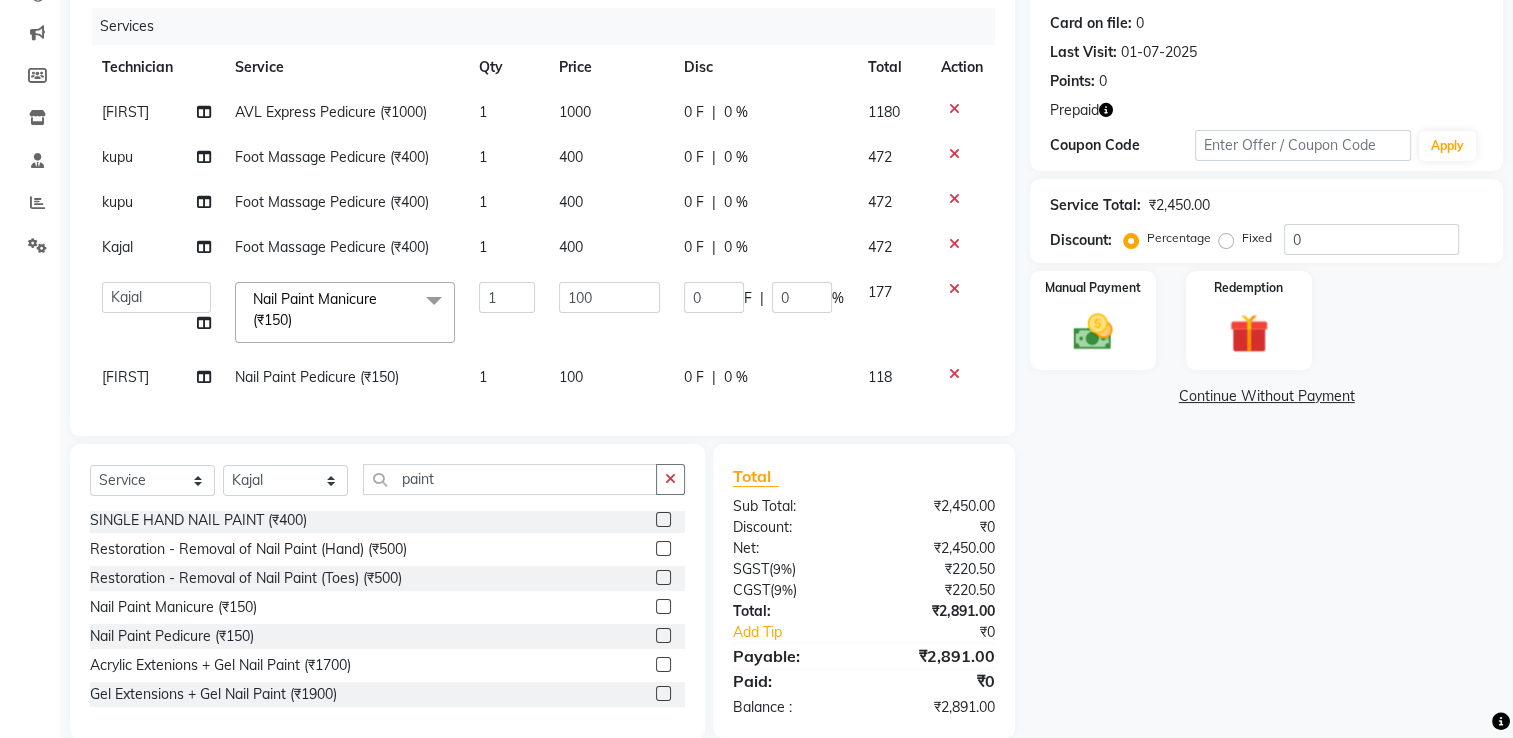 click on "Name: Sharmila Membership: No Active Membership Total Visits: 4 Card on file: 0 Last Visit: 01-07-2025 Points: 0 Prepaid Coupon Code Apply Service Total: ₹2,450.00 Discount: Percentage Fixed Manual Payment Redemption Continue Without Payment" 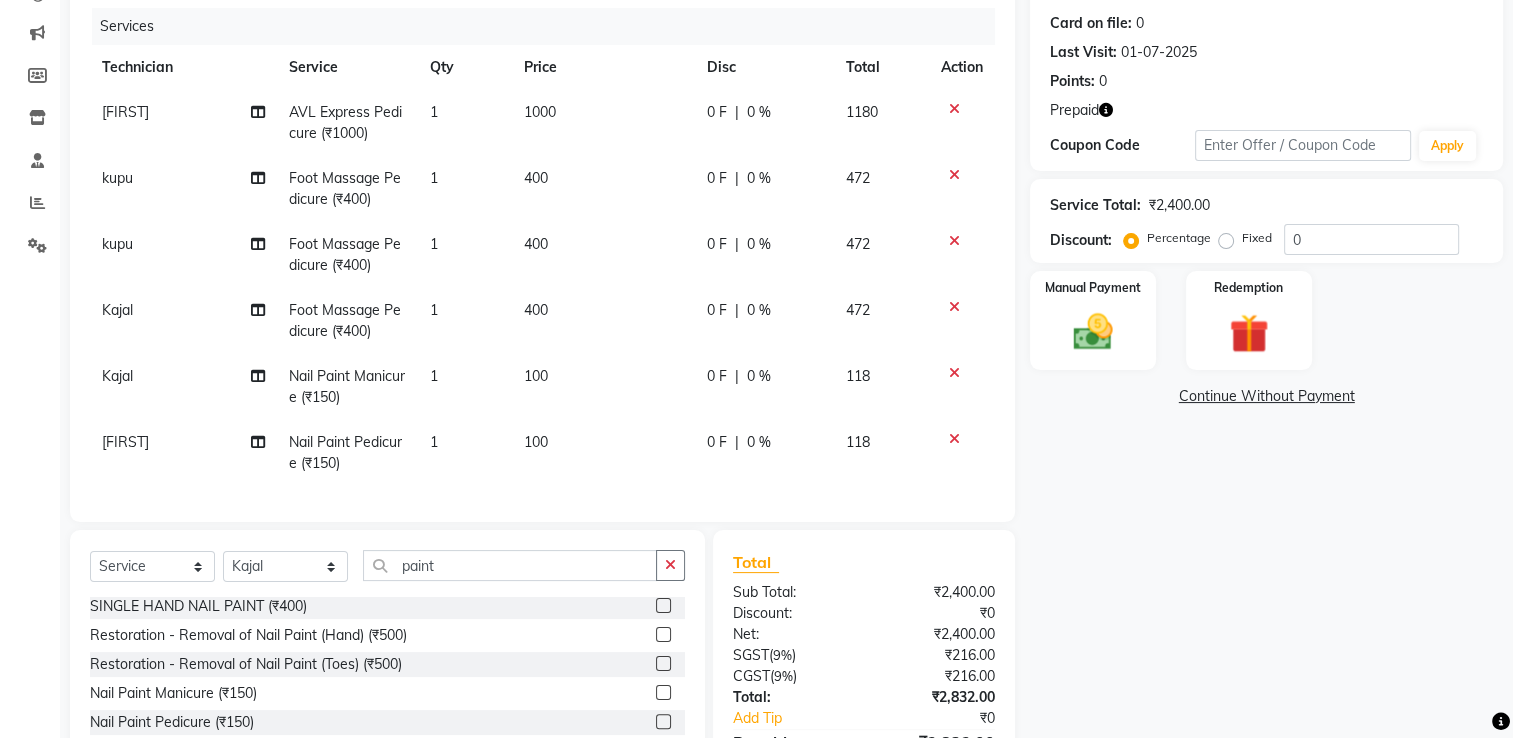 scroll, scrollTop: 9, scrollLeft: 0, axis: vertical 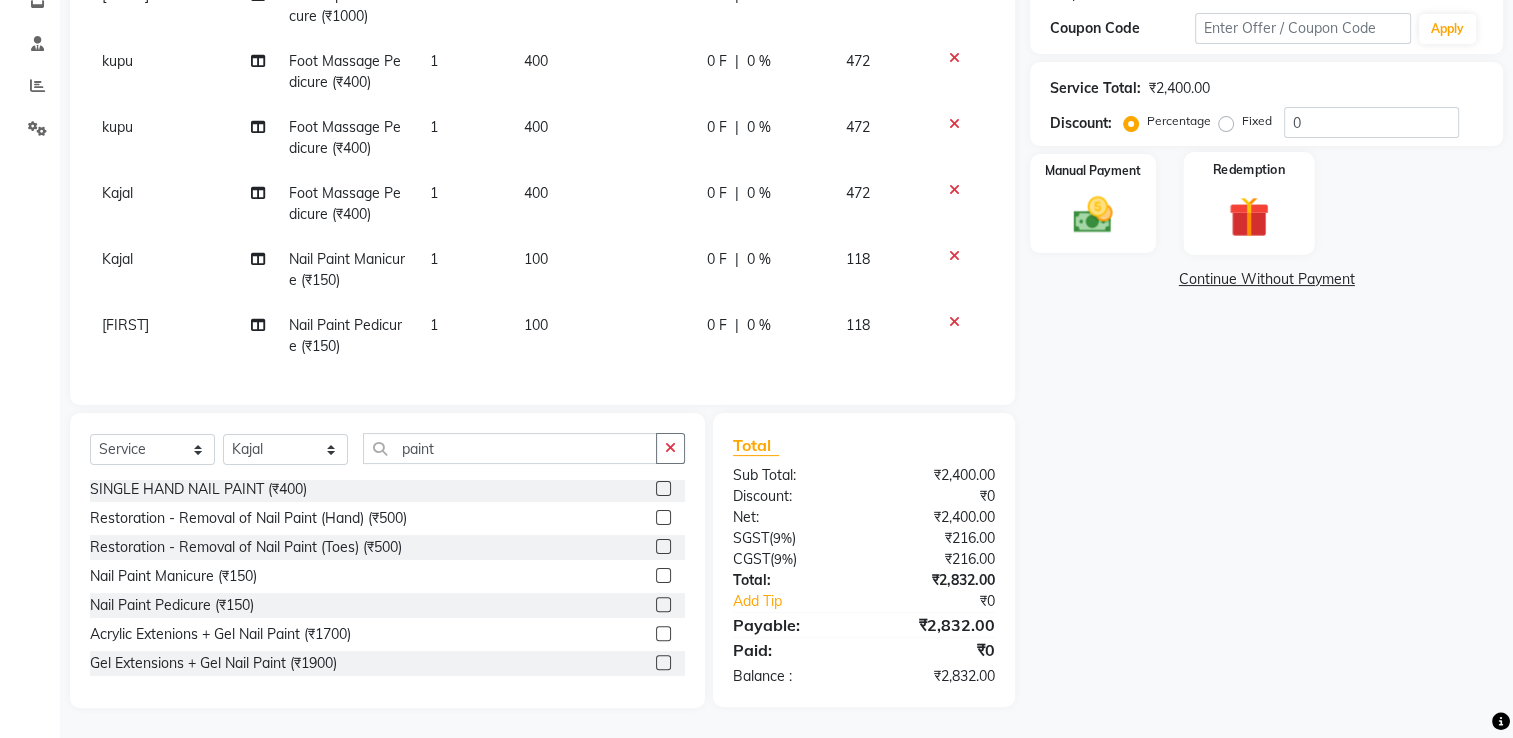 click 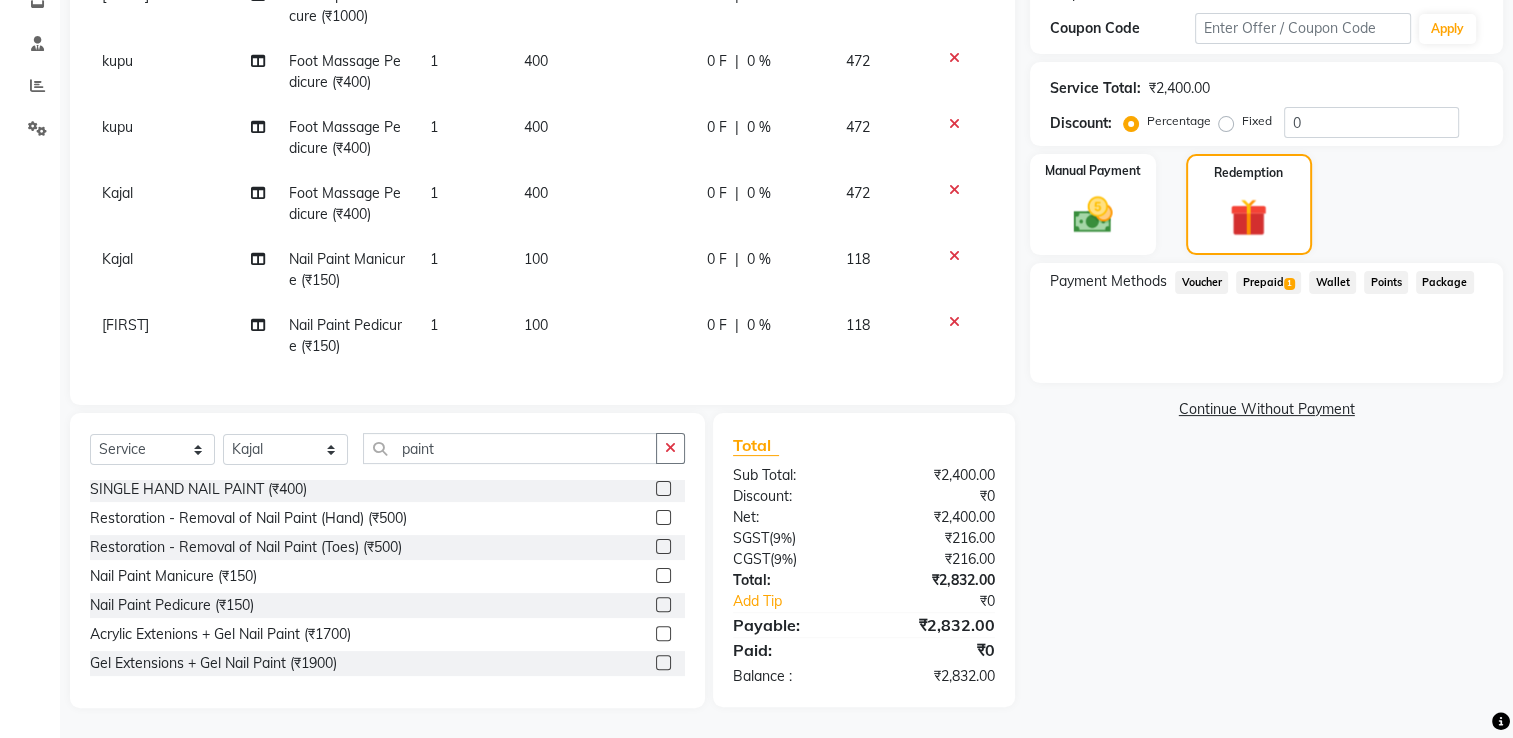 click on "Prepaid  1" 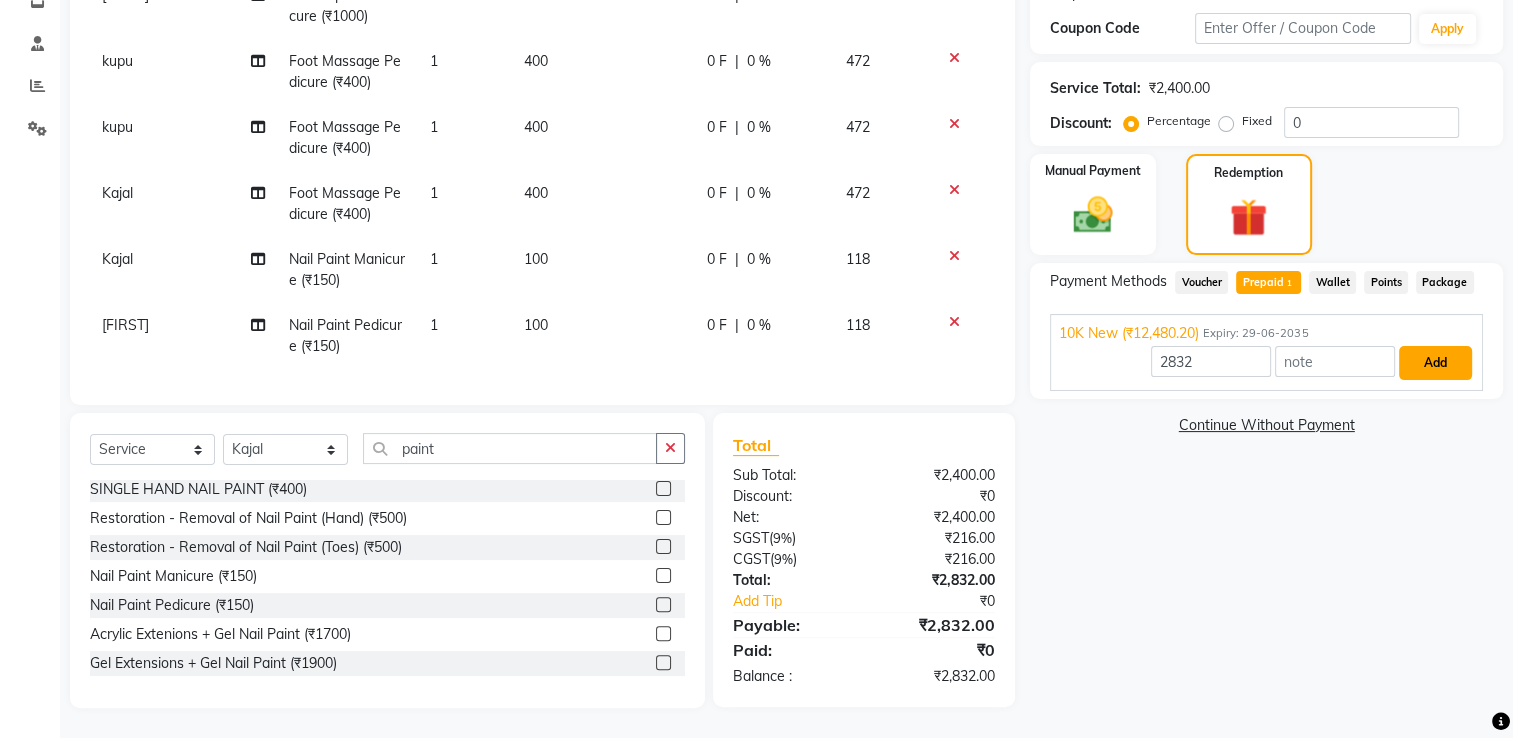 click on "Add" at bounding box center [1435, 363] 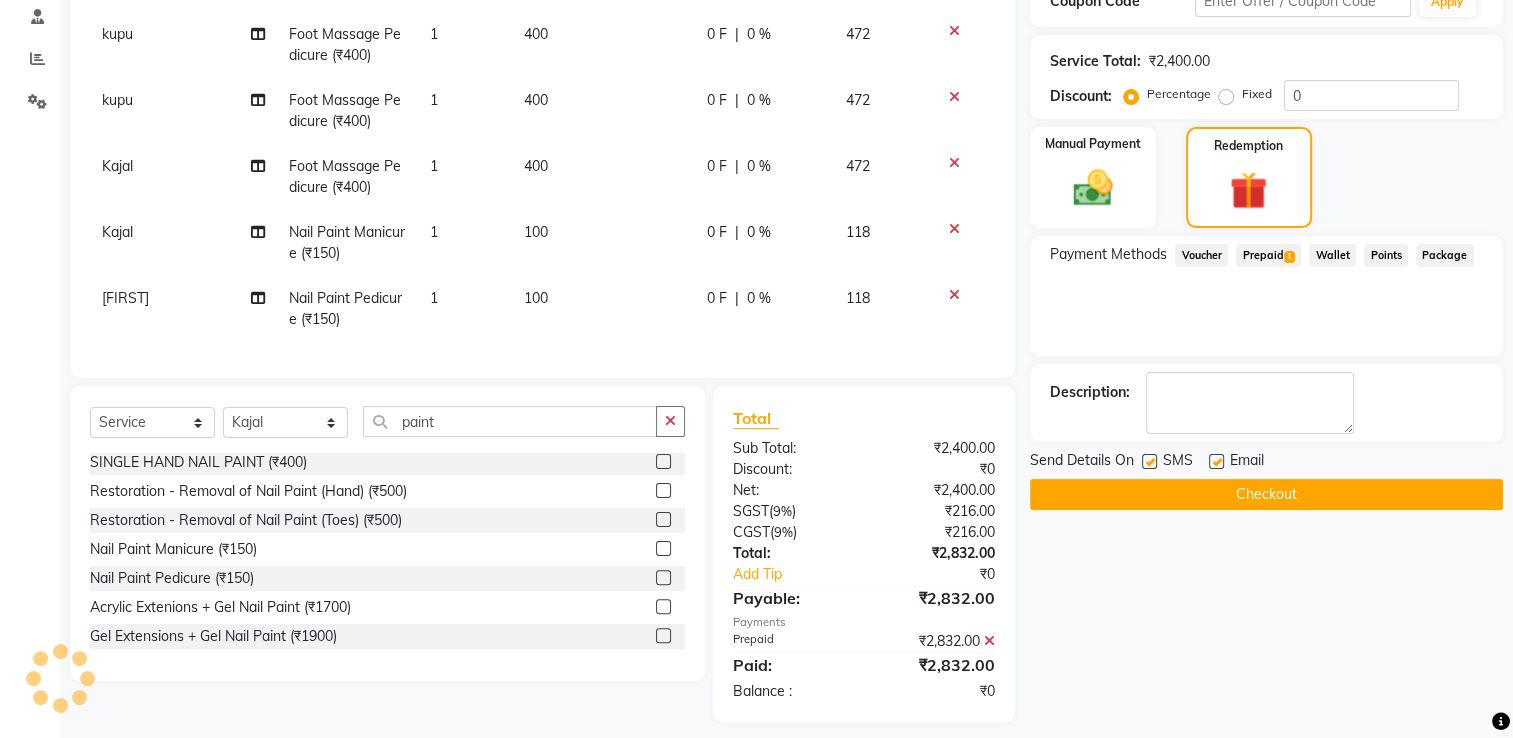 scroll, scrollTop: 404, scrollLeft: 0, axis: vertical 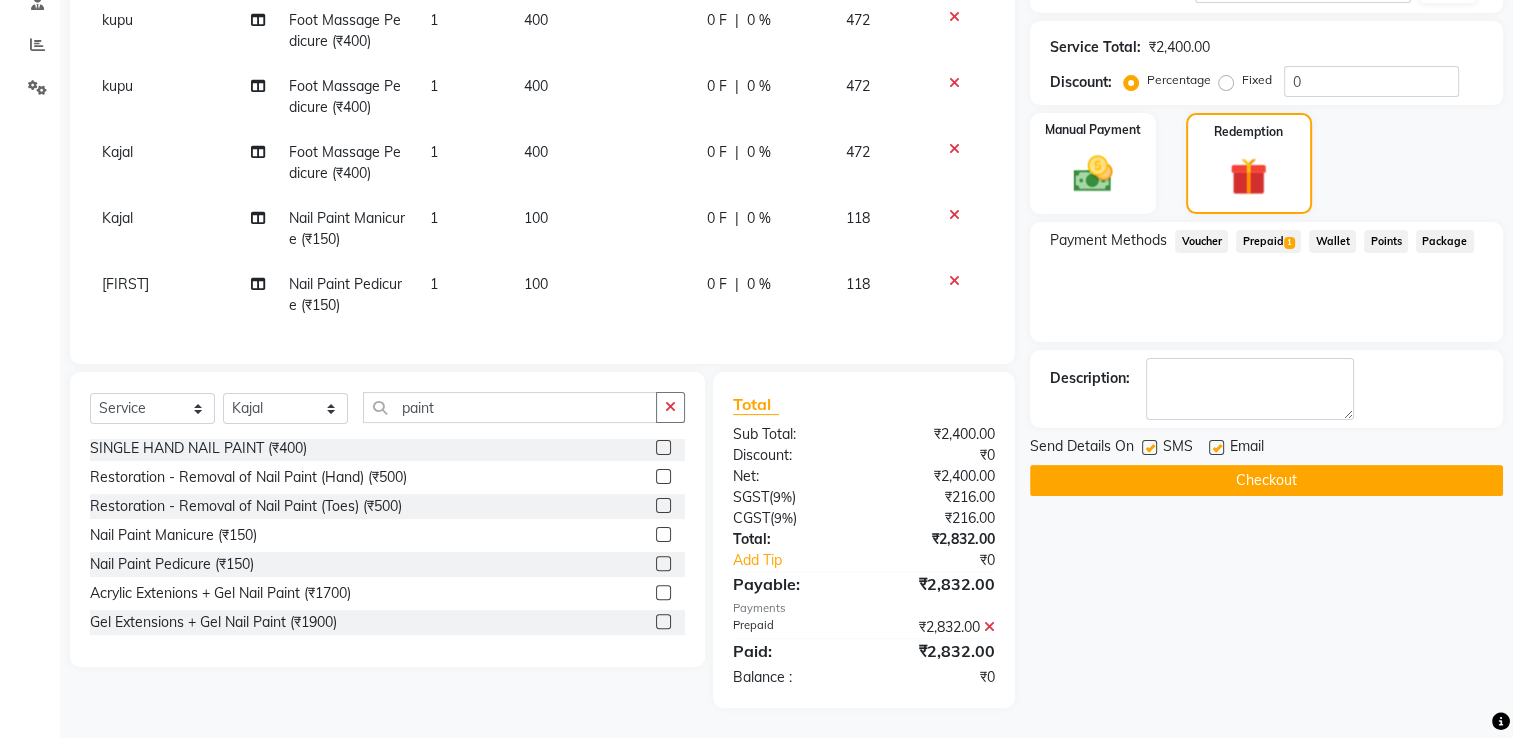 click on "Checkout" 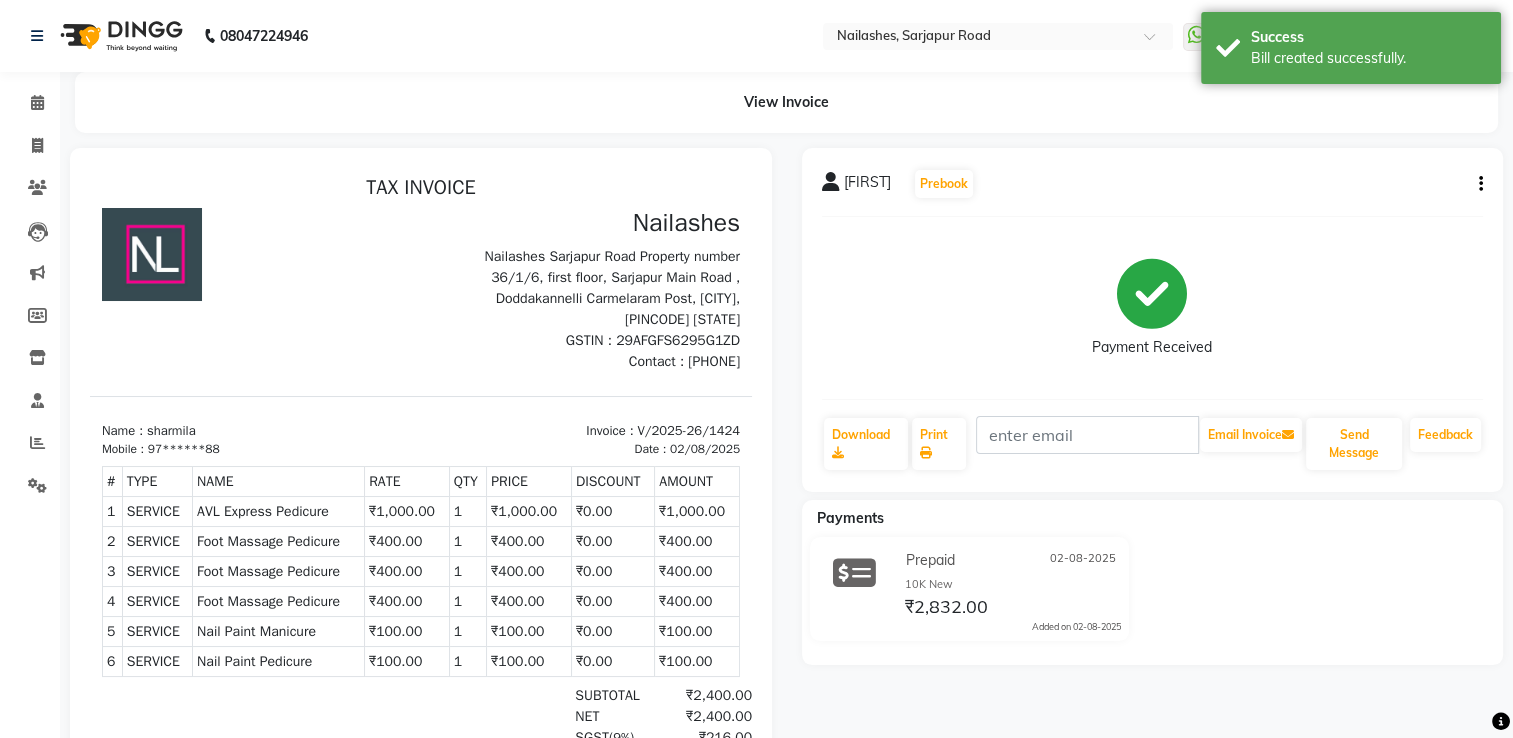 scroll, scrollTop: 0, scrollLeft: 0, axis: both 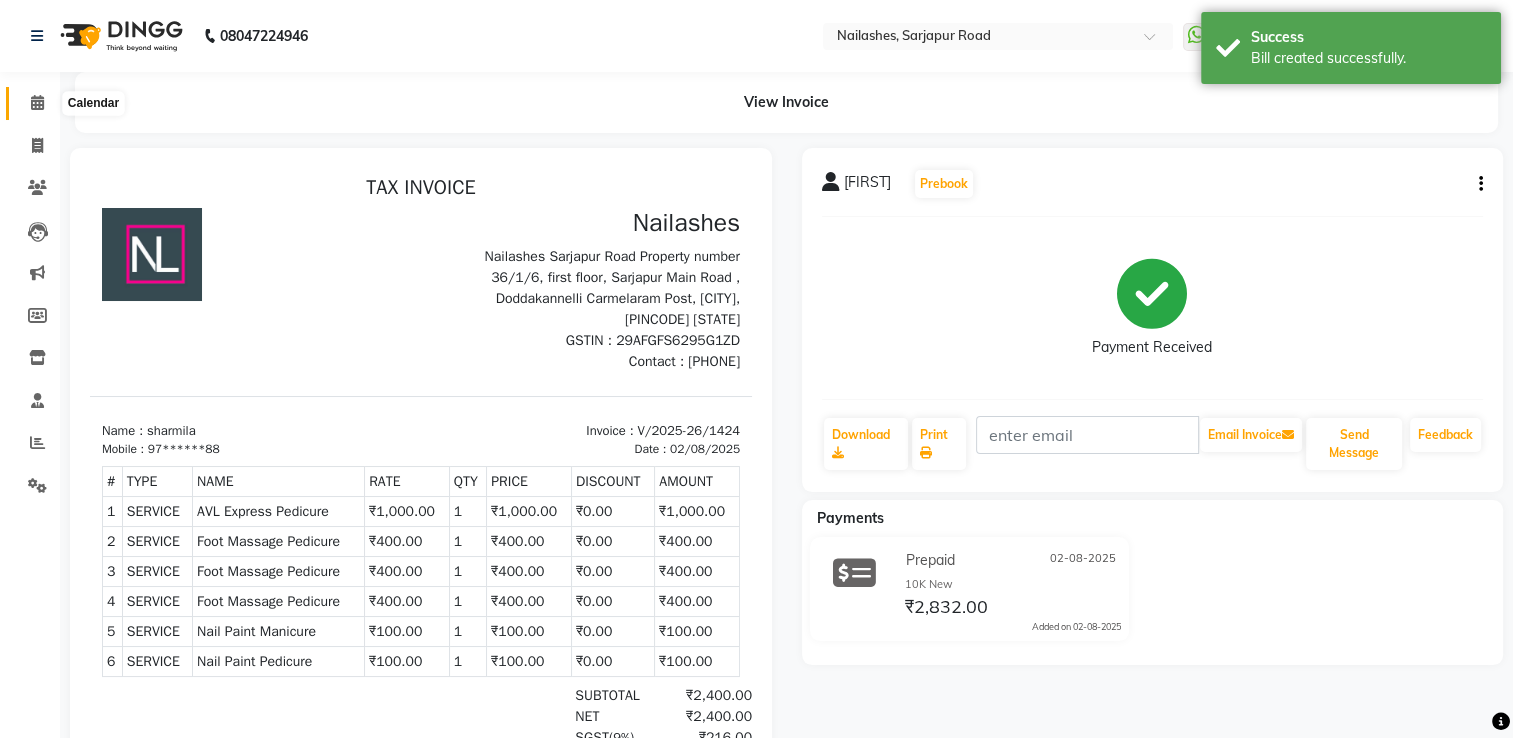 click 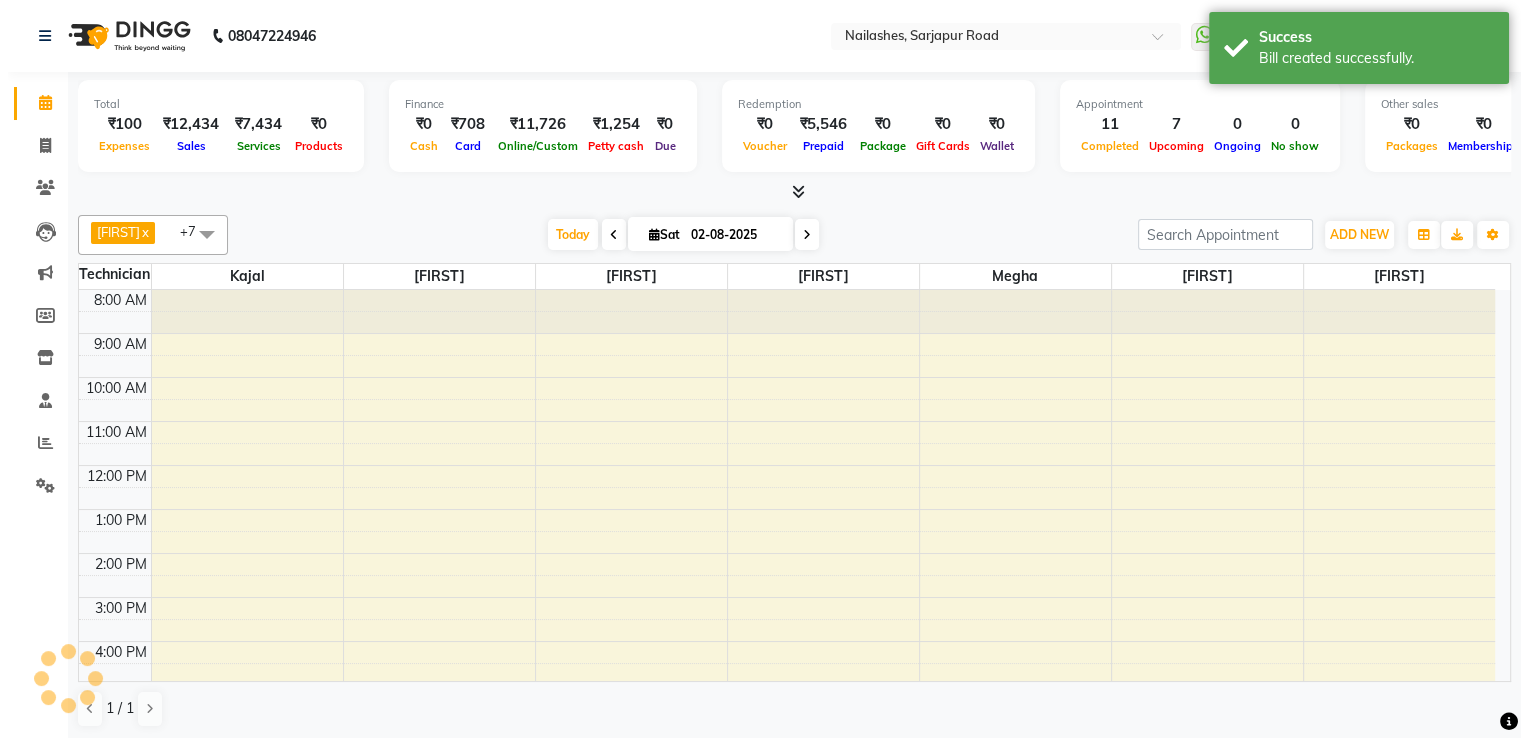 scroll, scrollTop: 0, scrollLeft: 0, axis: both 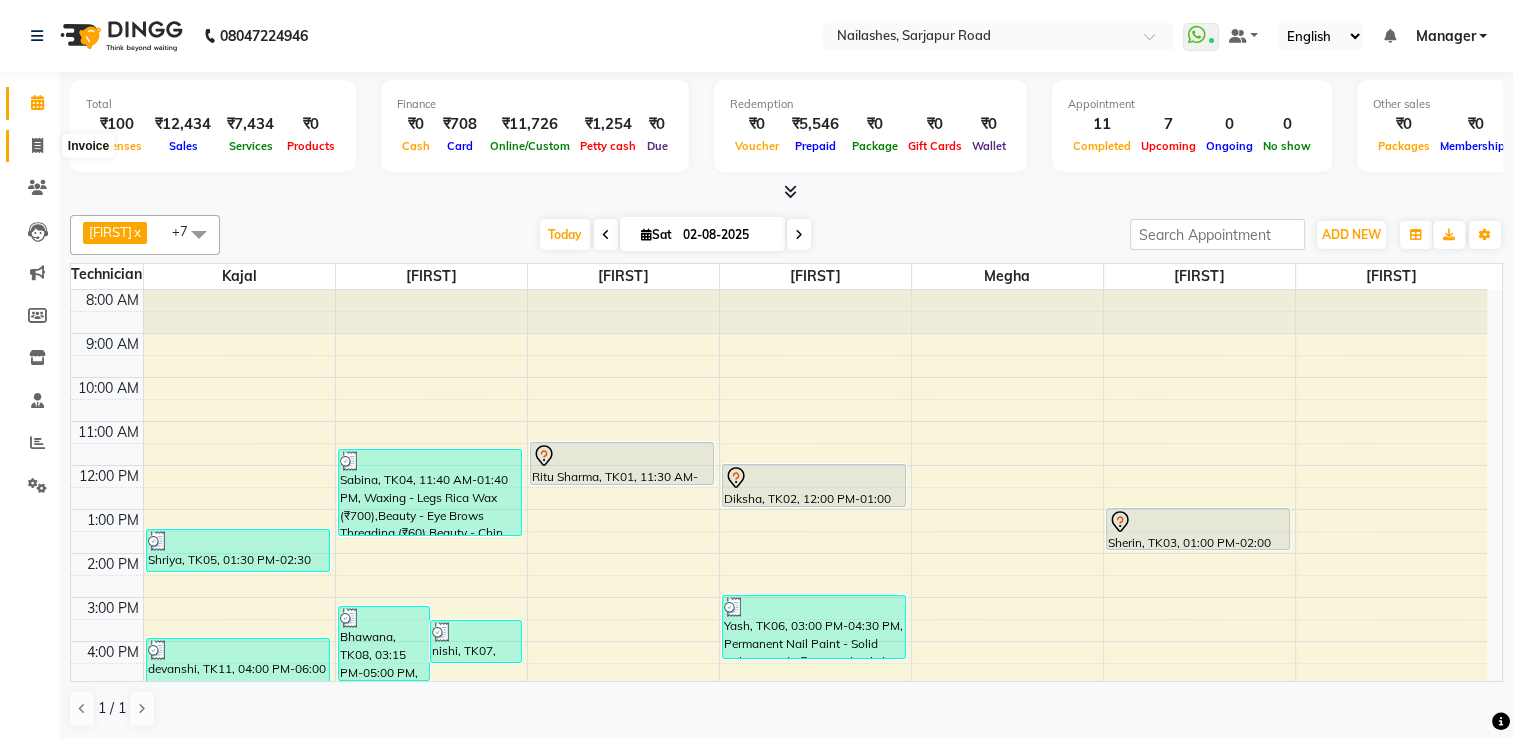 click 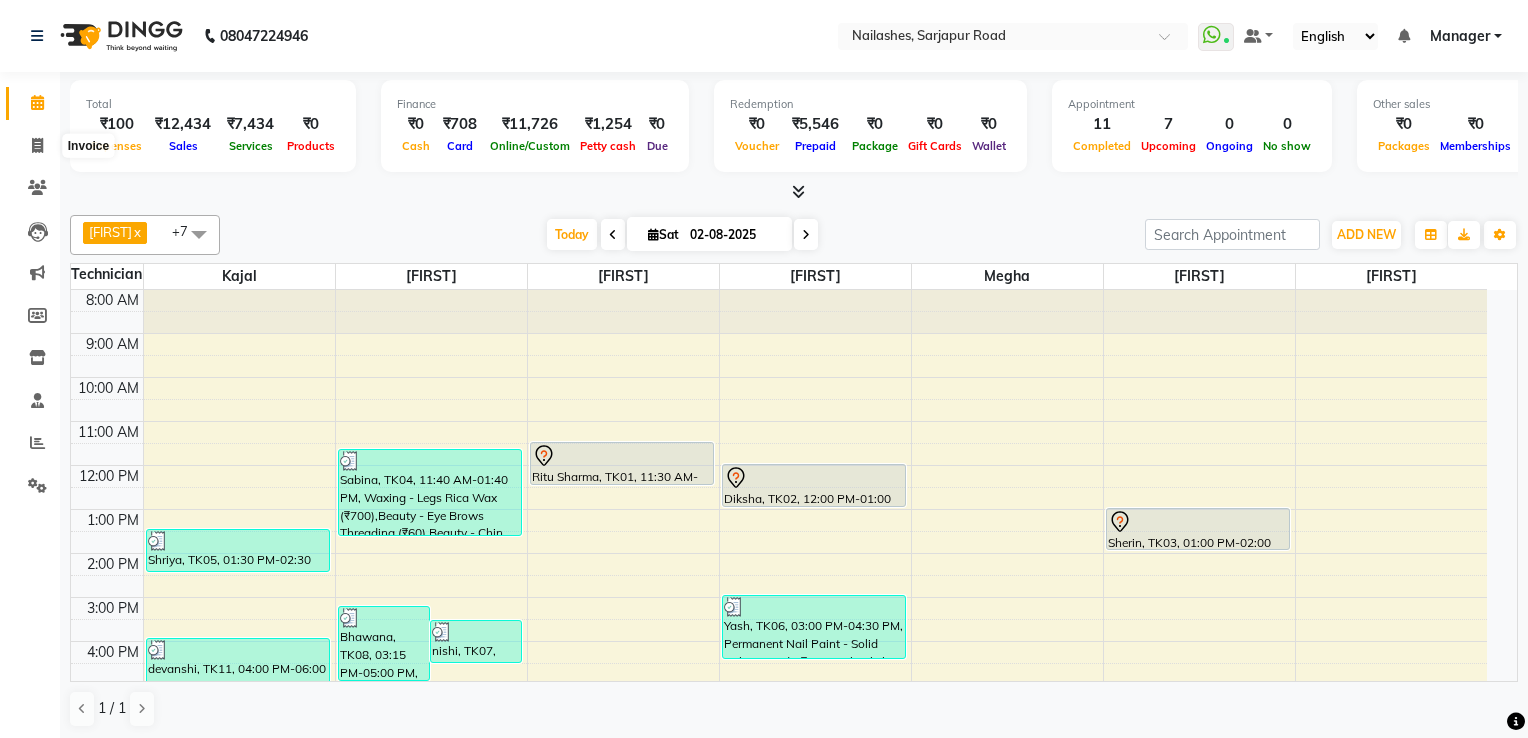 select on "service" 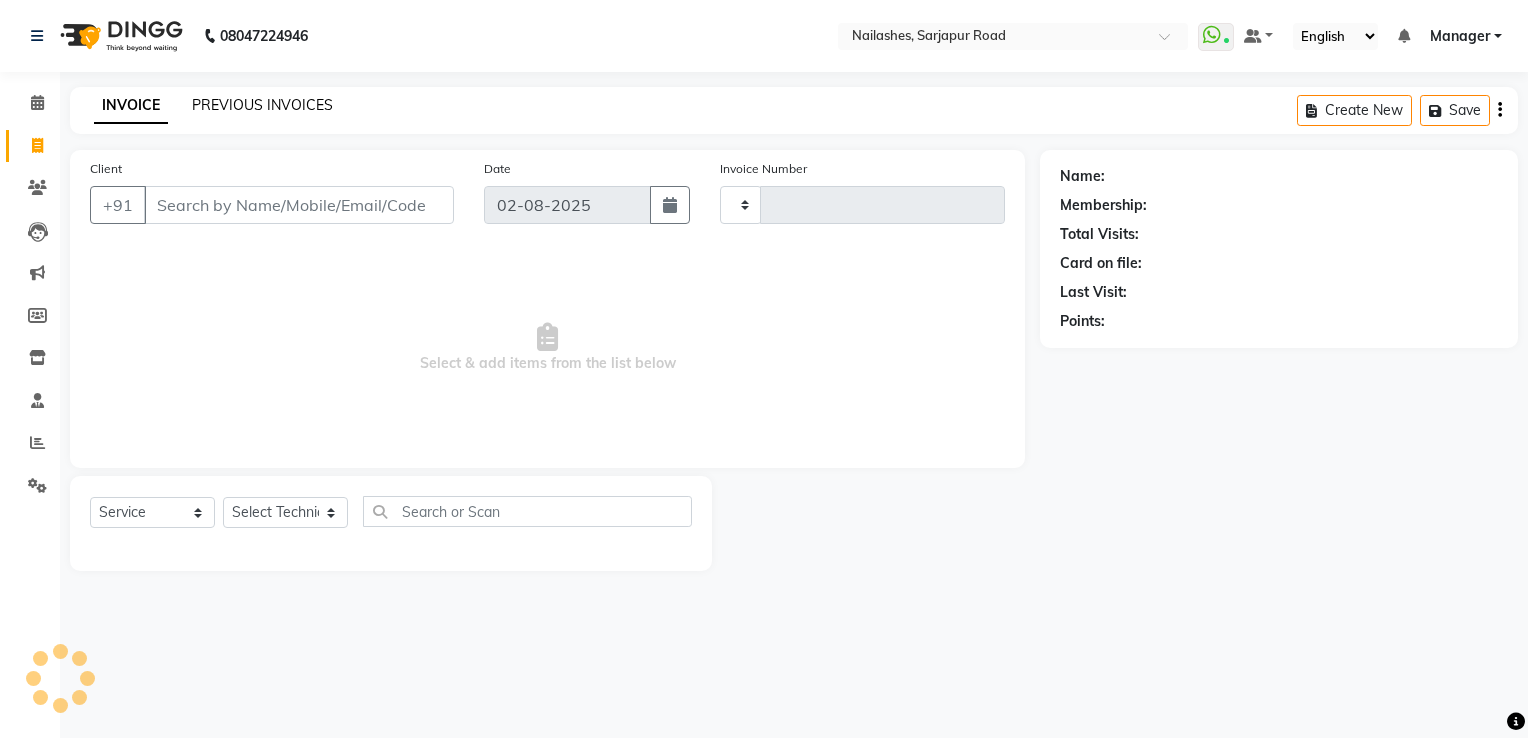 type on "1425" 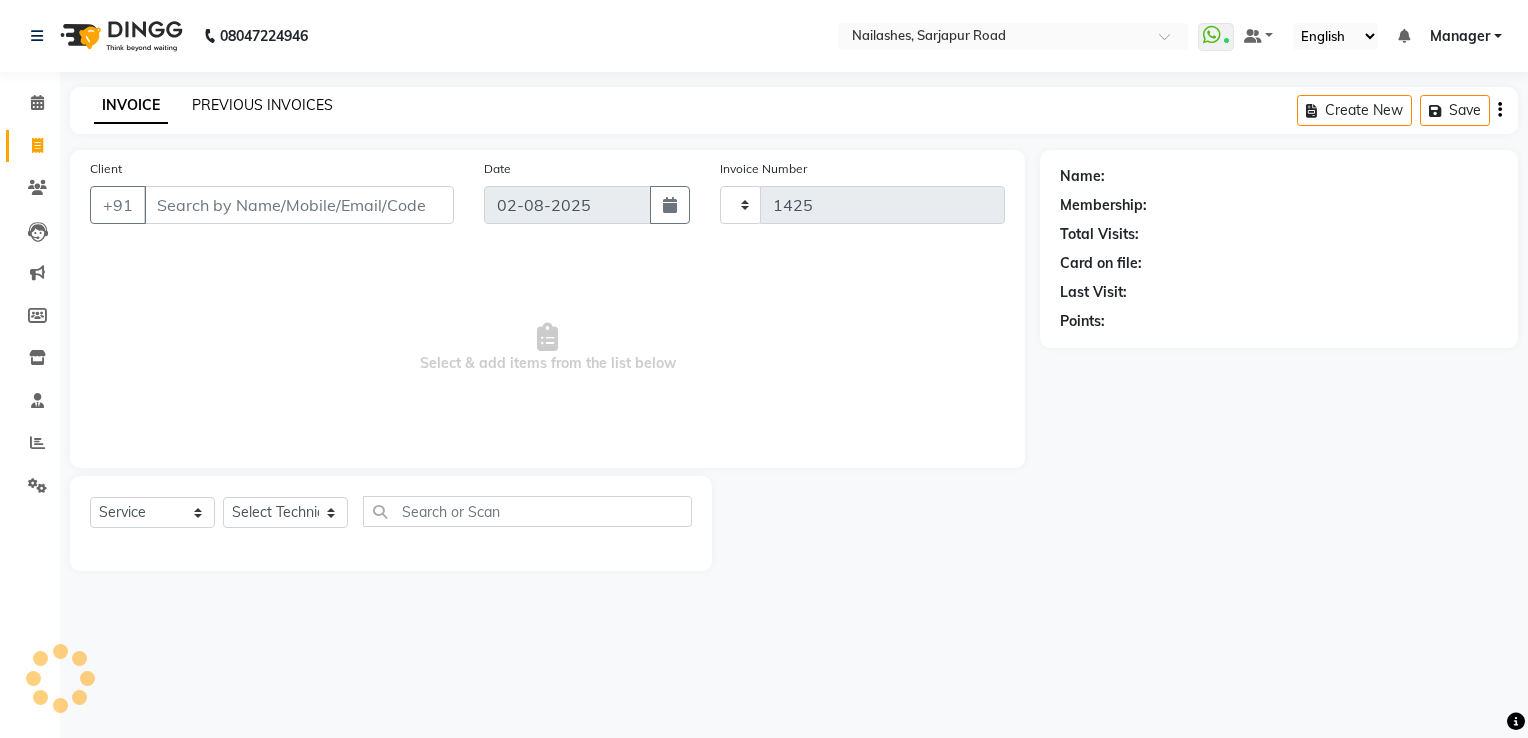 select on "6579" 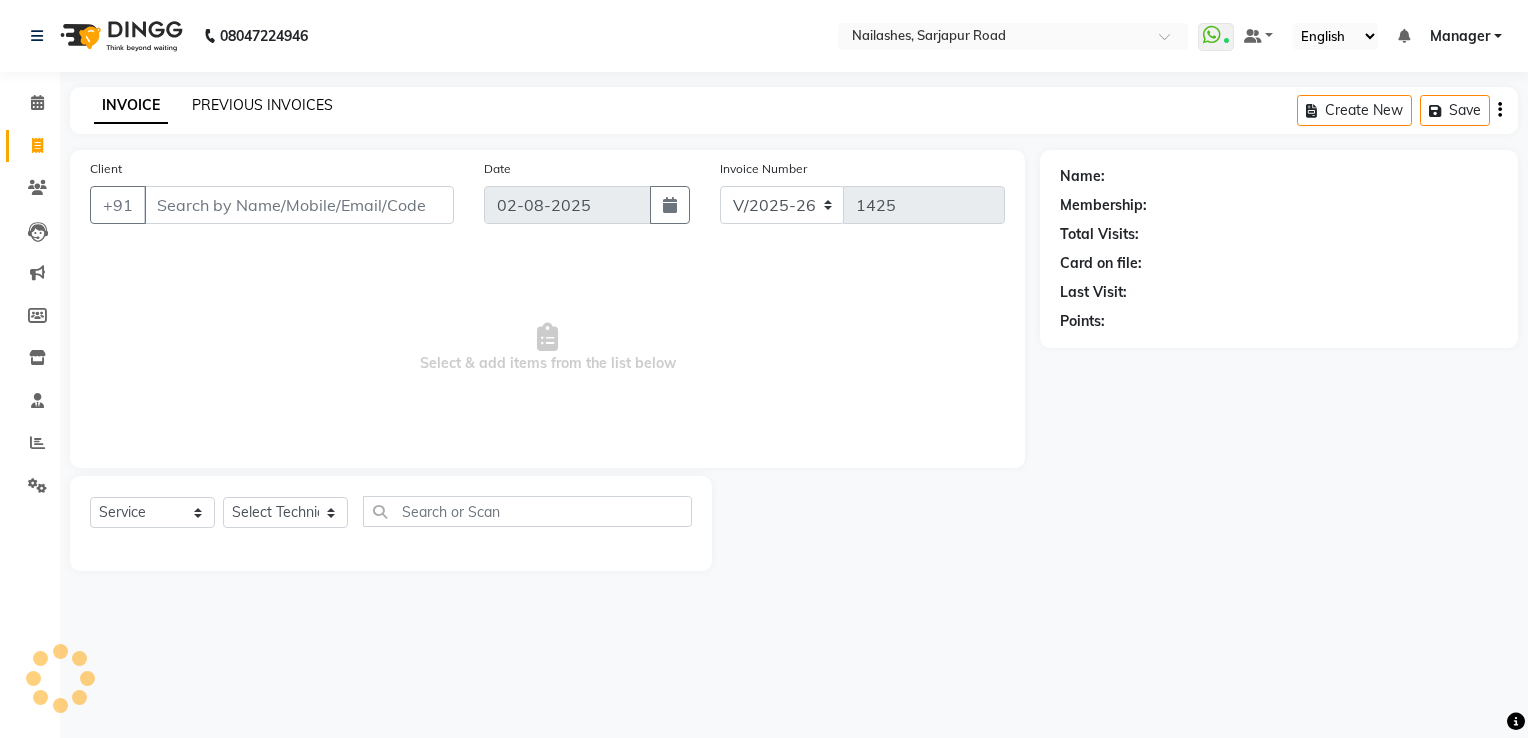 click on "PREVIOUS INVOICES" 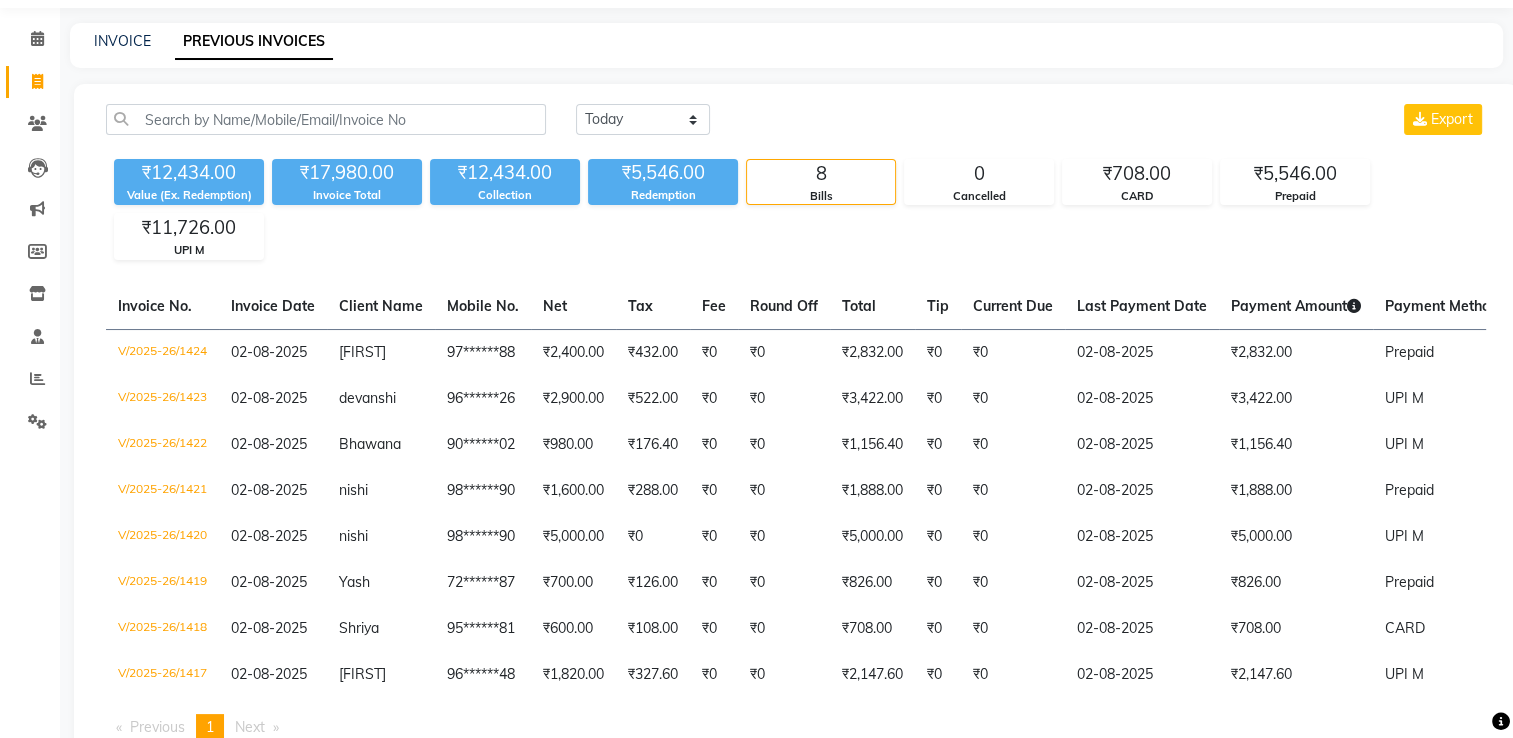 scroll, scrollTop: 32, scrollLeft: 0, axis: vertical 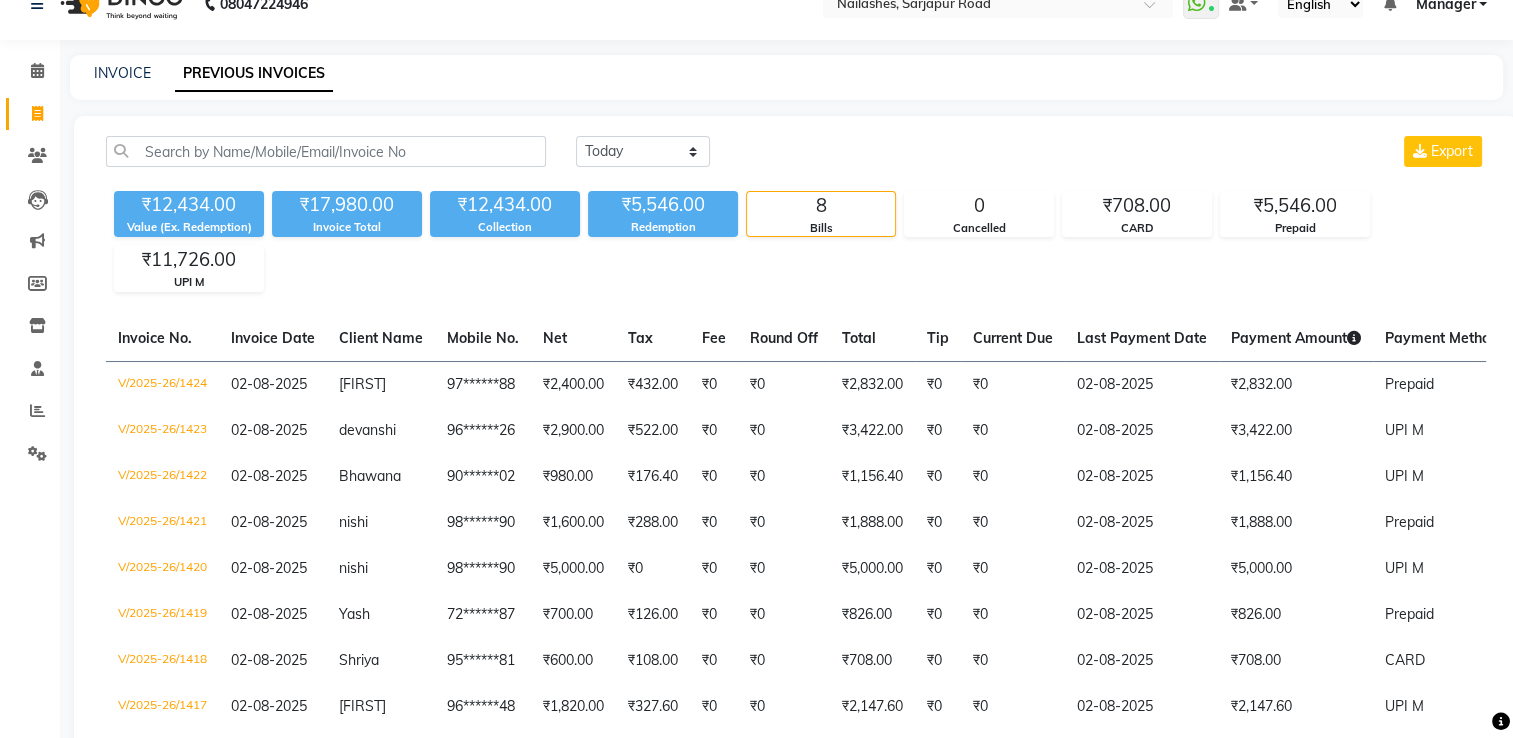 click on "INVOICE PREVIOUS INVOICES" 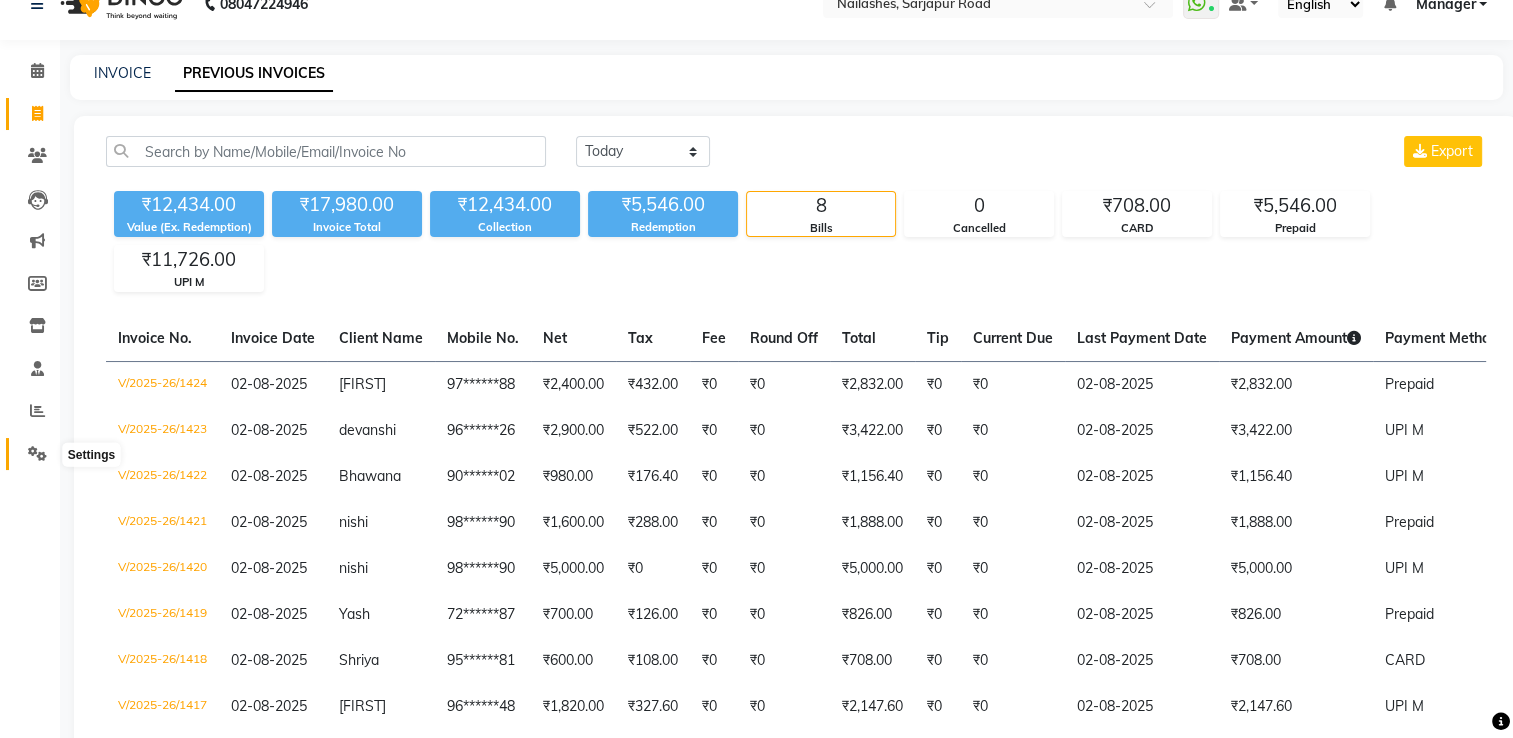 click 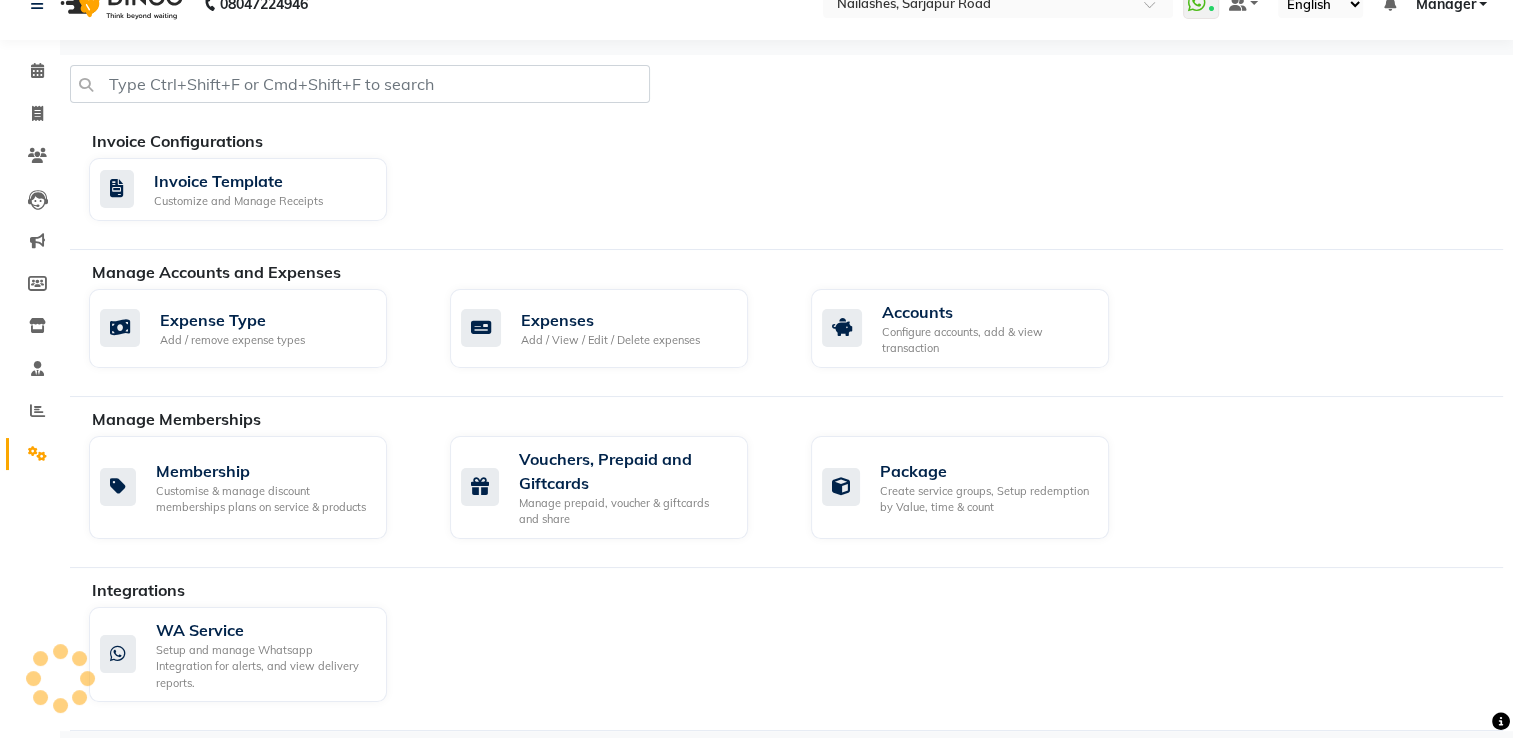 scroll, scrollTop: 13, scrollLeft: 0, axis: vertical 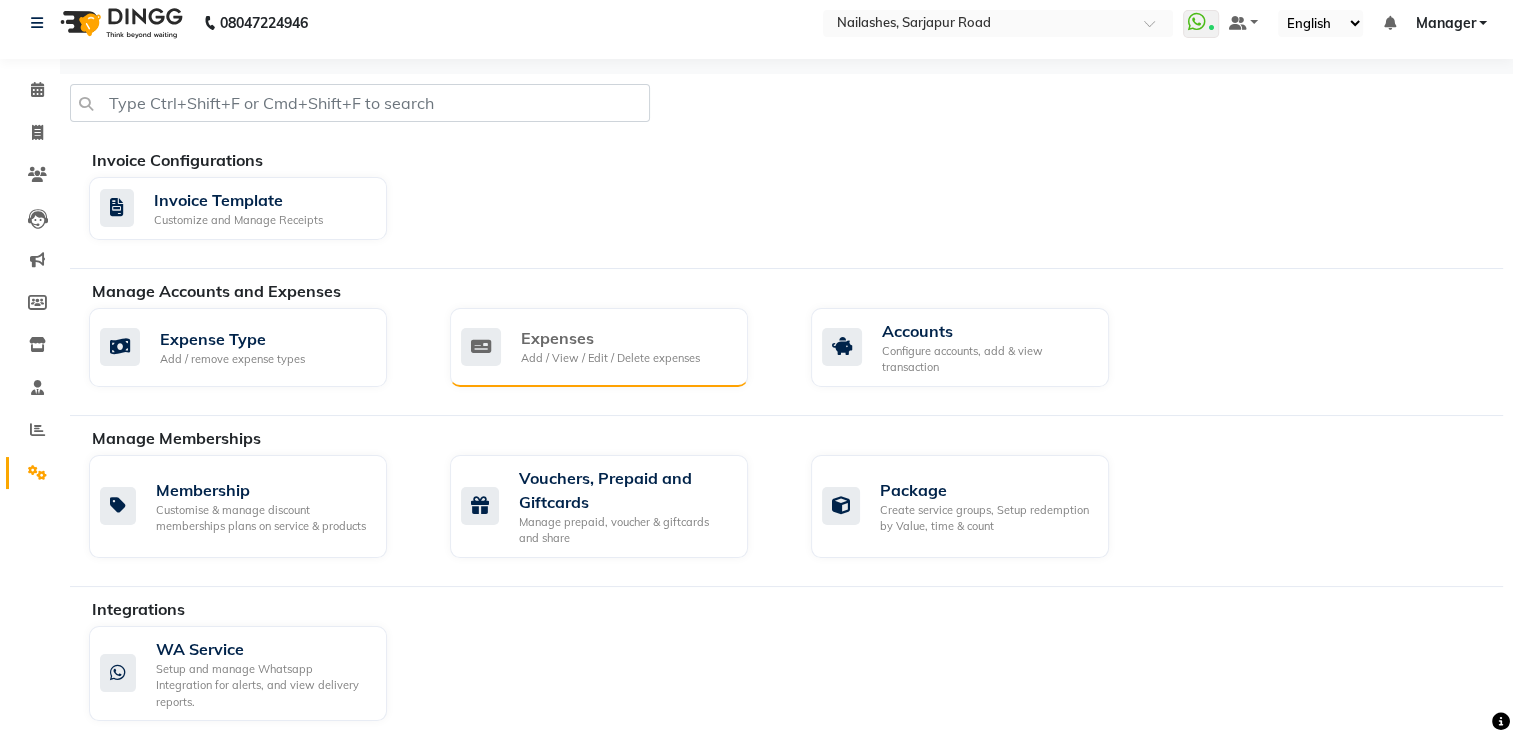 click on "Add / View / Edit / Delete expenses" 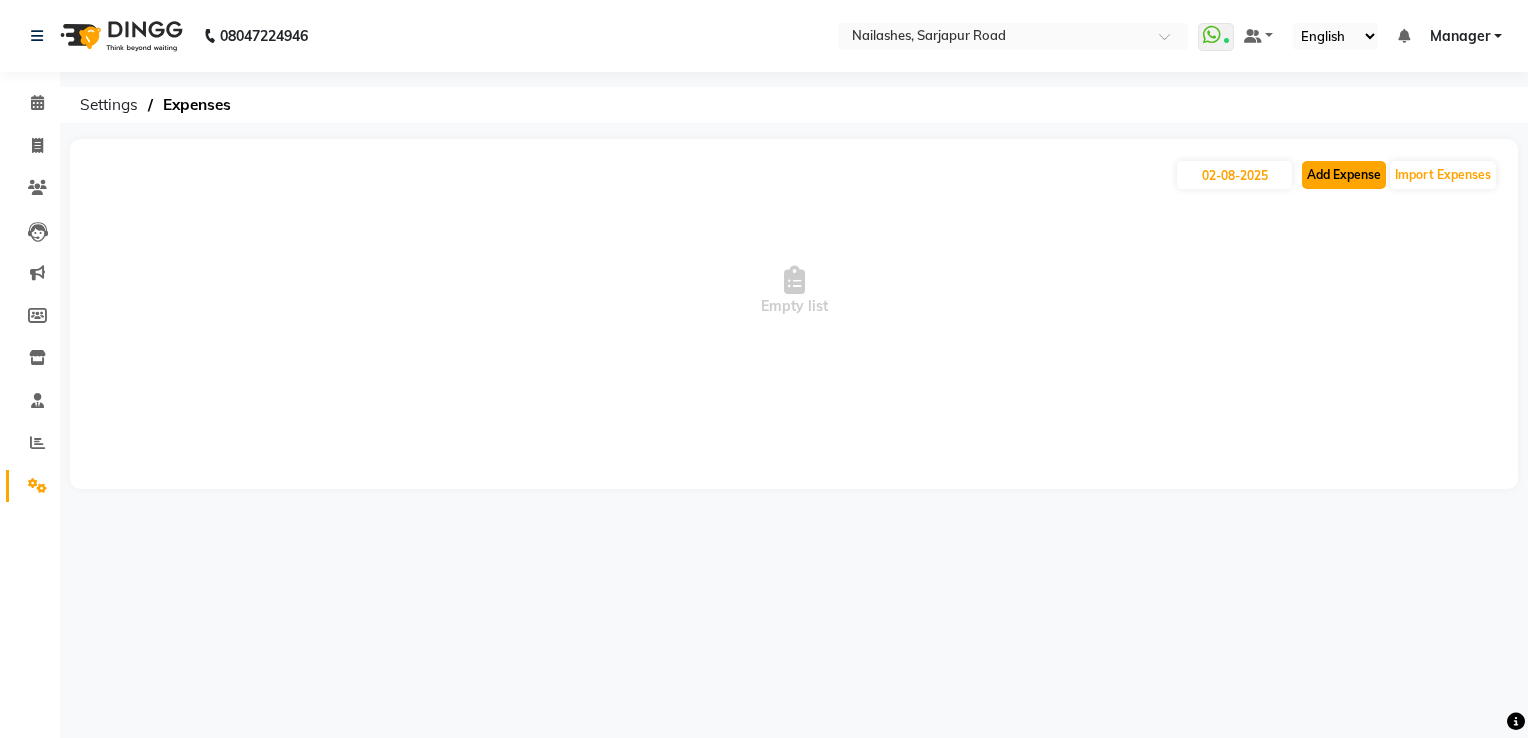 click on "Add Expense" 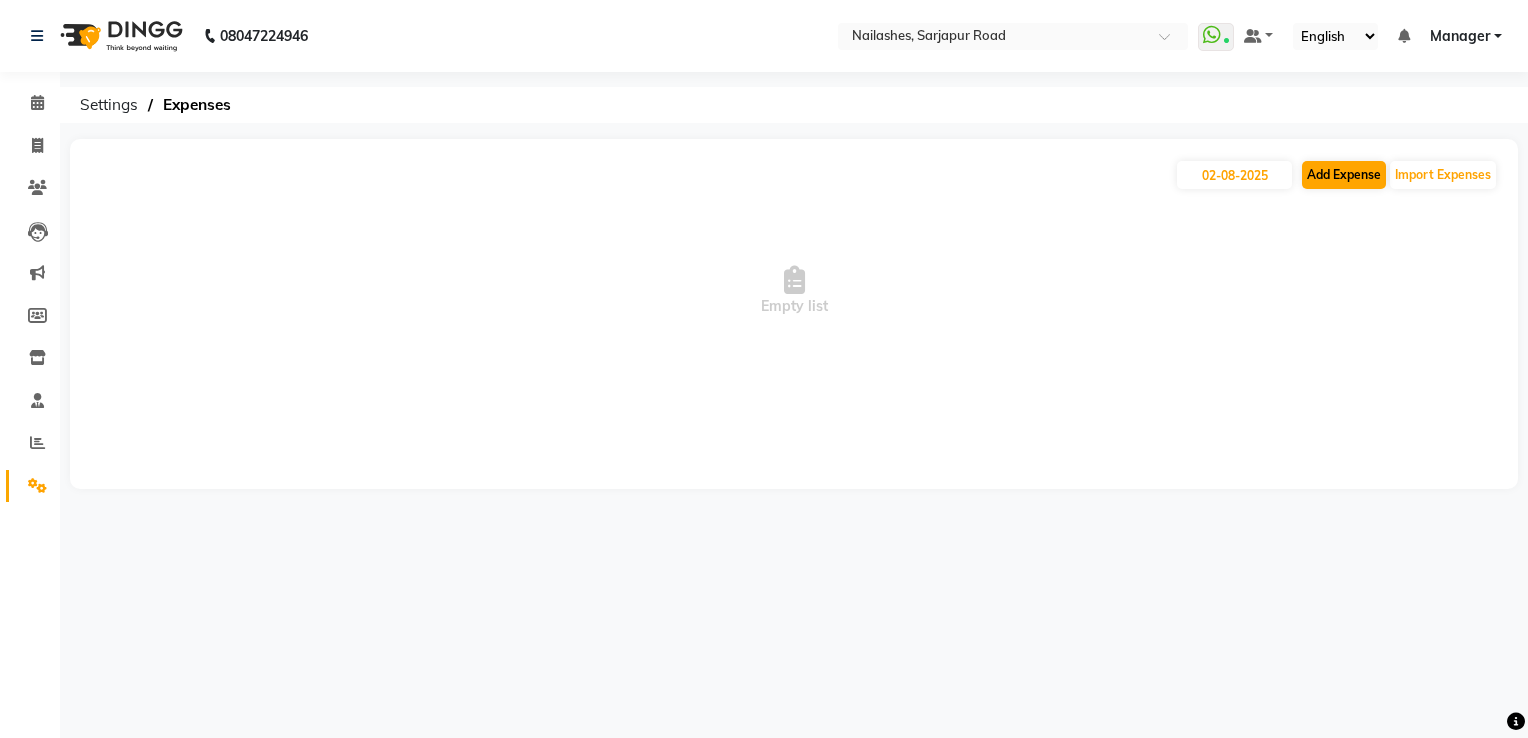 select on "1" 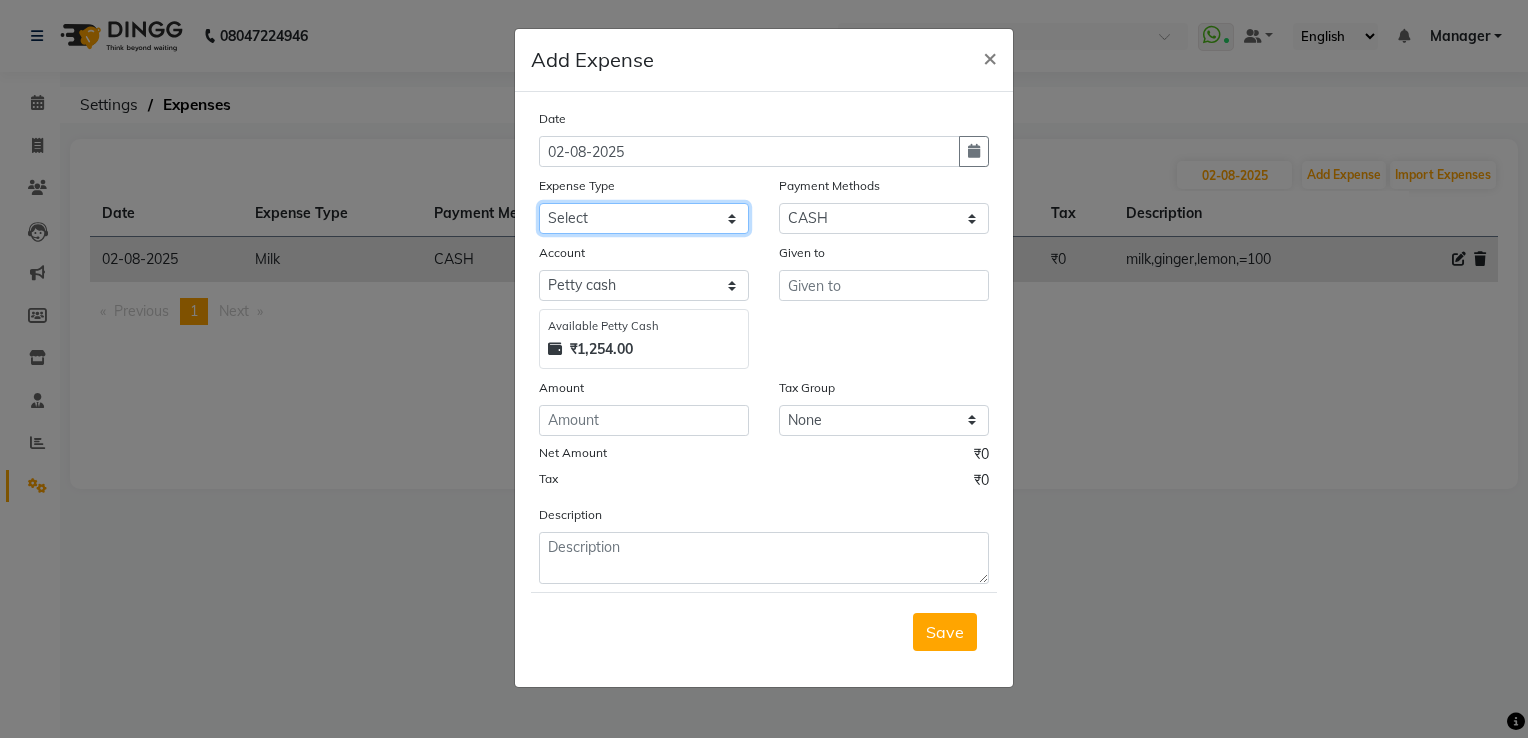 click on "Select acetone Advance Salary bank deposite BBMP Beauty products Bed charges BIRTHDAY CAKE Bonus Carpenter CASH EXPENSE VOUCHER Cash handover chocolate for store cleaning things Client Refreshment coconut water for clients COFFEE coffee cup coffee powder Commission Conveyance Cotton Courier decoration Diesel for generator Donation Drinking Water Electricity Eyelashes return Face mask floor cleaner flowers daily garbage generator diesel green tea GST handover HANDWASH House Keeping Material House keeping Salary Incentive Internet Bill juice LAUNDRY Maintainance Marketing Medical Membership Milk Milk miscelleneous Naturals salon NEWSPAPER O T Other Pantry PETROL Phone Bill Plants plumber pooja items Porter priest Product Purchase product return Product sale puja items RAPIDO Refund Rent Shop Rent Staff Accommodation Royalty Salary Staff cab charges Staff dinner Staff Flight Ticket Staff  Hiring from another Branch Staff Snacks Stationary STORE OPENING CHARGE sugar sweets TEAM DINNER TIPS Tissue Transgender" 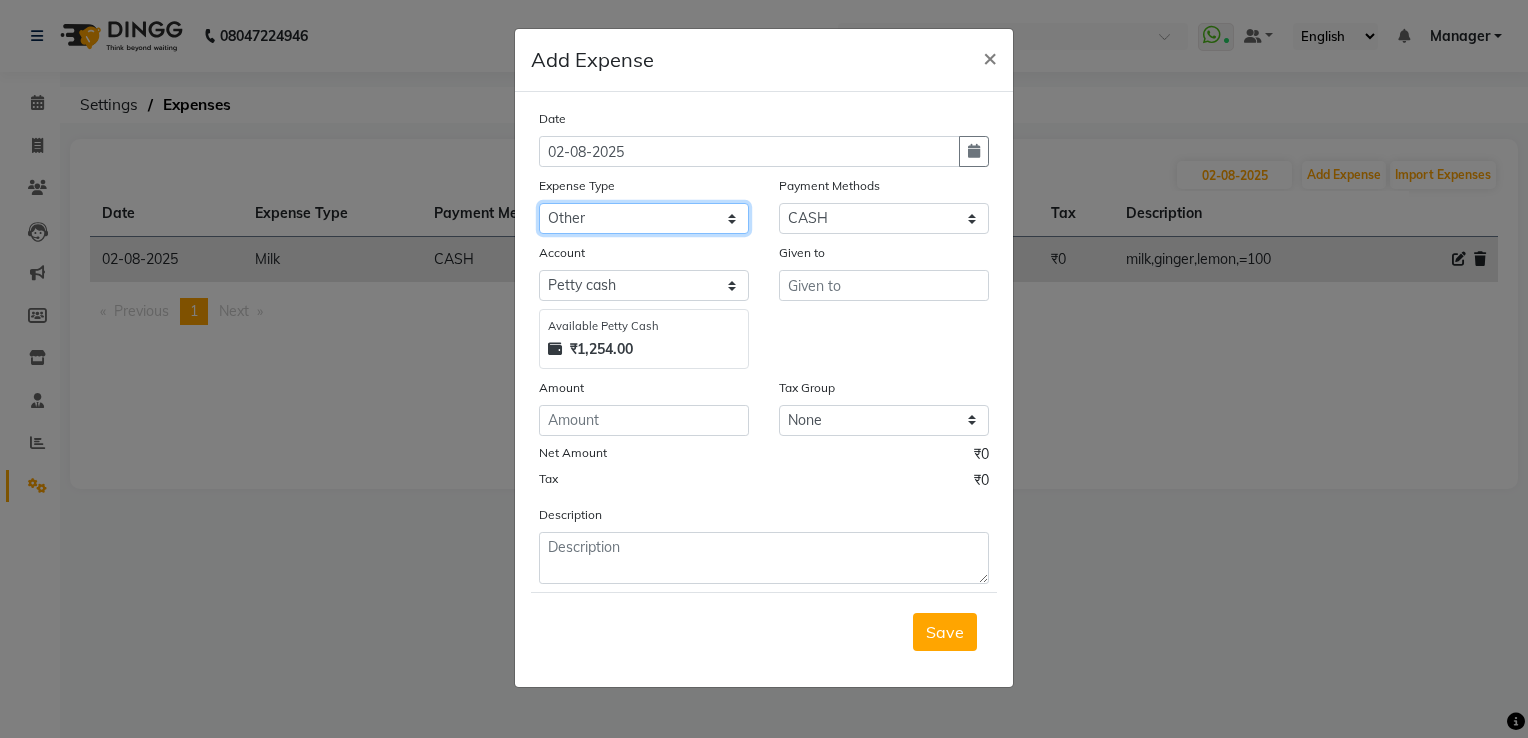 click on "Select acetone Advance Salary bank deposite BBMP Beauty products Bed charges BIRTHDAY CAKE Bonus Carpenter CASH EXPENSE VOUCHER Cash handover chocolate for store cleaning things Client Refreshment coconut water for clients COFFEE coffee cup coffee powder Commission Conveyance Cotton Courier decoration Diesel for generator Donation Drinking Water Electricity Eyelashes return Face mask floor cleaner flowers daily garbage generator diesel green tea GST handover HANDWASH House Keeping Material House keeping Salary Incentive Internet Bill juice LAUNDRY Maintainance Marketing Medical Membership Milk Milk miscelleneous Naturals salon NEWSPAPER O T Other Pantry PETROL Phone Bill Plants plumber pooja items Porter priest Product Purchase product return Product sale puja items RAPIDO Refund Rent Shop Rent Staff Accommodation Royalty Salary Staff cab charges Staff dinner Staff Flight Ticket Staff  Hiring from another Branch Staff Snacks Stationary STORE OPENING CHARGE sugar sweets TEAM DINNER TIPS Tissue Transgender" 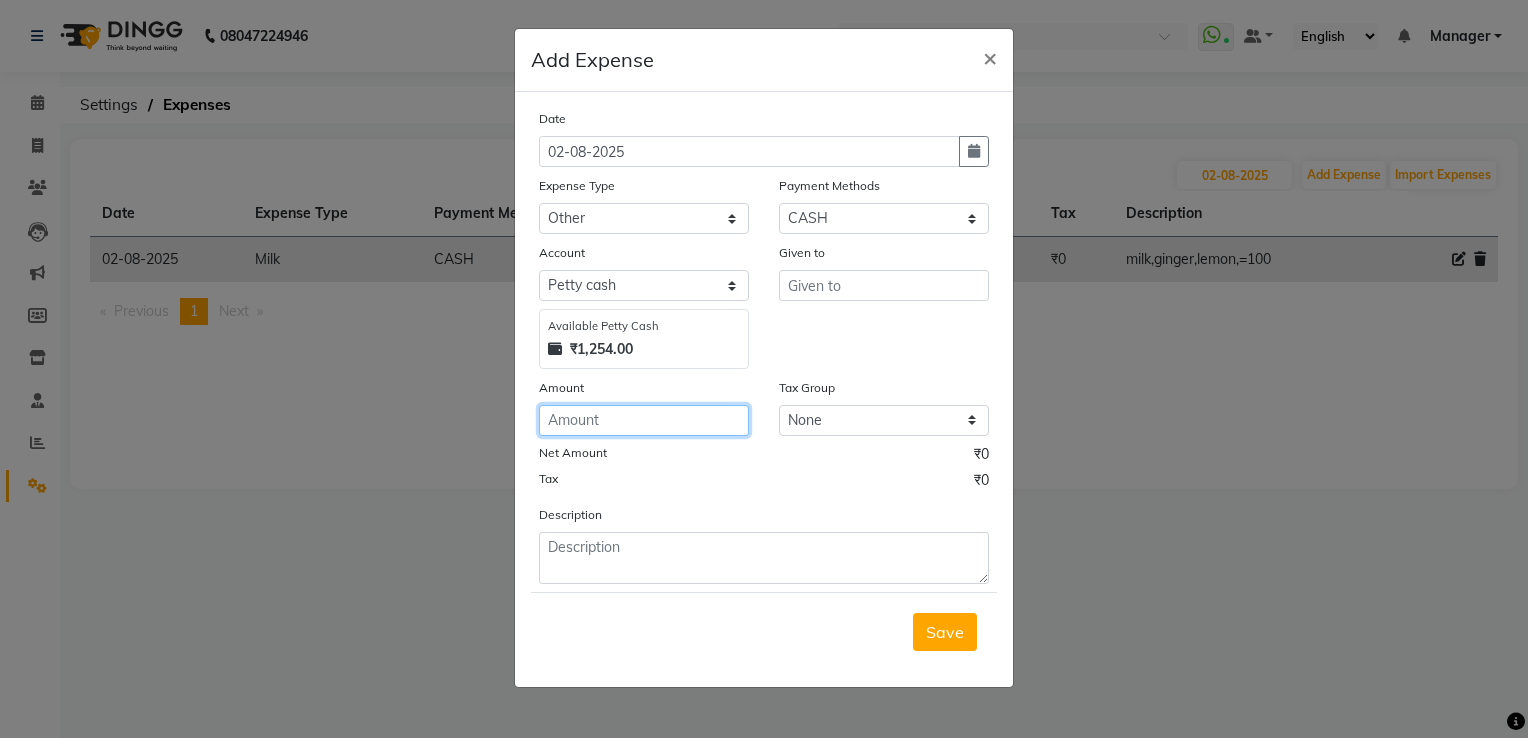 drag, startPoint x: 687, startPoint y: 409, endPoint x: 693, endPoint y: 425, distance: 17.088007 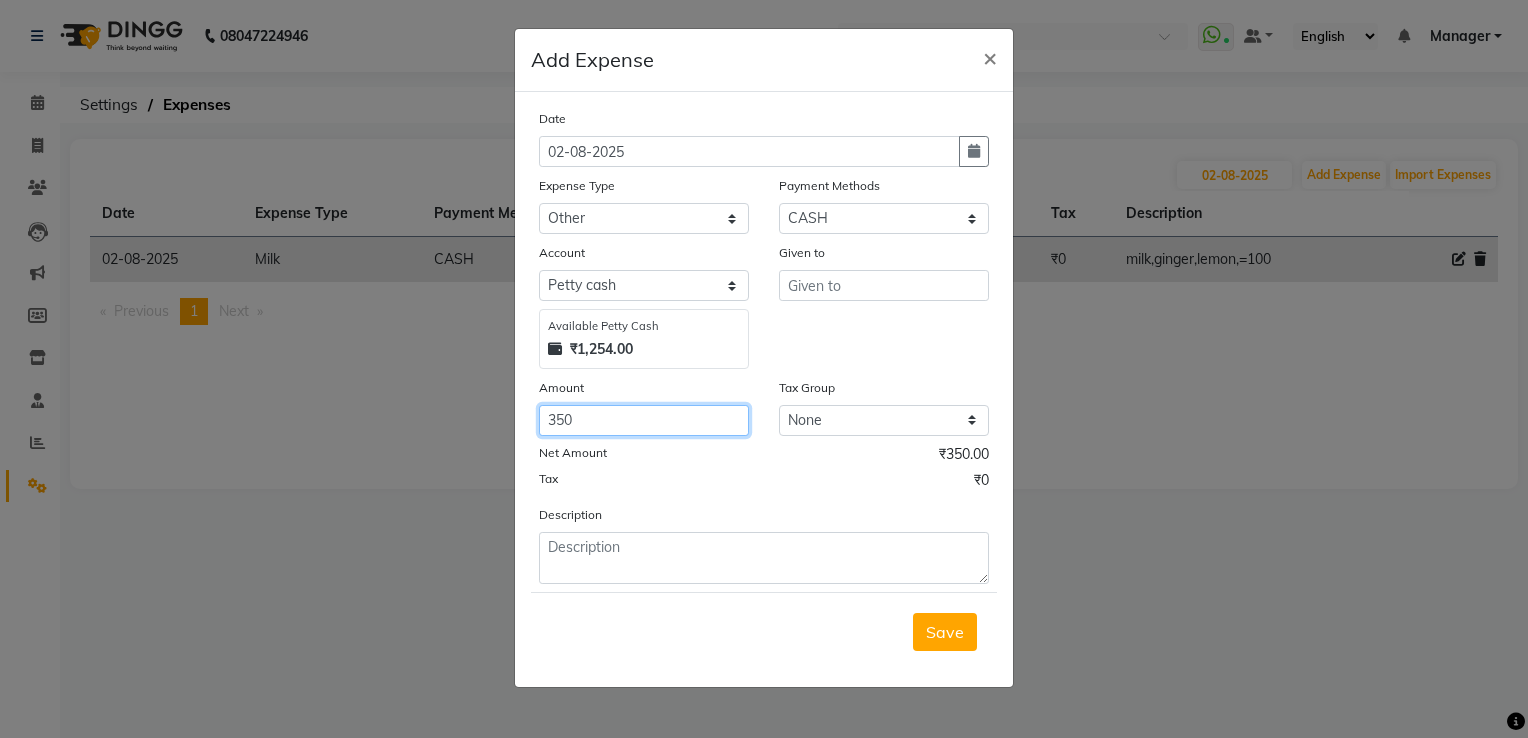 type on "350" 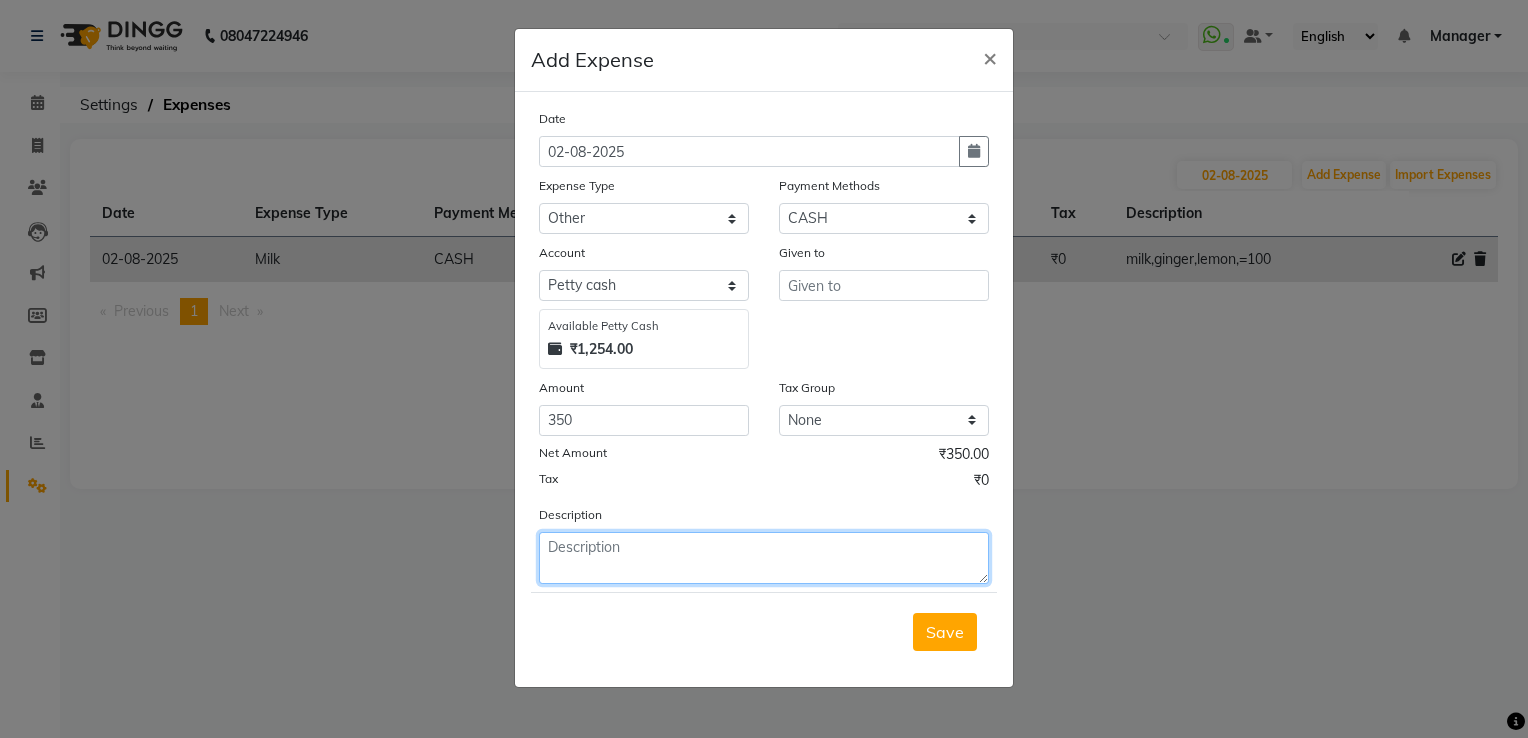 click 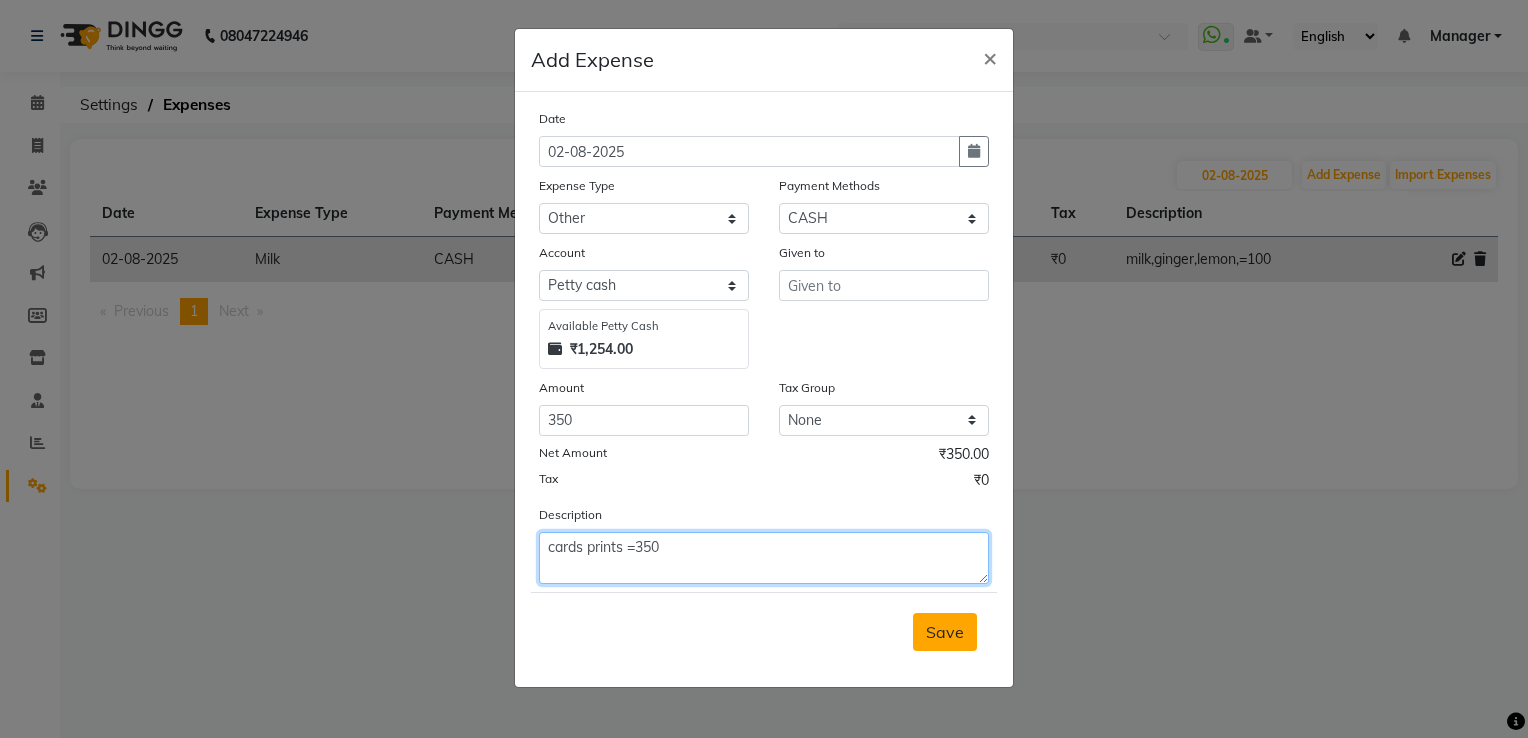type on "cards prints =350" 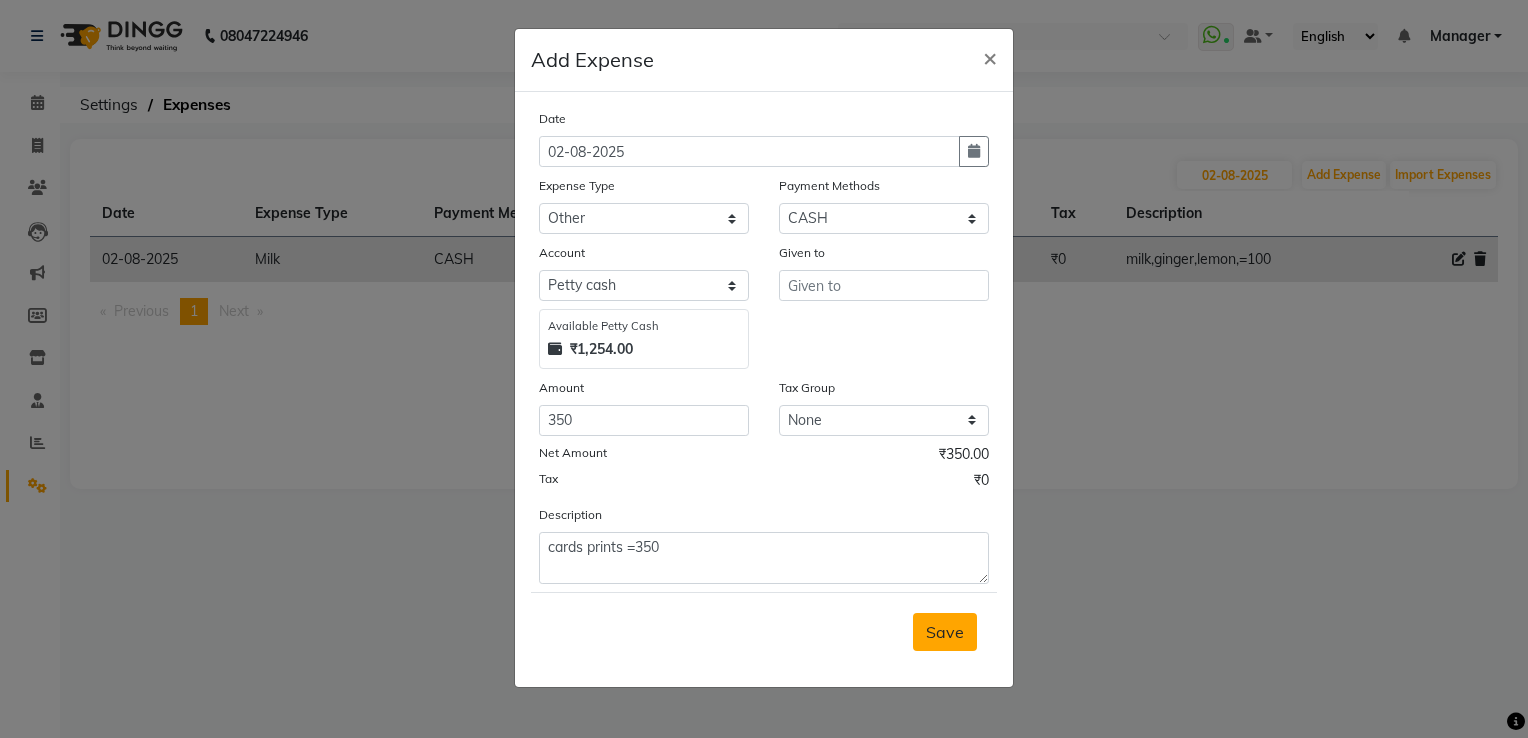 click on "Save" at bounding box center [945, 632] 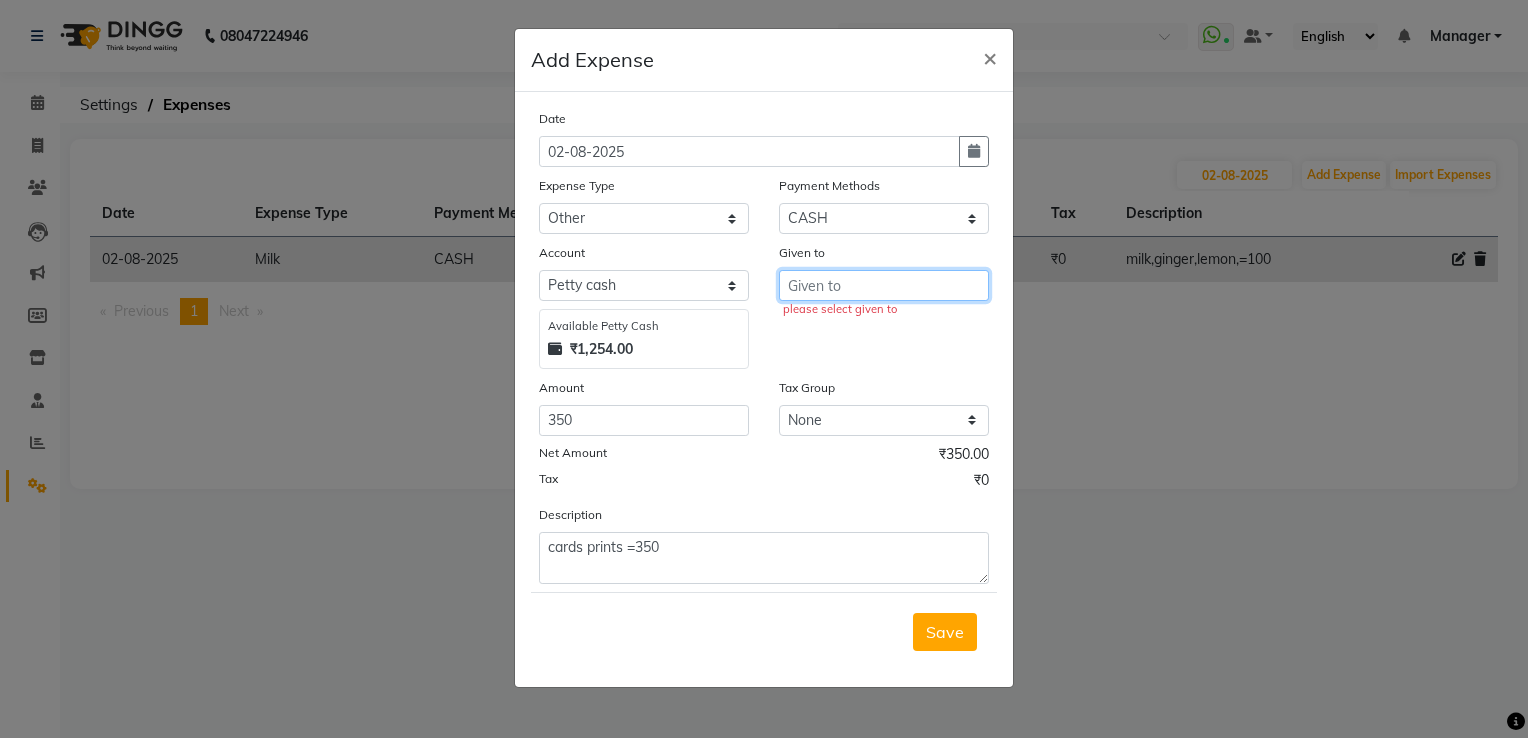 click at bounding box center [884, 285] 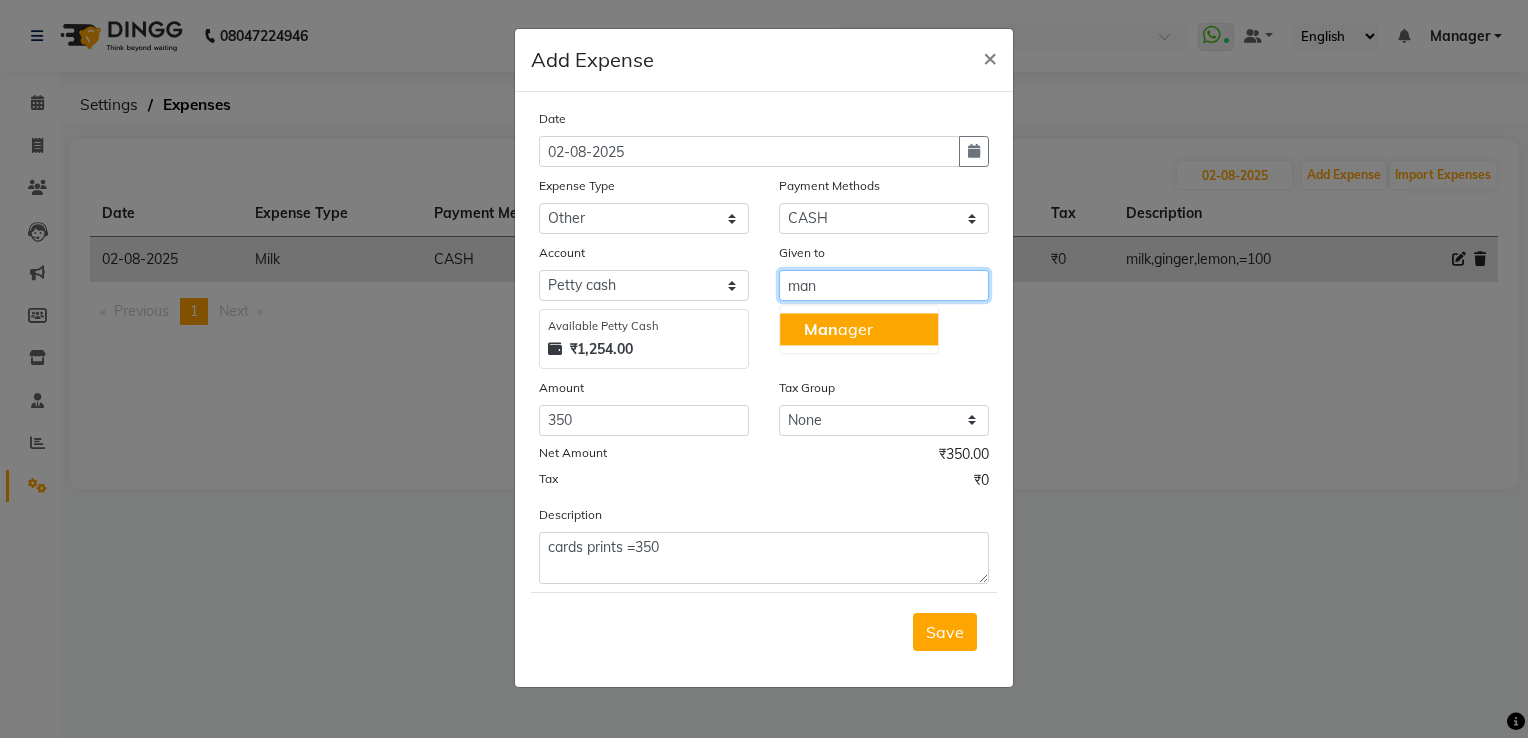 click on "Man ager" at bounding box center [859, 329] 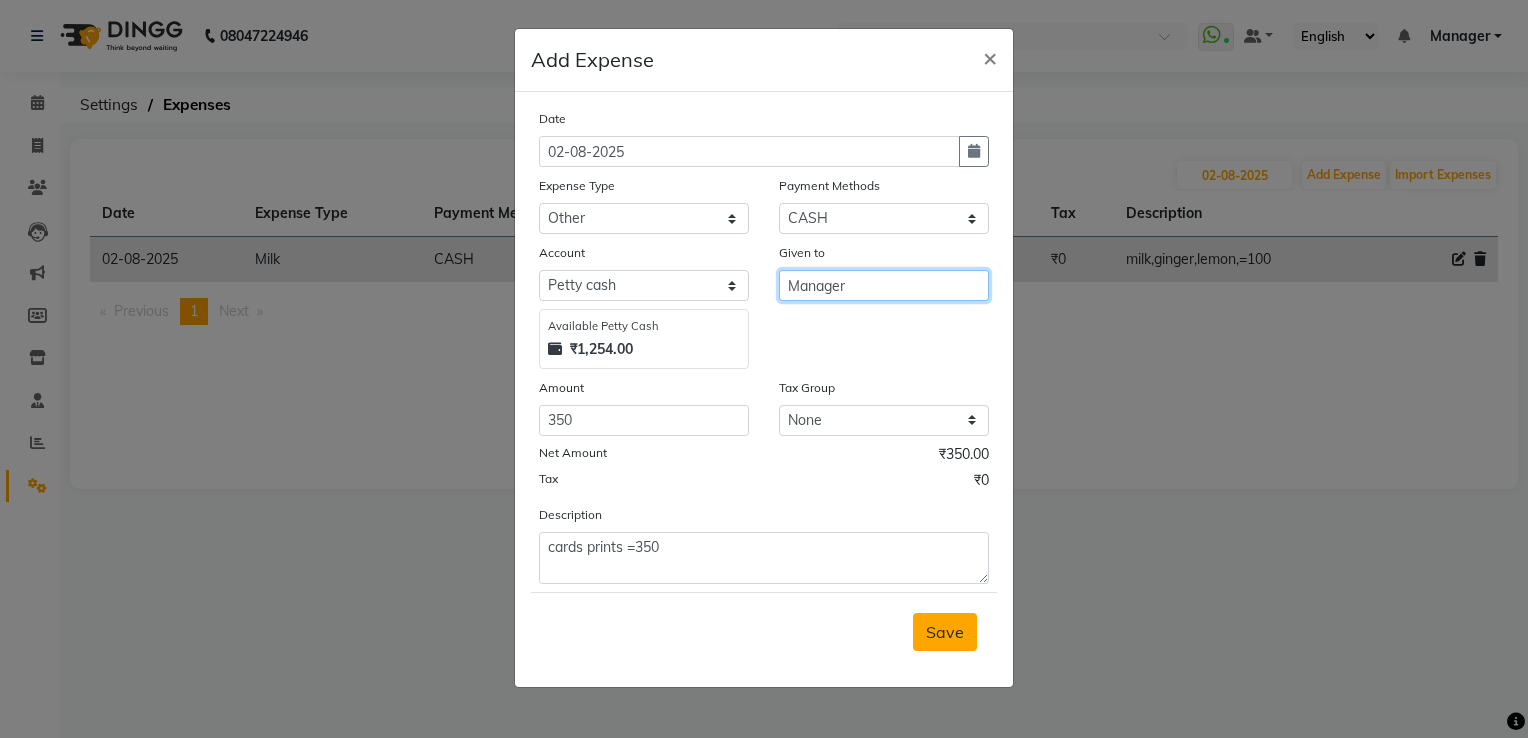 type on "Manager" 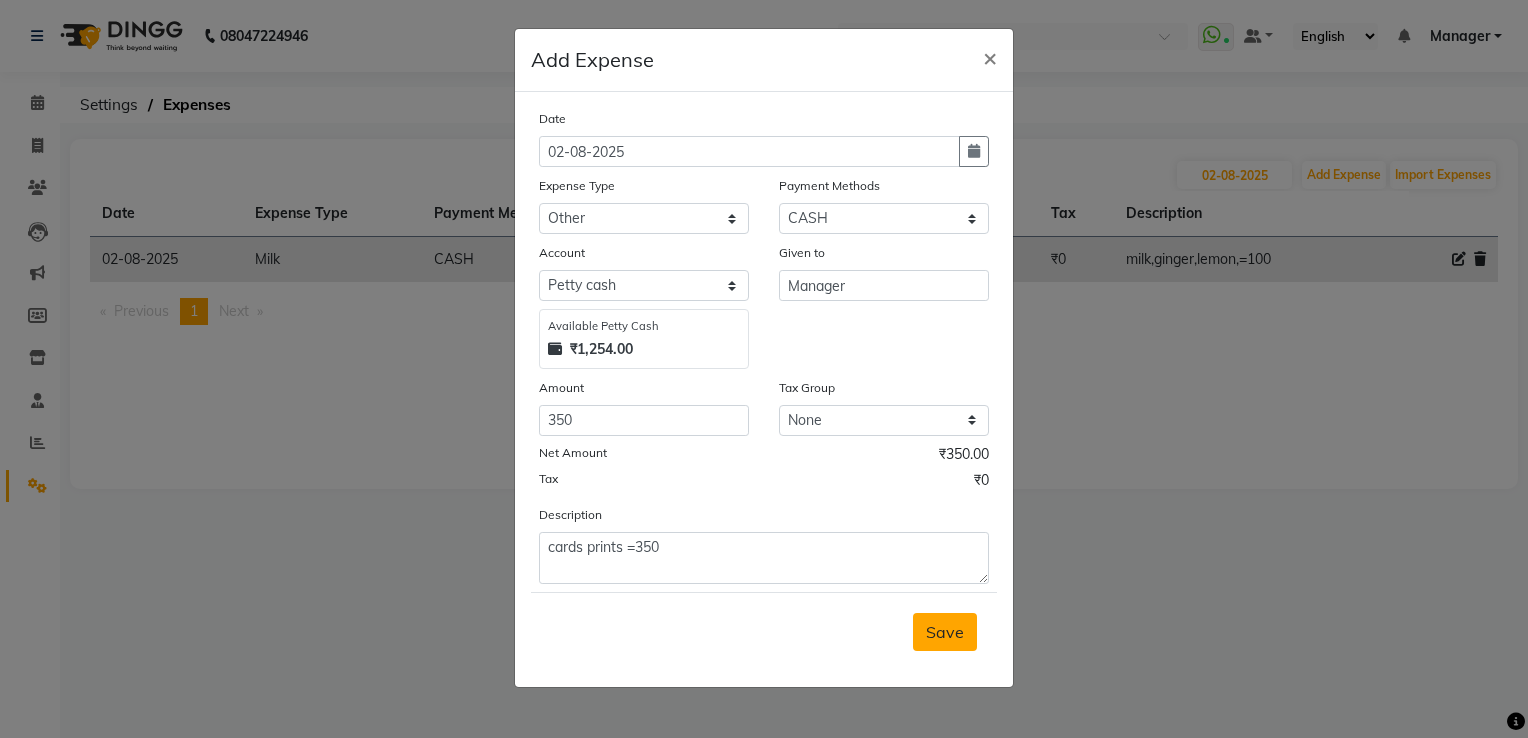 click on "Save" at bounding box center [945, 632] 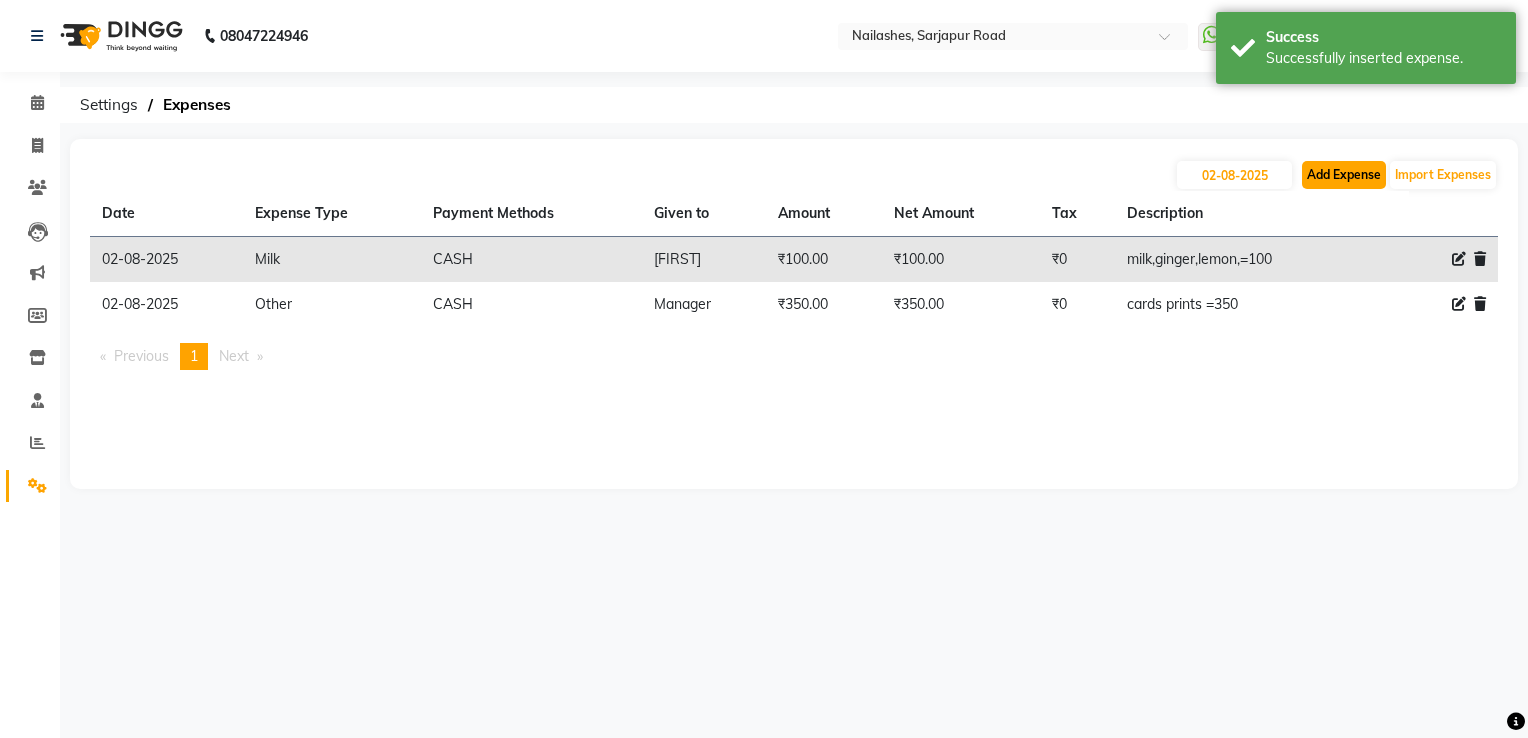 click on "Add Expense" 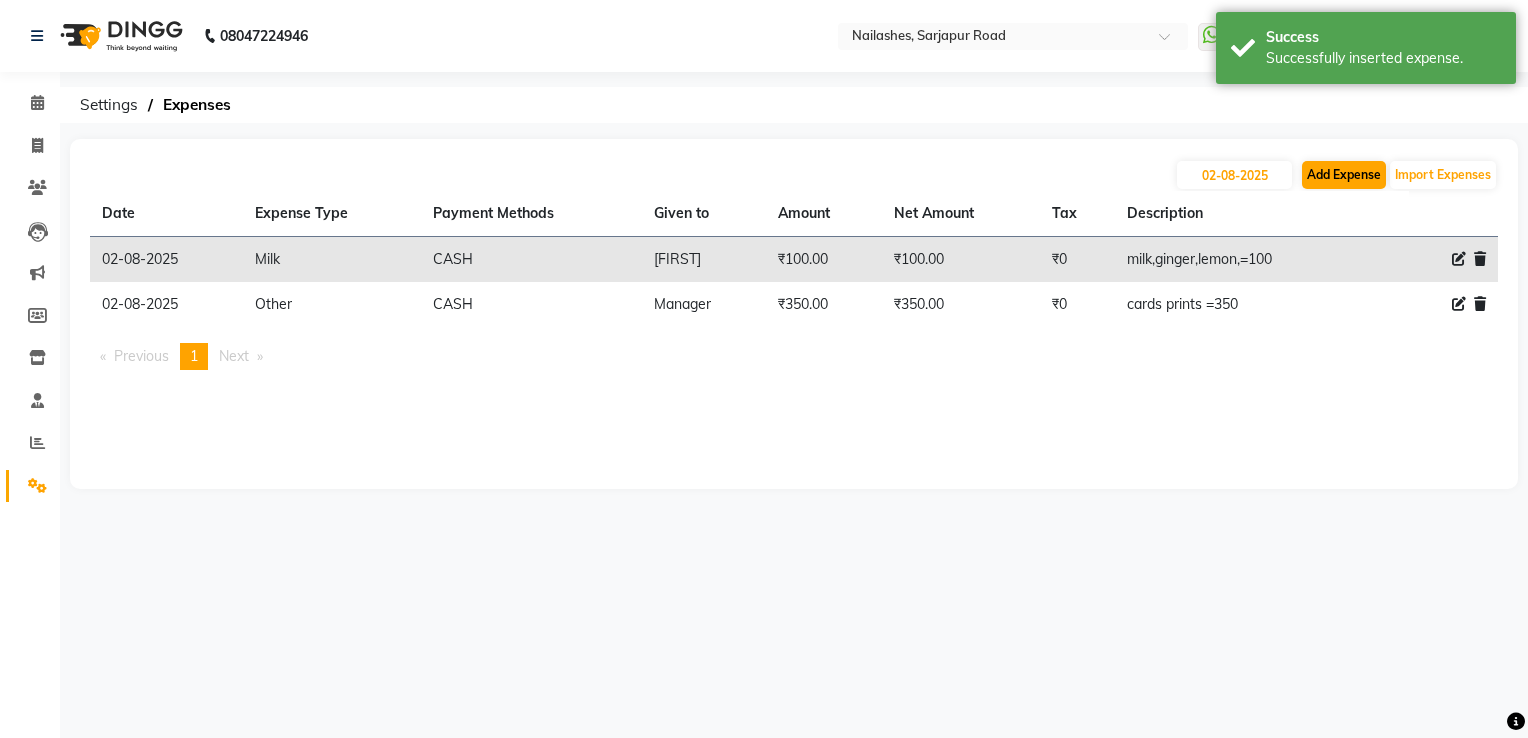 select on "1" 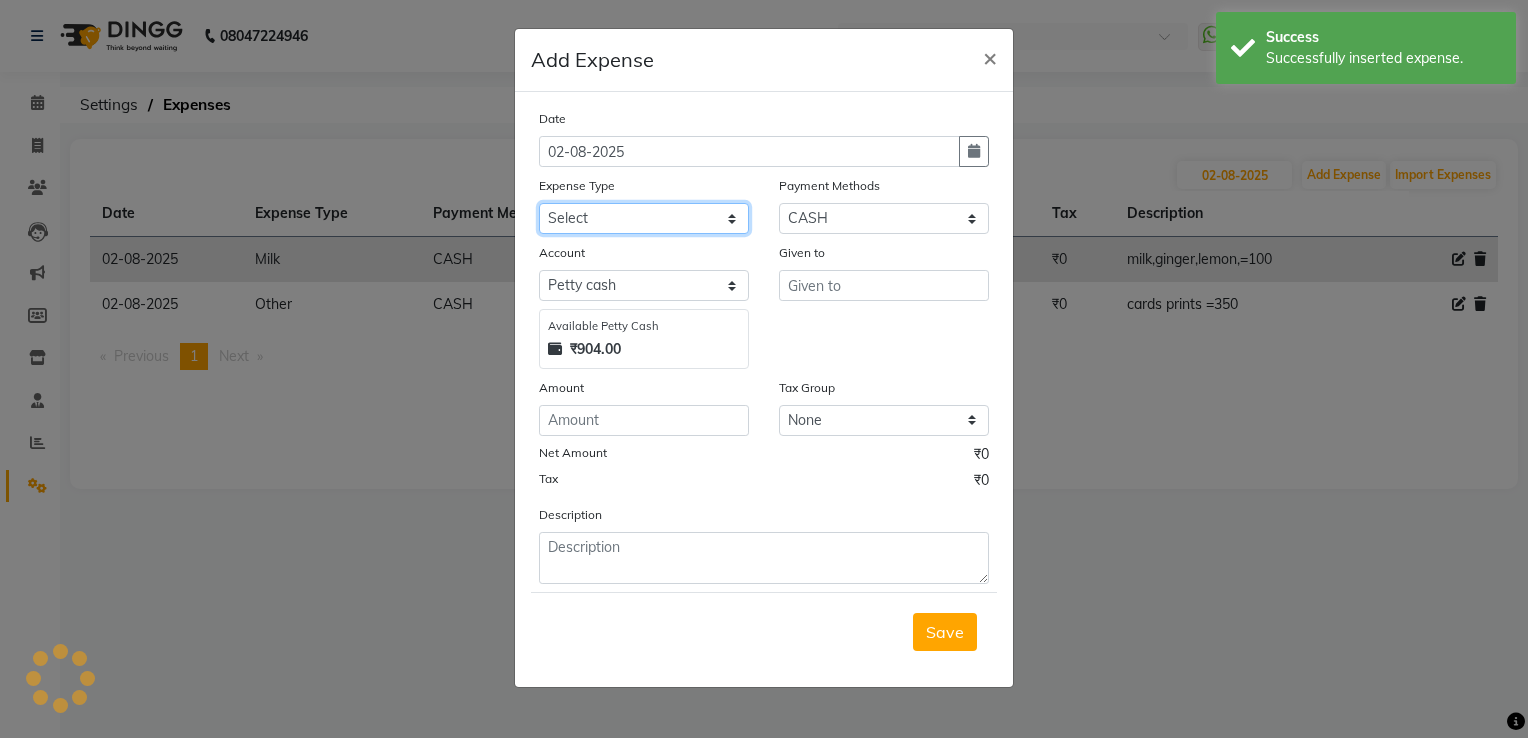 click on "Select acetone Advance Salary bank deposite BBMP Beauty products Bed charges BIRTHDAY CAKE Bonus Carpenter CASH EXPENSE VOUCHER Cash handover chocolate for store cleaning things Client Refreshment coconut water for clients COFFEE coffee cup coffee powder Commission Conveyance Cotton Courier decoration Diesel for generator Donation Drinking Water Electricity Eyelashes return Face mask floor cleaner flowers daily garbage generator diesel green tea GST handover HANDWASH House Keeping Material House keeping Salary Incentive Internet Bill juice LAUNDRY Maintainance Marketing Medical Membership Milk Milk miscelleneous Naturals salon NEWSPAPER O T Other Pantry PETROL Phone Bill Plants plumber pooja items Porter priest Product Purchase product return Product sale puja items RAPIDO Refund Rent Shop Rent Staff Accommodation Royalty Salary Staff cab charges Staff dinner Staff Flight Ticket Staff  Hiring from another Branch Staff Snacks Stationary STORE OPENING CHARGE sugar sweets TEAM DINNER TIPS Tissue Transgender" 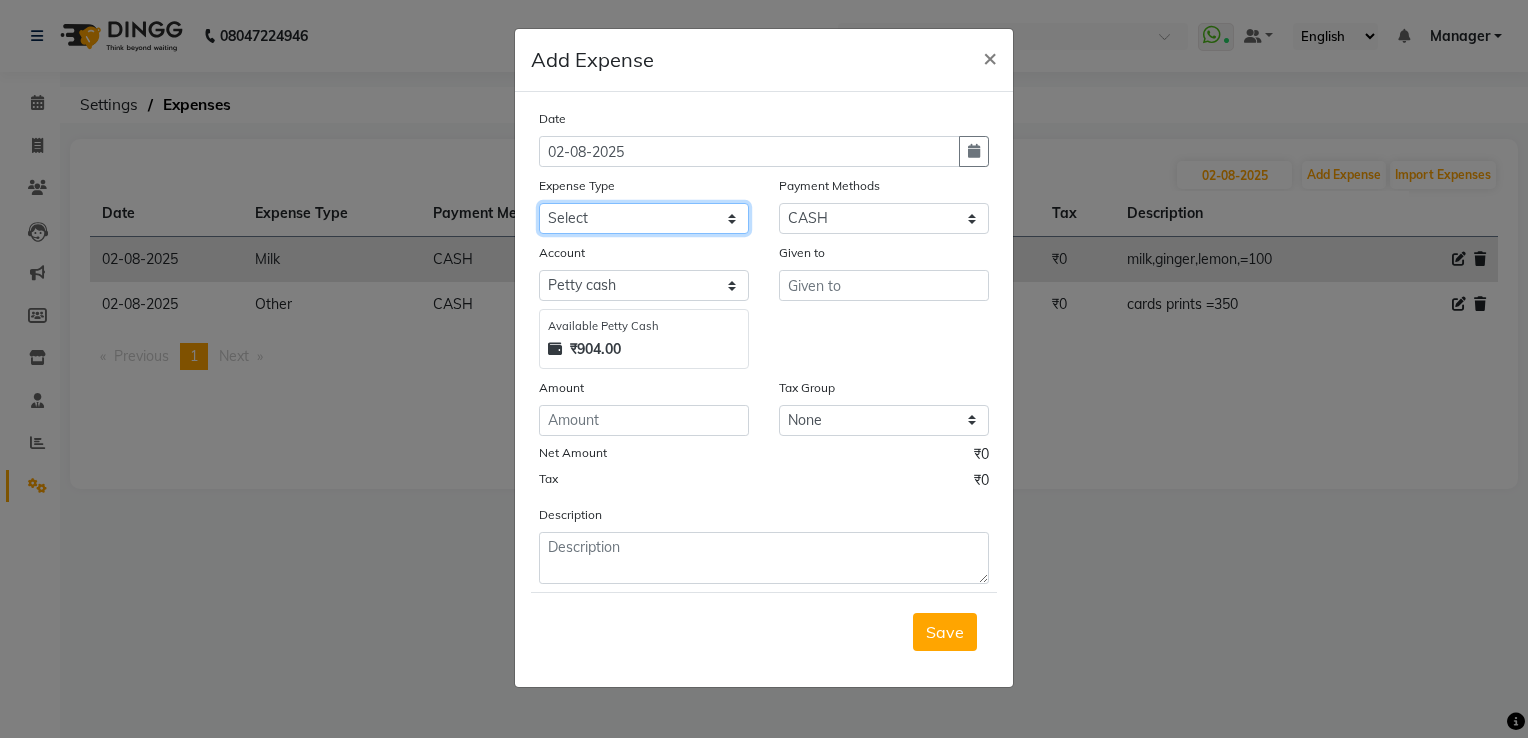 select on "9698" 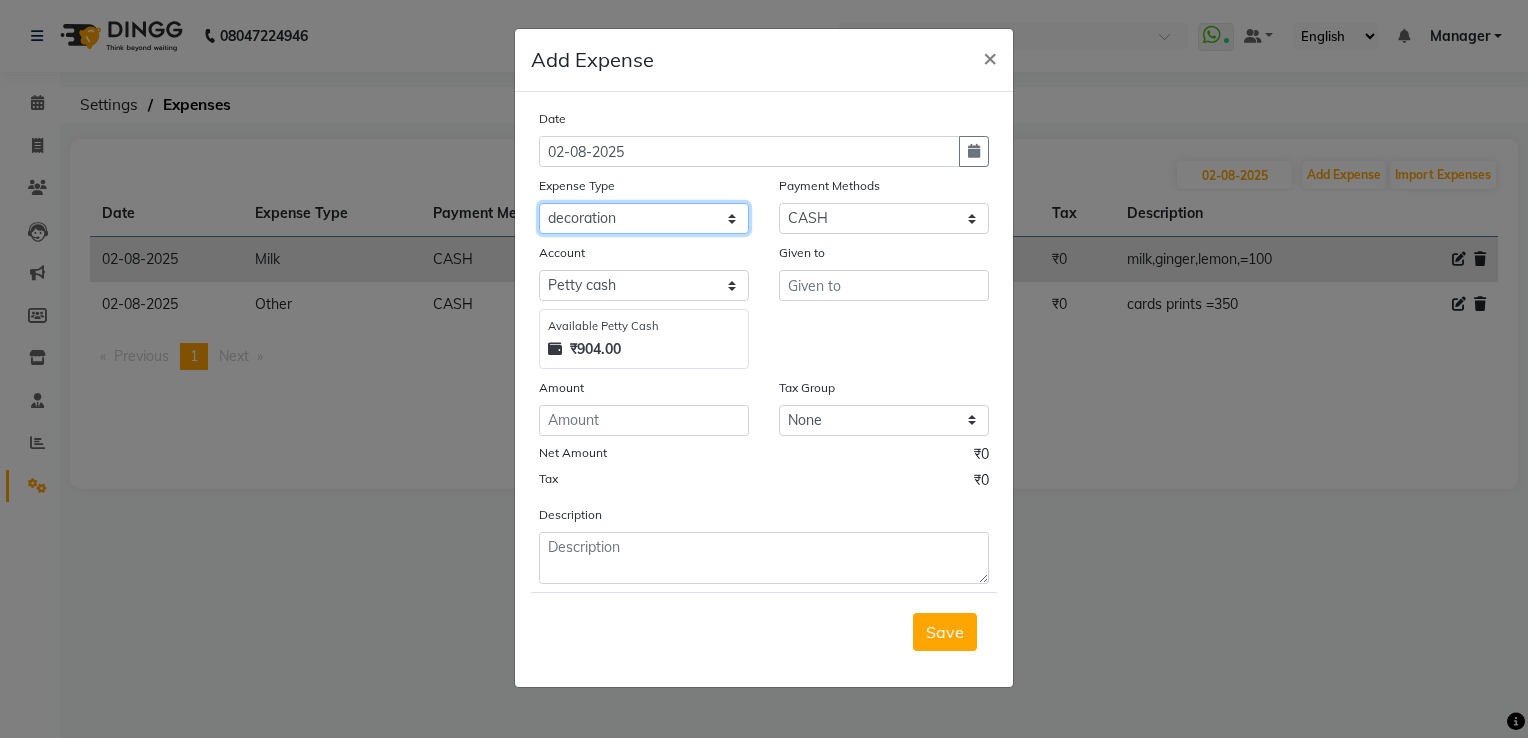 click on "Select acetone Advance Salary bank deposite BBMP Beauty products Bed charges BIRTHDAY CAKE Bonus Carpenter CASH EXPENSE VOUCHER Cash handover chocolate for store cleaning things Client Refreshment coconut water for clients COFFEE coffee cup coffee powder Commission Conveyance Cotton Courier decoration Diesel for generator Donation Drinking Water Electricity Eyelashes return Face mask floor cleaner flowers daily garbage generator diesel green tea GST handover HANDWASH House Keeping Material House keeping Salary Incentive Internet Bill juice LAUNDRY Maintainance Marketing Medical Membership Milk Milk miscelleneous Naturals salon NEWSPAPER O T Other Pantry PETROL Phone Bill Plants plumber pooja items Porter priest Product Purchase product return Product sale puja items RAPIDO Refund Rent Shop Rent Staff Accommodation Royalty Salary Staff cab charges Staff dinner Staff Flight Ticket Staff  Hiring from another Branch Staff Snacks Stationary STORE OPENING CHARGE sugar sweets TEAM DINNER TIPS Tissue Transgender" 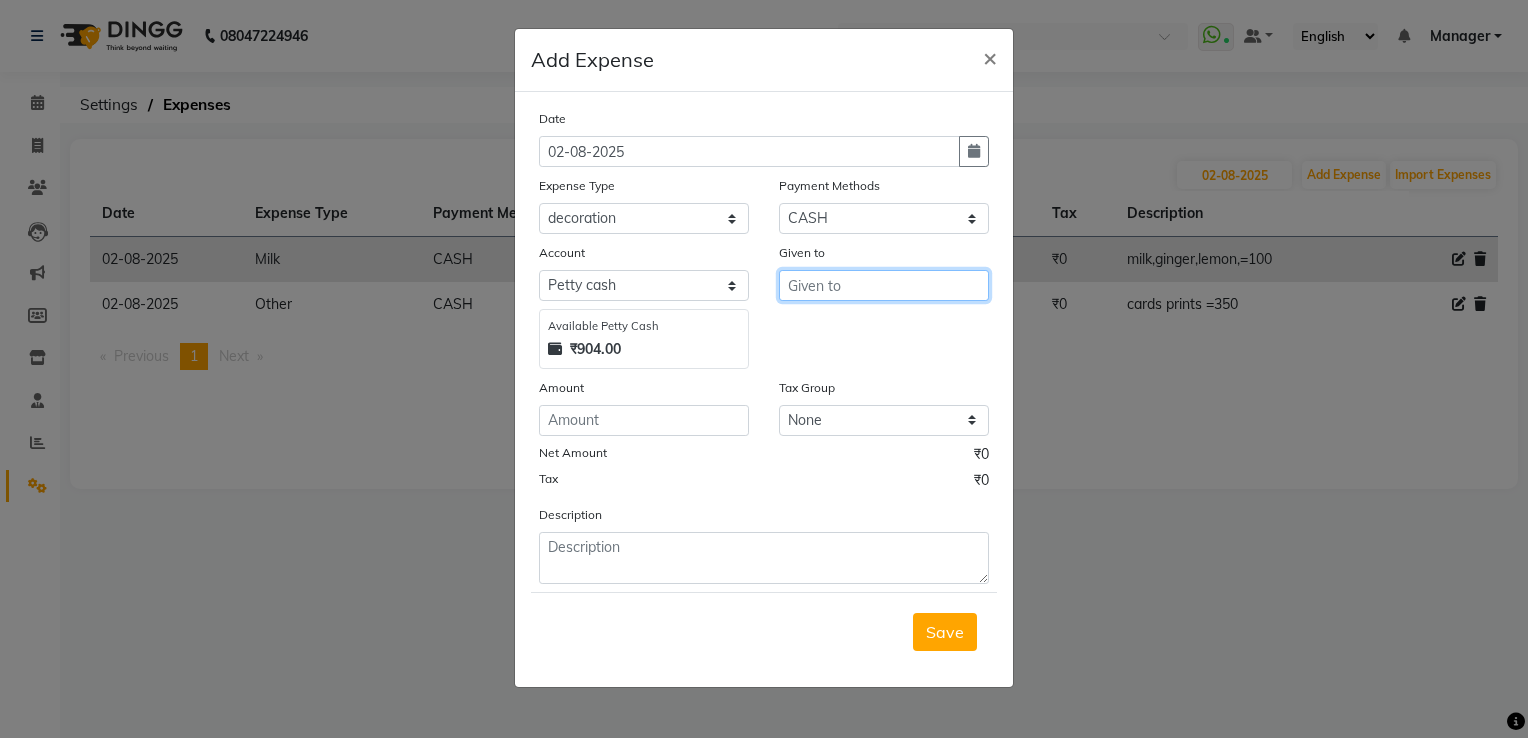 click at bounding box center [884, 285] 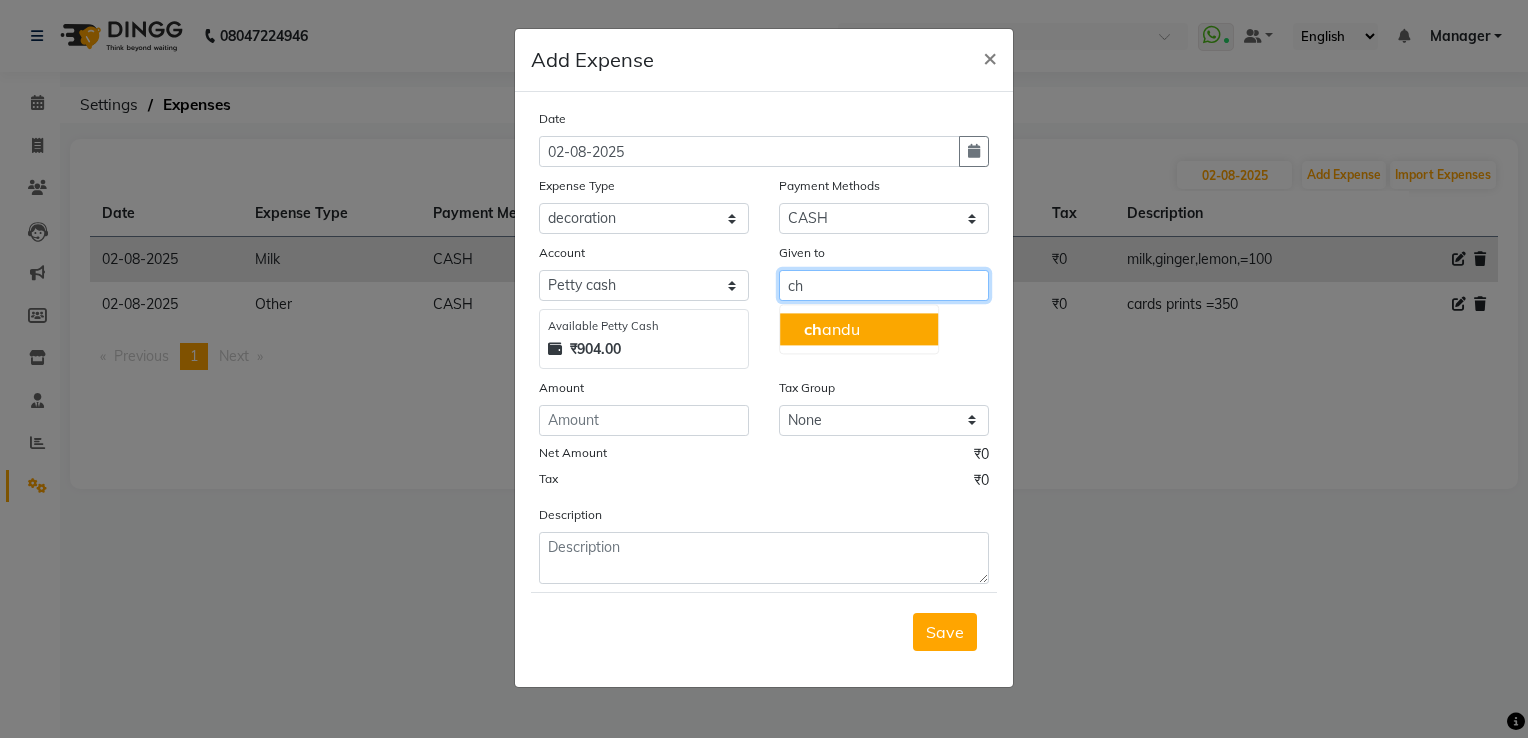 click on "ch andu" at bounding box center (832, 329) 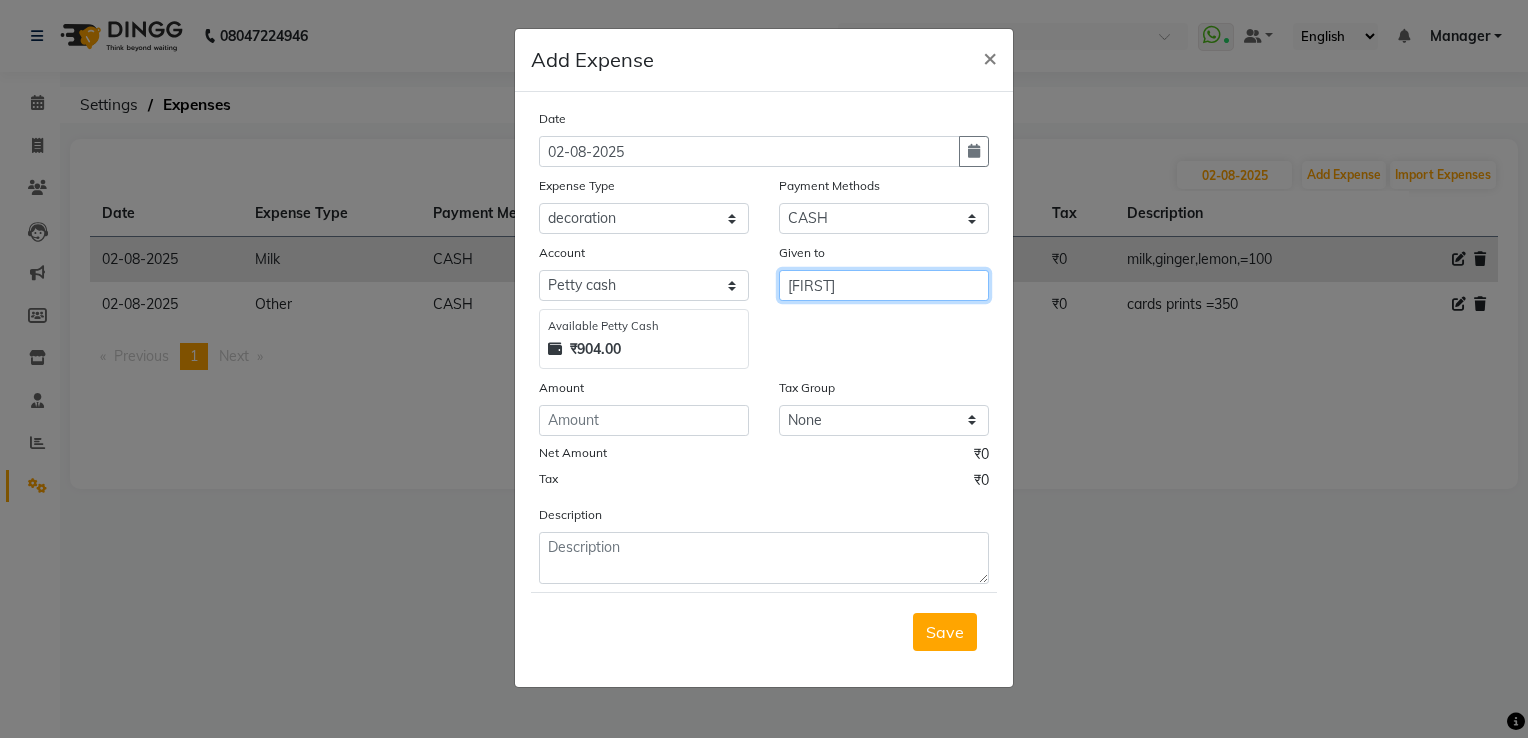 type on "[FIRST]" 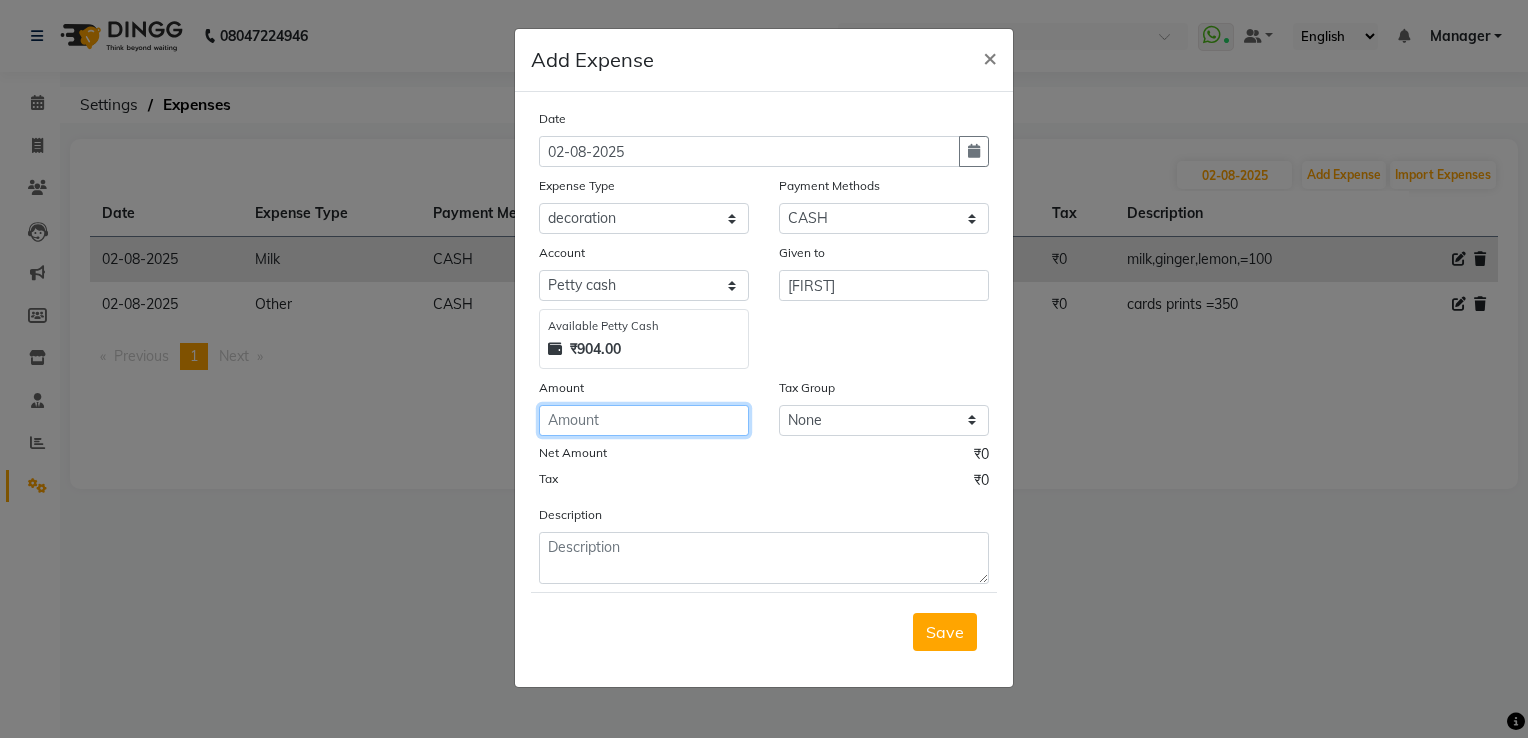 click 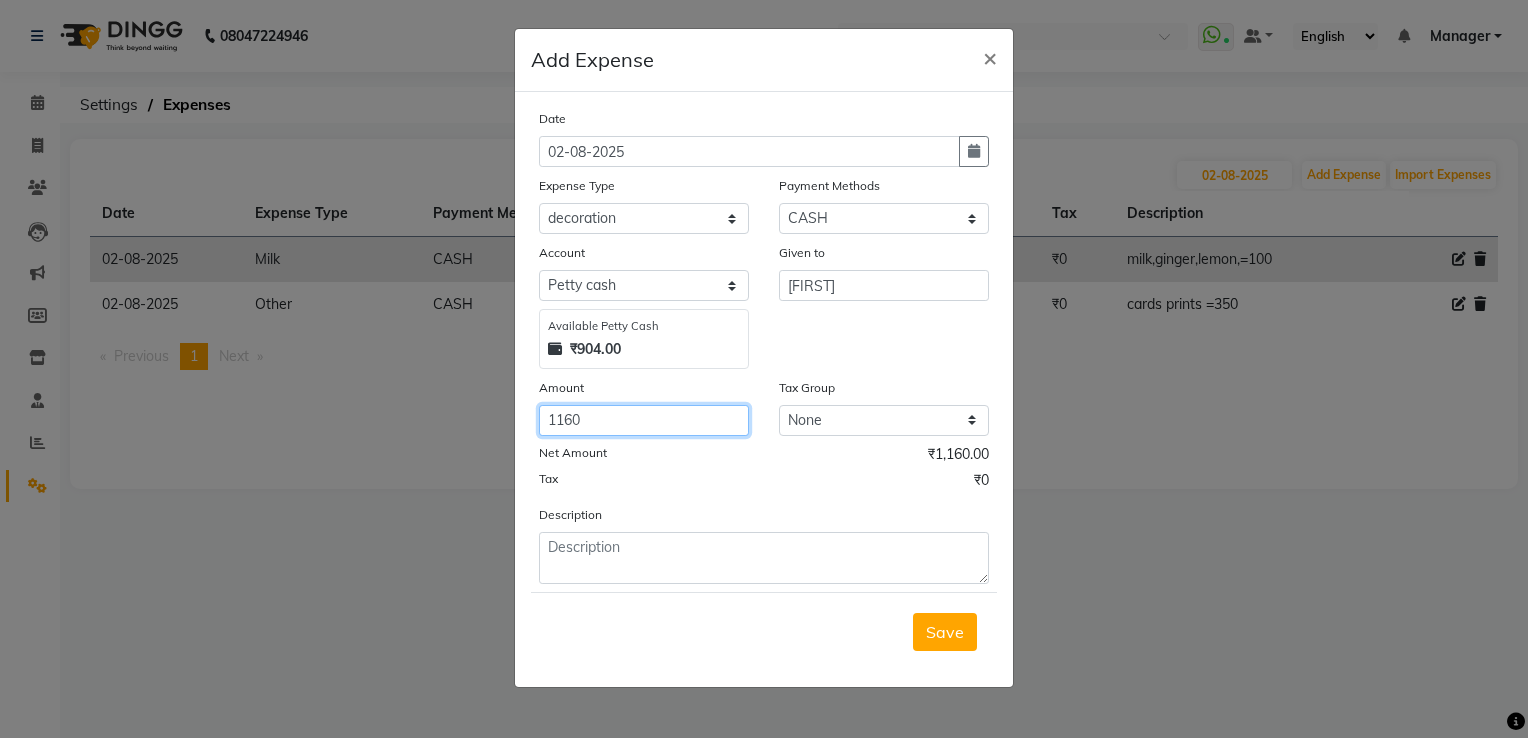 type on "1160" 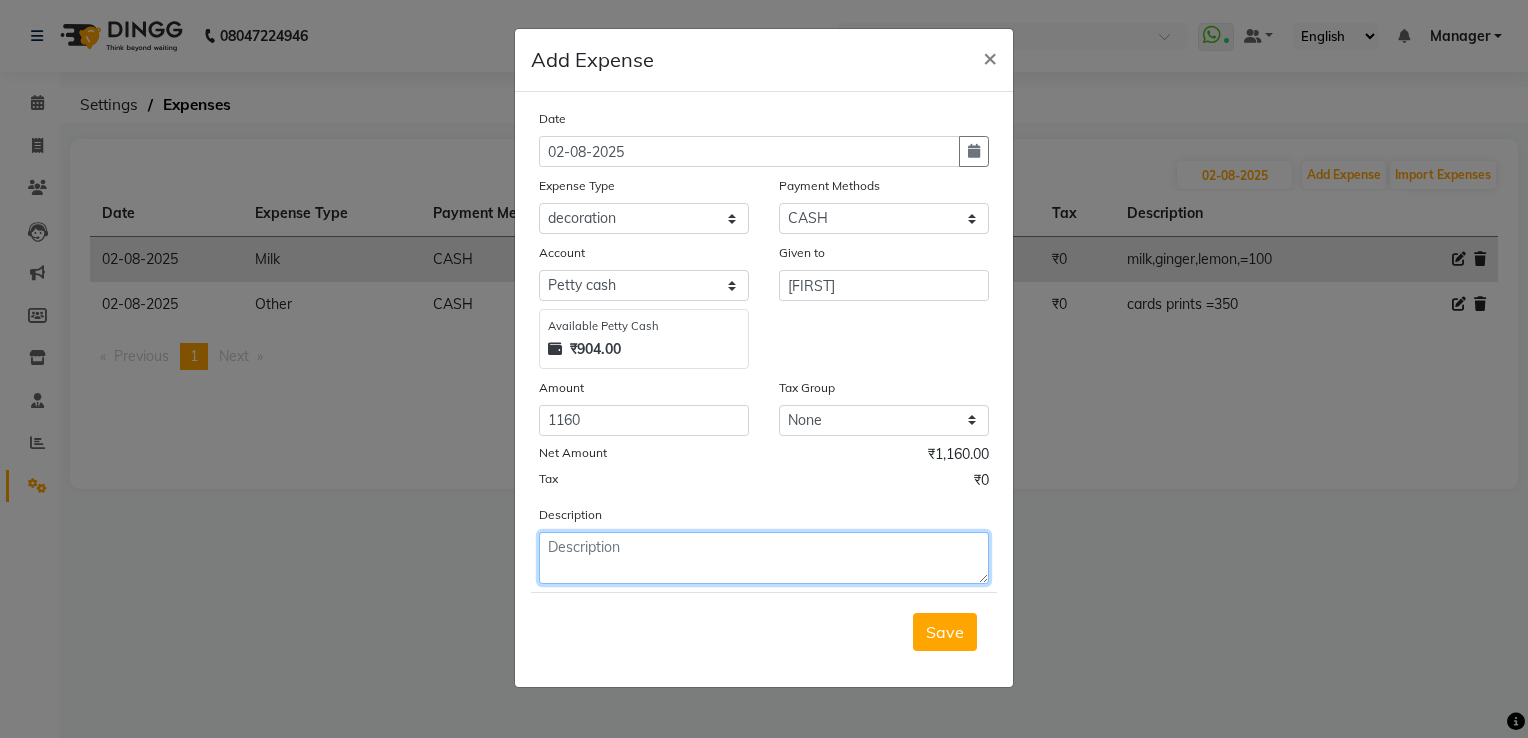 click 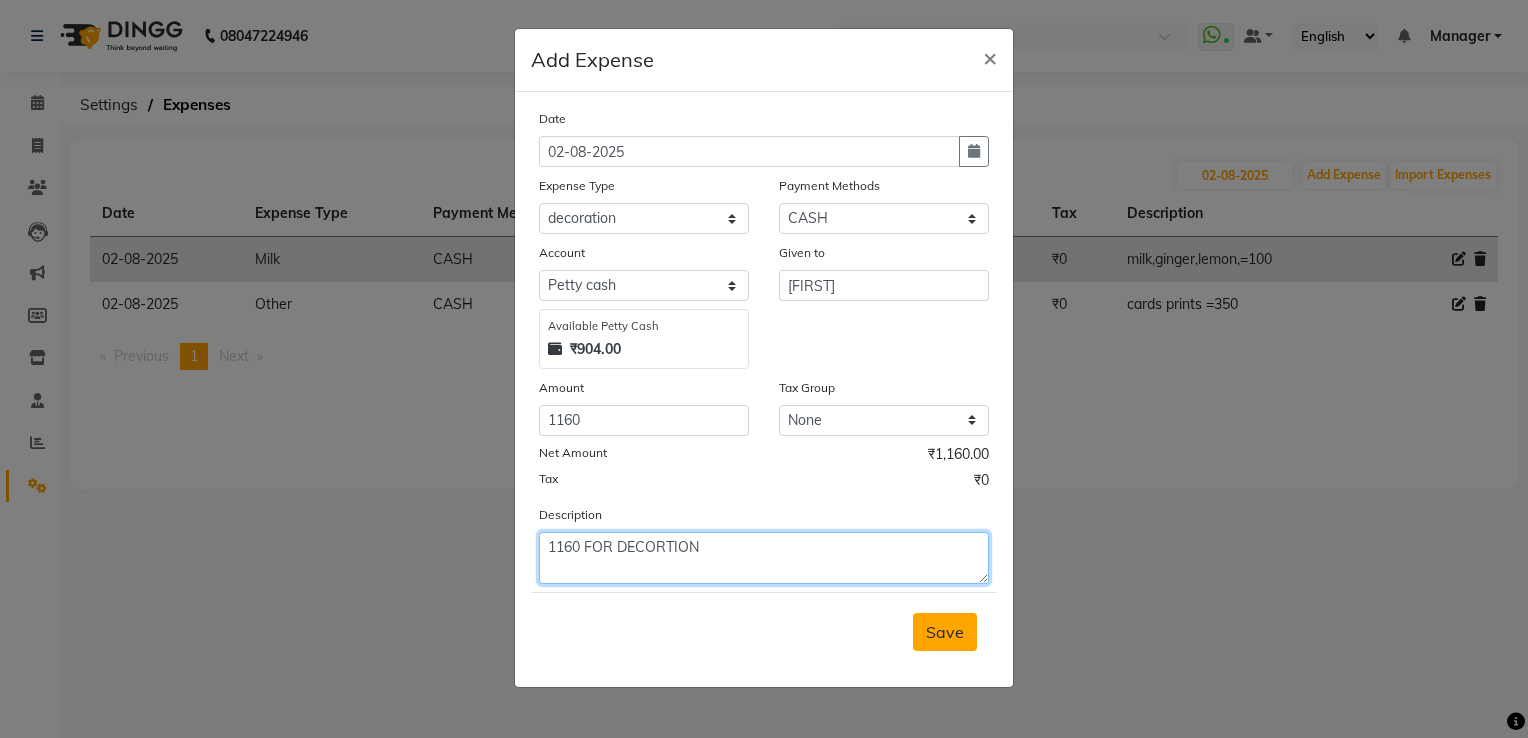type on "1160 FOR DECORTION" 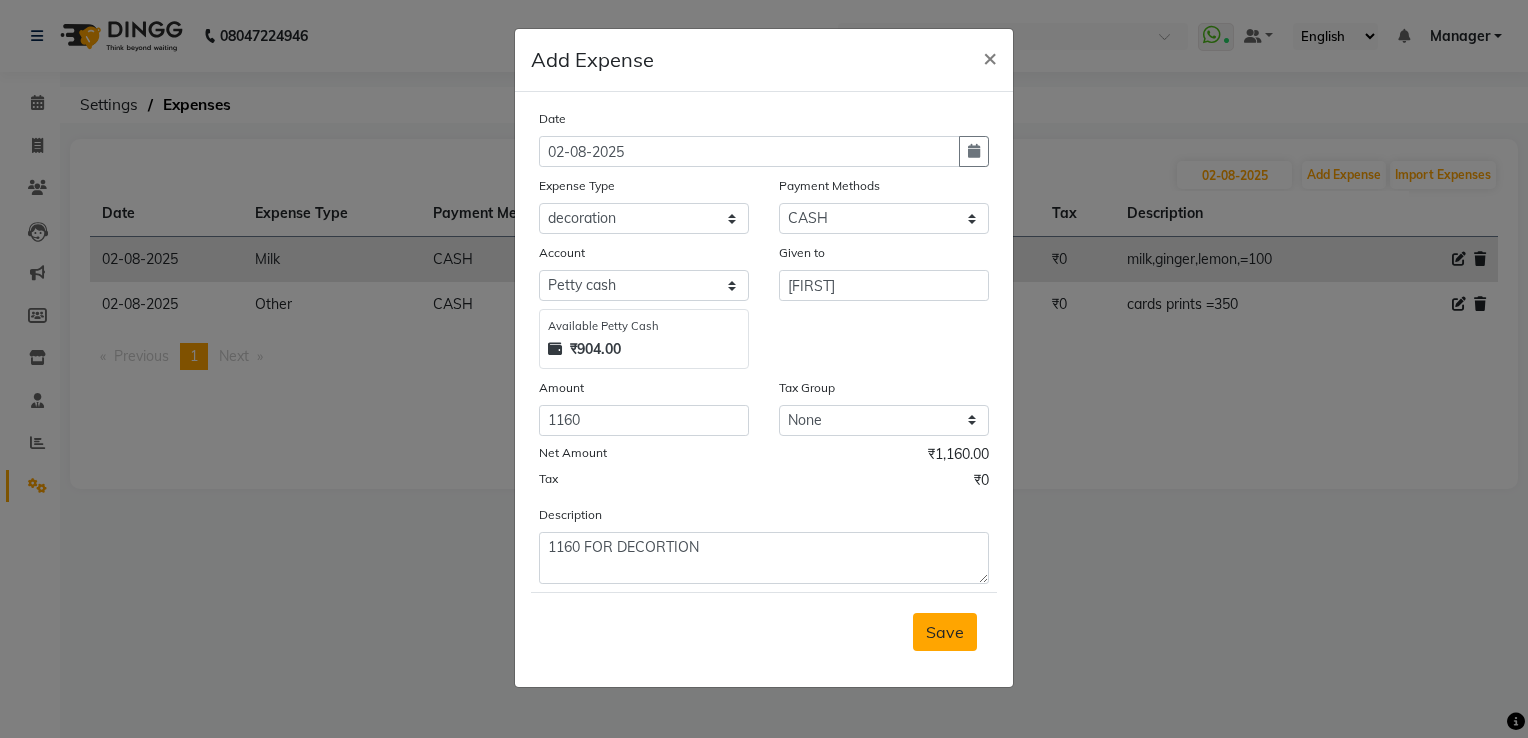 click on "Save" at bounding box center (945, 632) 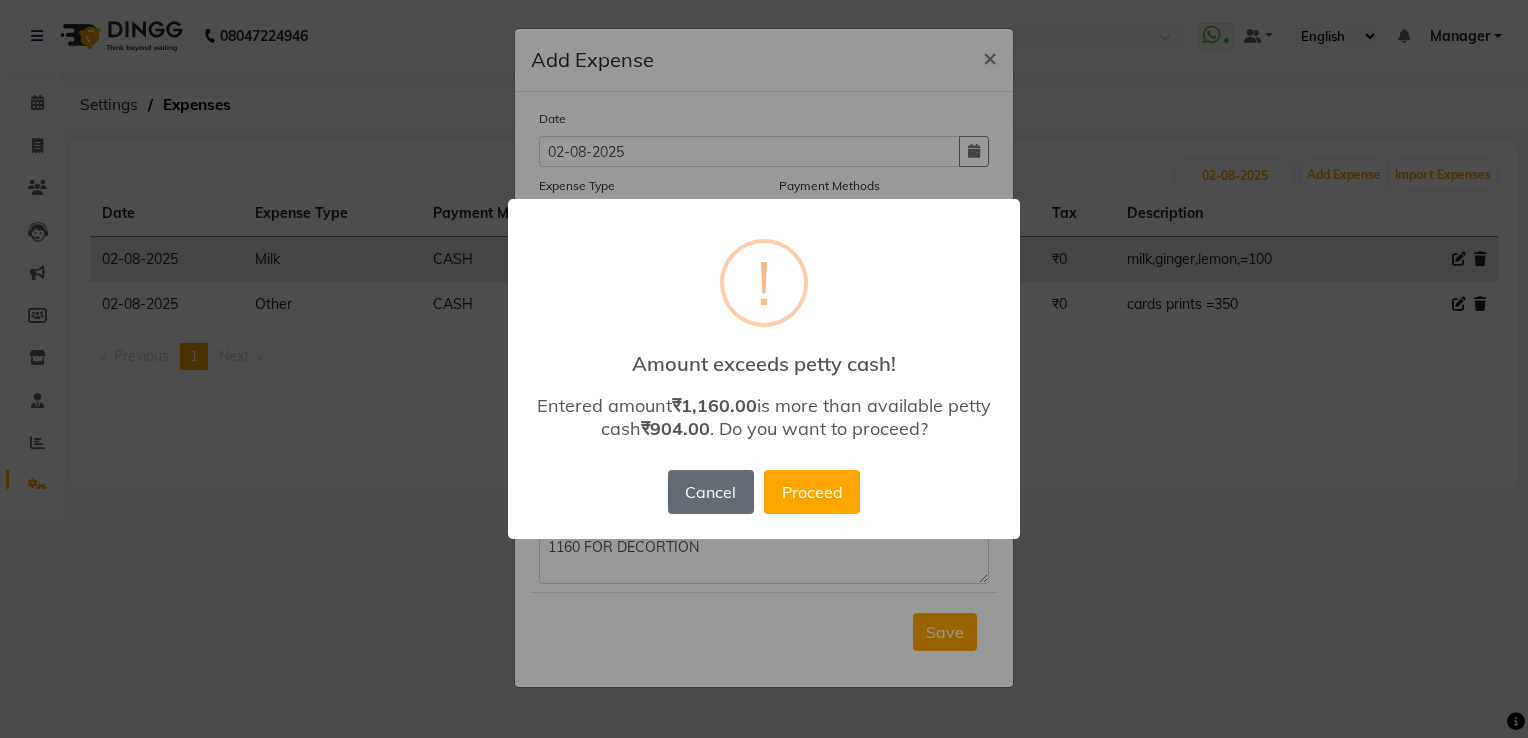 click on "Cancel" at bounding box center (711, 492) 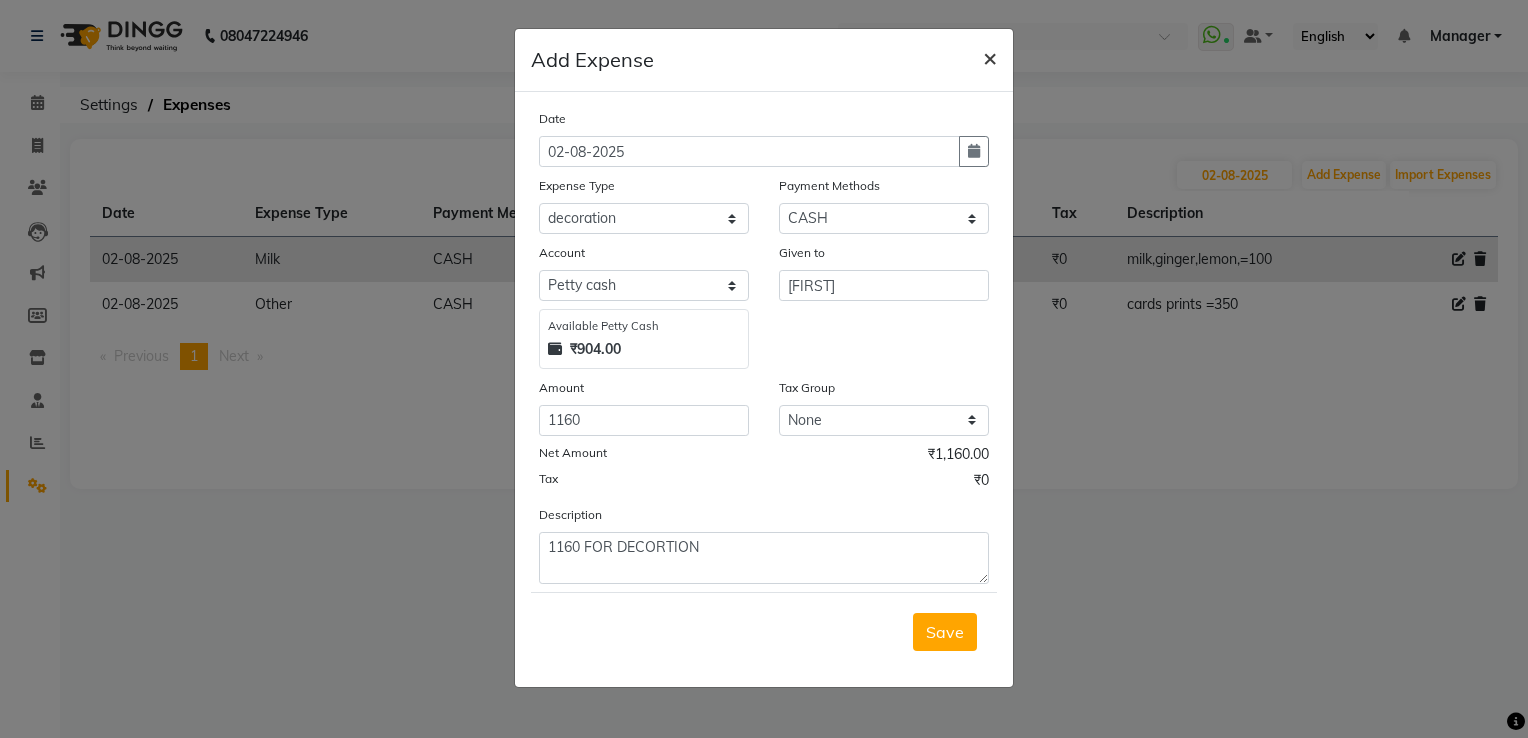 click on "×" 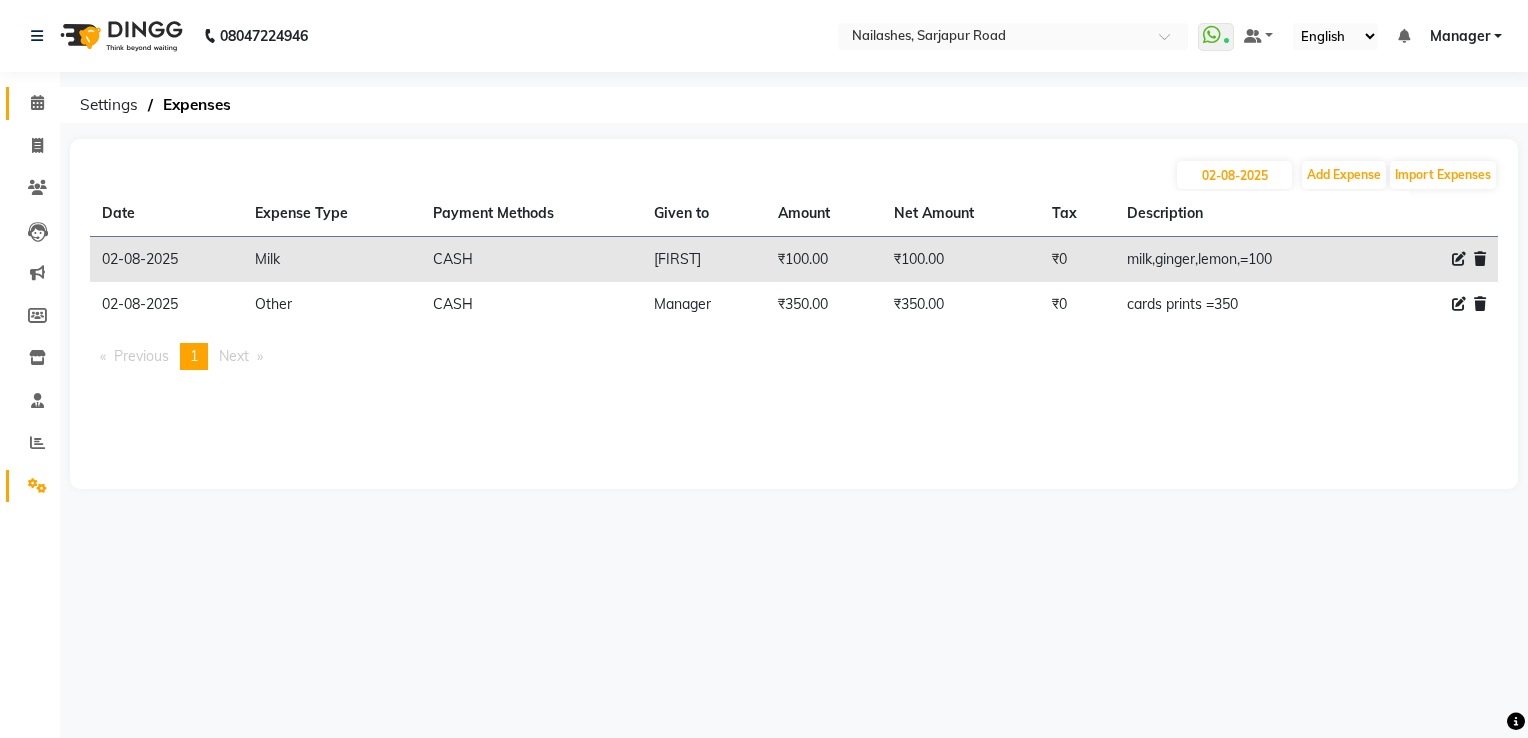 click on "Calendar" 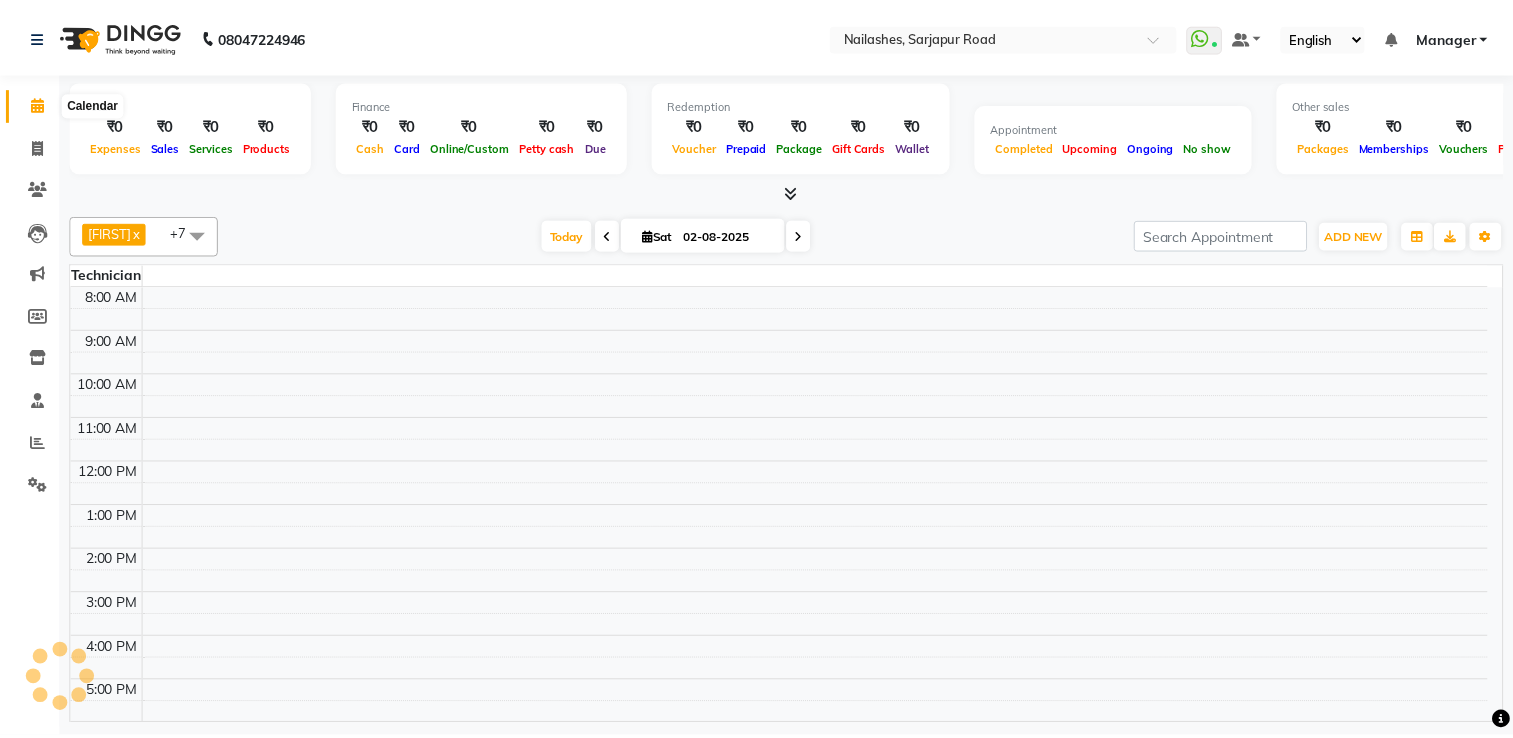scroll, scrollTop: 0, scrollLeft: 0, axis: both 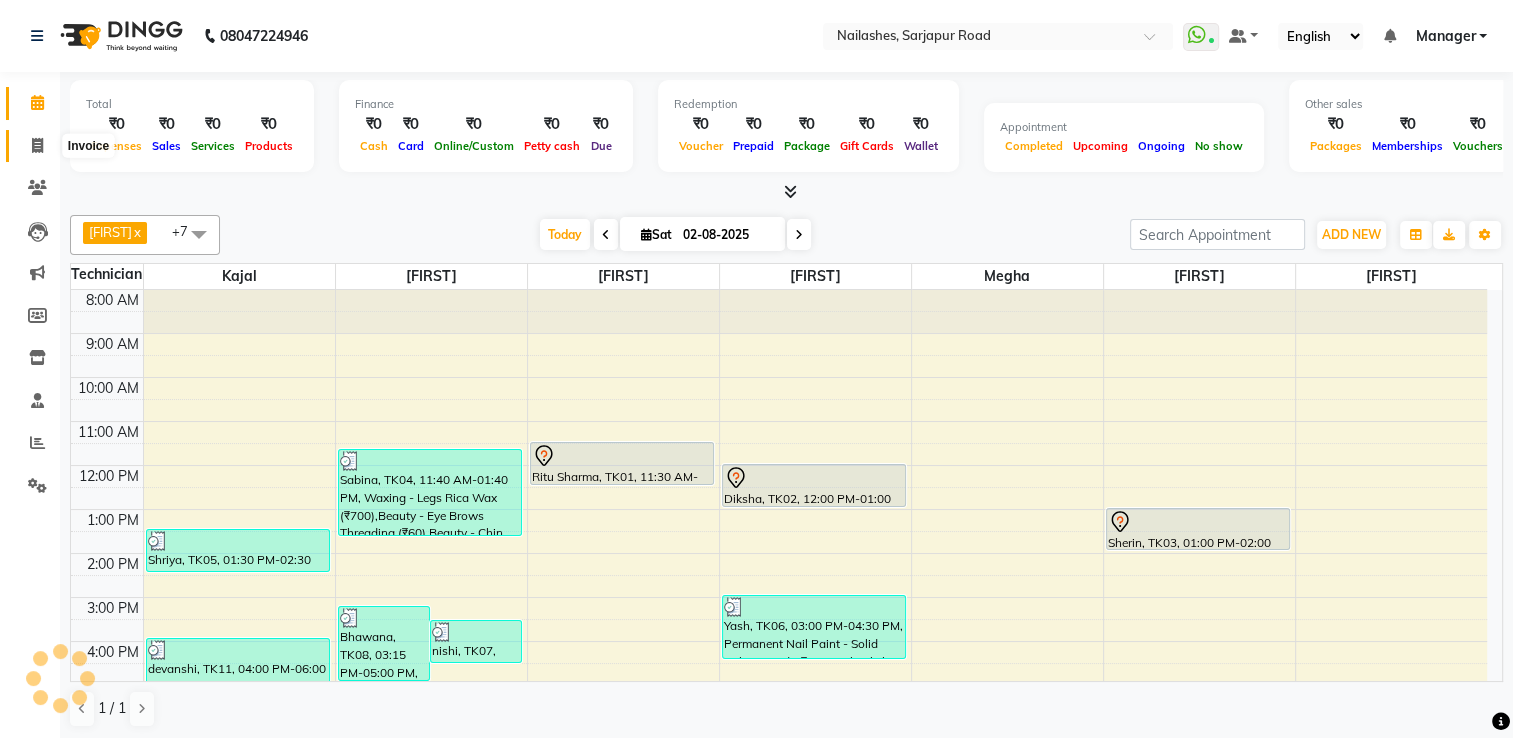 click 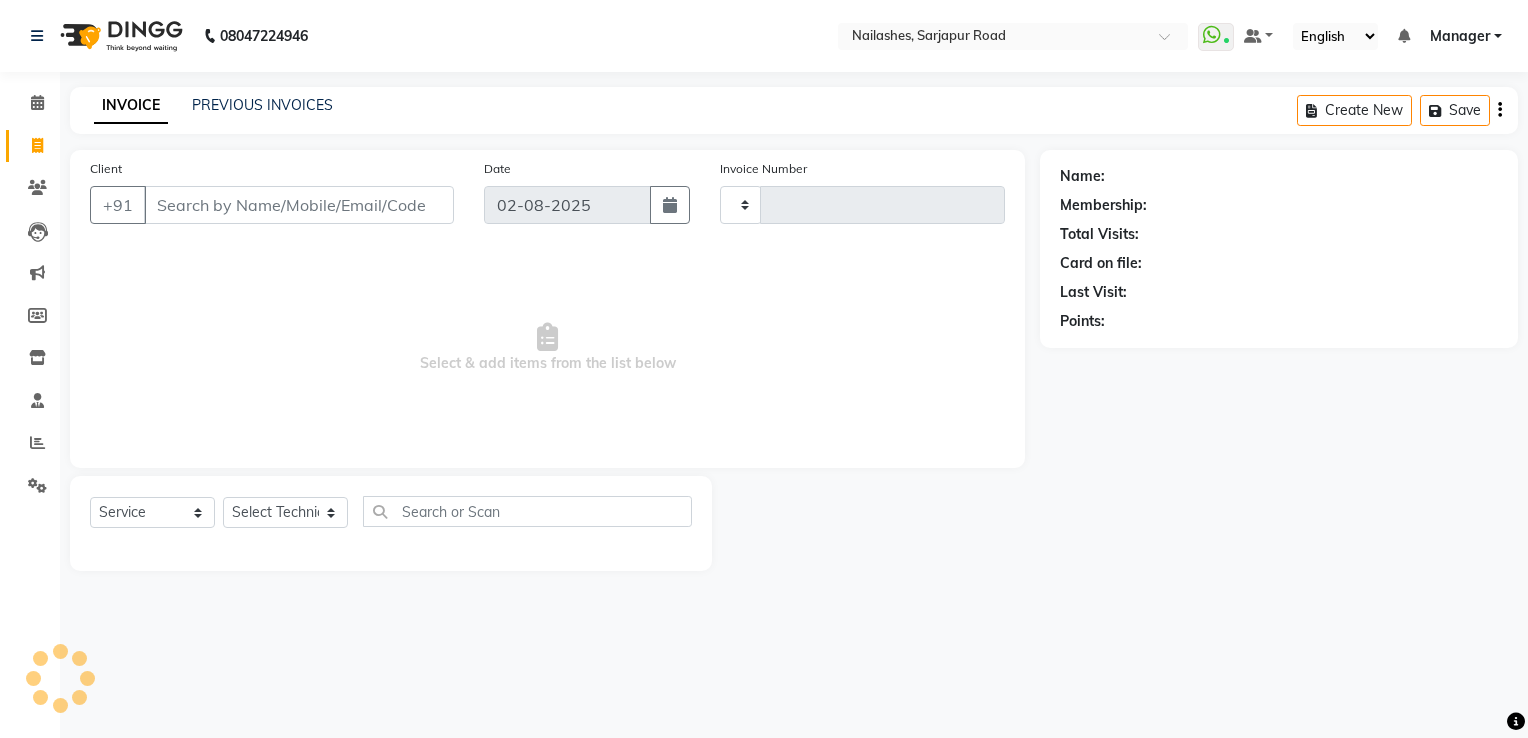 type on "1425" 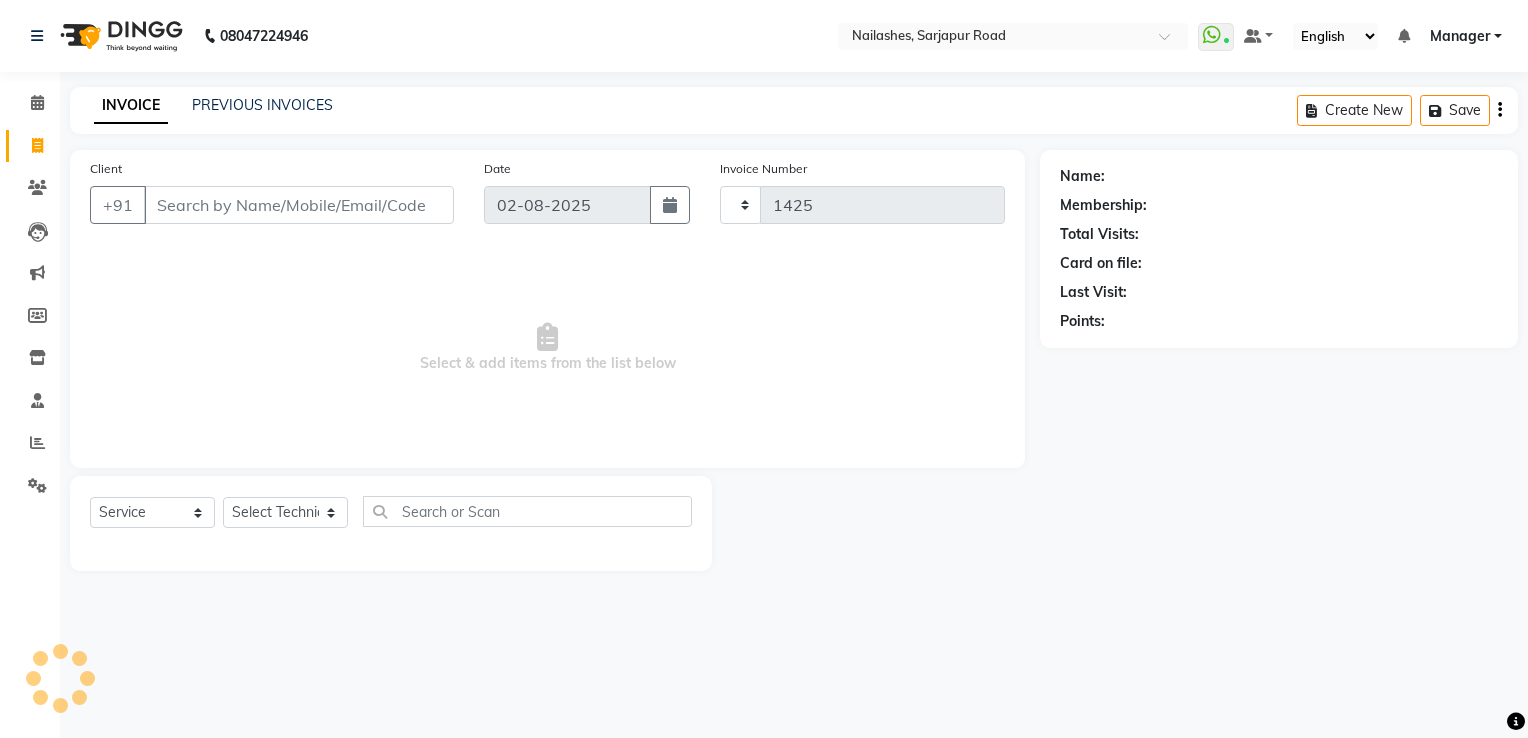 select on "6579" 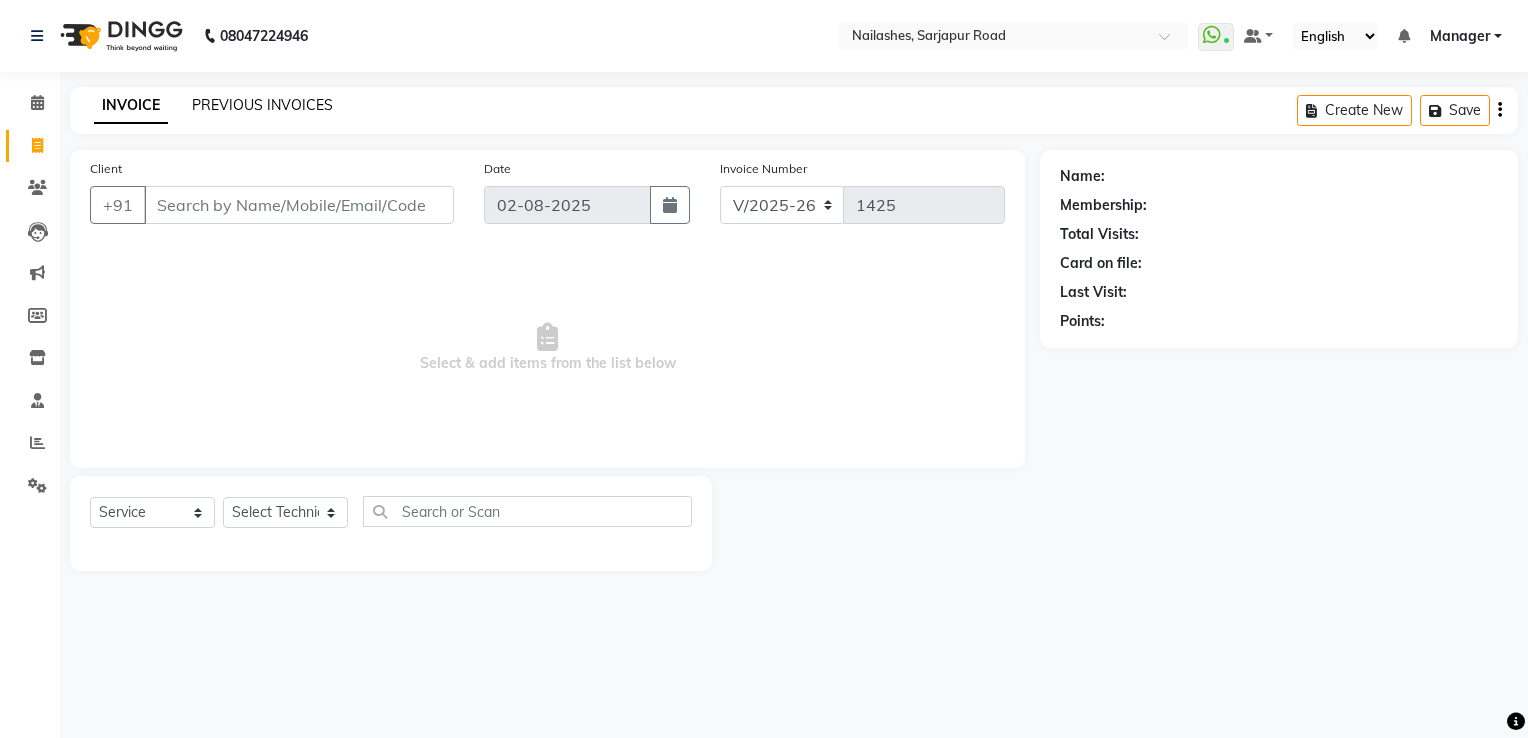 click on "PREVIOUS INVOICES" 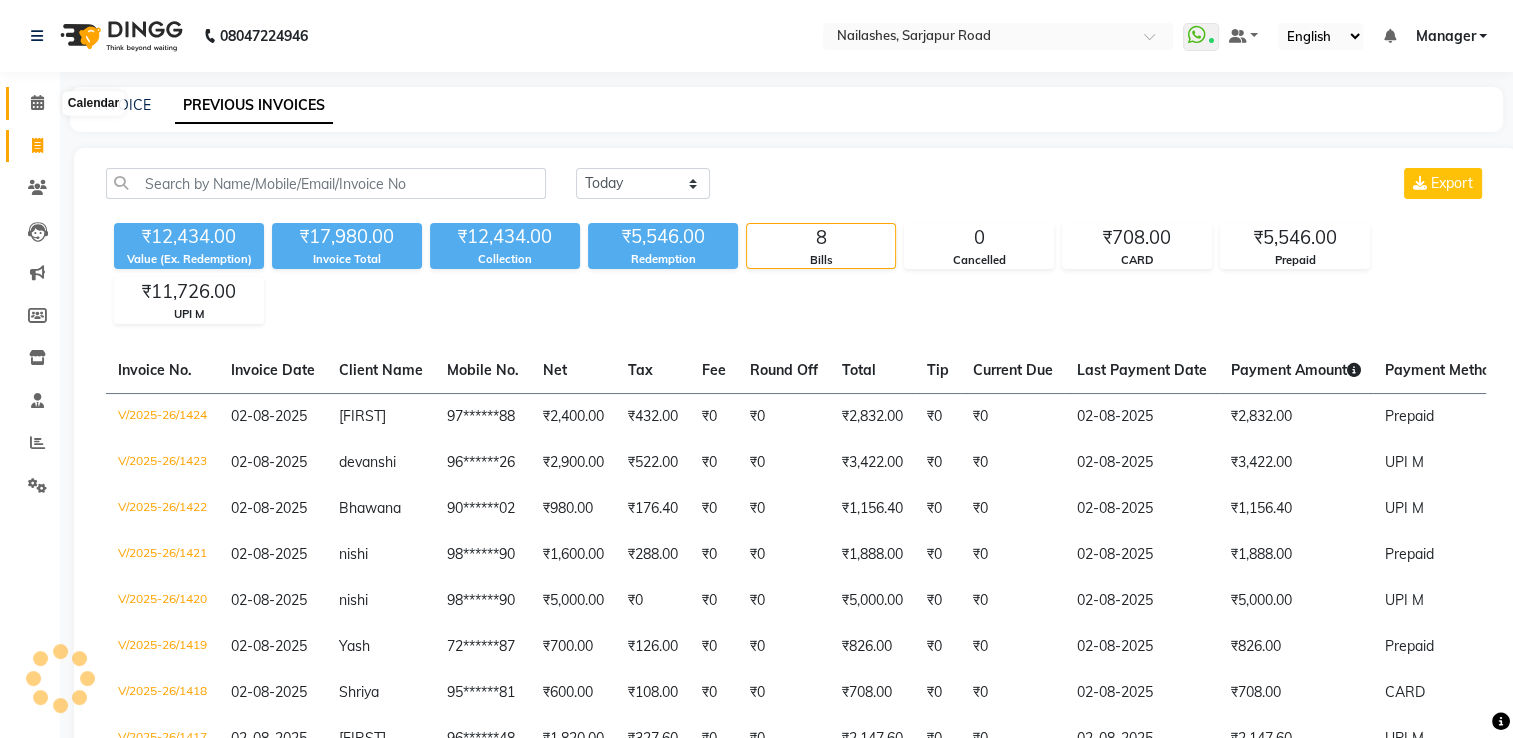 click 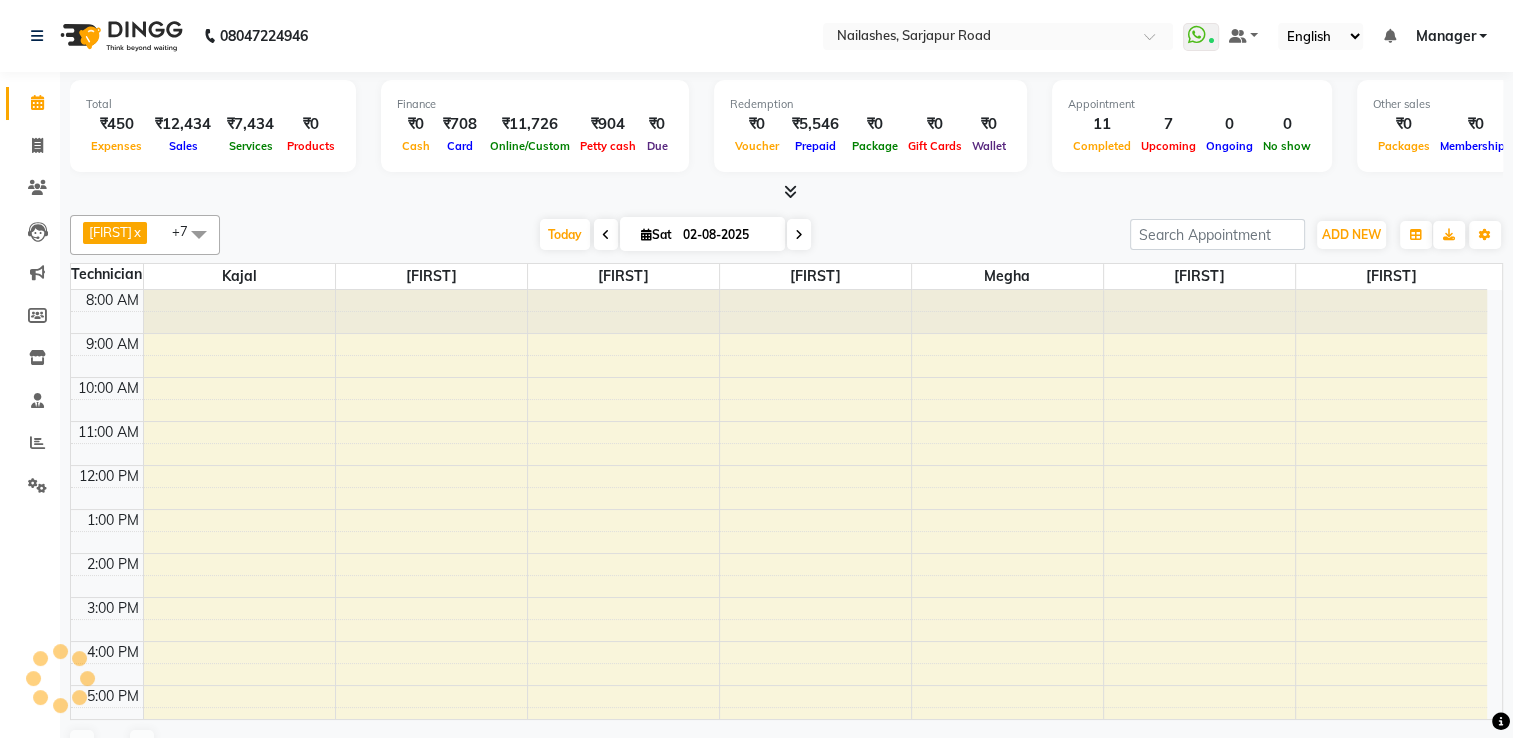 scroll, scrollTop: 0, scrollLeft: 0, axis: both 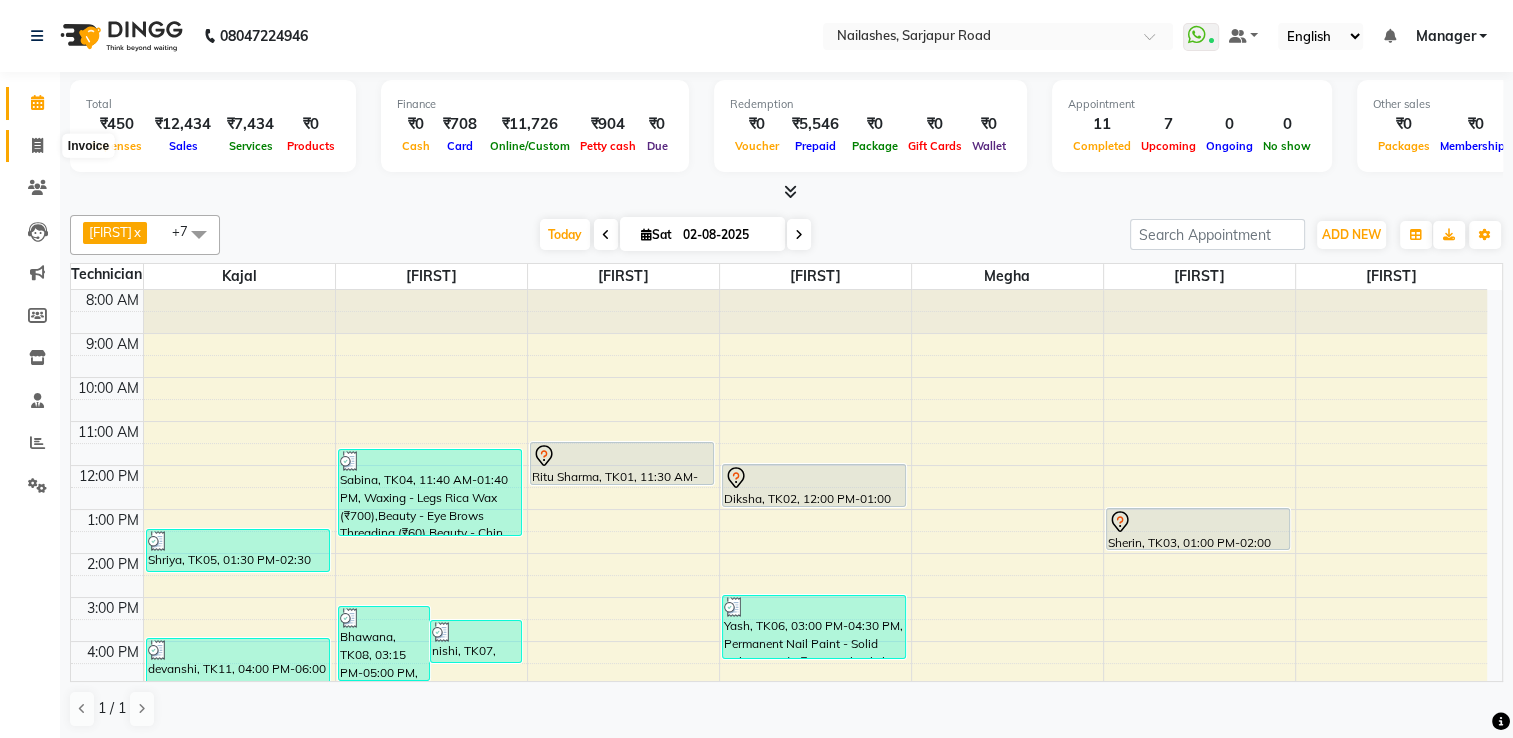click 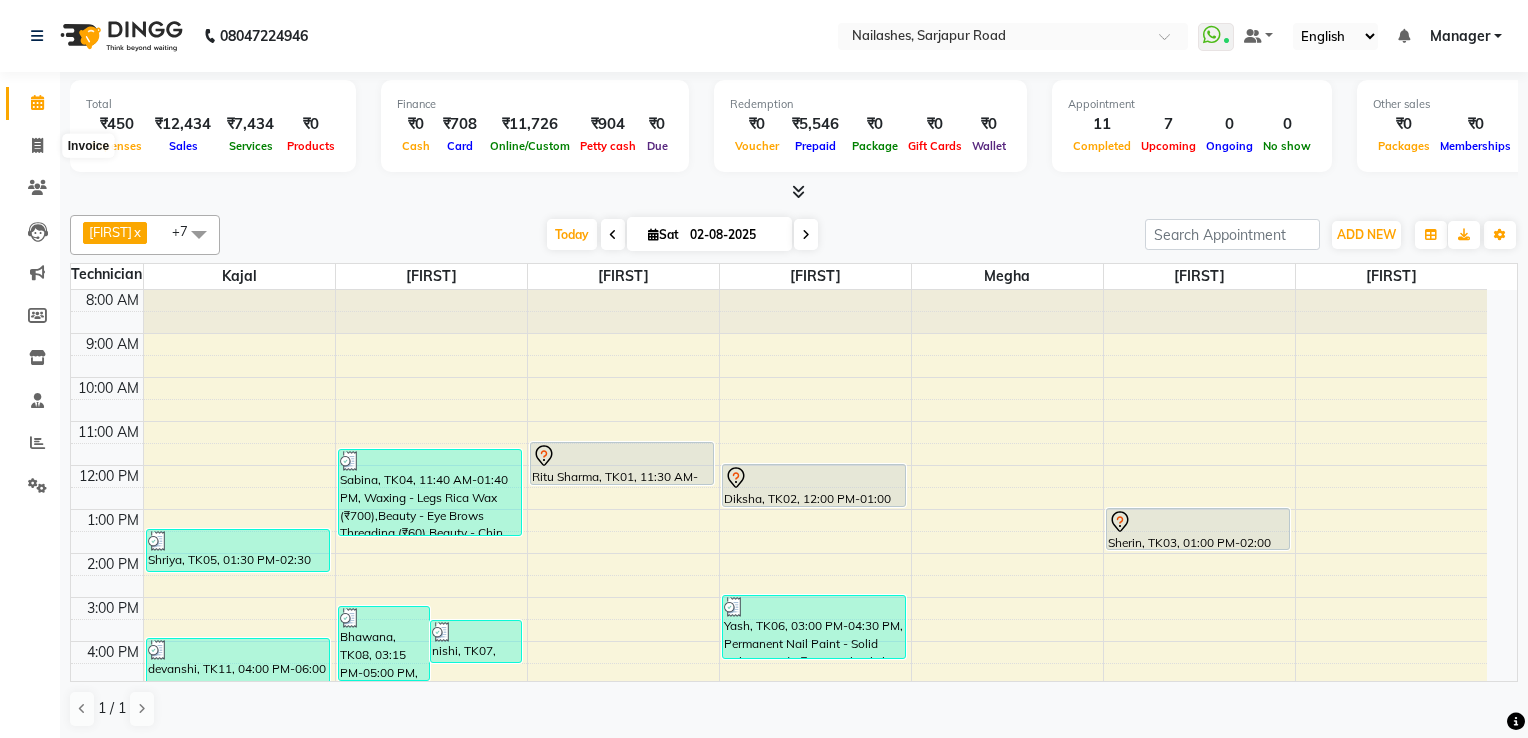 select on "service" 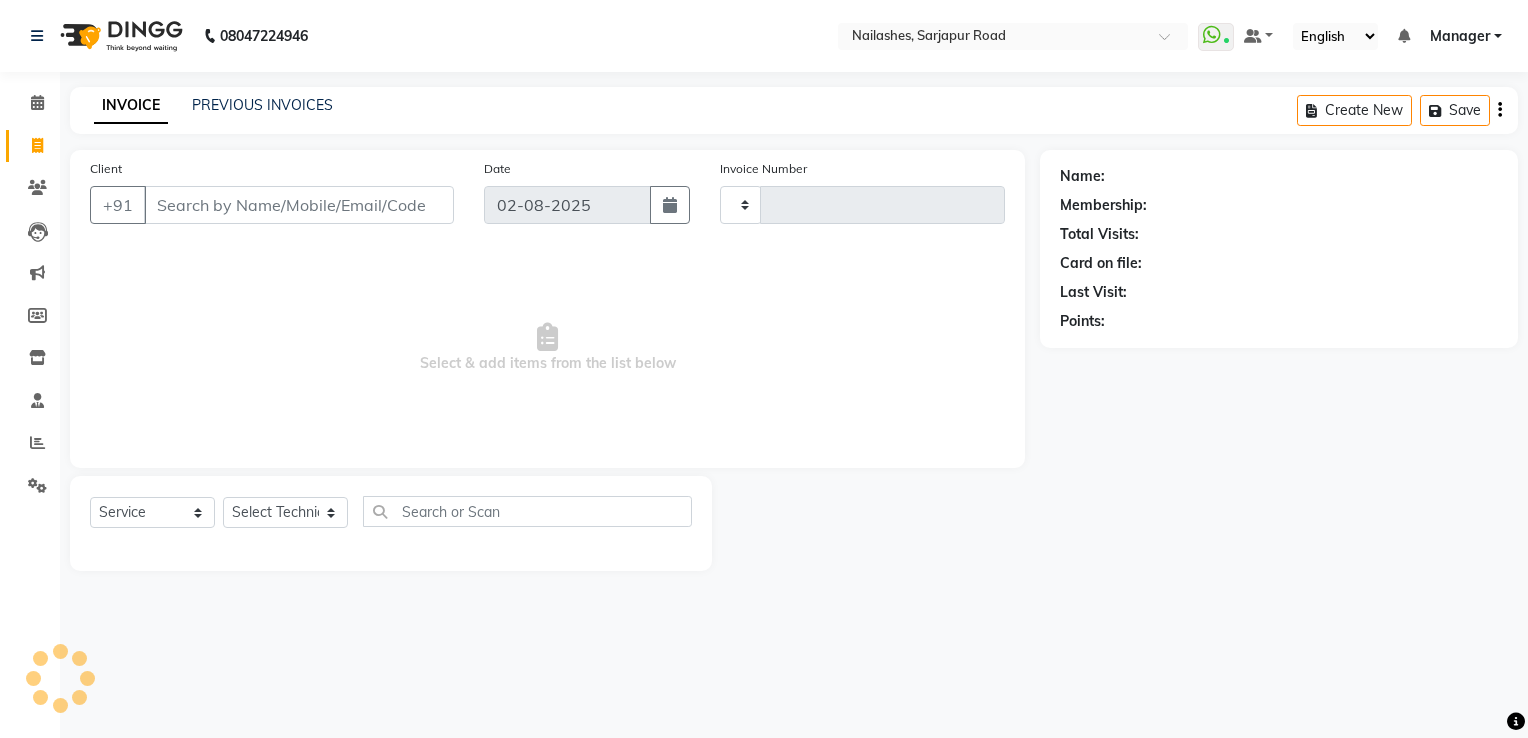 type on "1425" 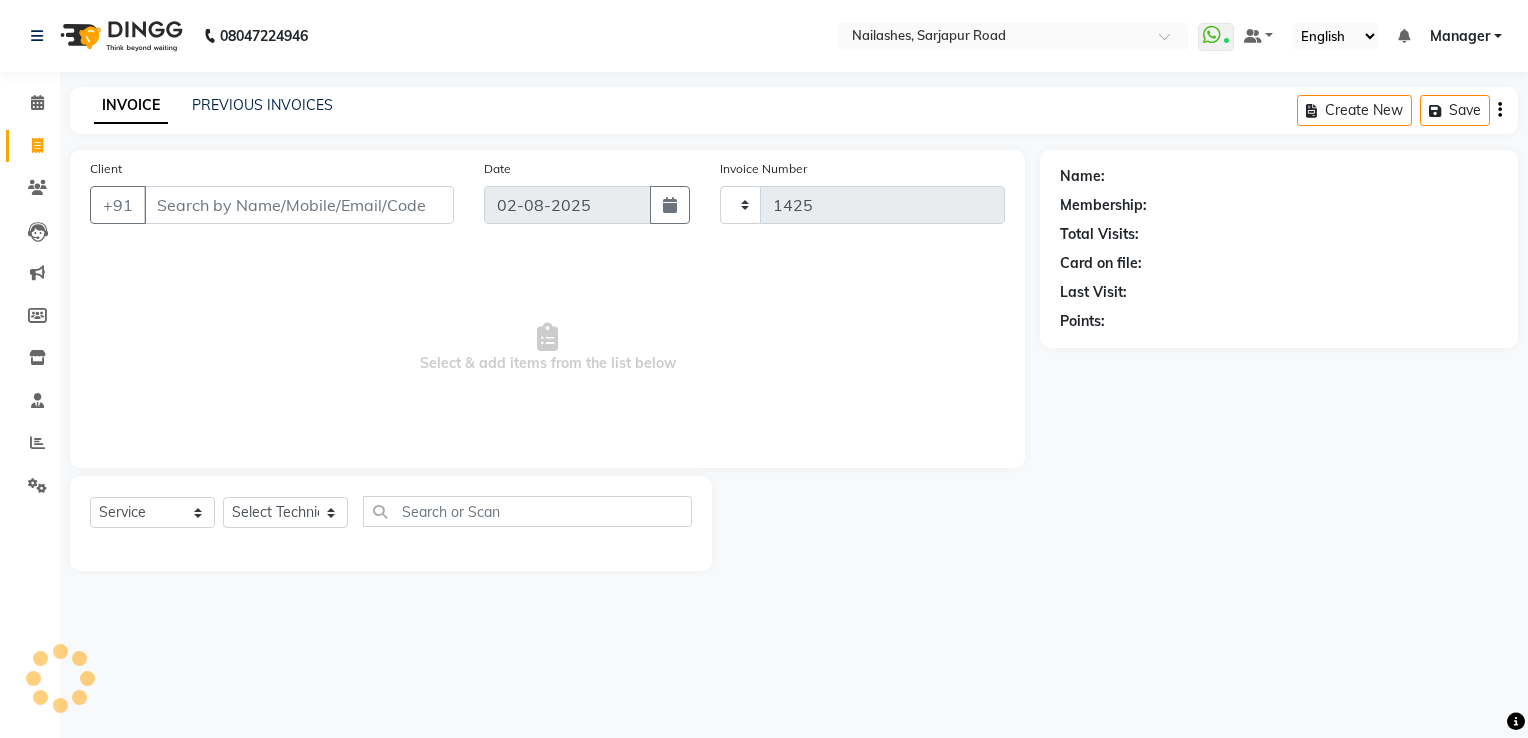select on "6579" 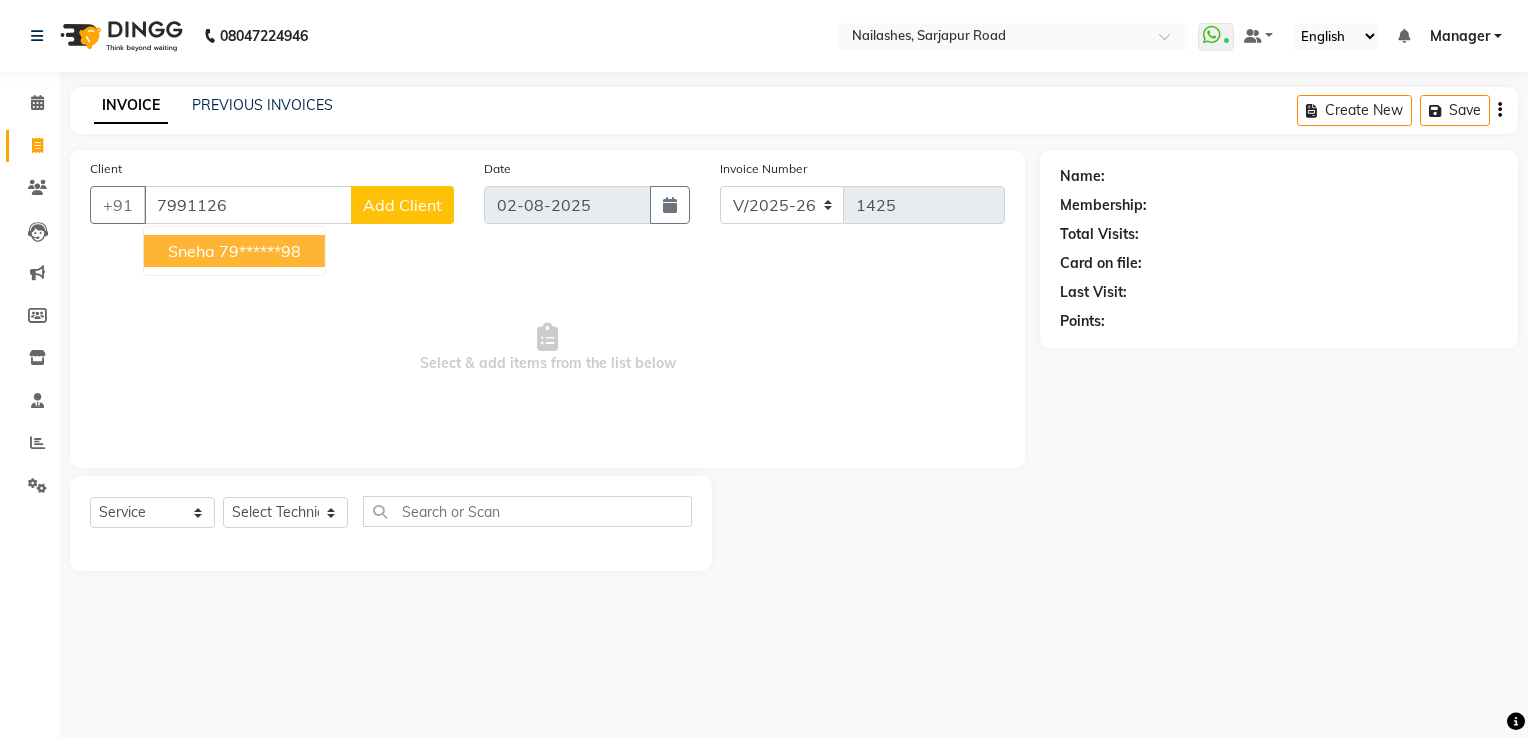 click on "sneha [PHONE]" at bounding box center [234, 251] 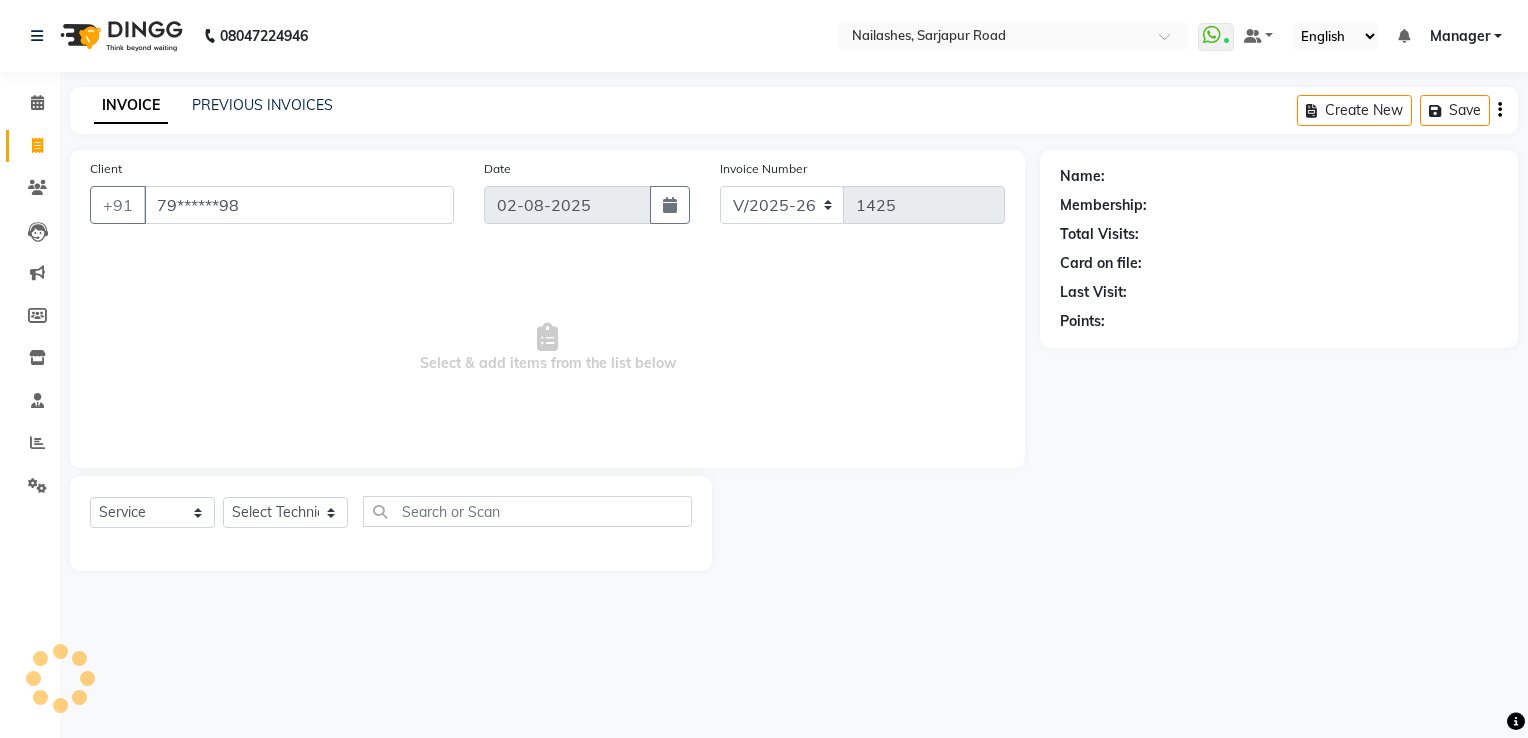 type on "79******98" 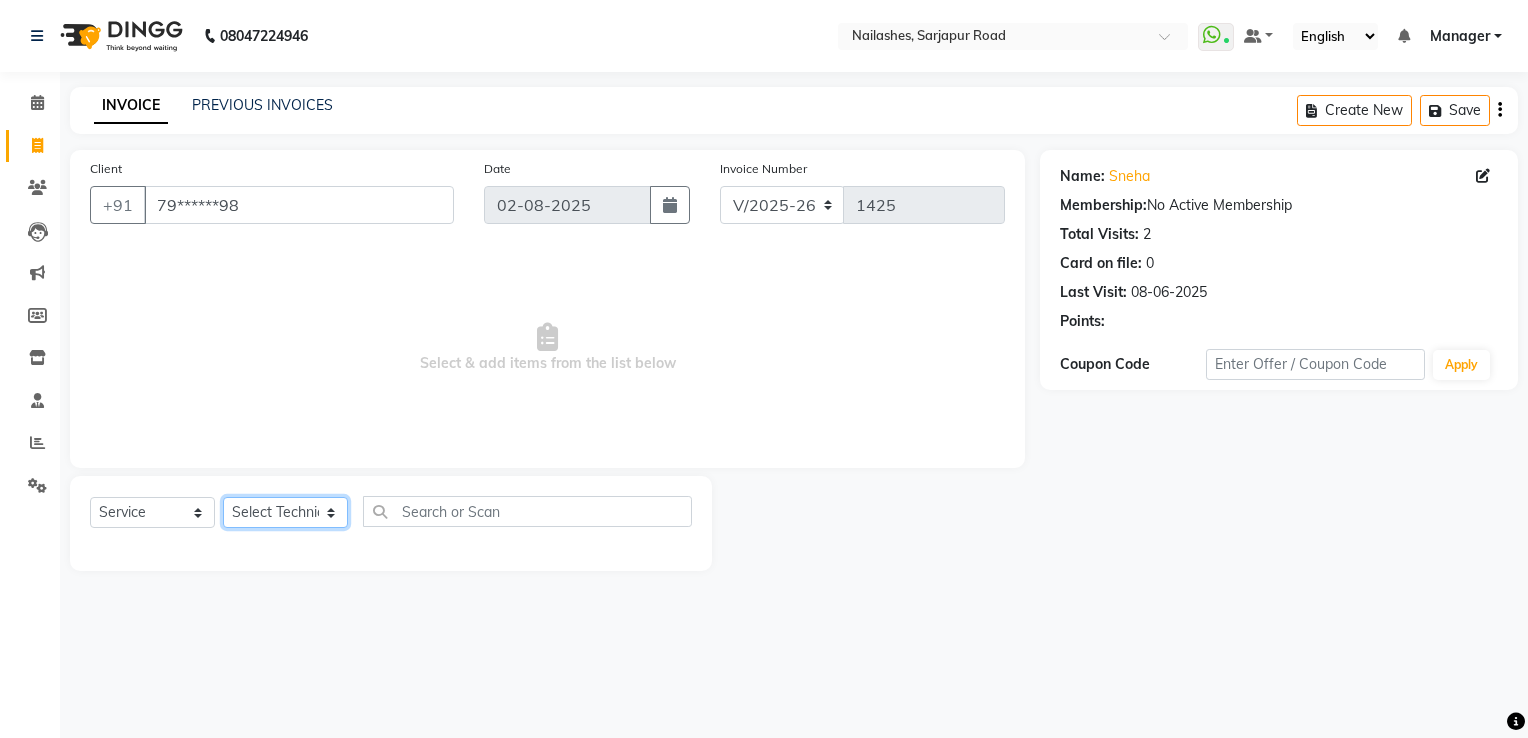 click on "Select Technician ARISH Arvind chandu Dipen Gulafshan John Kajal kelly kupu Manager megha Nirjala Owner pankaj PARE shradha" 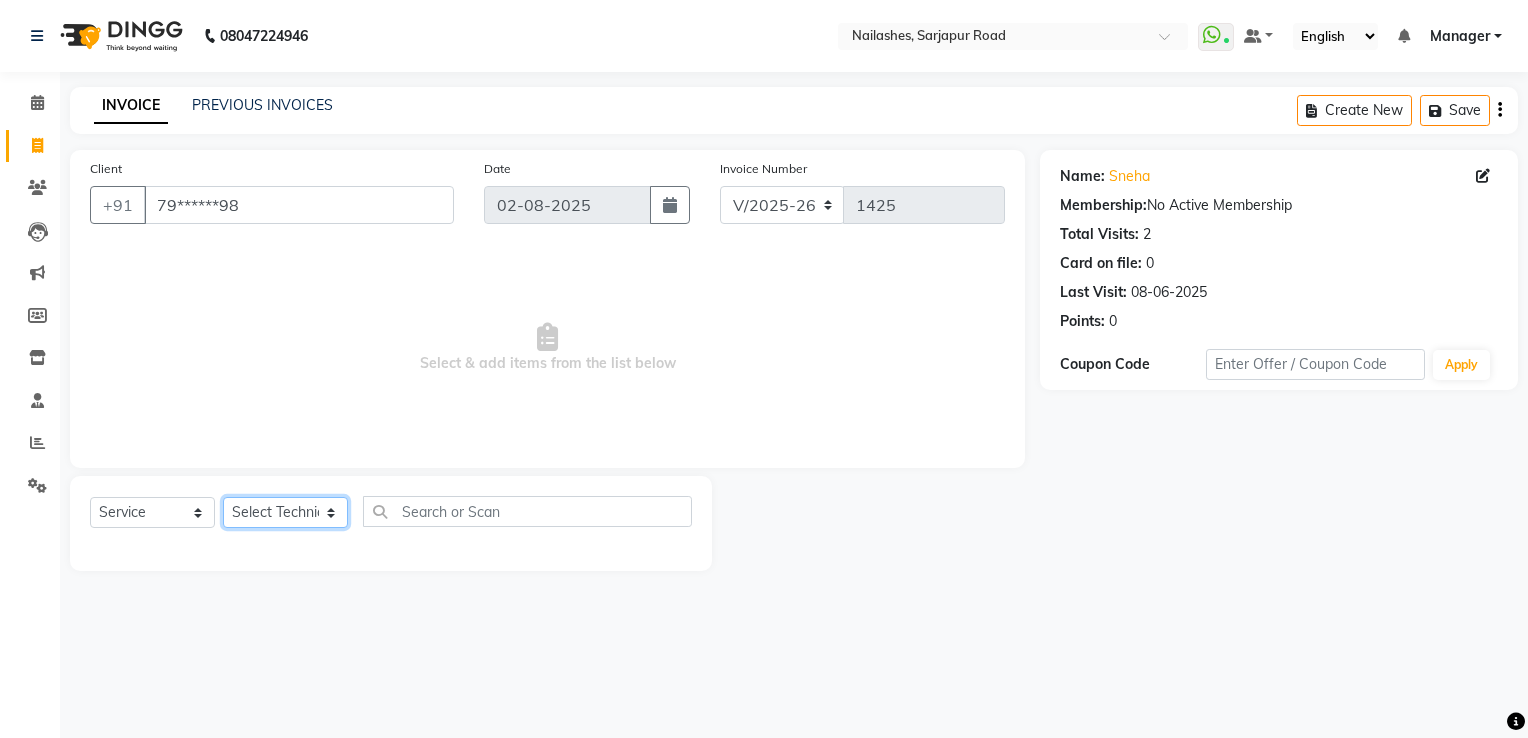 select on "62952" 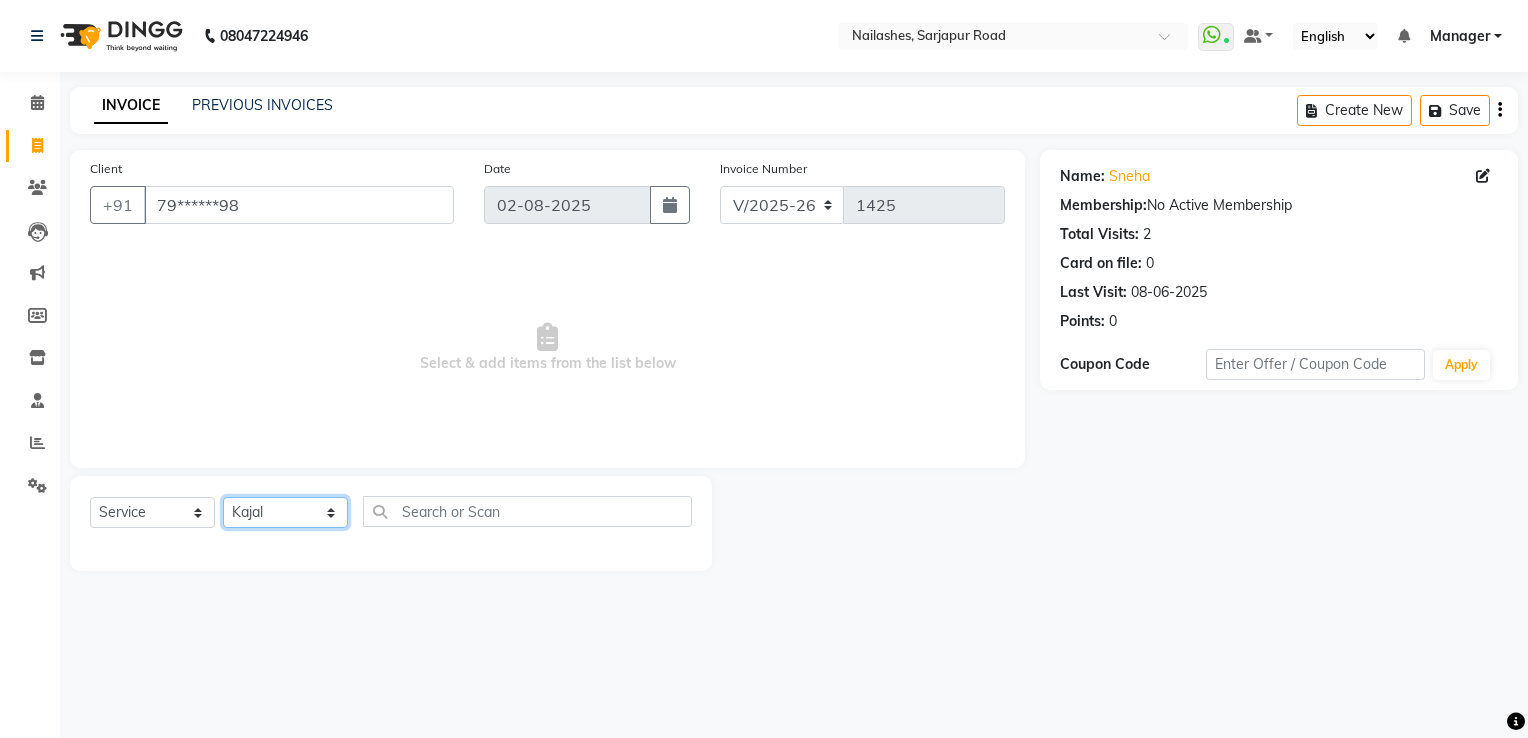click on "Select Technician ARISH Arvind chandu Dipen Gulafshan John Kajal kelly kupu Manager megha Nirjala Owner pankaj PARE shradha" 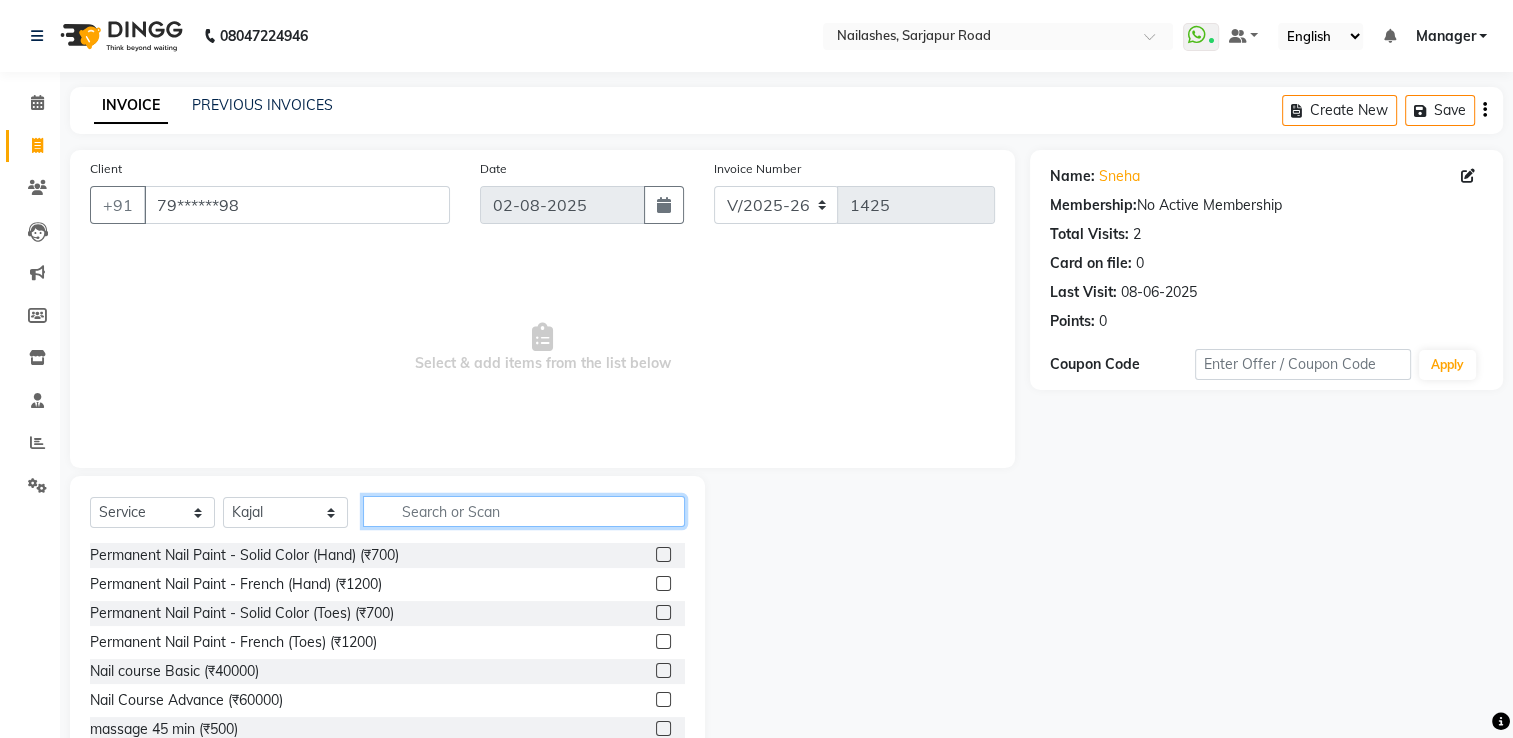 click 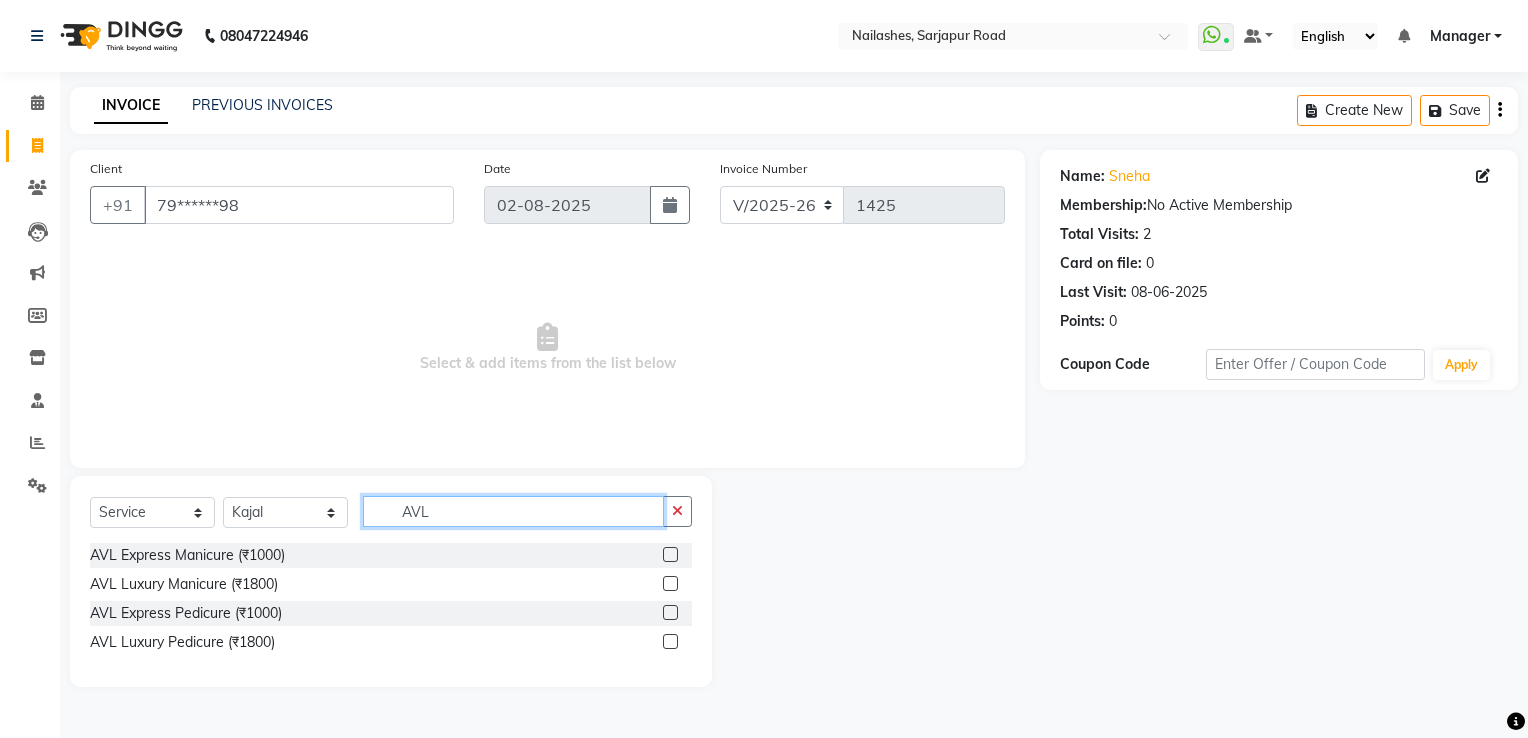 type on "AVL" 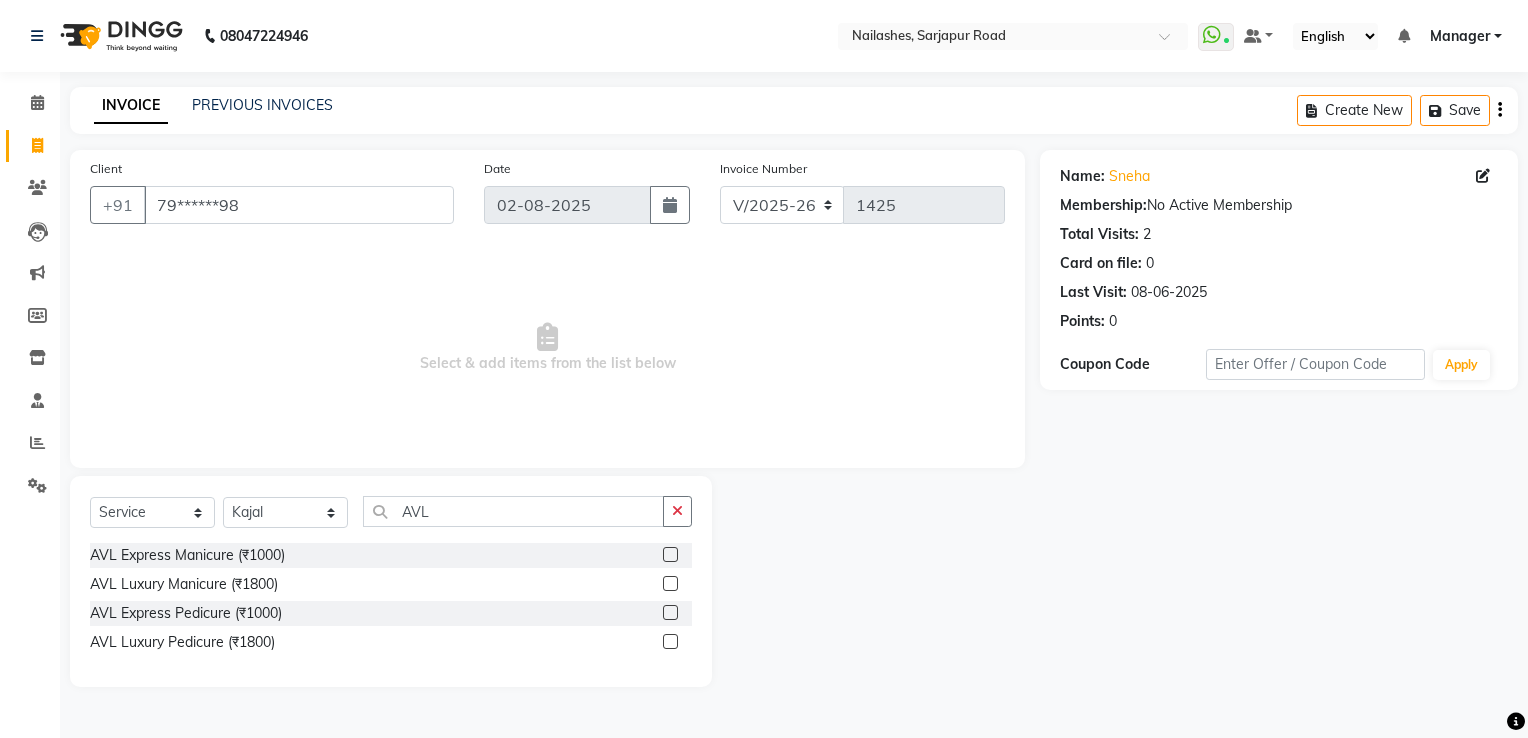 click 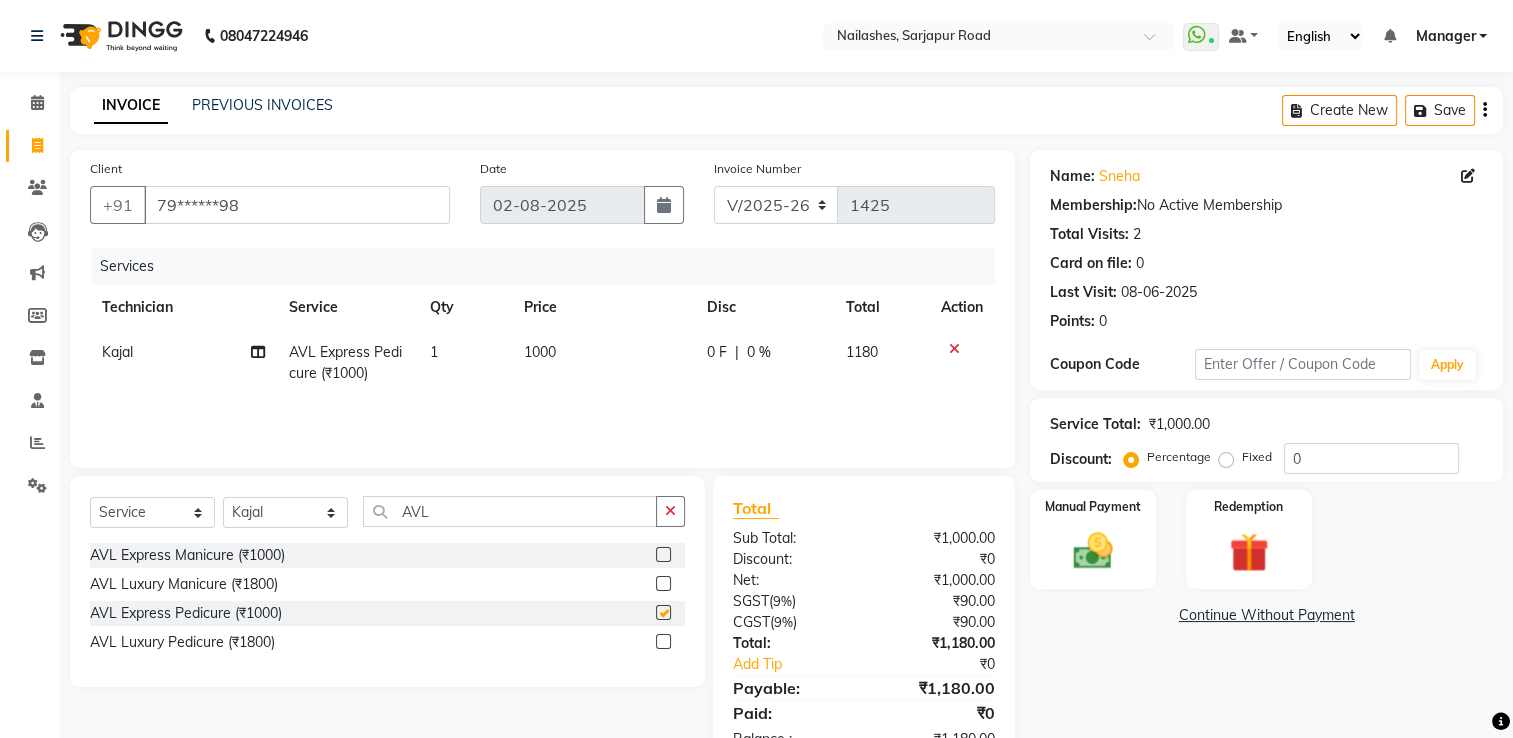 checkbox on "false" 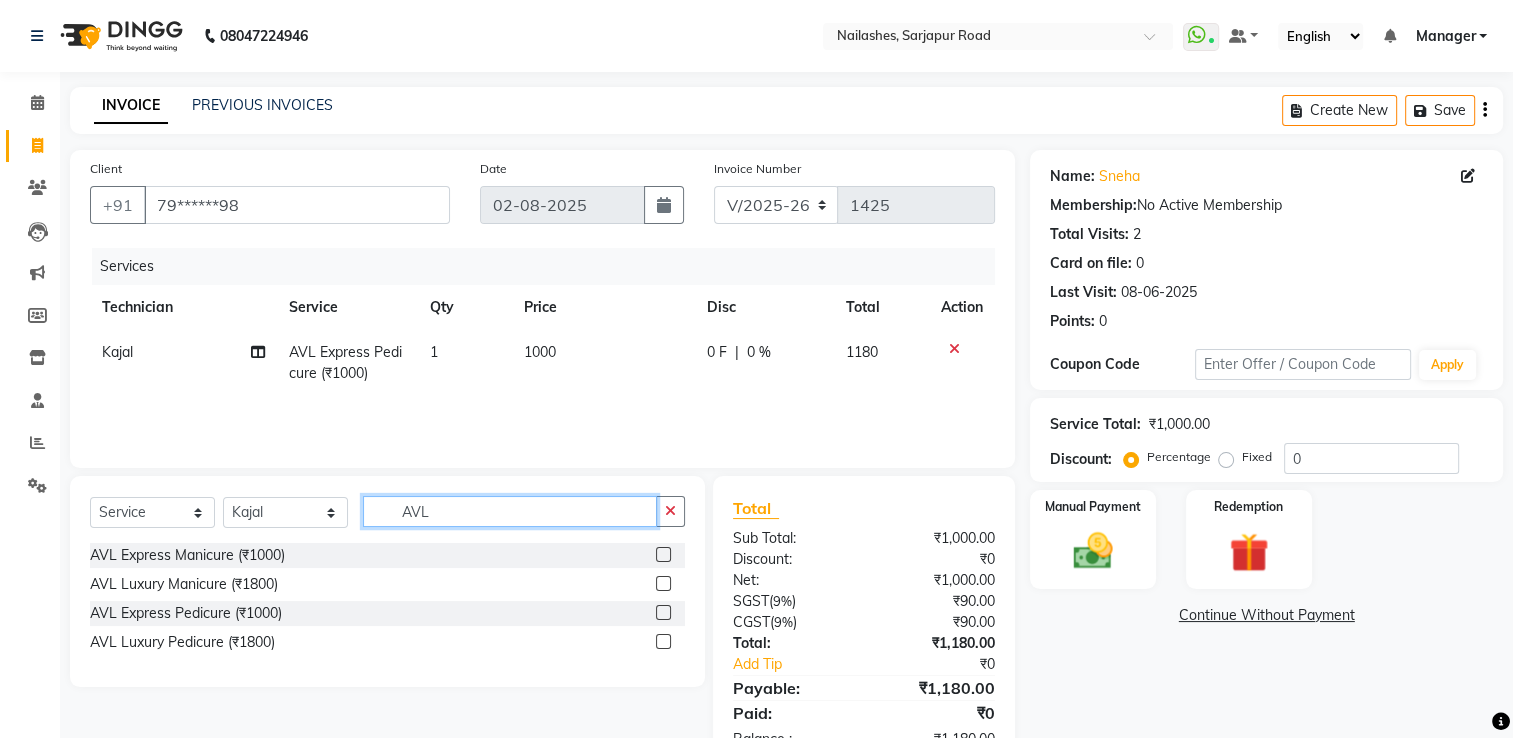 click on "AVL" 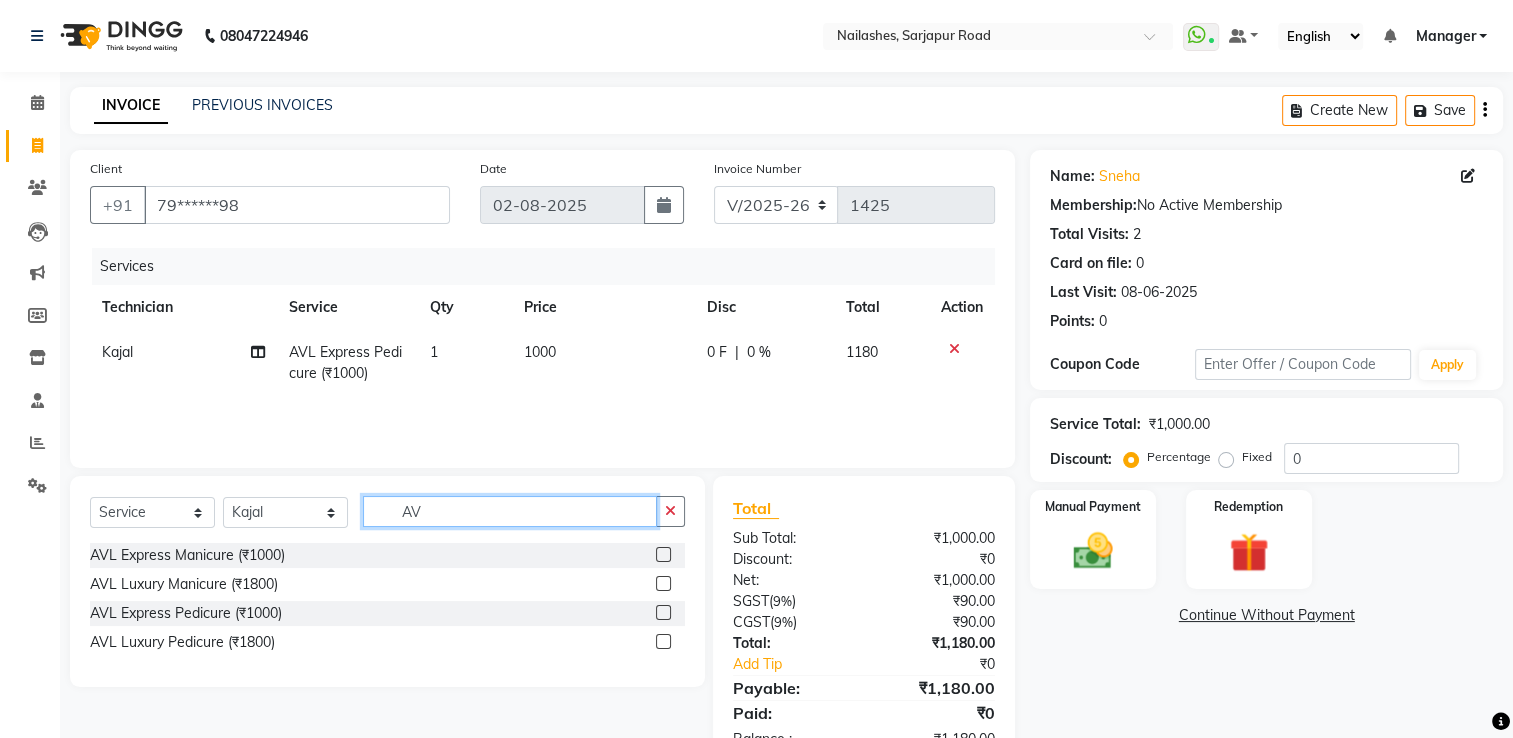 type on "A" 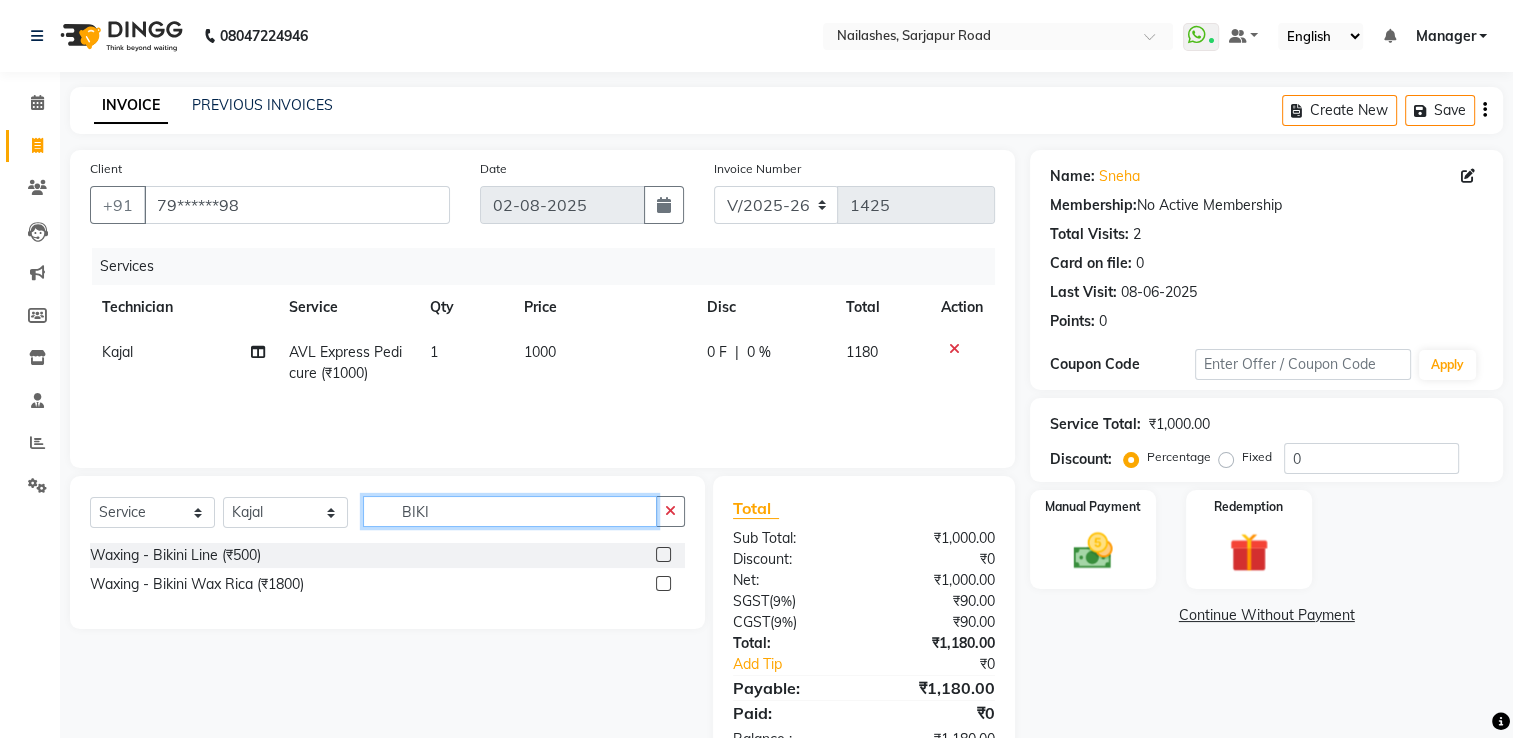 type on "BIKI" 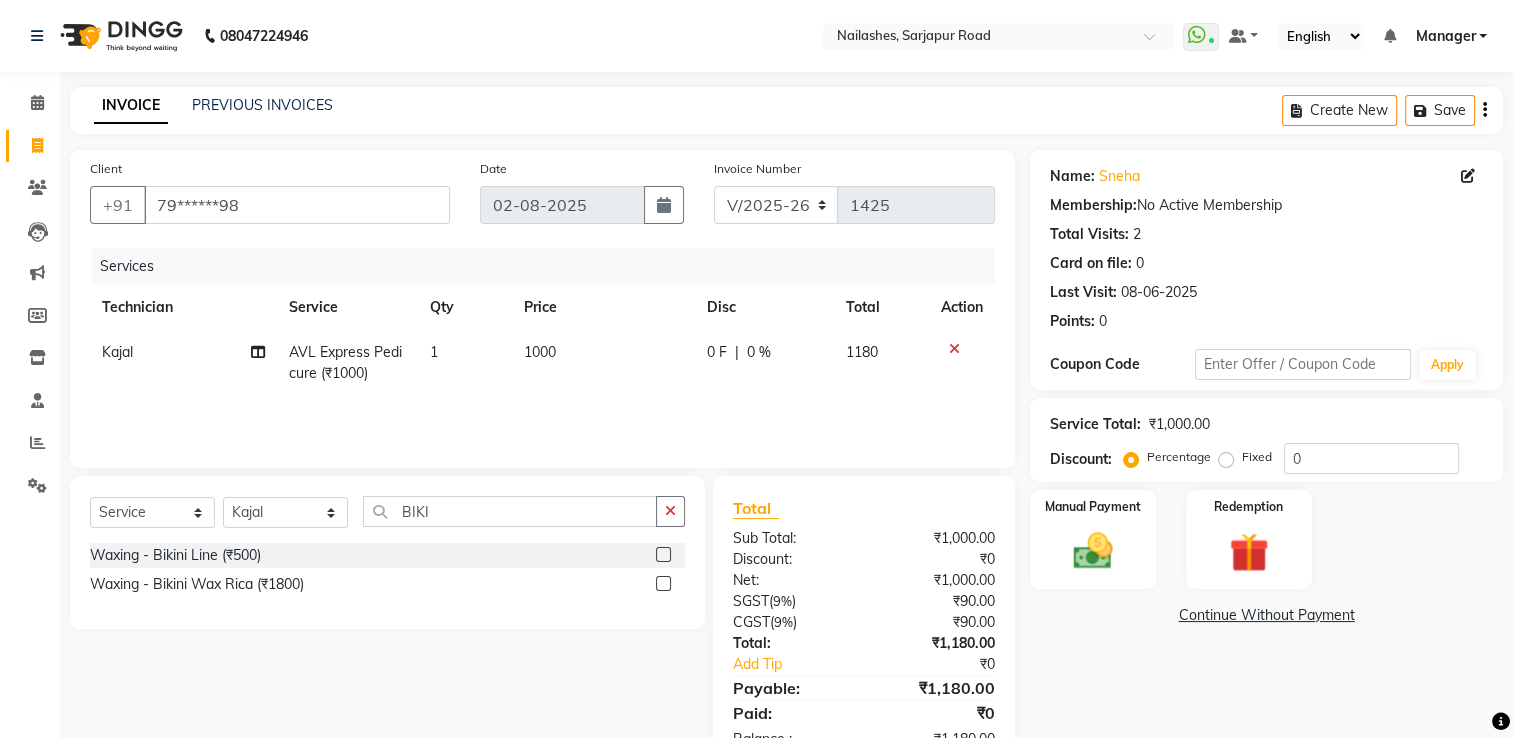 click 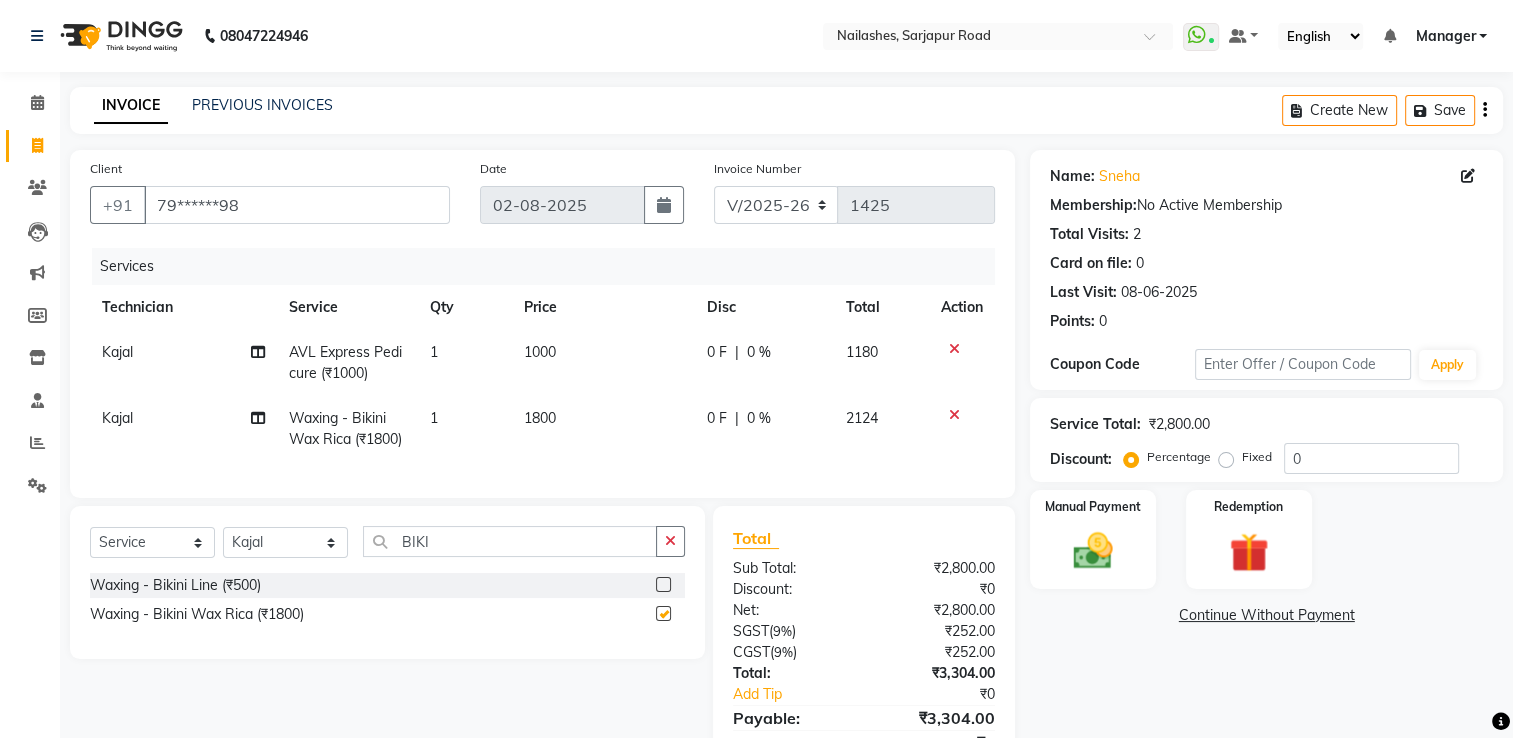 checkbox on "false" 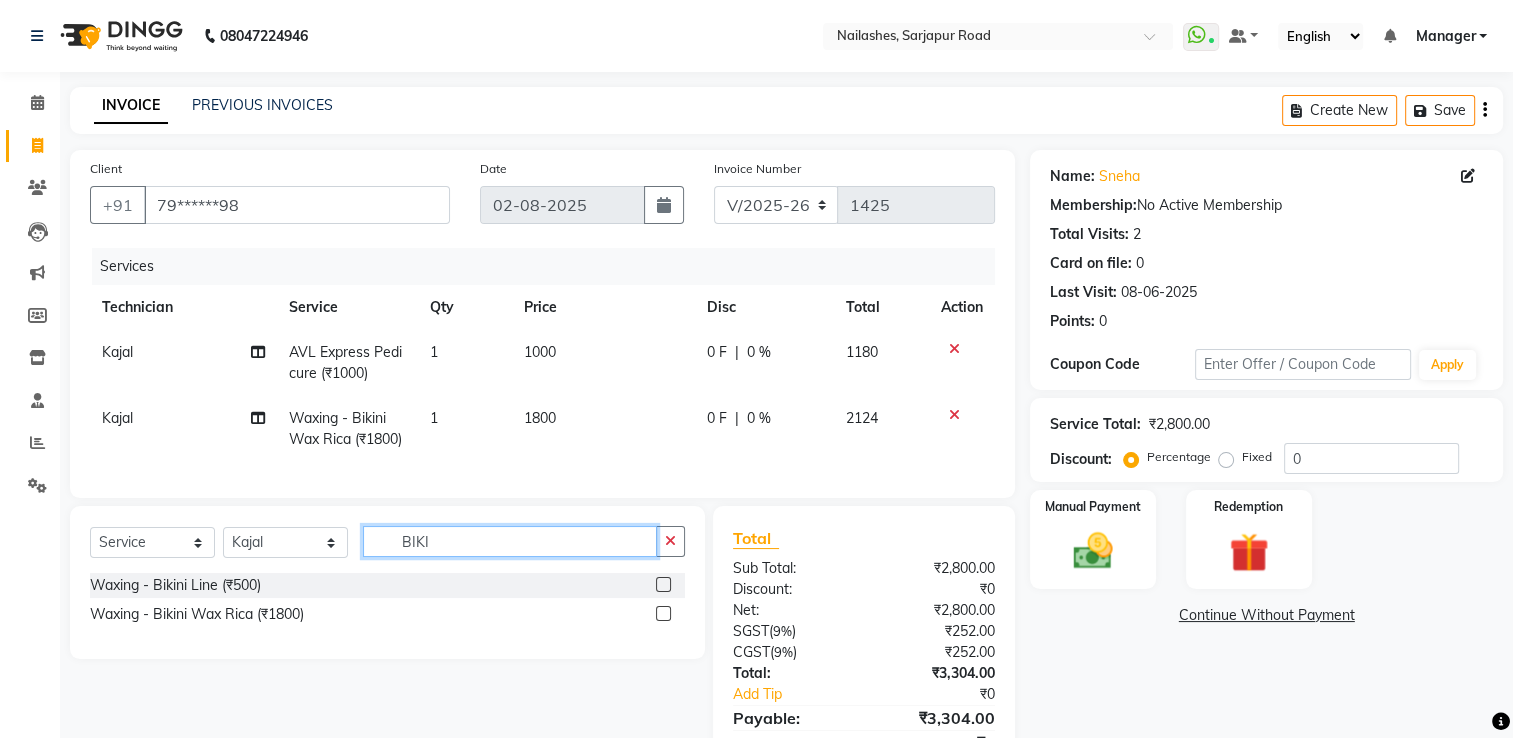click on "BIKI" 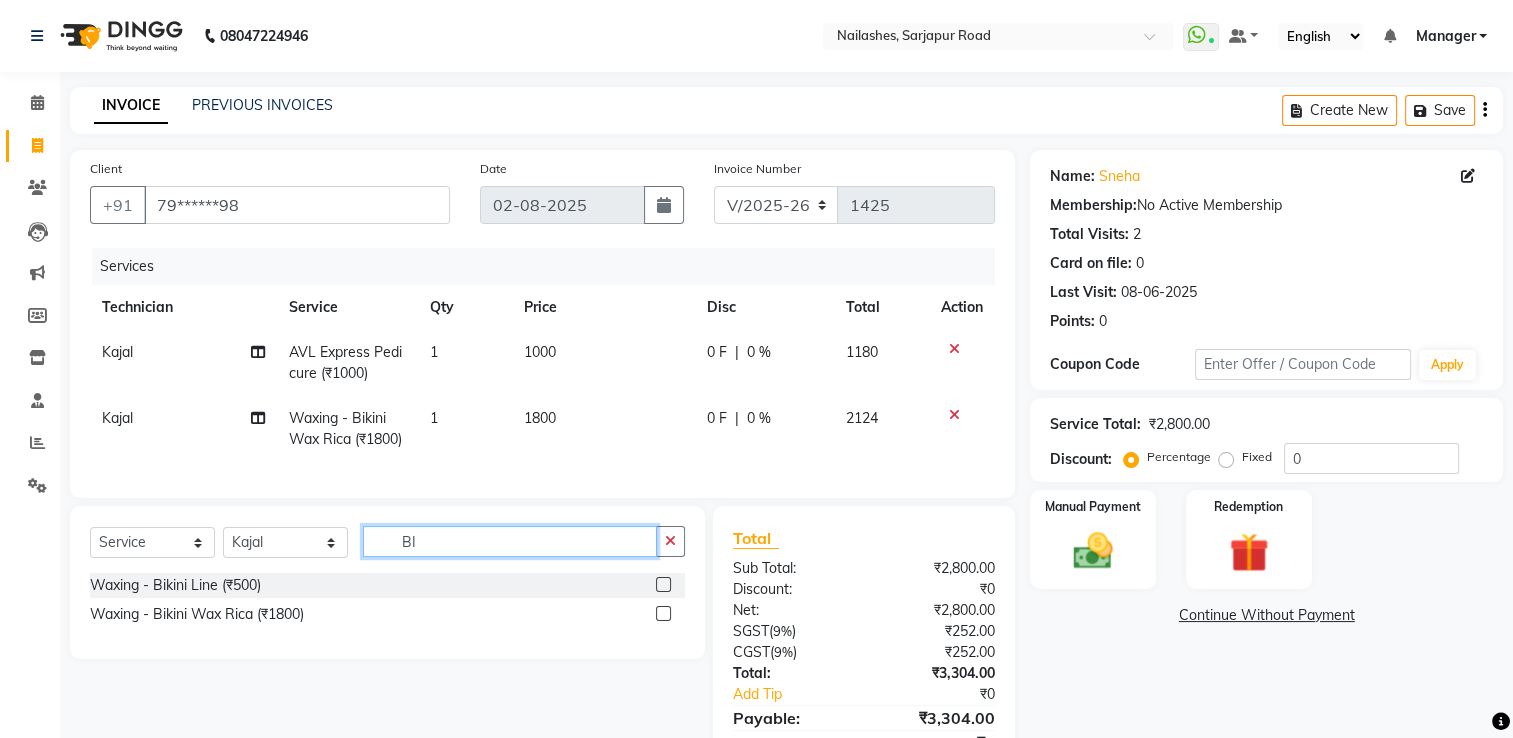 type on "B" 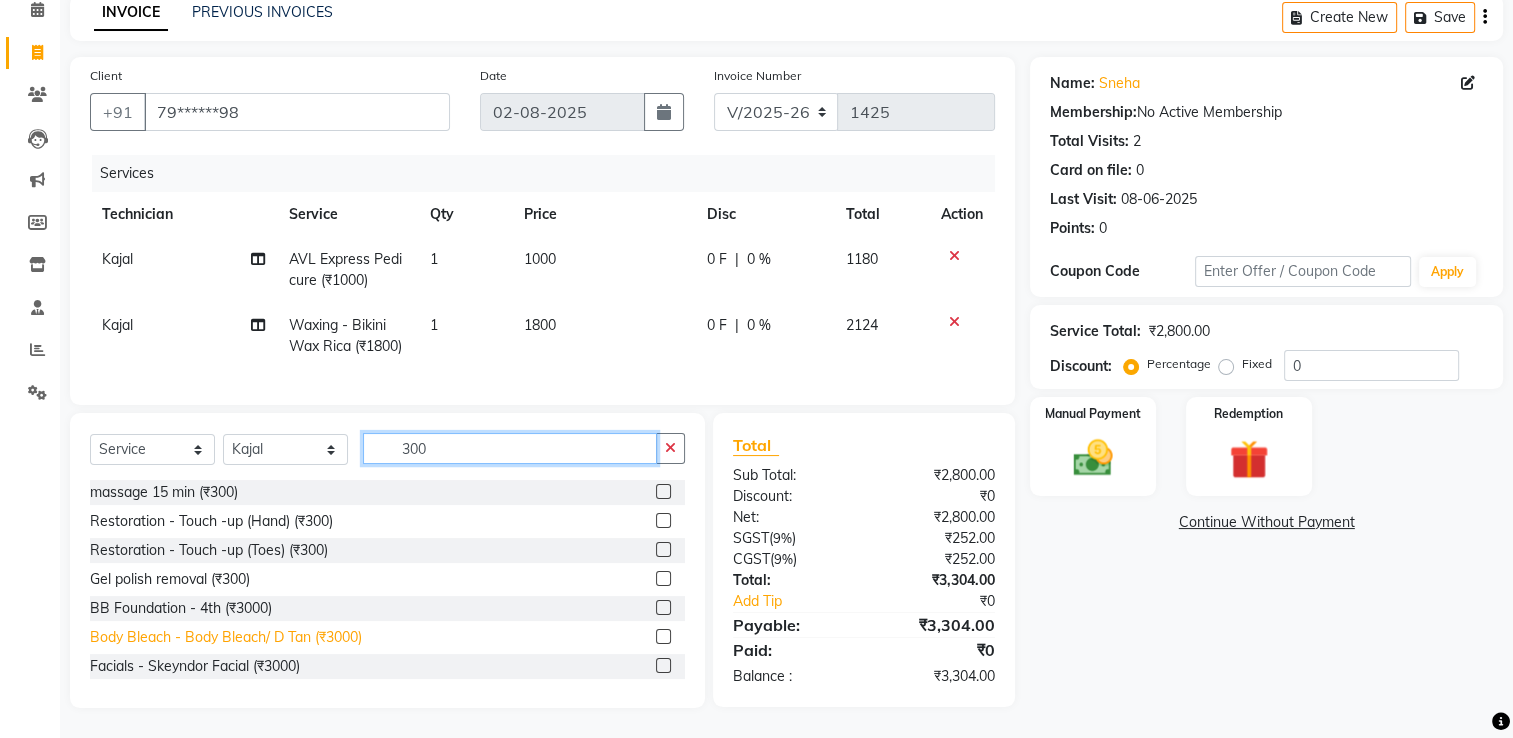 scroll, scrollTop: 129, scrollLeft: 0, axis: vertical 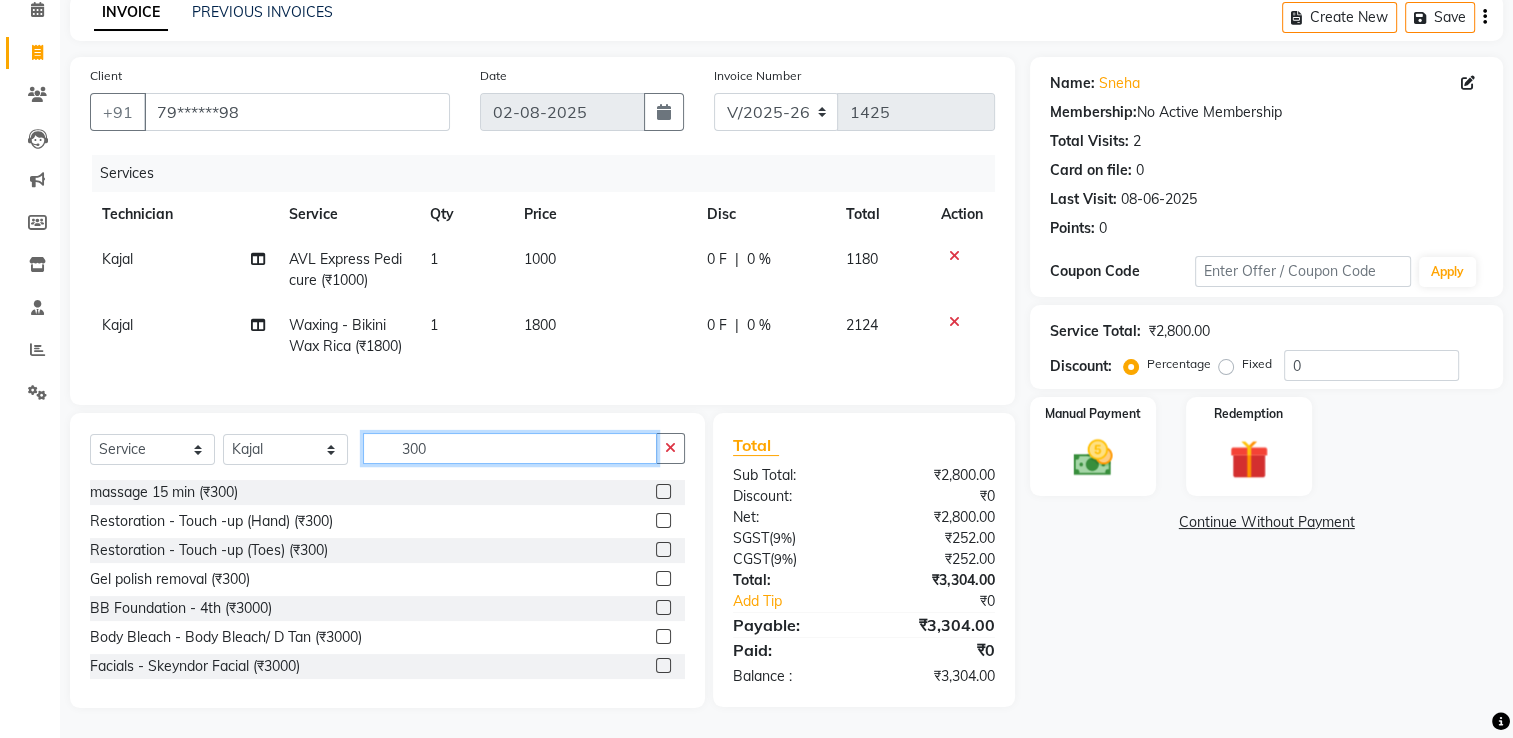 type on "300" 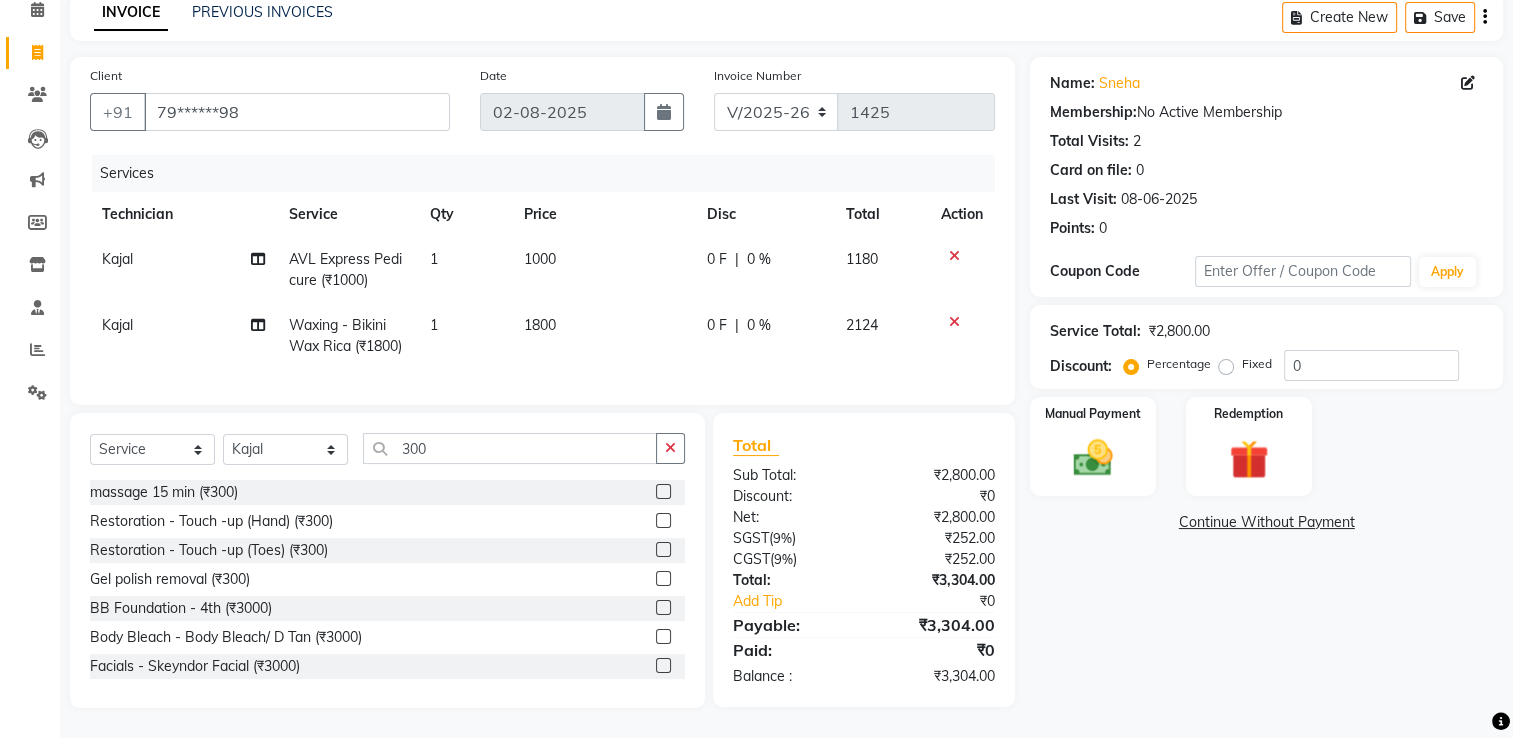 click 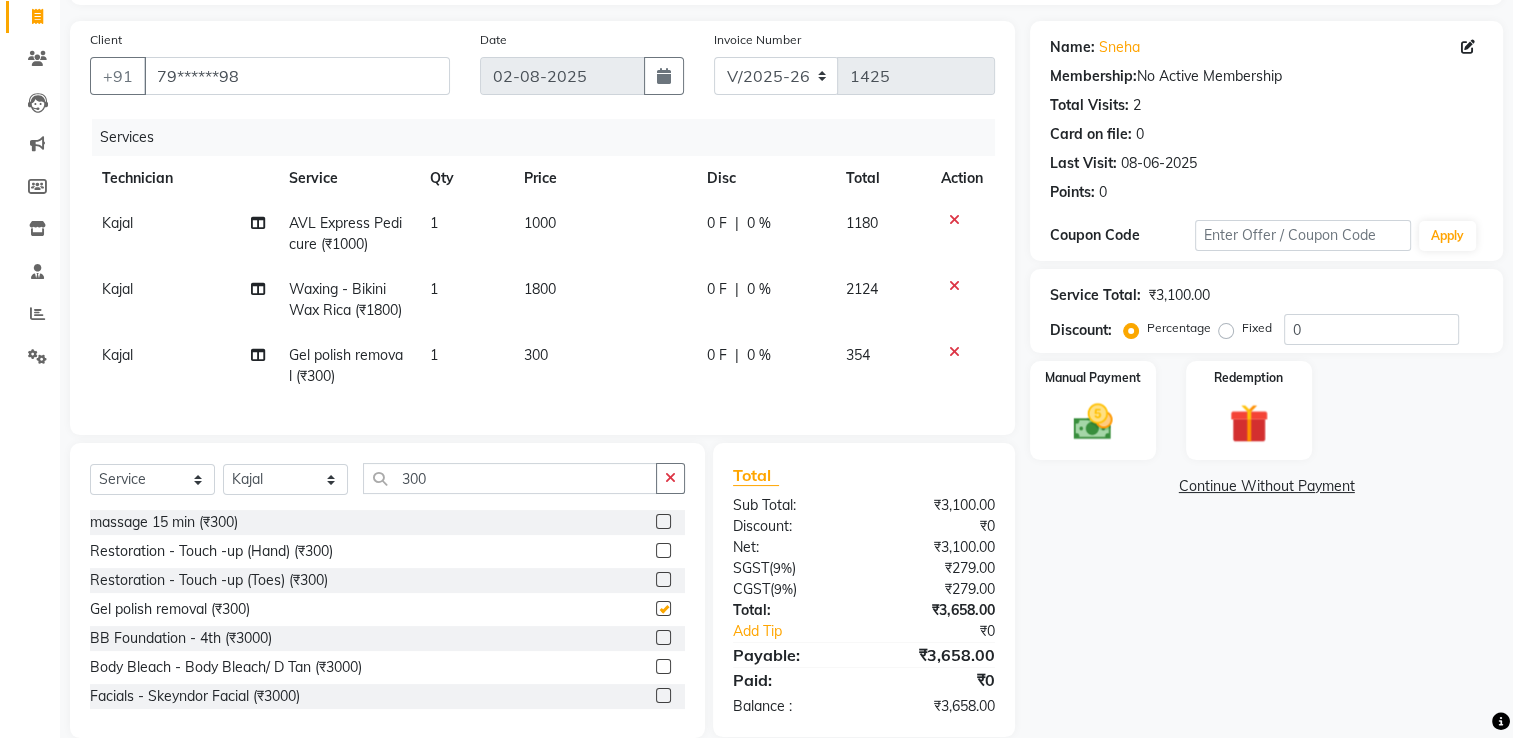 checkbox on "false" 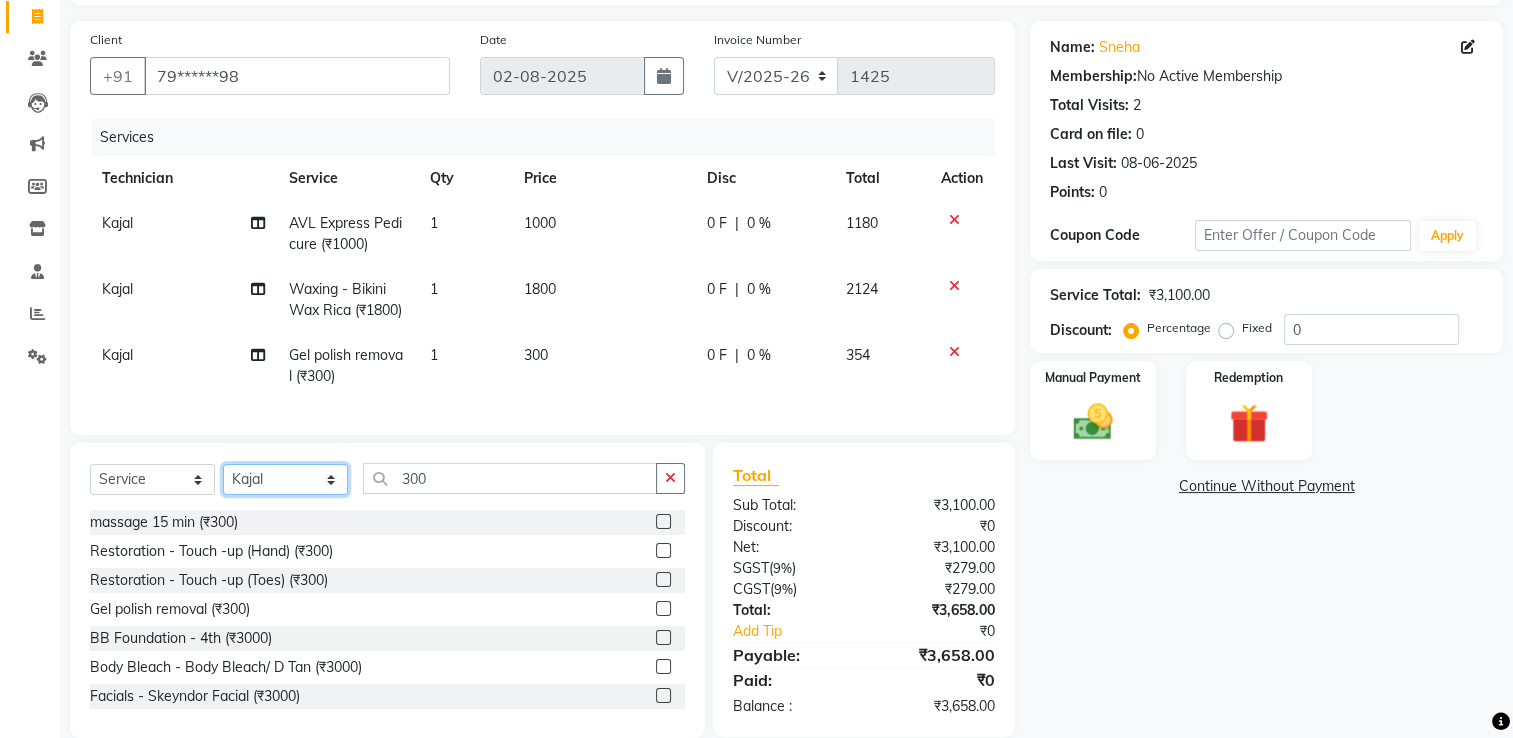 click on "Select Technician ARISH Arvind chandu Dipen Gulafshan John Kajal kelly kupu Manager megha Nirjala Owner pankaj PARE shradha" 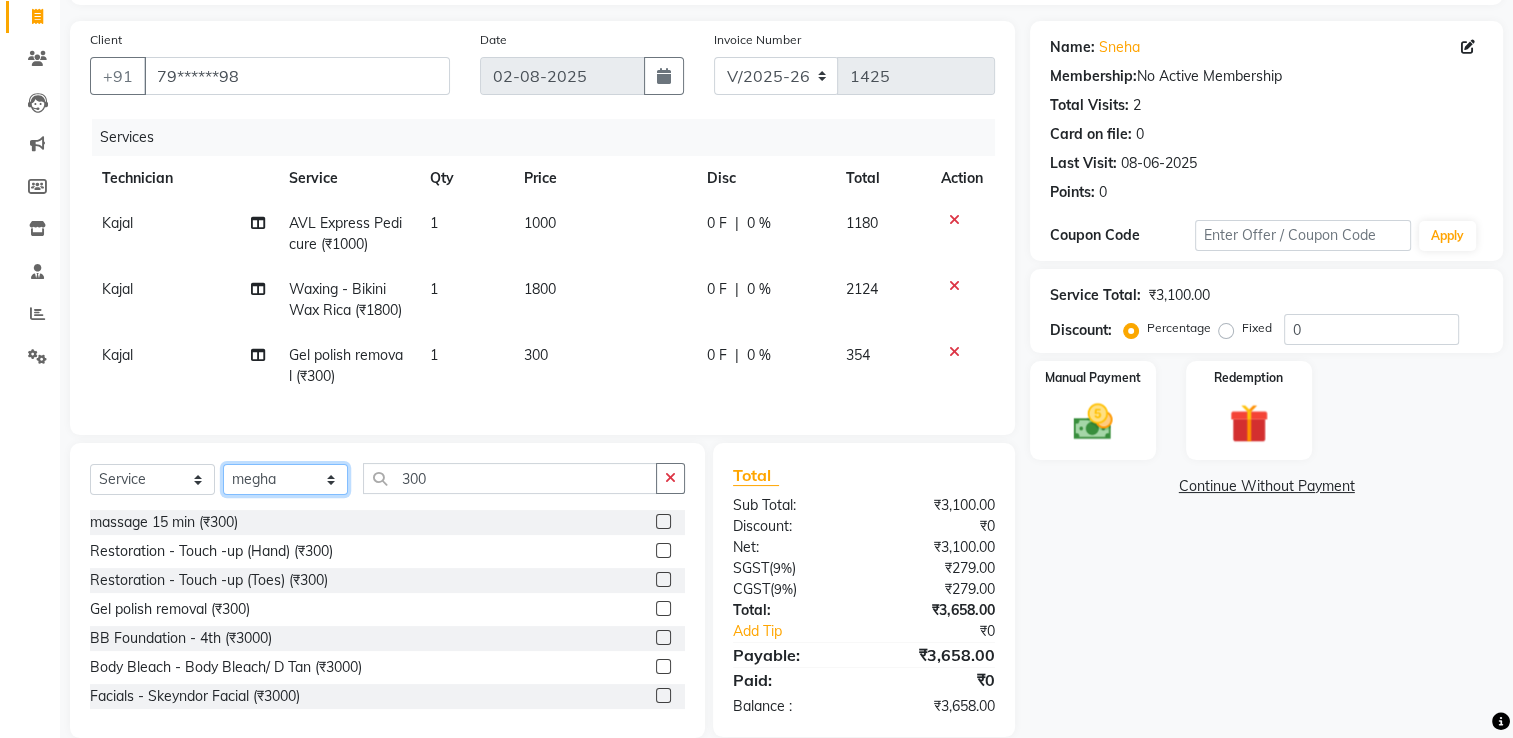 click on "Select Technician ARISH Arvind chandu Dipen Gulafshan John Kajal kelly kupu Manager megha Nirjala Owner pankaj PARE shradha" 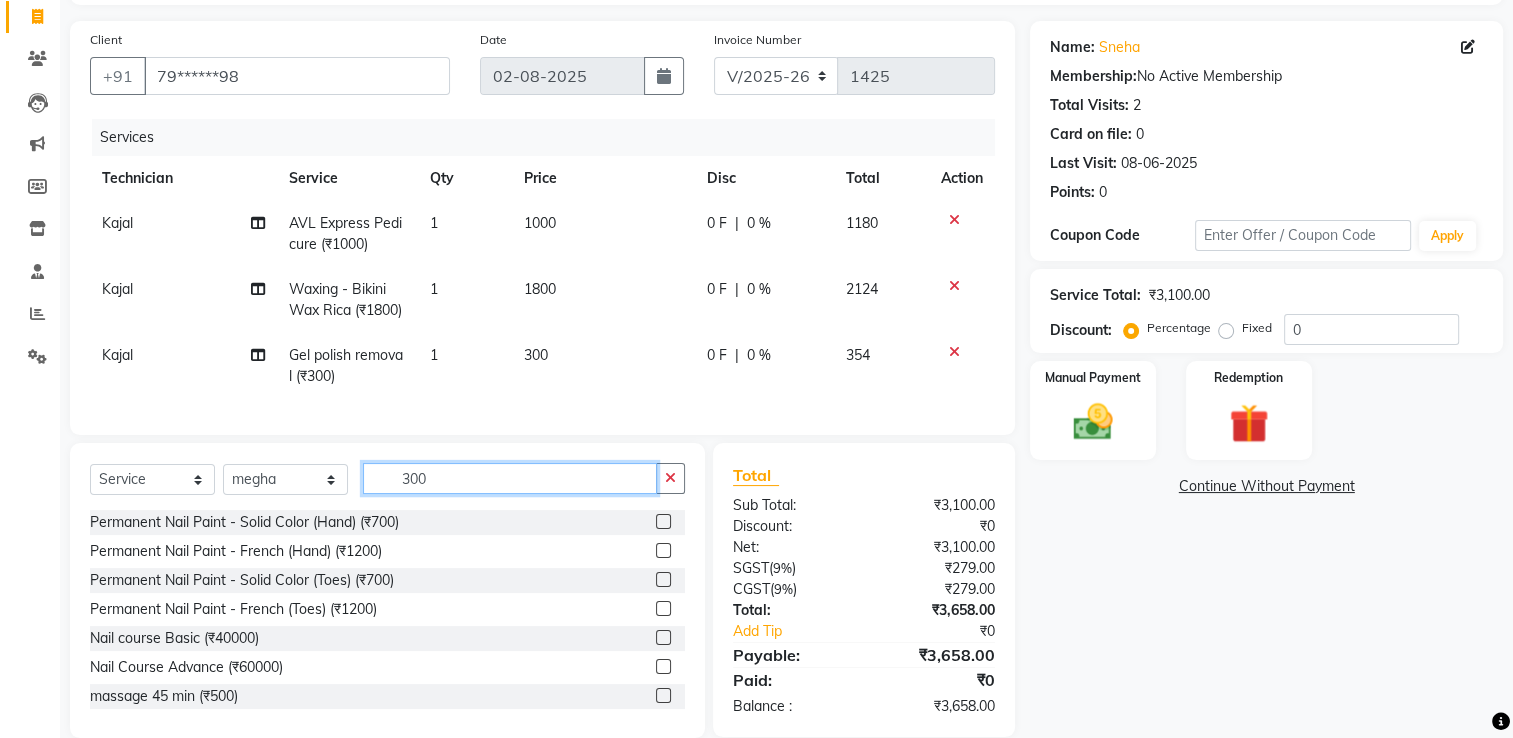 click on "300" 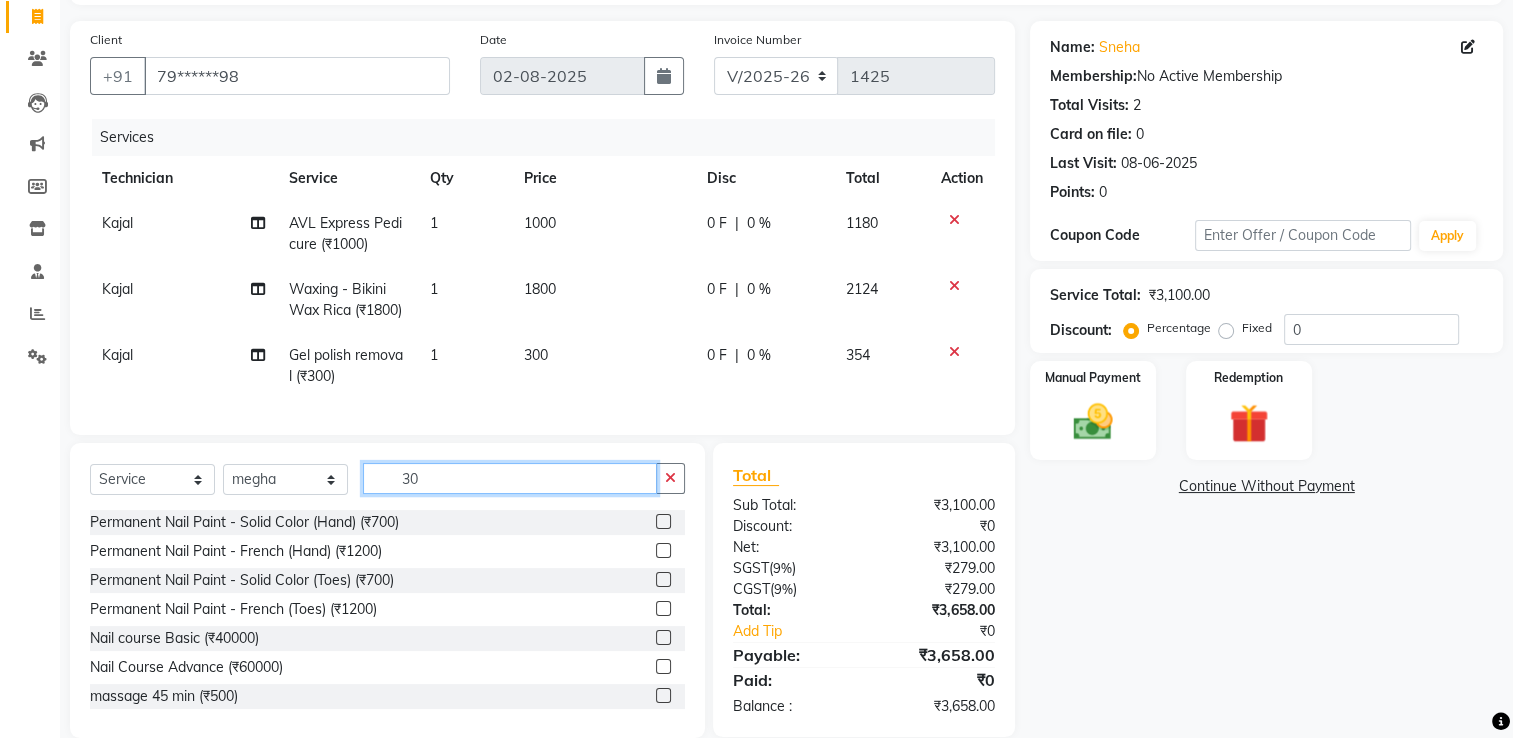 type on "3" 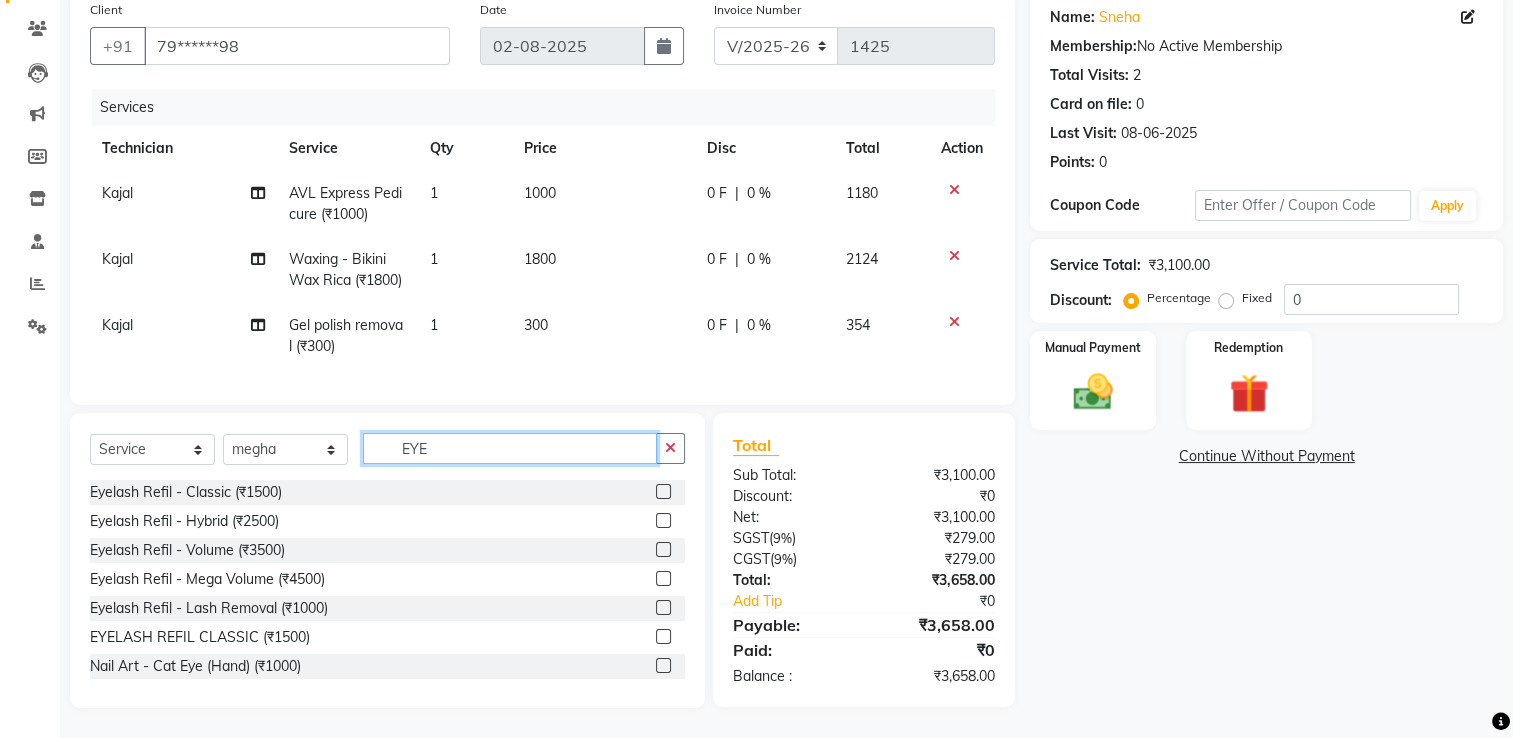 scroll, scrollTop: 196, scrollLeft: 0, axis: vertical 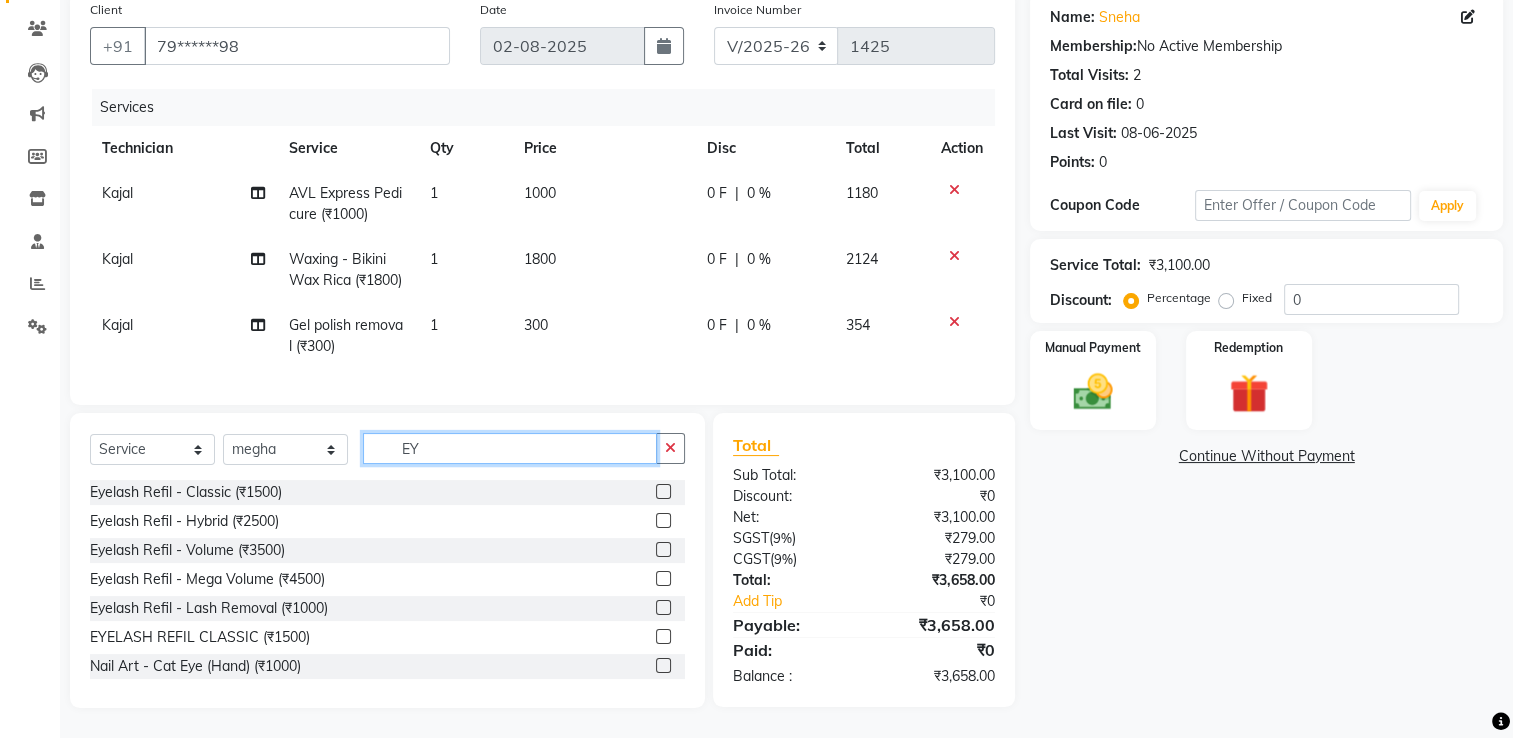 type on "E" 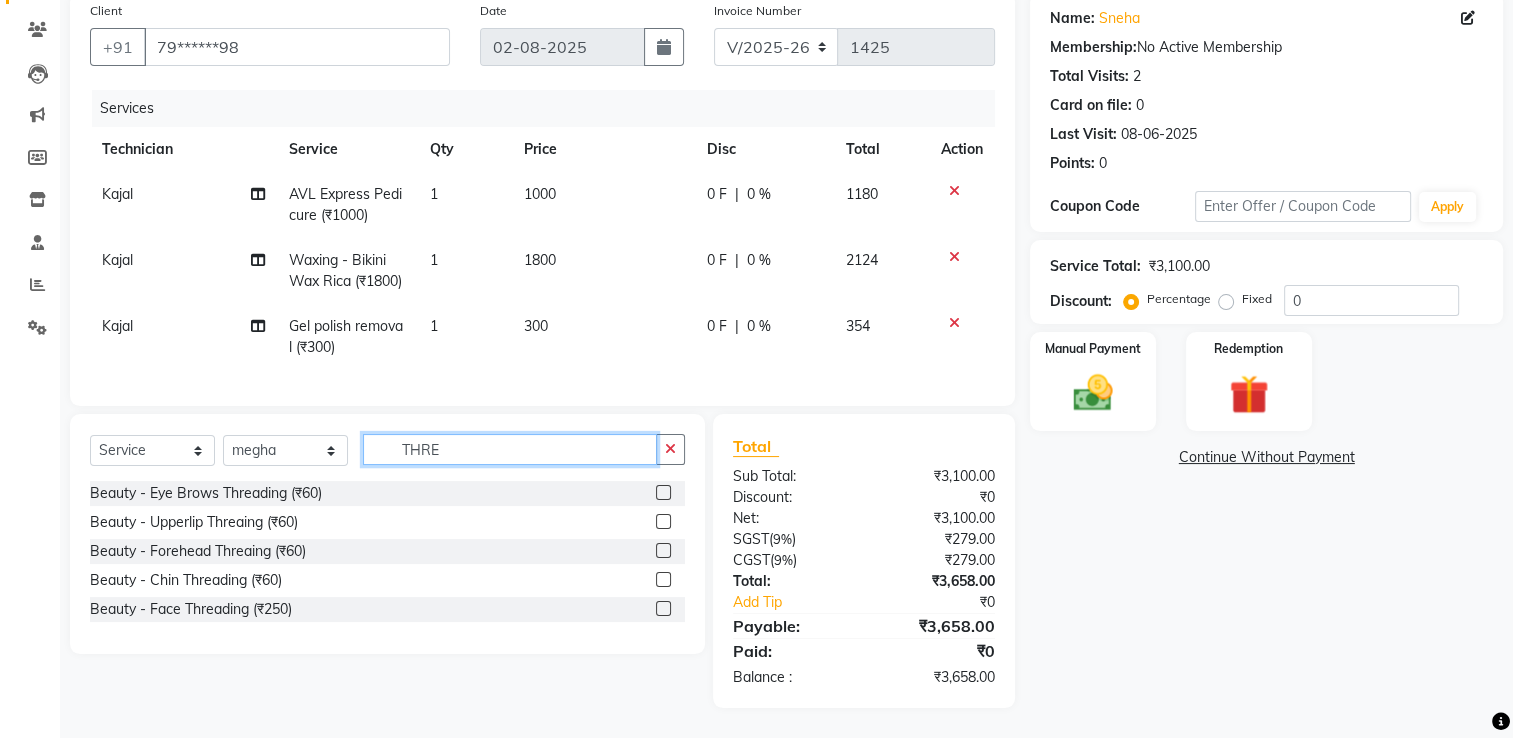 scroll, scrollTop: 194, scrollLeft: 0, axis: vertical 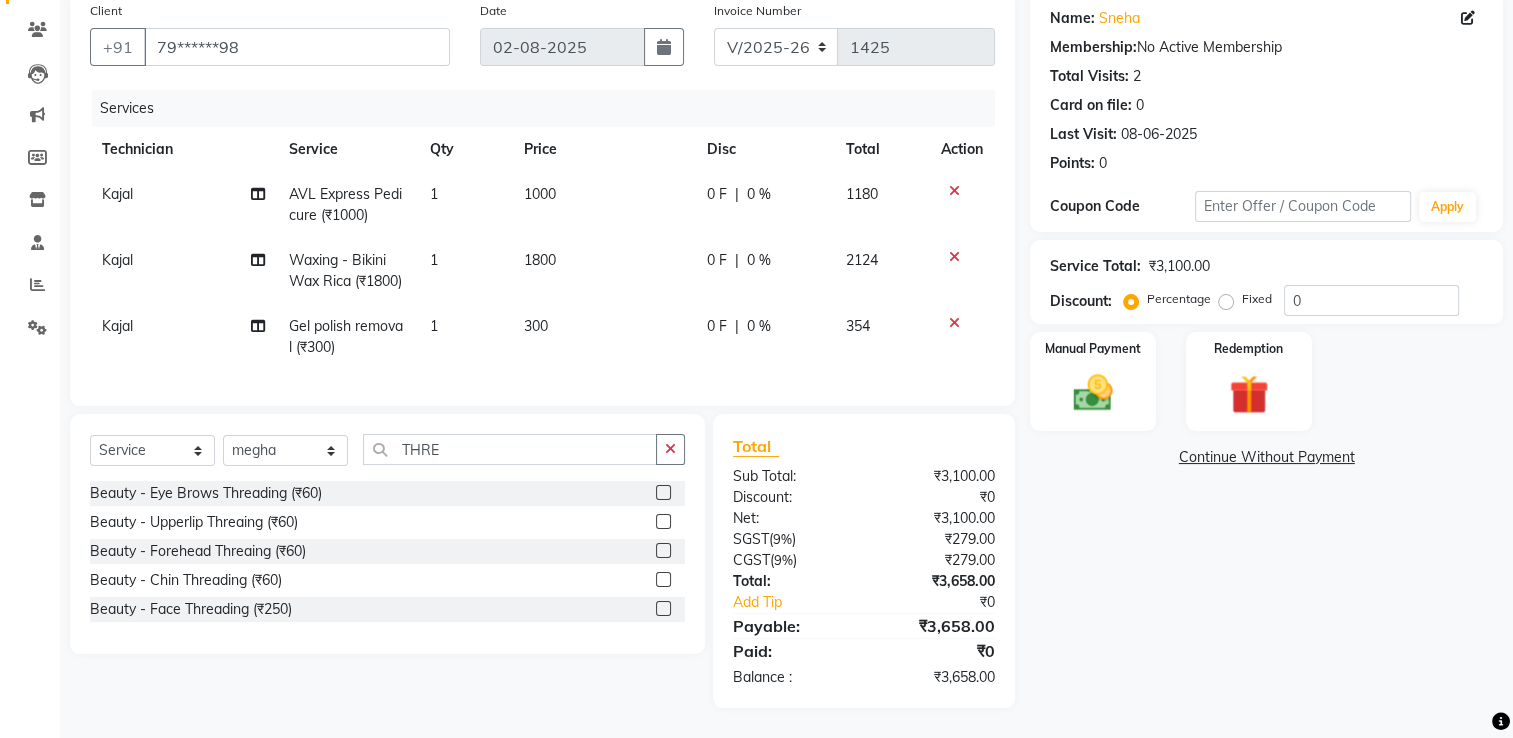 click 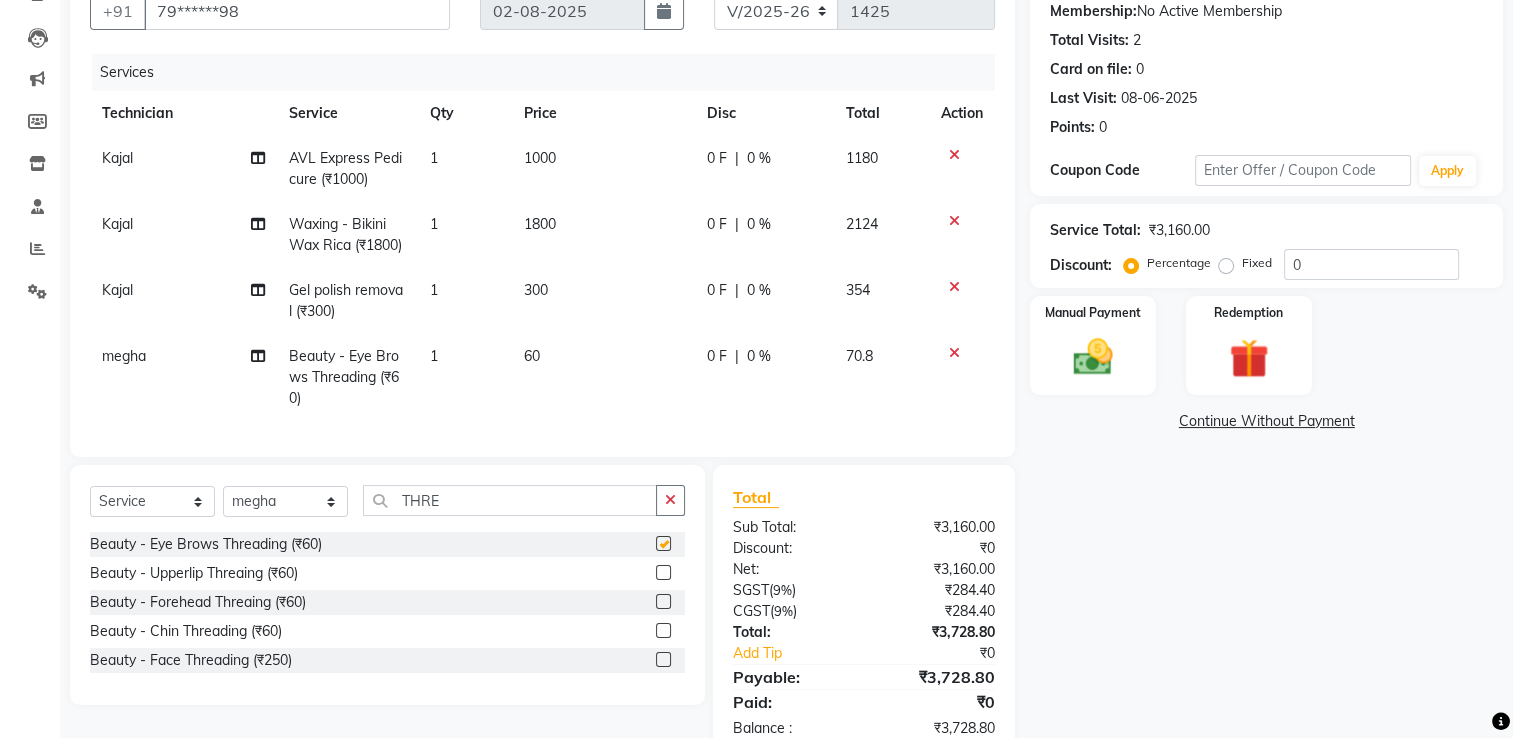 checkbox on "false" 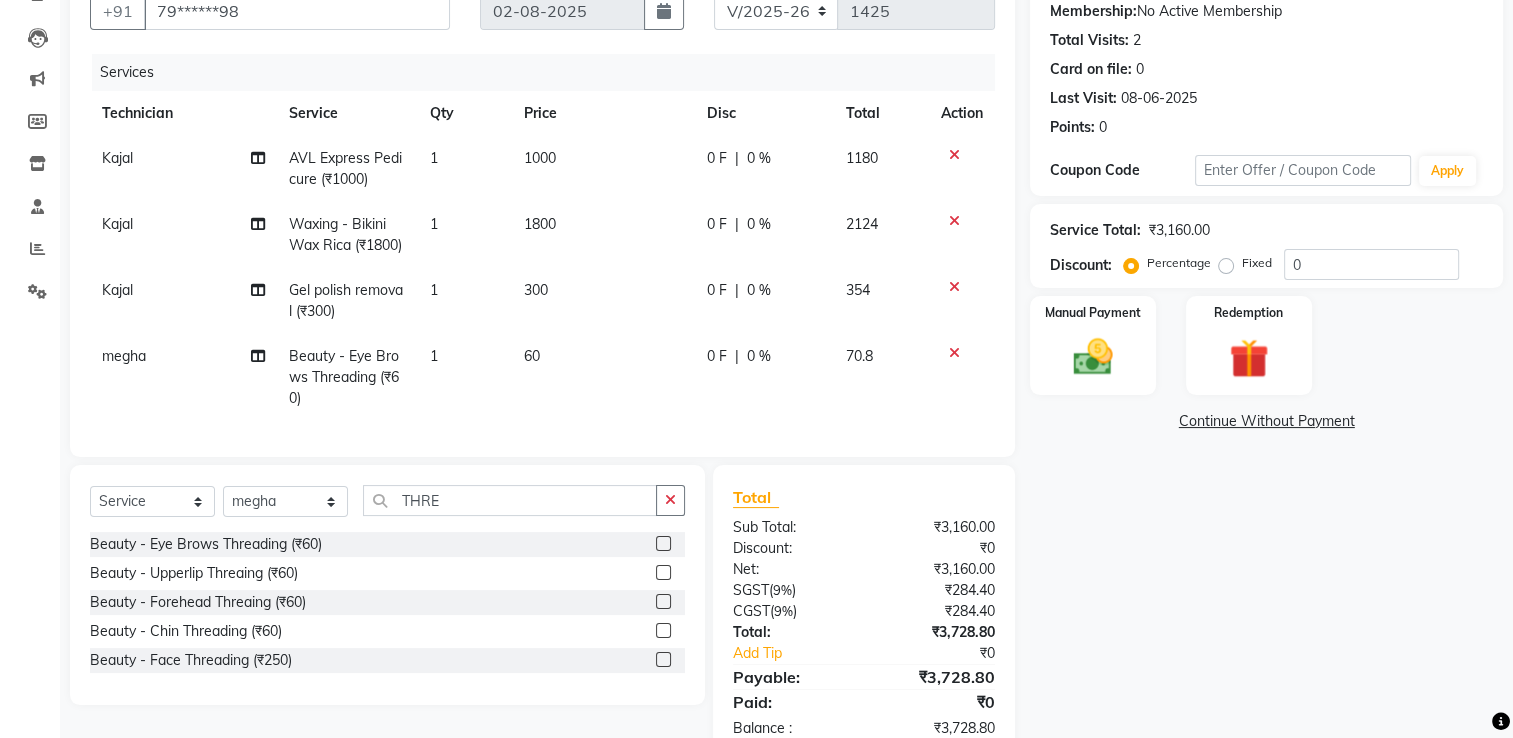 click 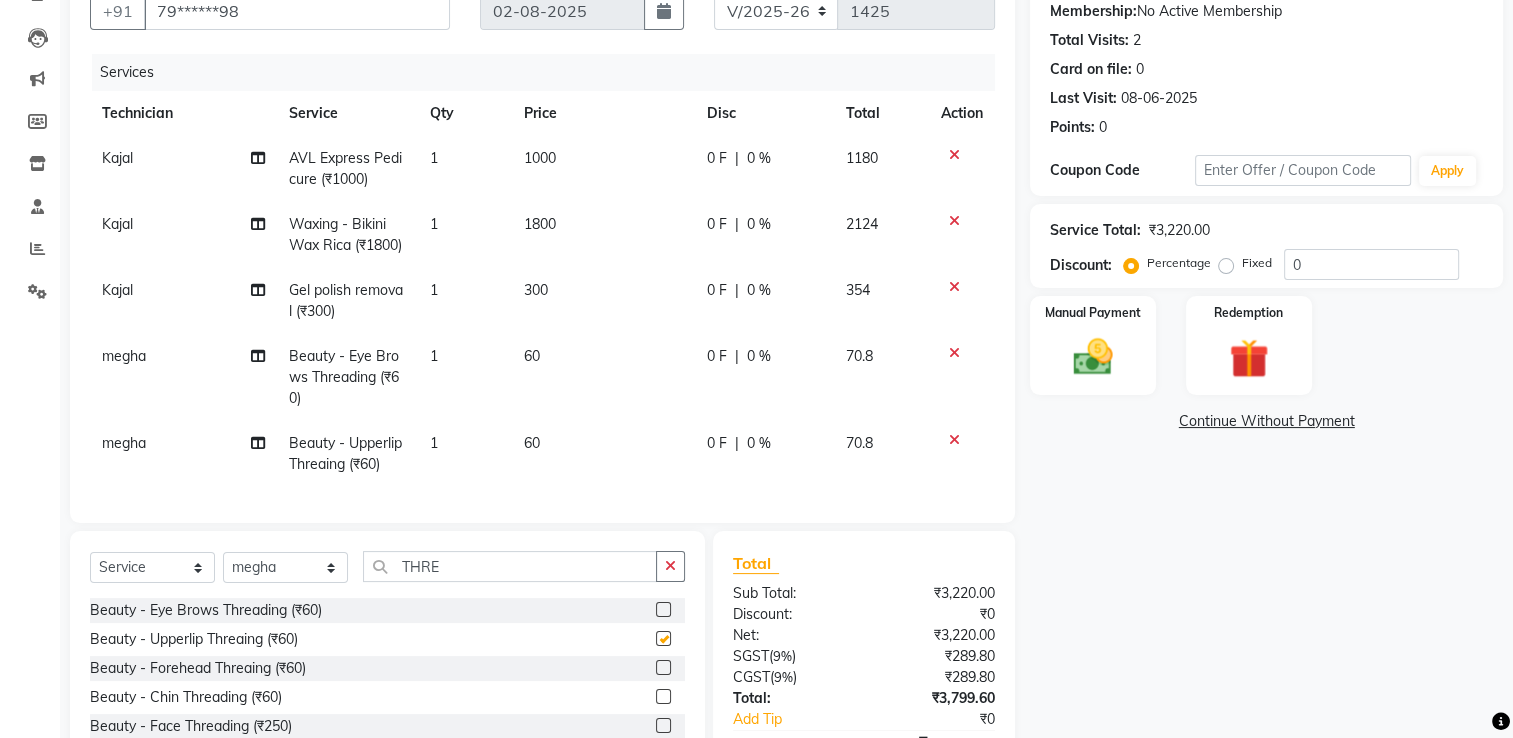 checkbox on "false" 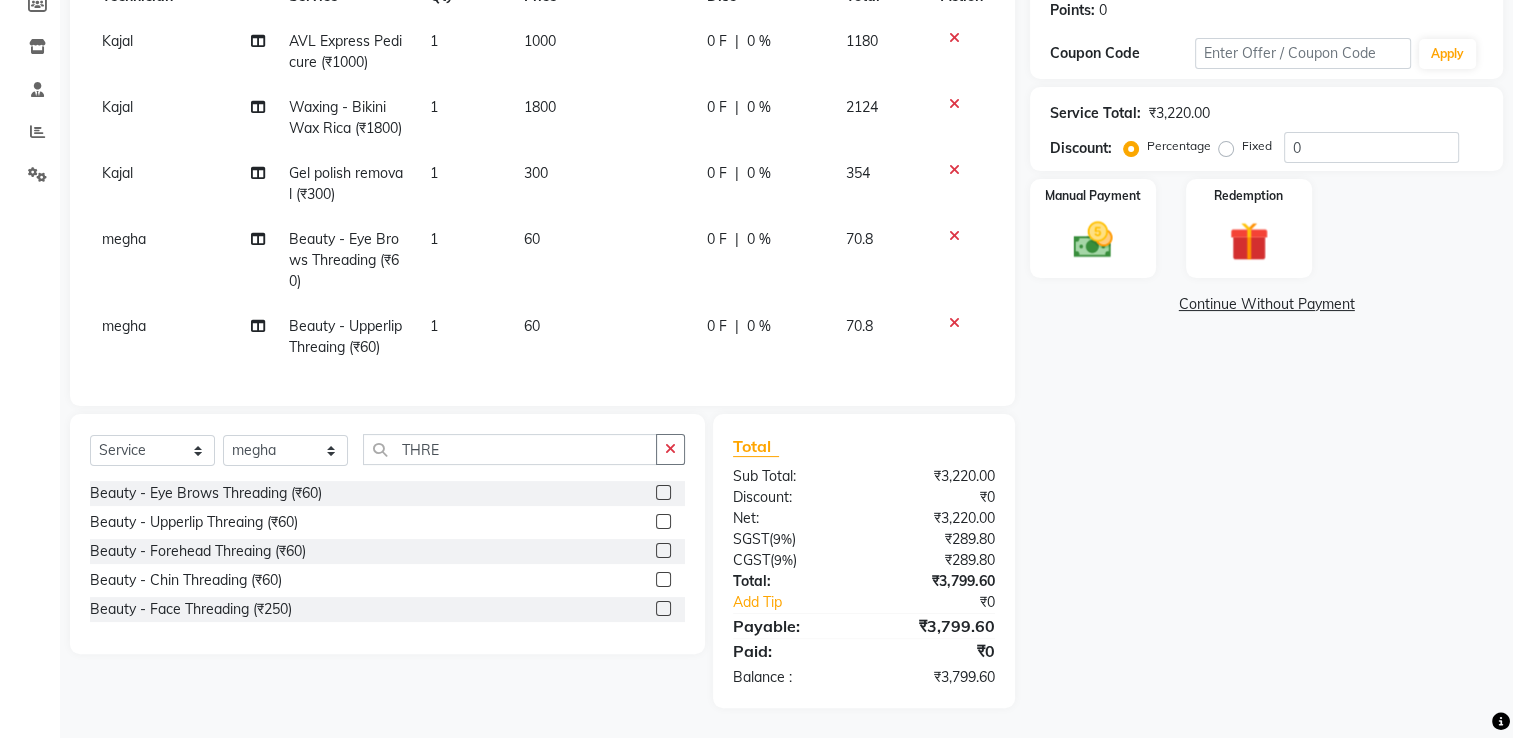 scroll, scrollTop: 347, scrollLeft: 0, axis: vertical 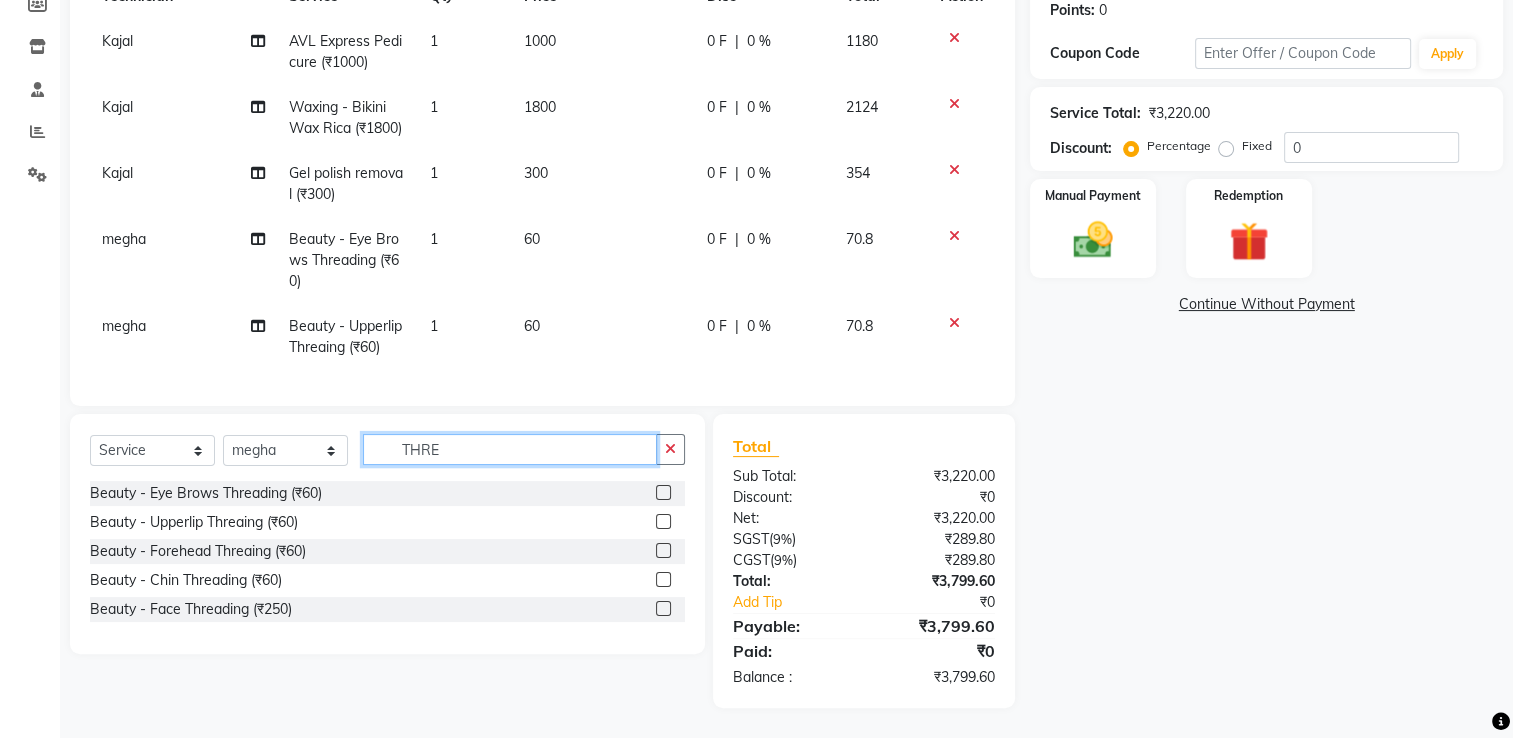 click on "THRE" 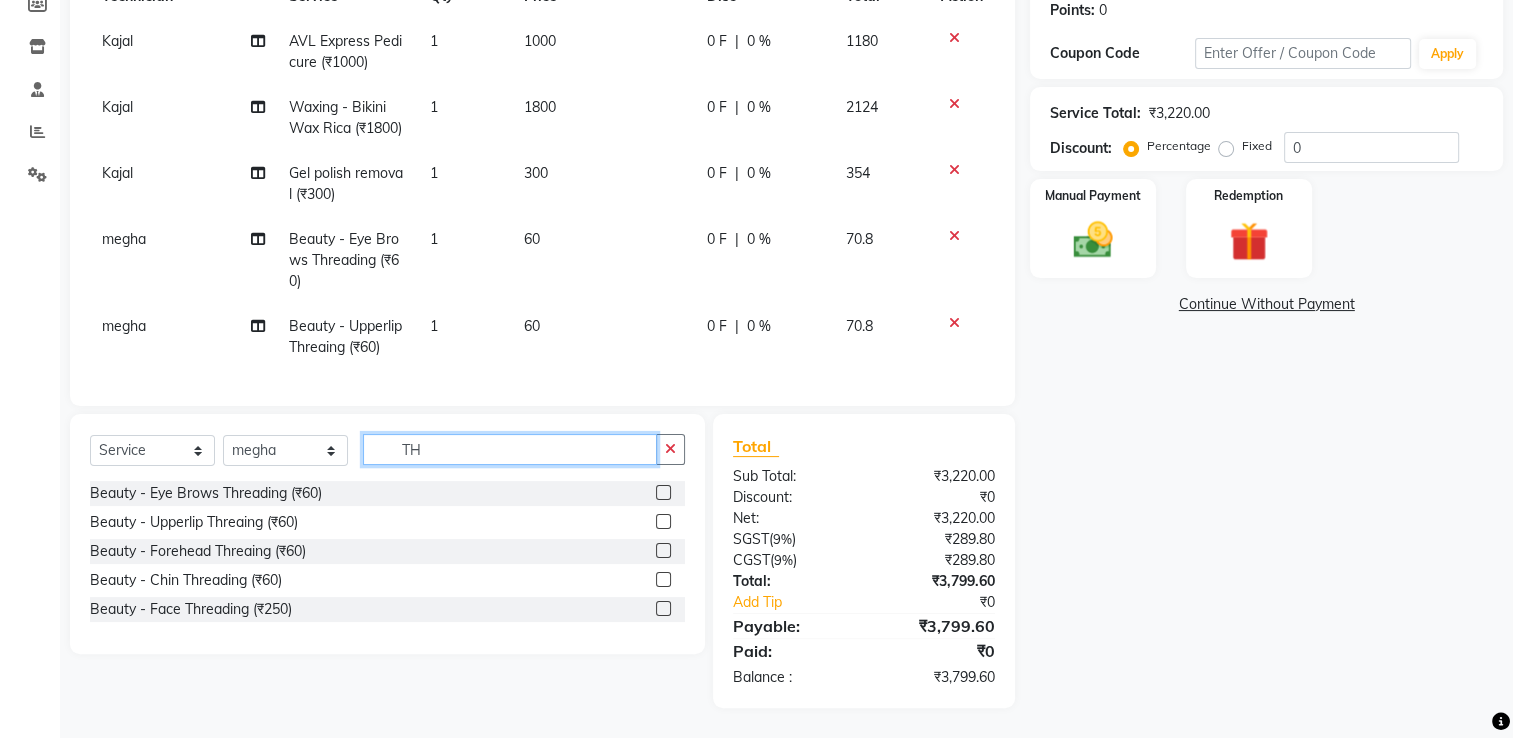 type on "T" 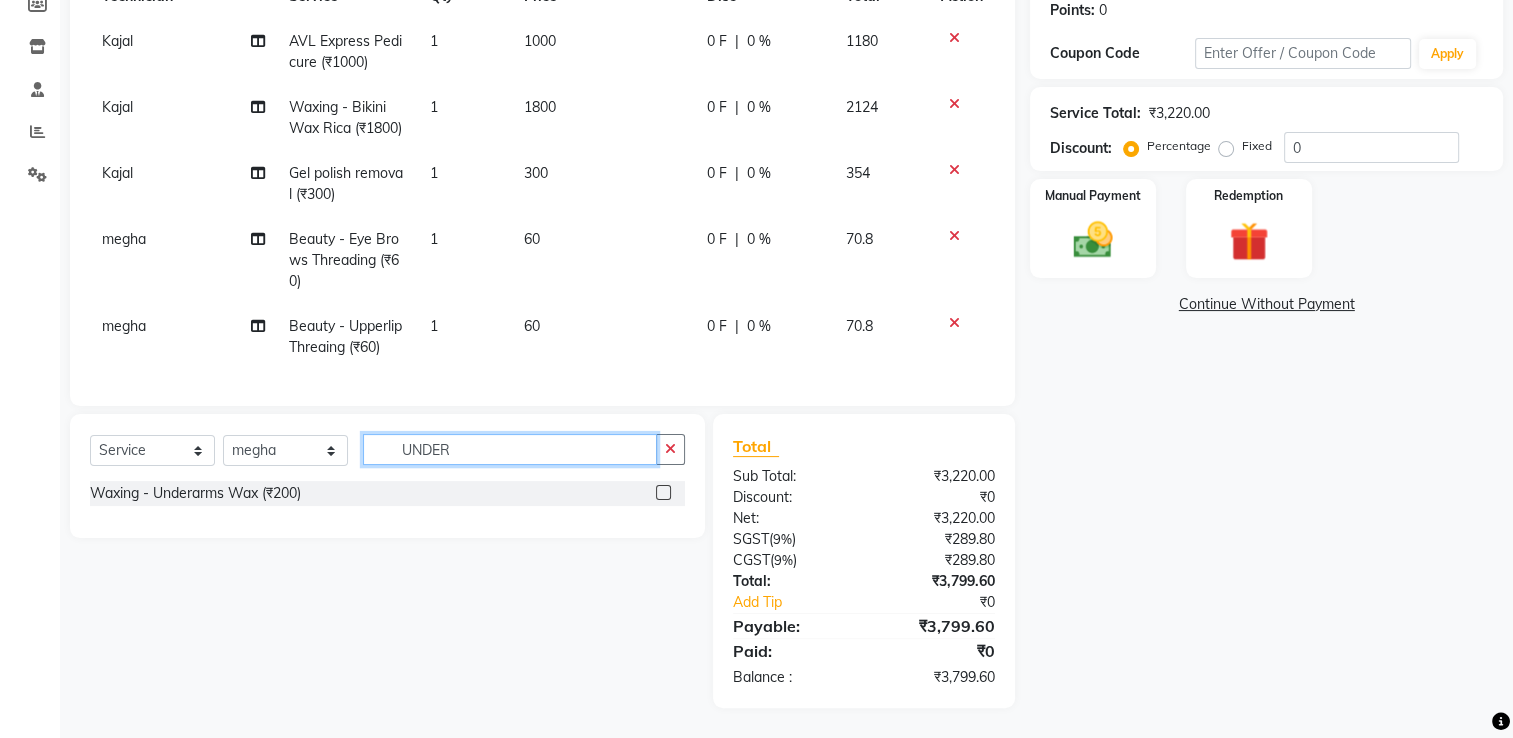 type on "UNDER" 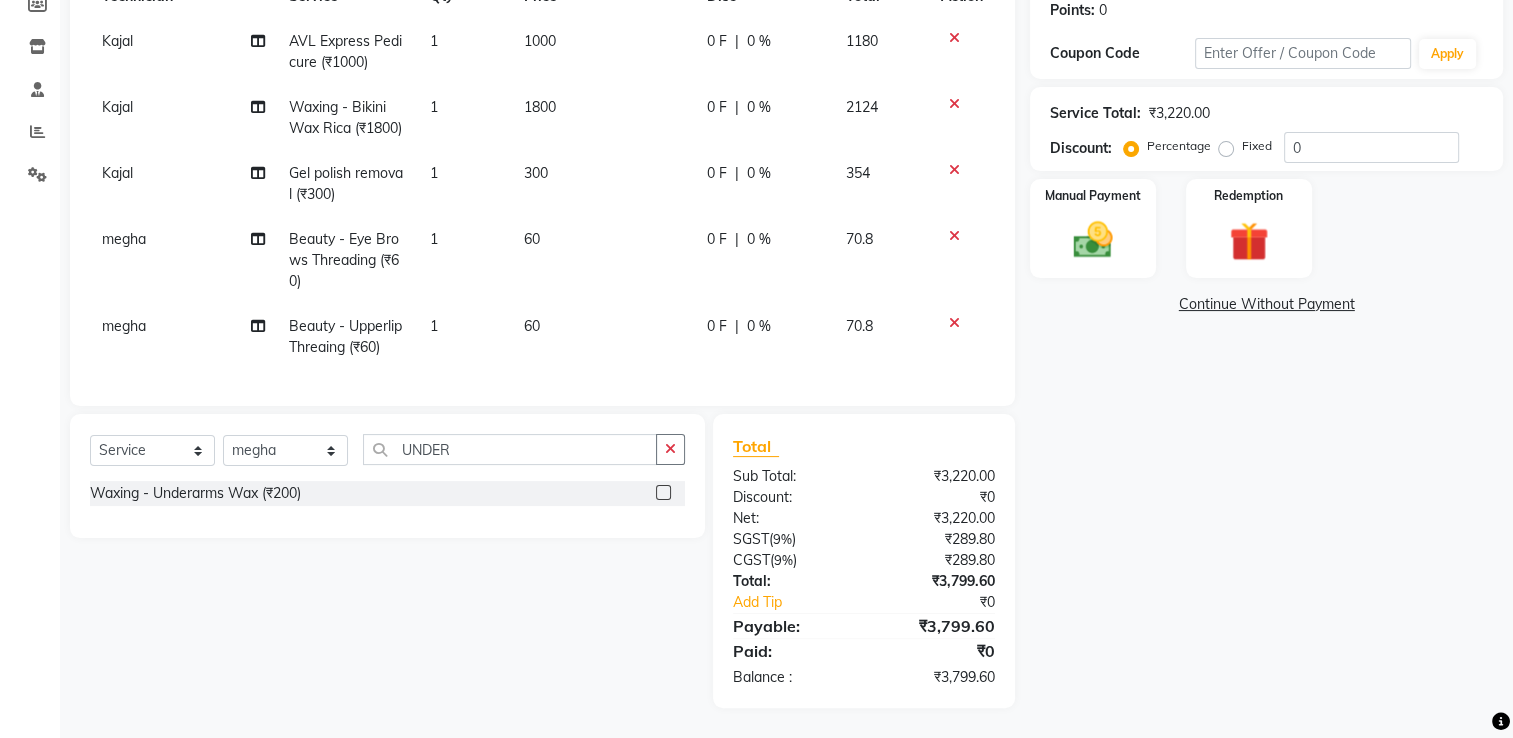click 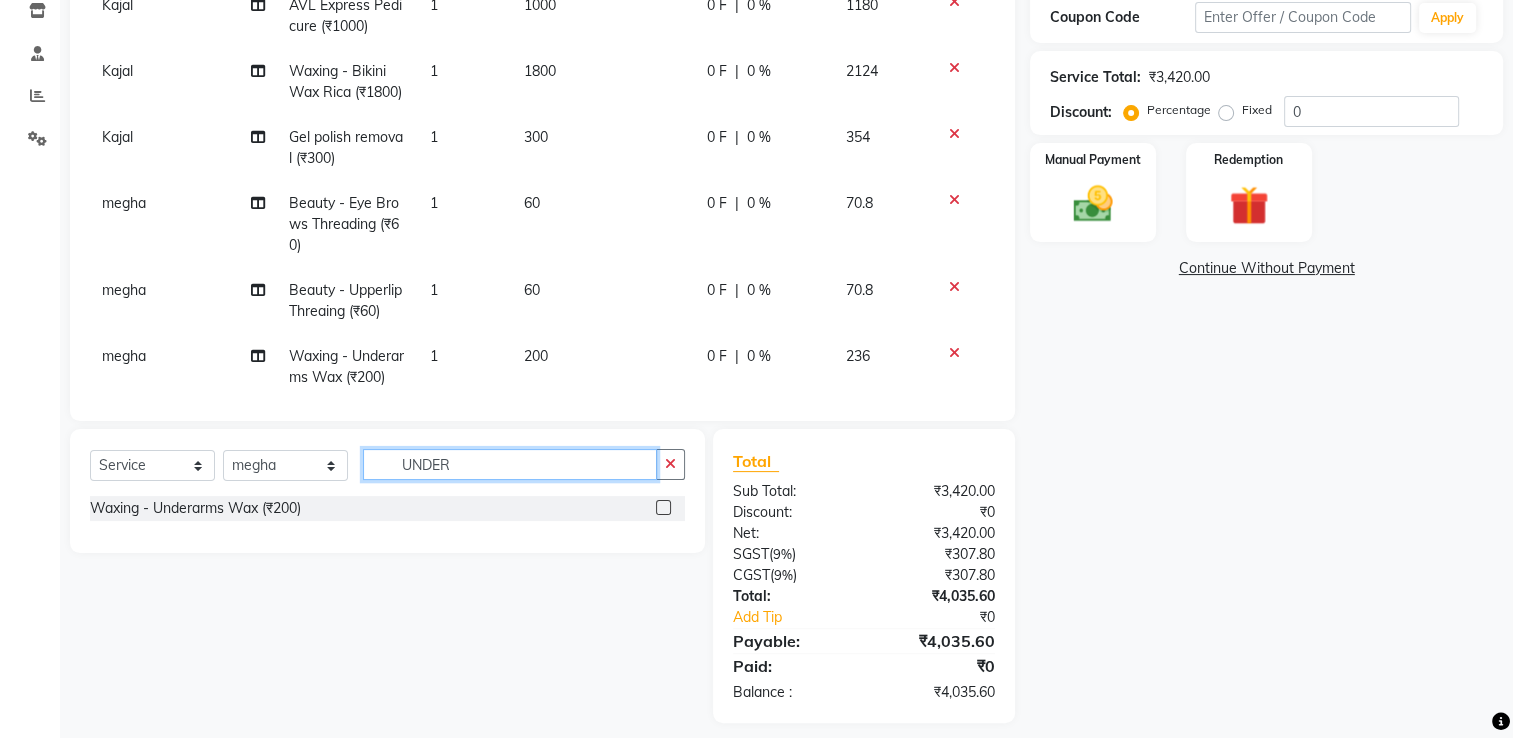 checkbox on "false" 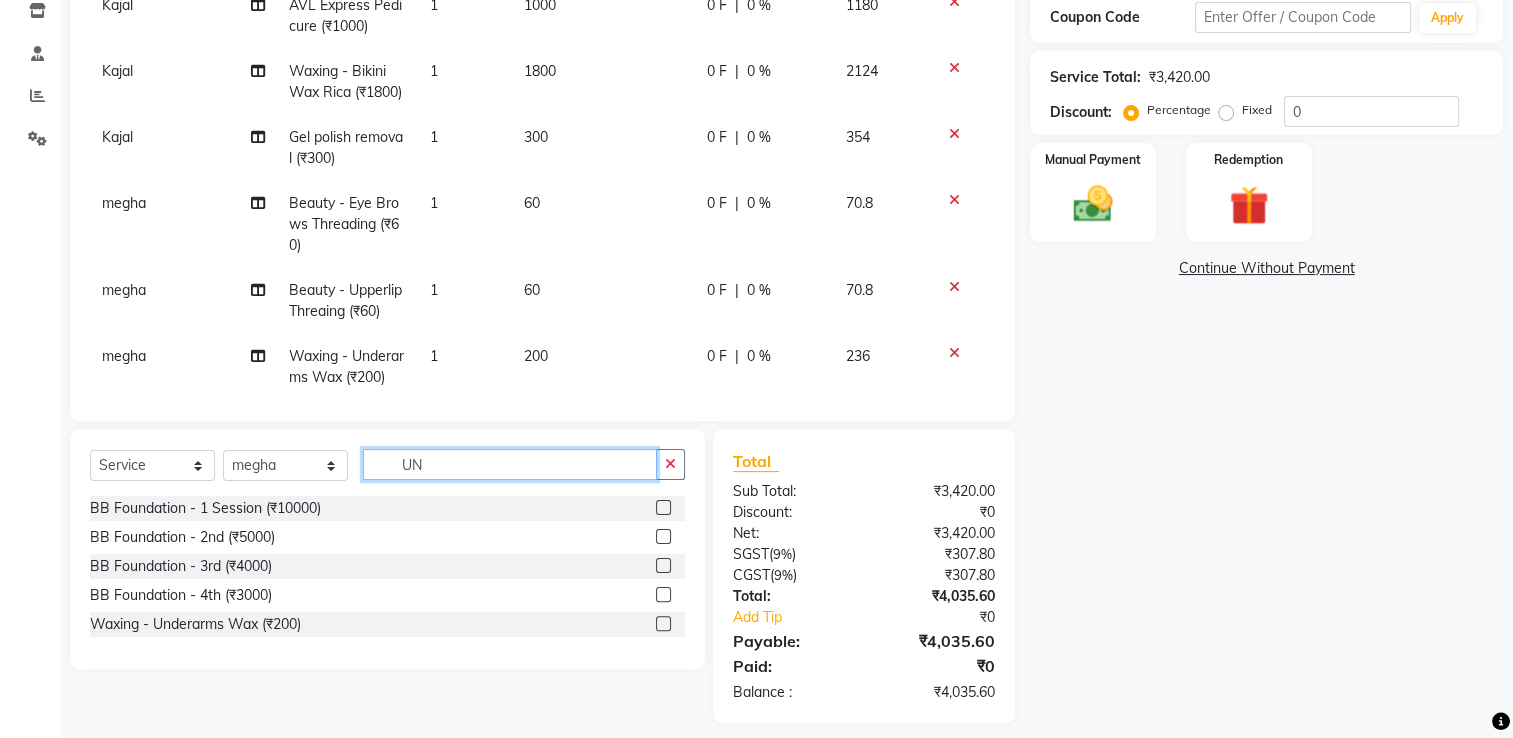 type on "U" 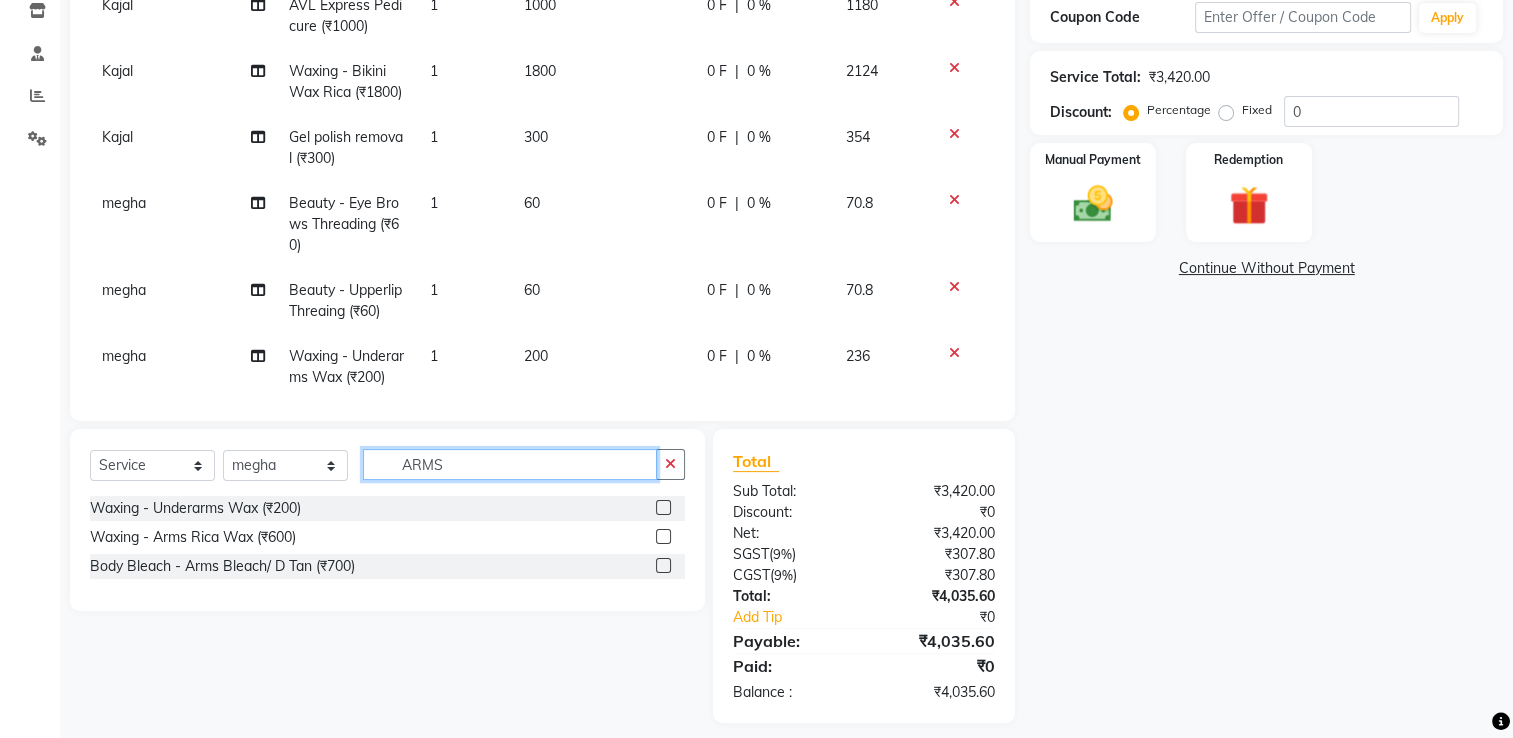 type on "ARMS" 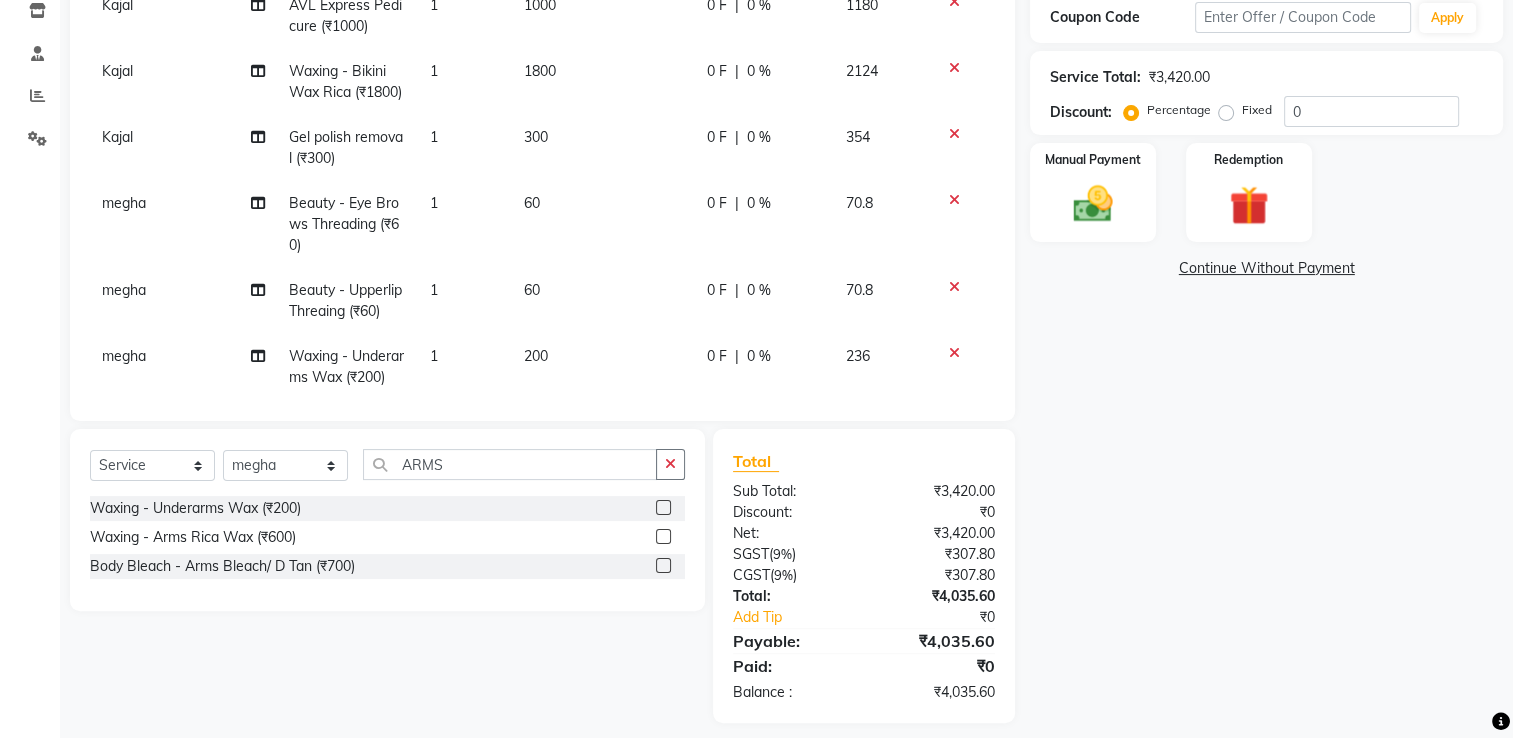 drag, startPoint x: 660, startPoint y: 535, endPoint x: 624, endPoint y: 532, distance: 36.124783 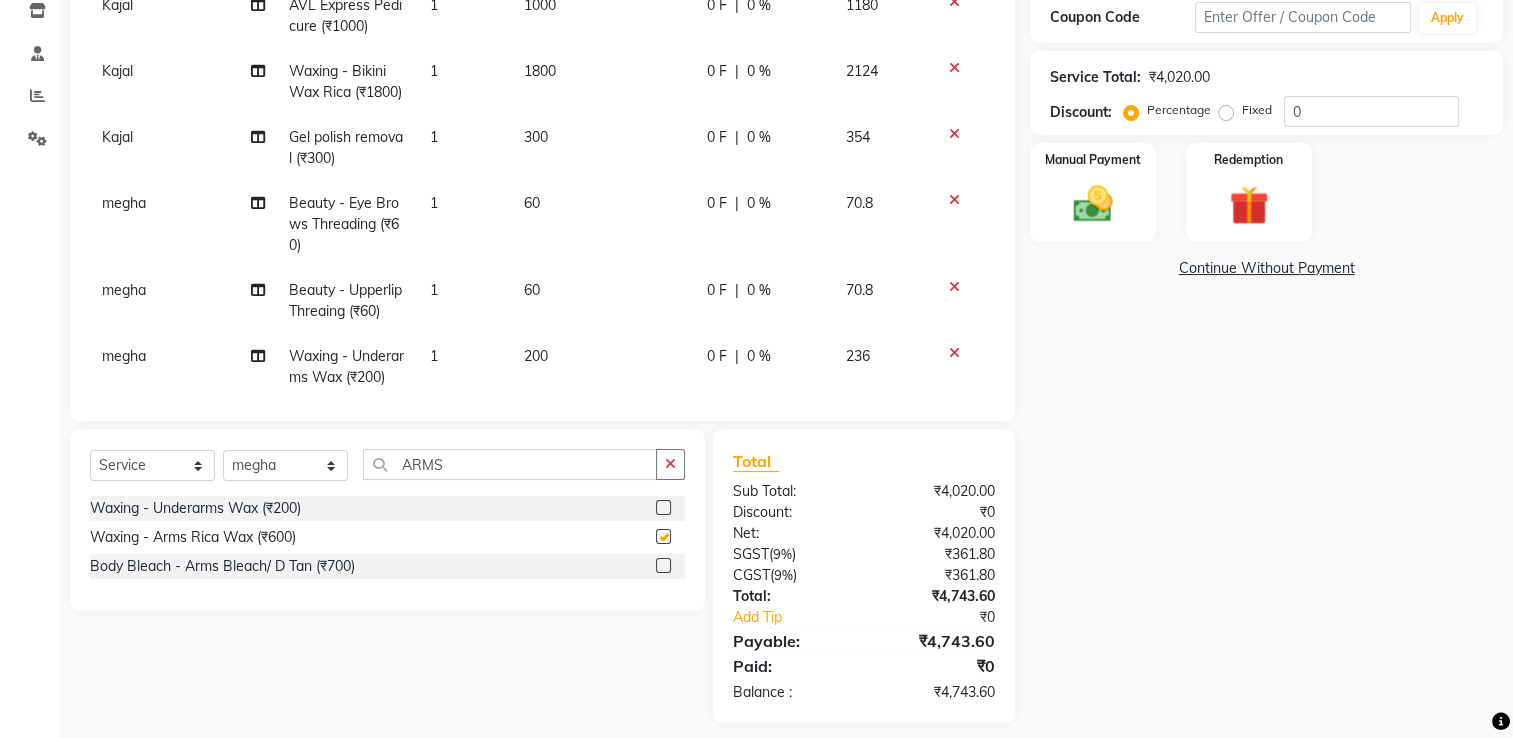 checkbox on "false" 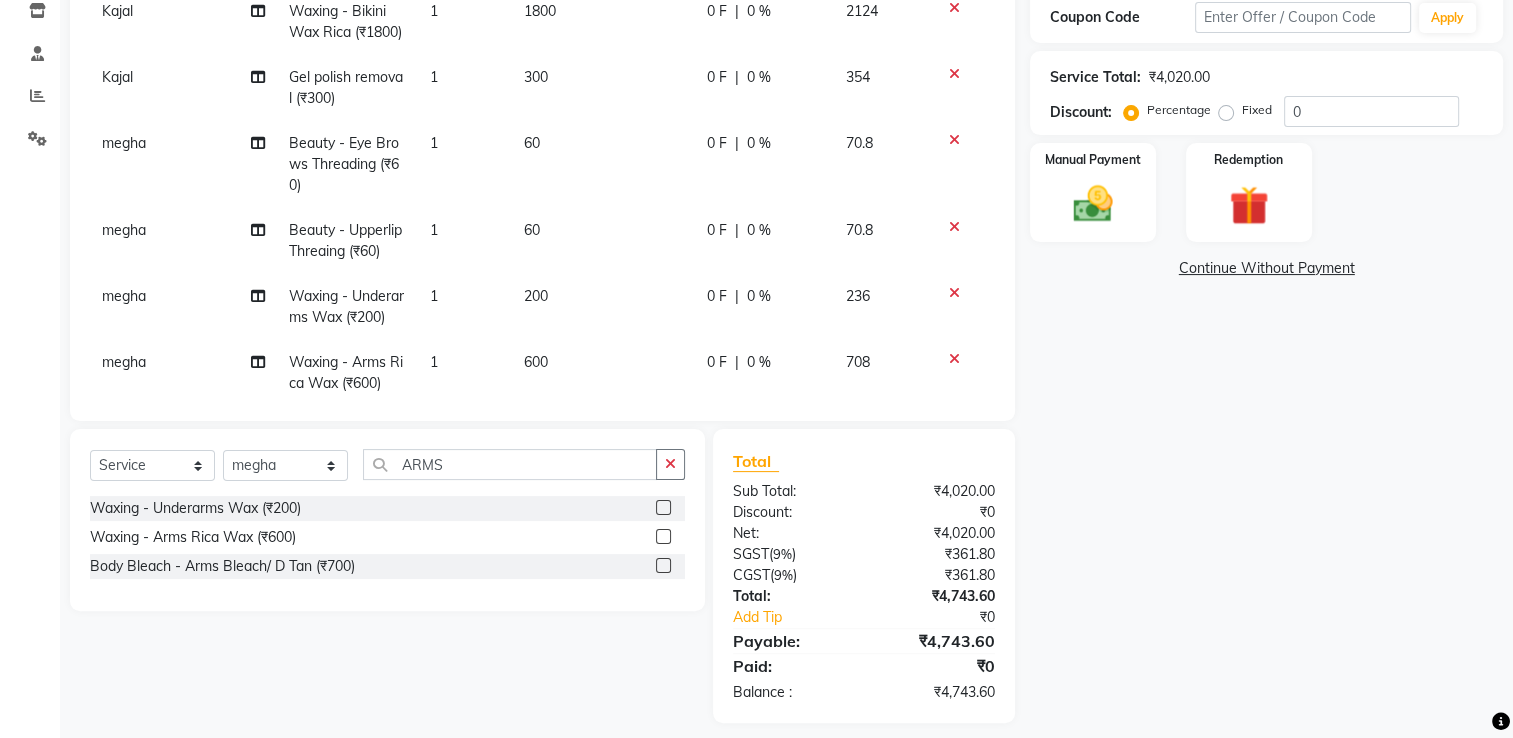 scroll, scrollTop: 117, scrollLeft: 0, axis: vertical 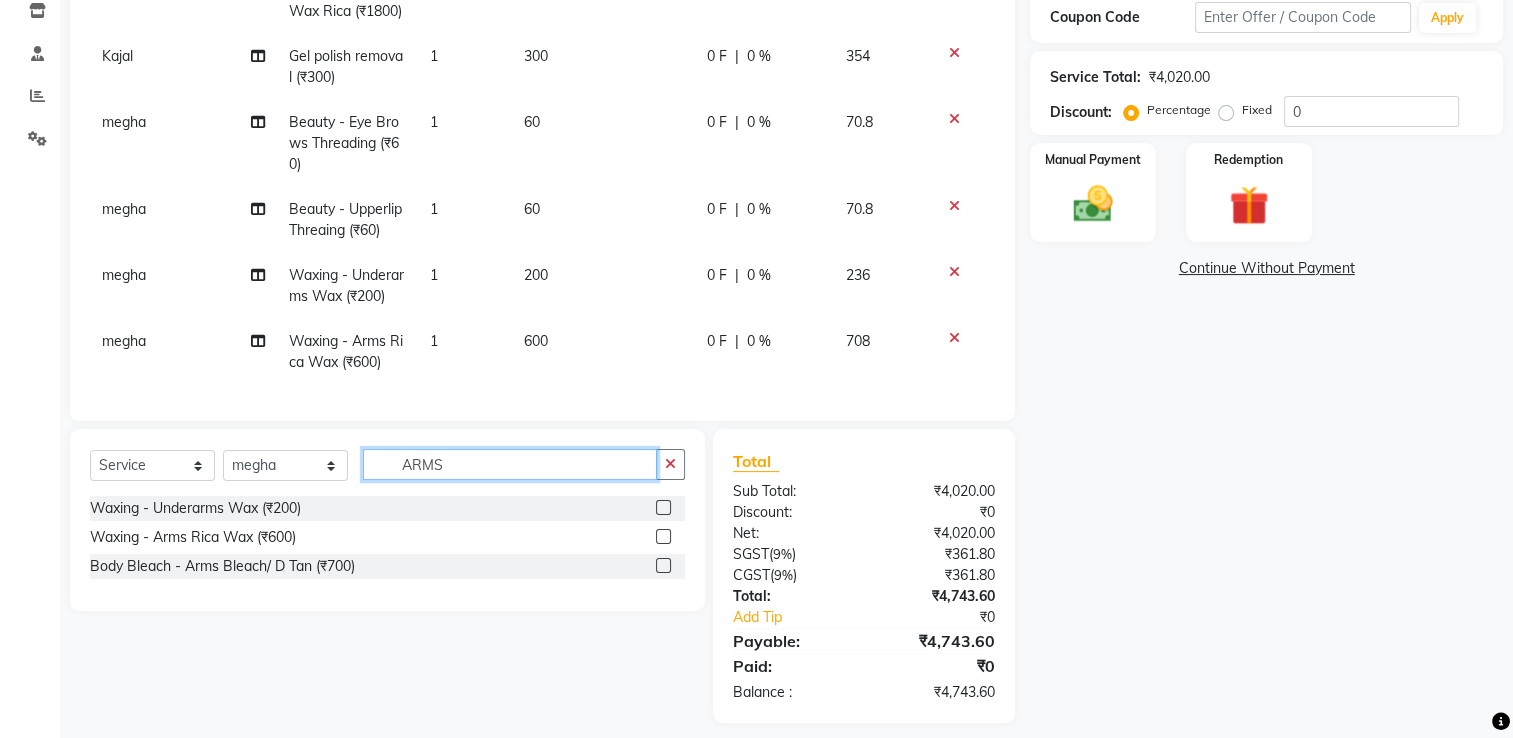 click on "ARMS" 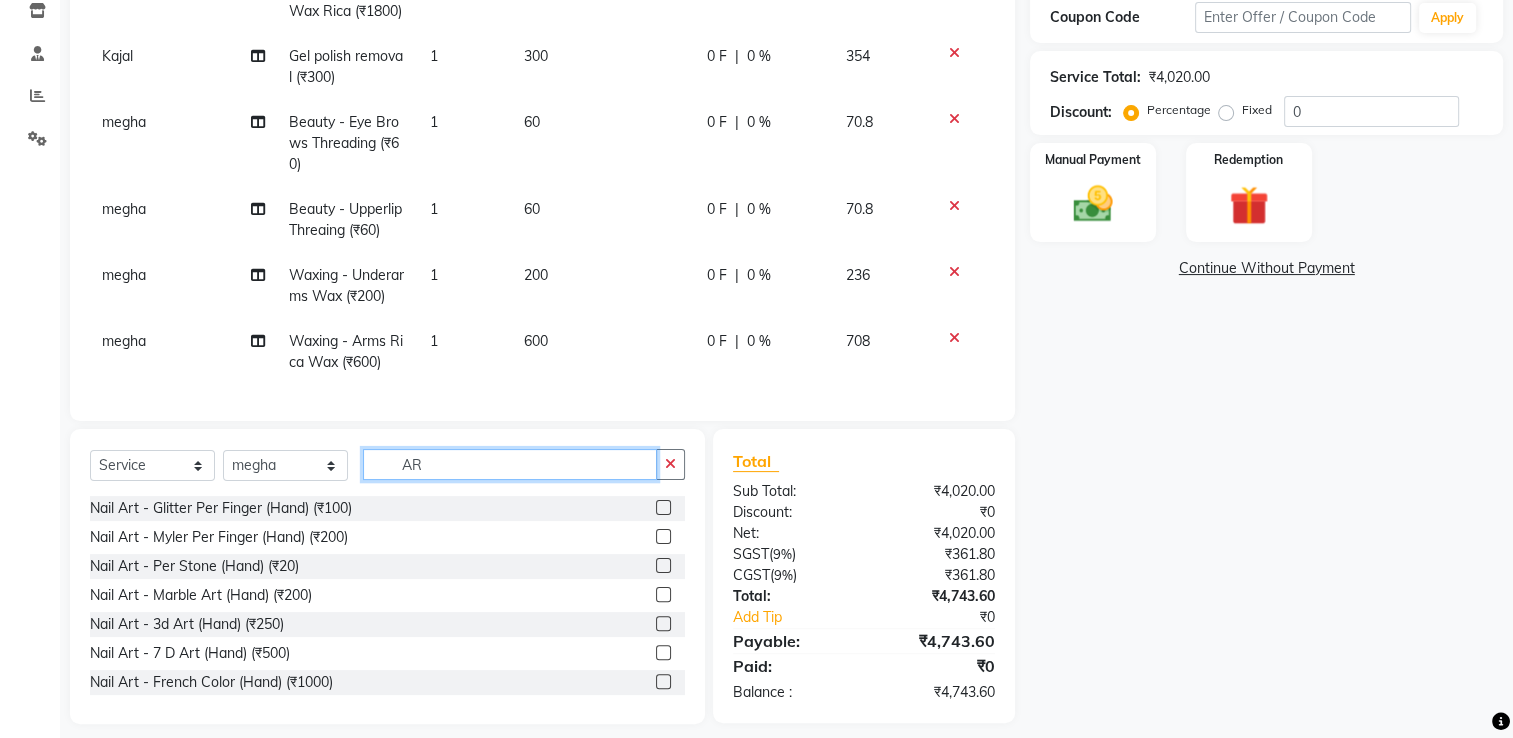 type on "A" 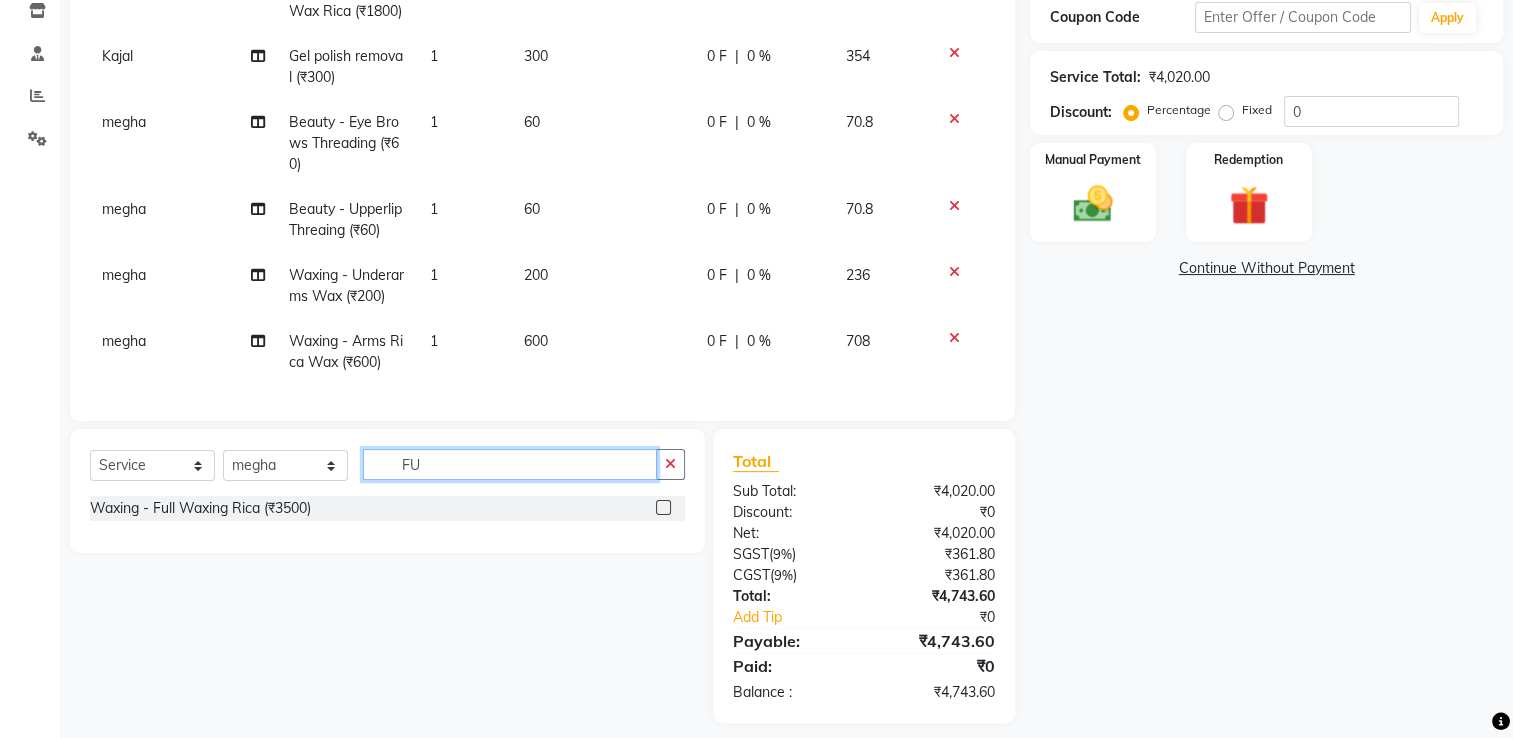 type on "F" 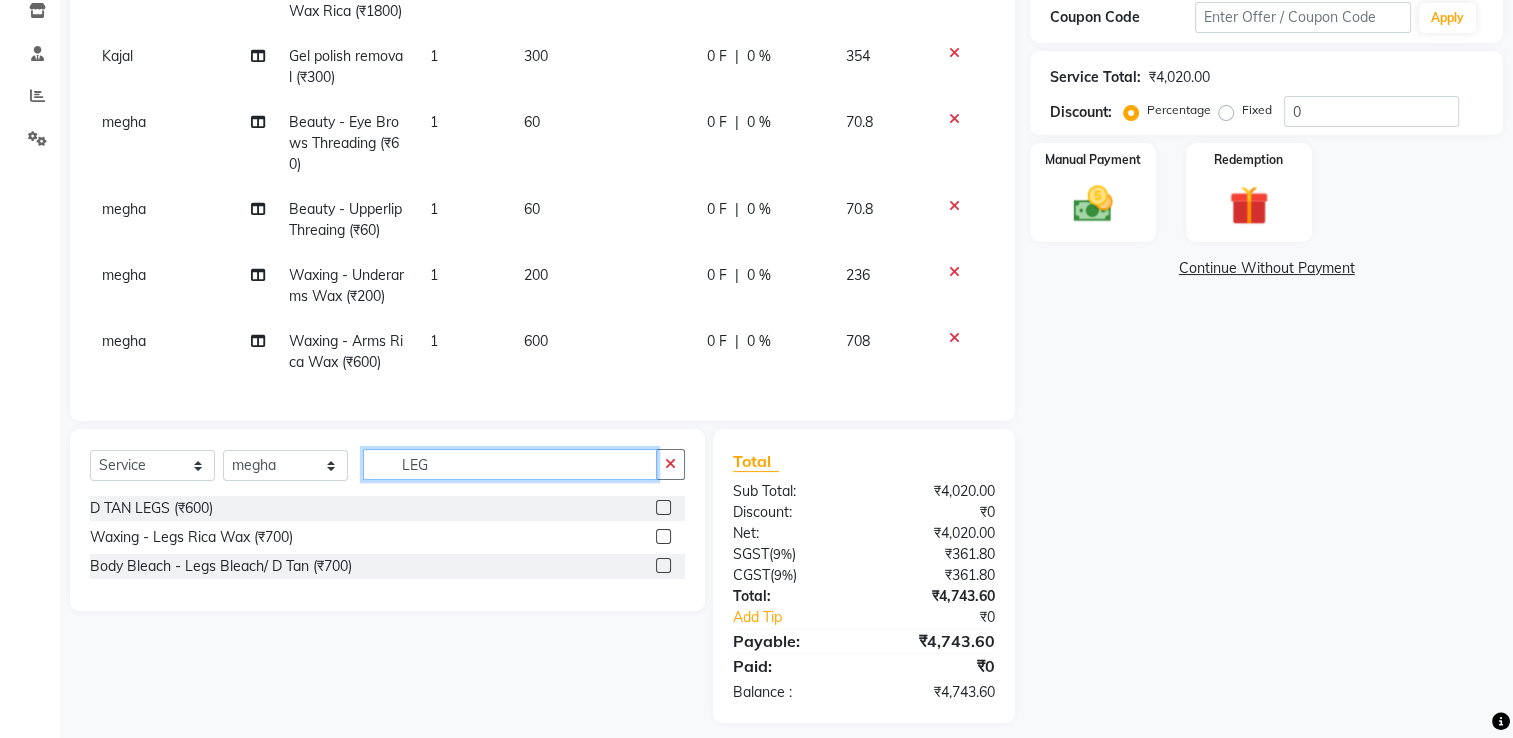 type on "LEG" 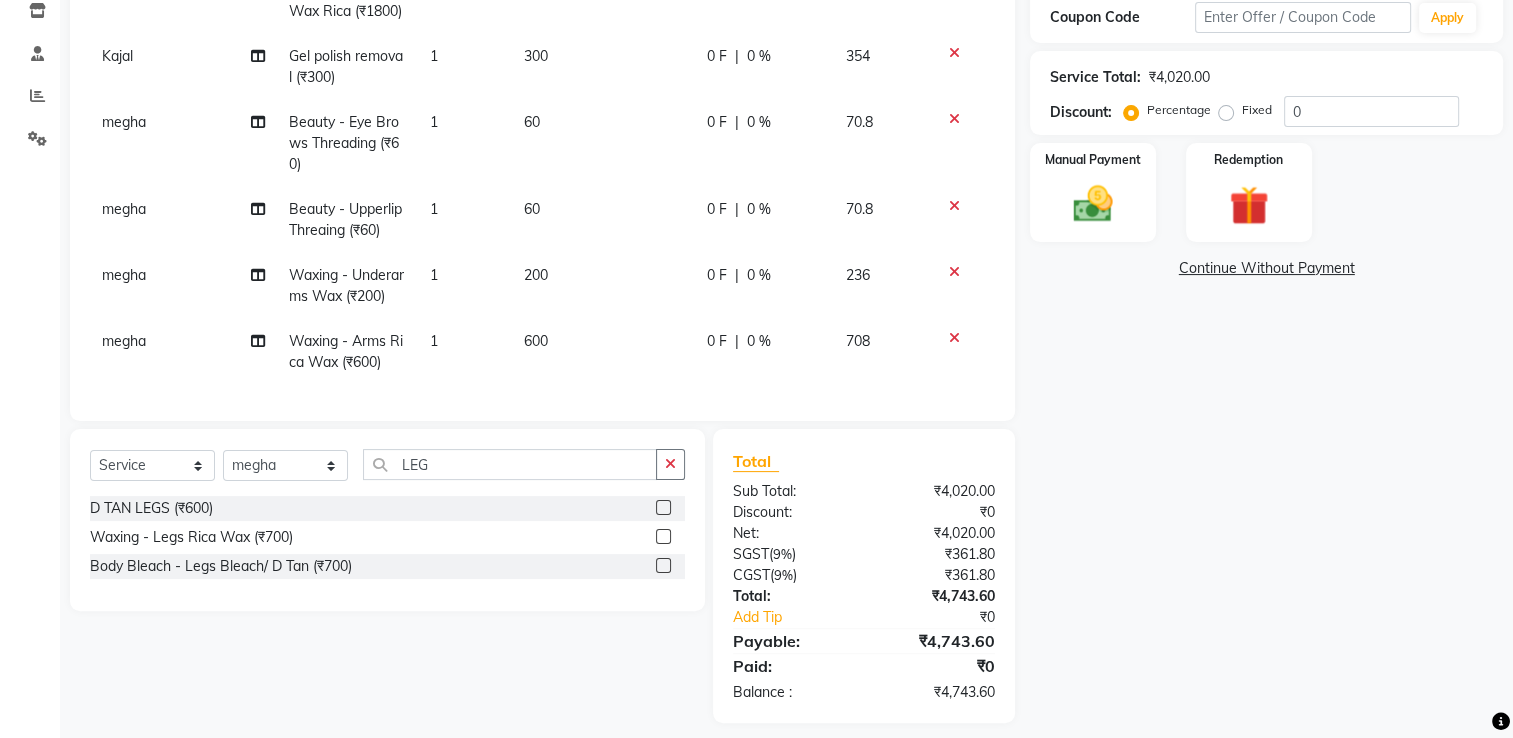 drag, startPoint x: 667, startPoint y: 539, endPoint x: 569, endPoint y: 455, distance: 129.07362 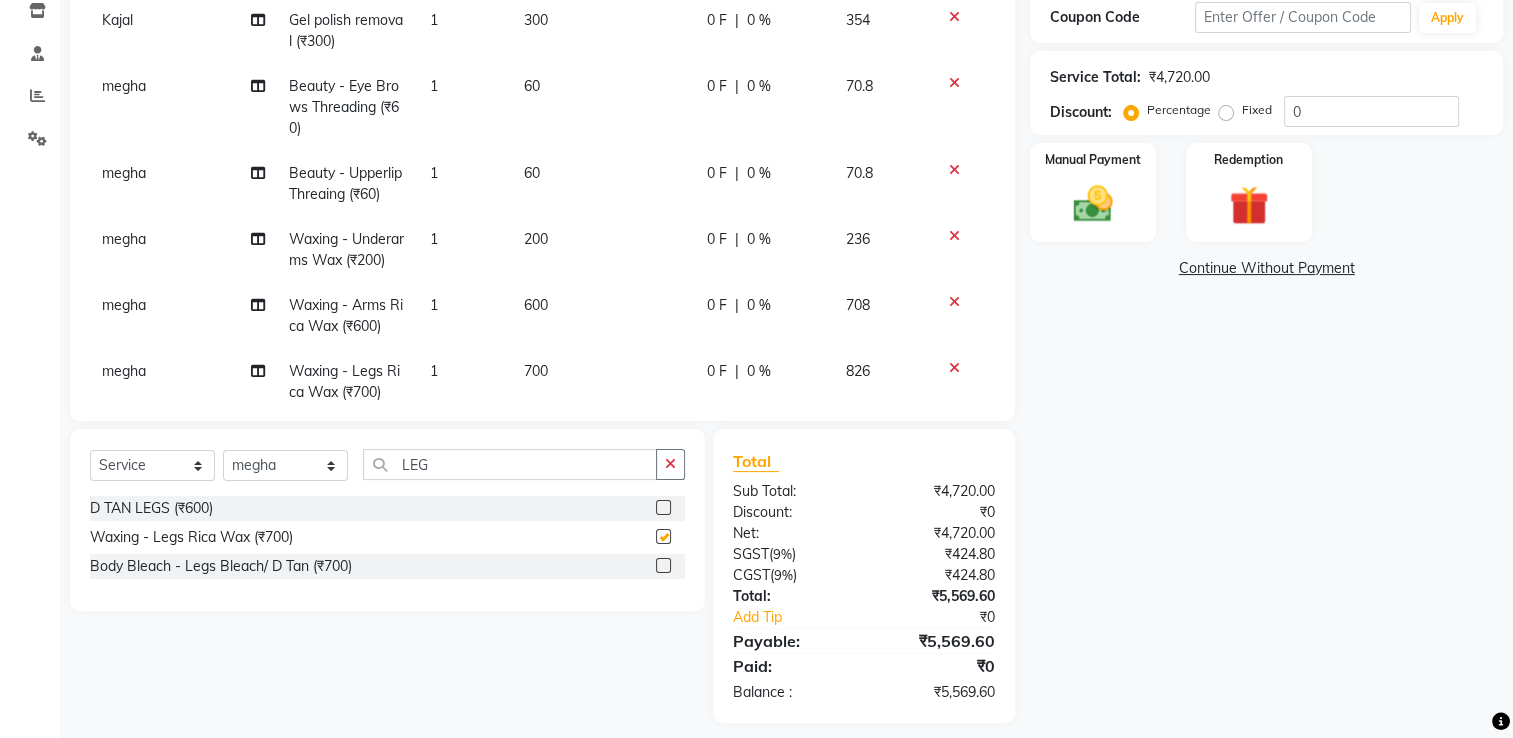 checkbox on "false" 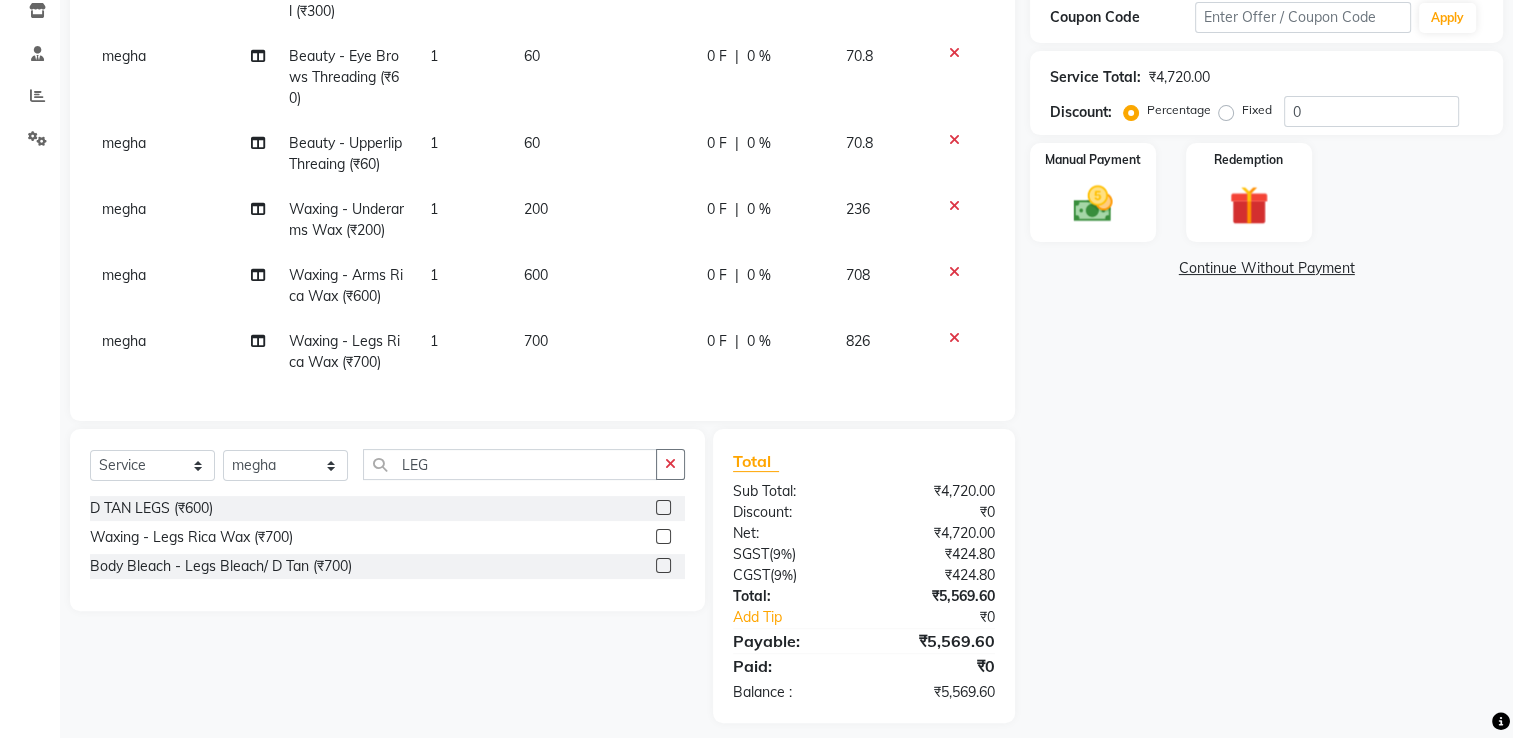 scroll, scrollTop: 183, scrollLeft: 0, axis: vertical 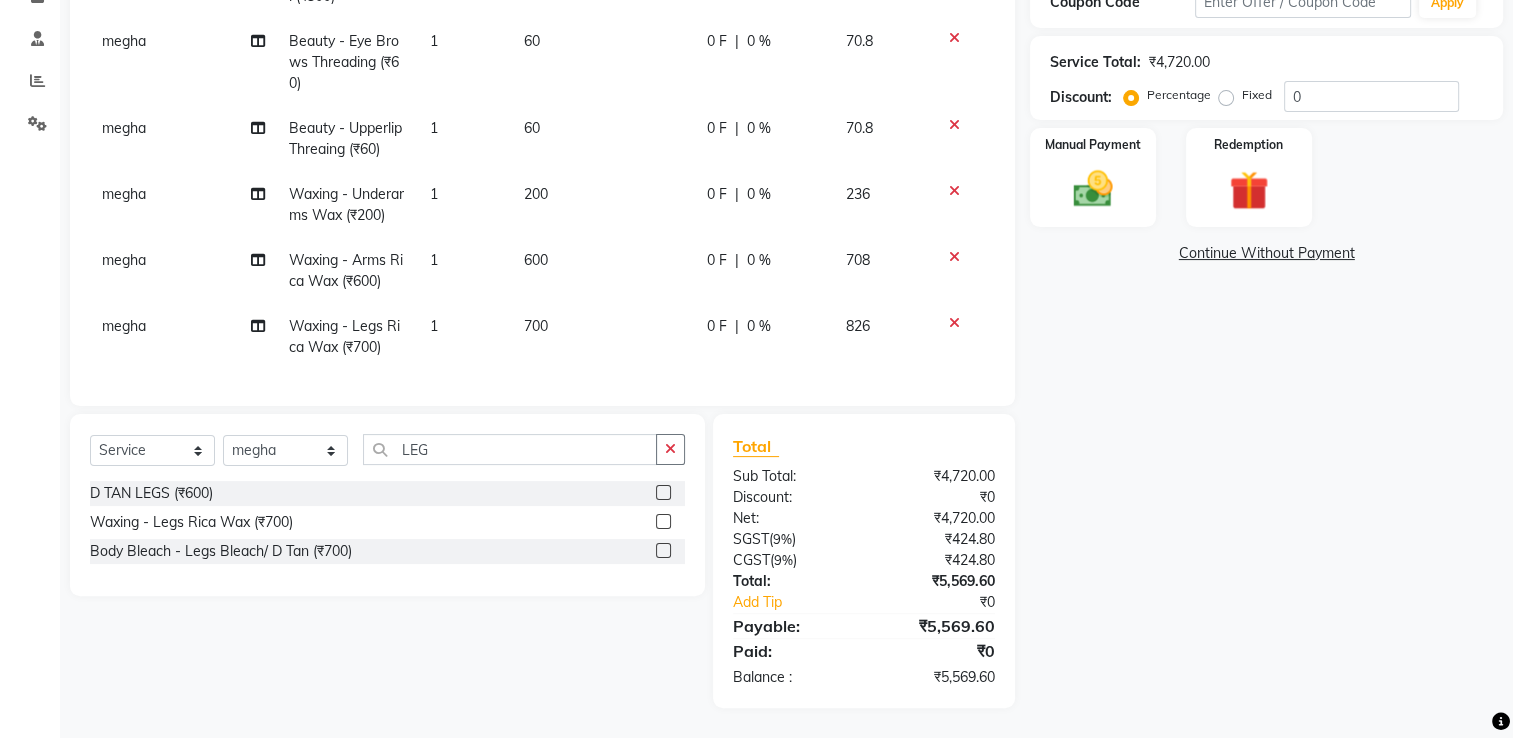 click on "Select Service Product Membership Package Voucher Prepaid Gift Card Select Technician ARISH Arvind chandu Dipen Gulafshan John Kajal kelly kupu Manager megha Nirjala Owner pankaj PARE shradha LEG D TAN LEGS (₹600) Waxing - Legs Rica Wax (₹700) Body Bleach - Legs Bleach/ D TAN (₹700)" 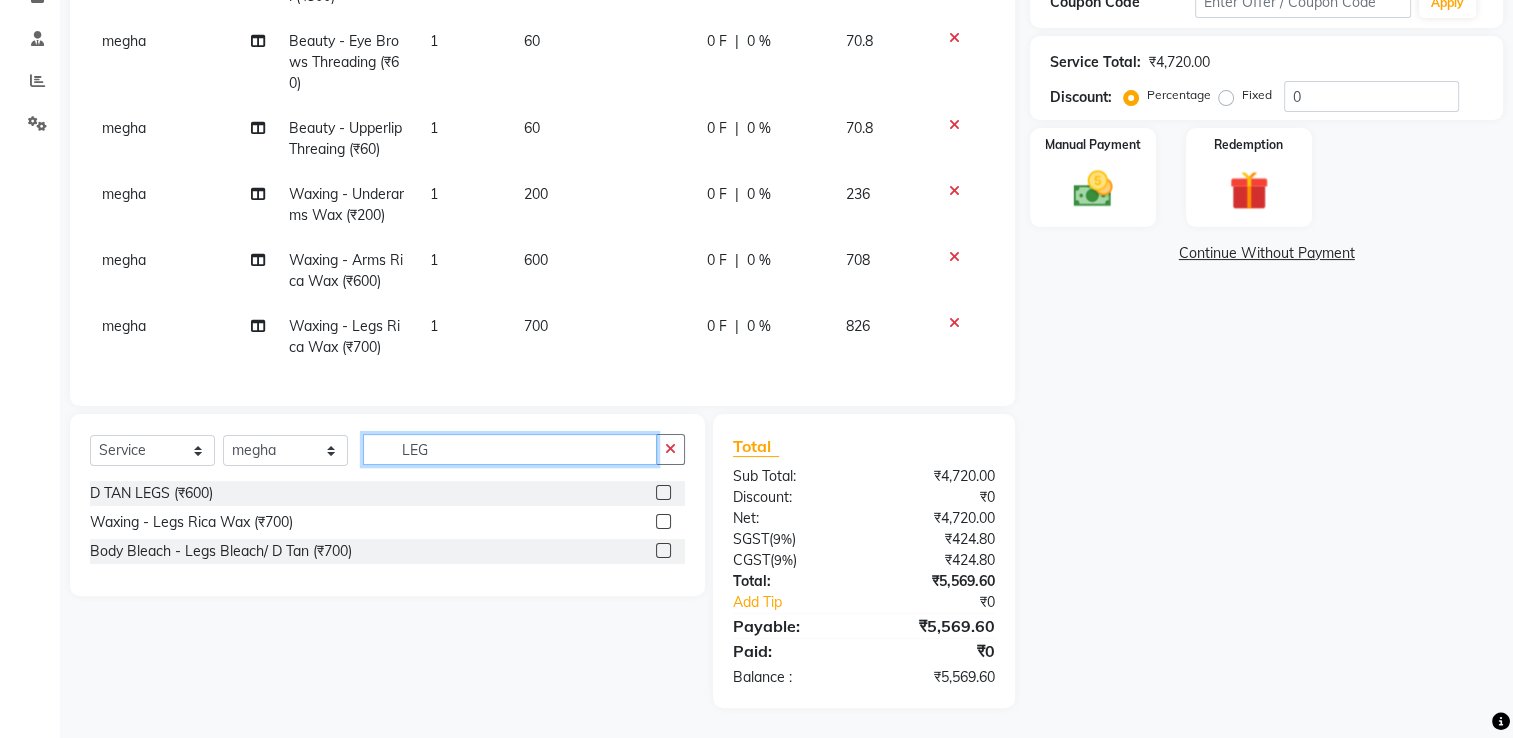 click on "LEG" 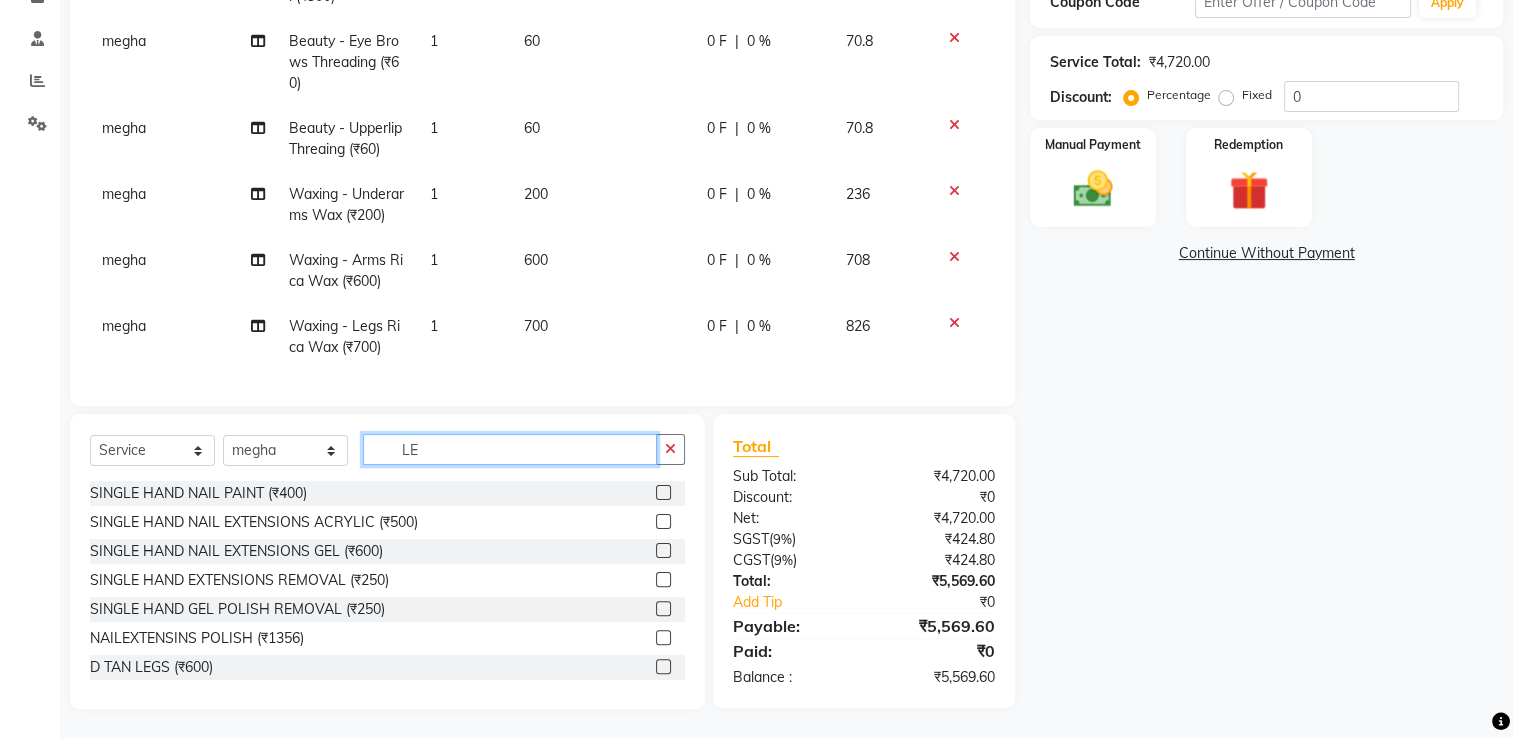 type on "L" 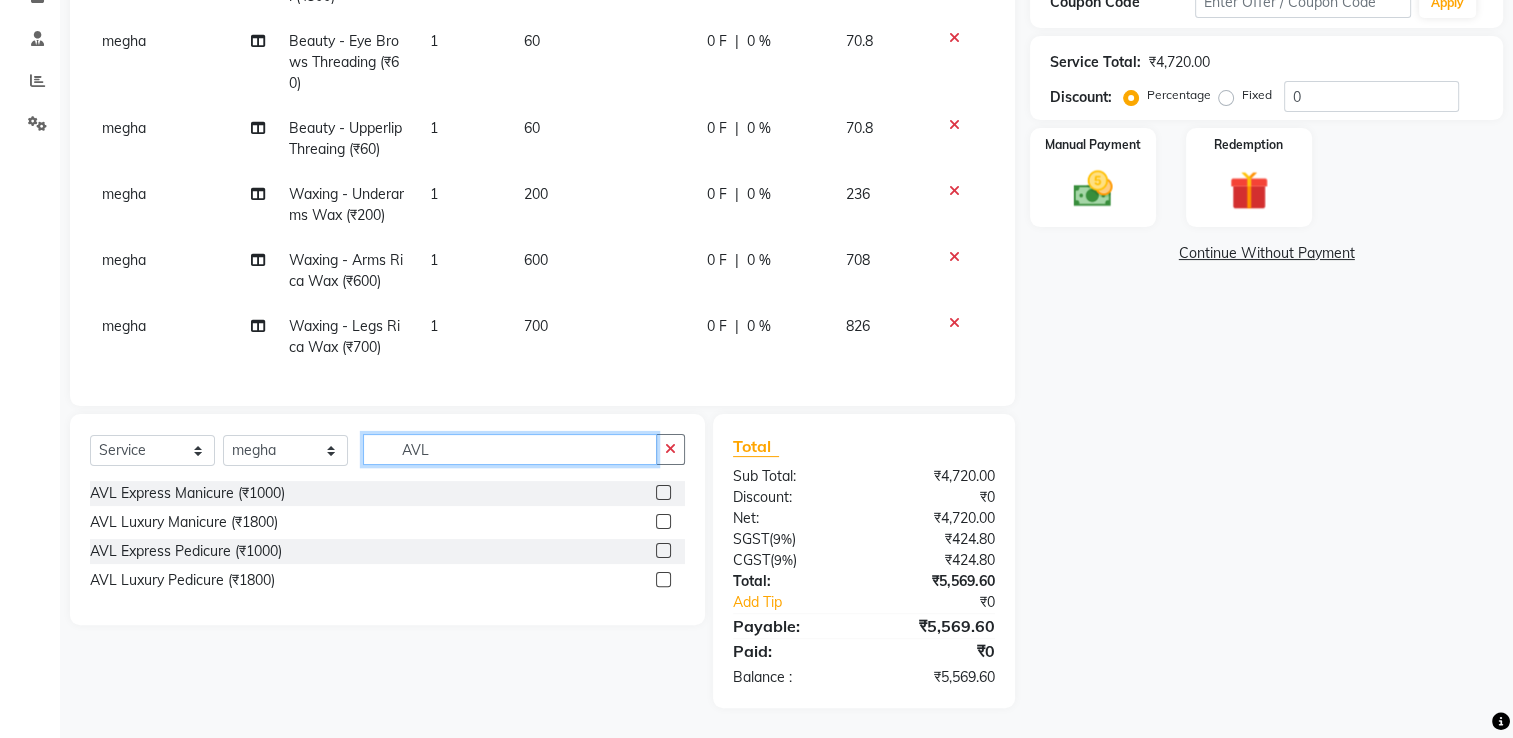 type on "AVL" 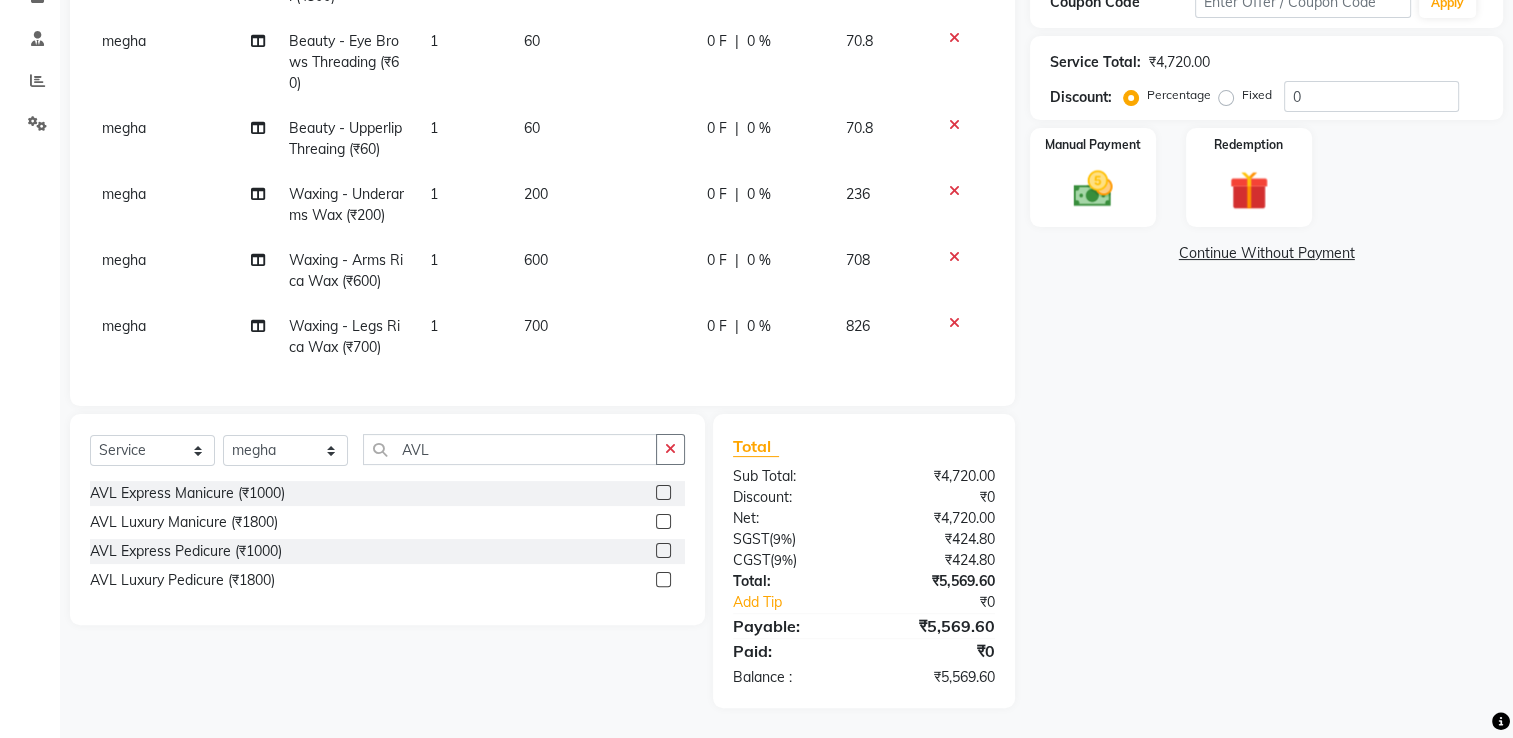 click 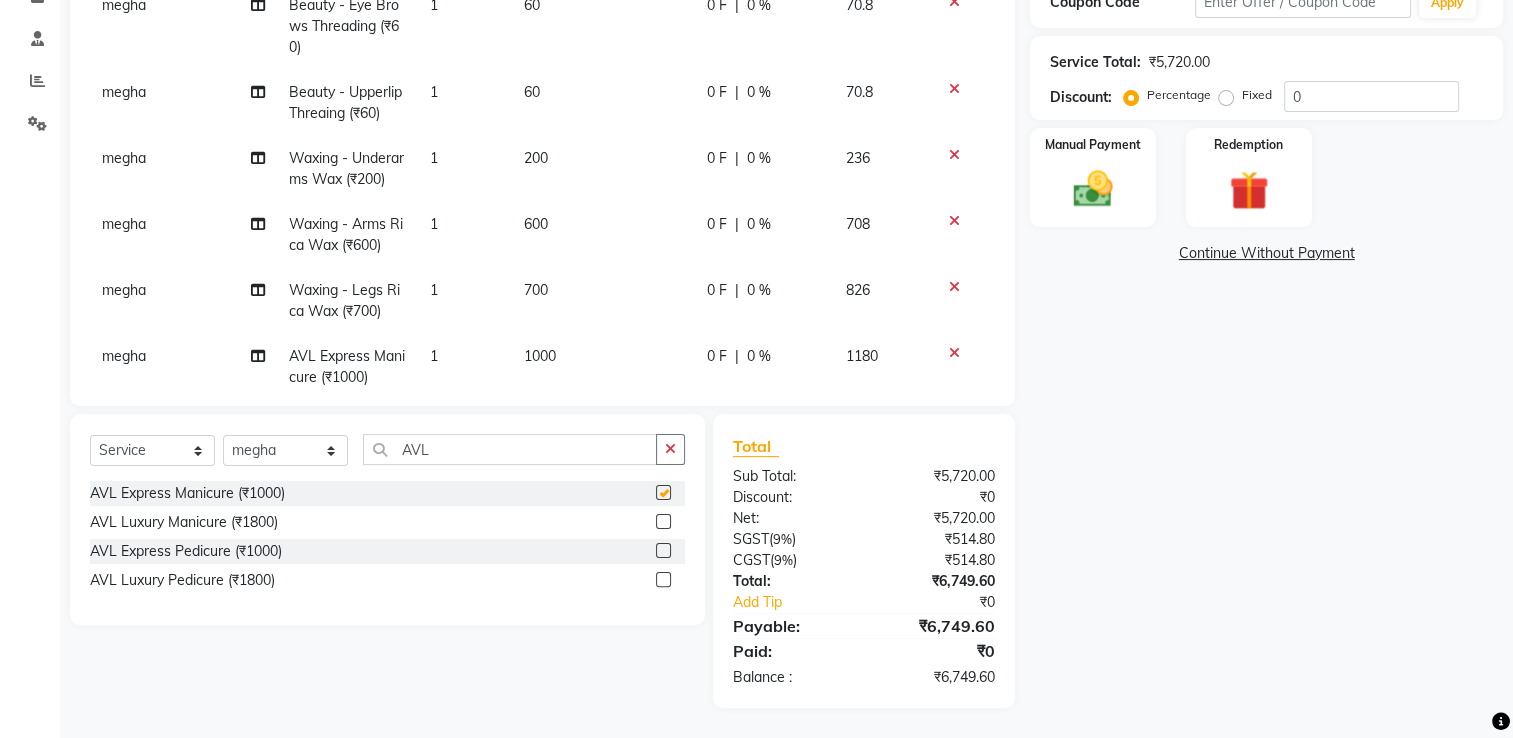 checkbox on "false" 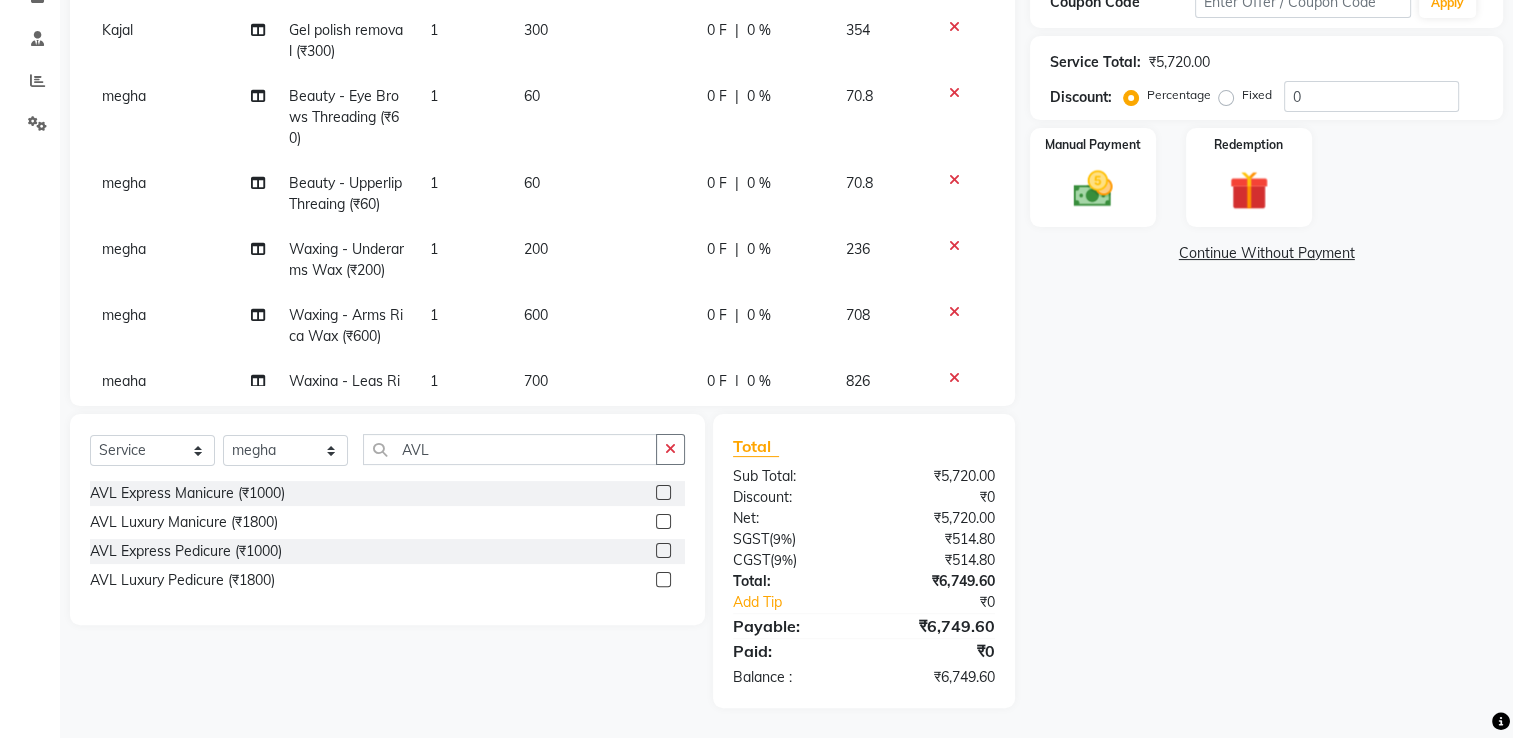 scroll, scrollTop: 0, scrollLeft: 0, axis: both 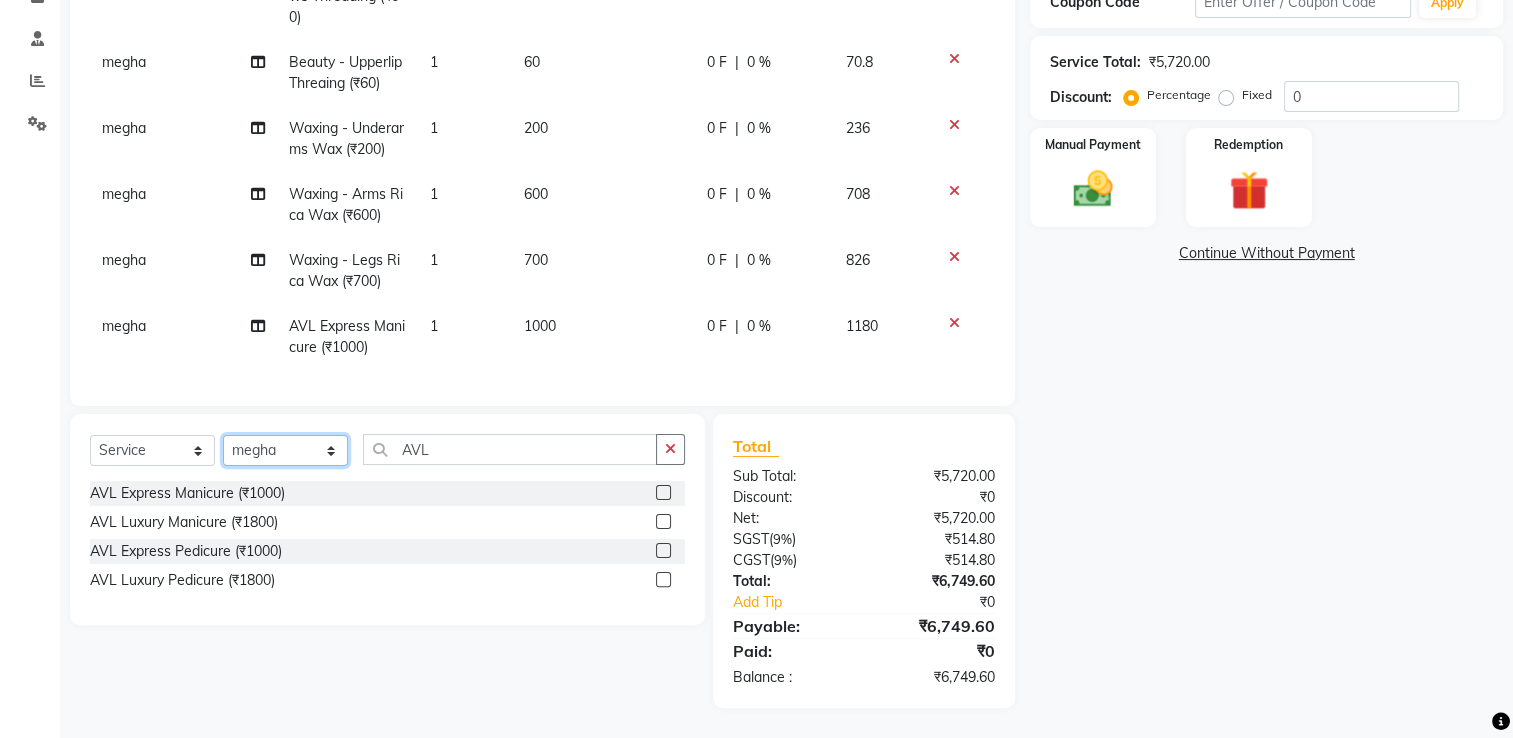 click on "Select Technician ARISH Arvind chandu Dipen Gulafshan John Kajal kelly kupu Manager megha Nirjala Owner pankaj PARE shradha" 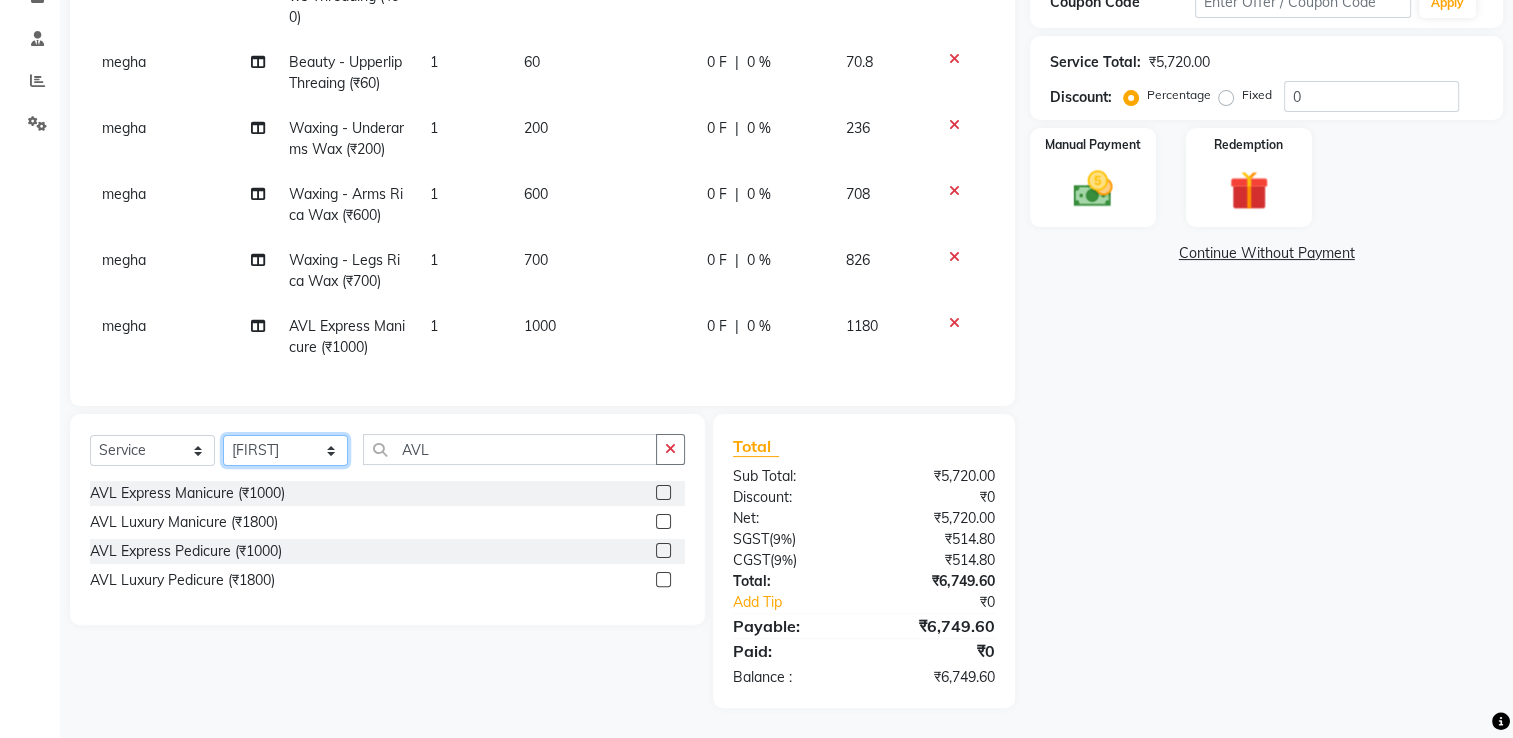 click on "Select Technician ARISH Arvind chandu Dipen Gulafshan John Kajal kelly kupu Manager megha Nirjala Owner pankaj PARE shradha" 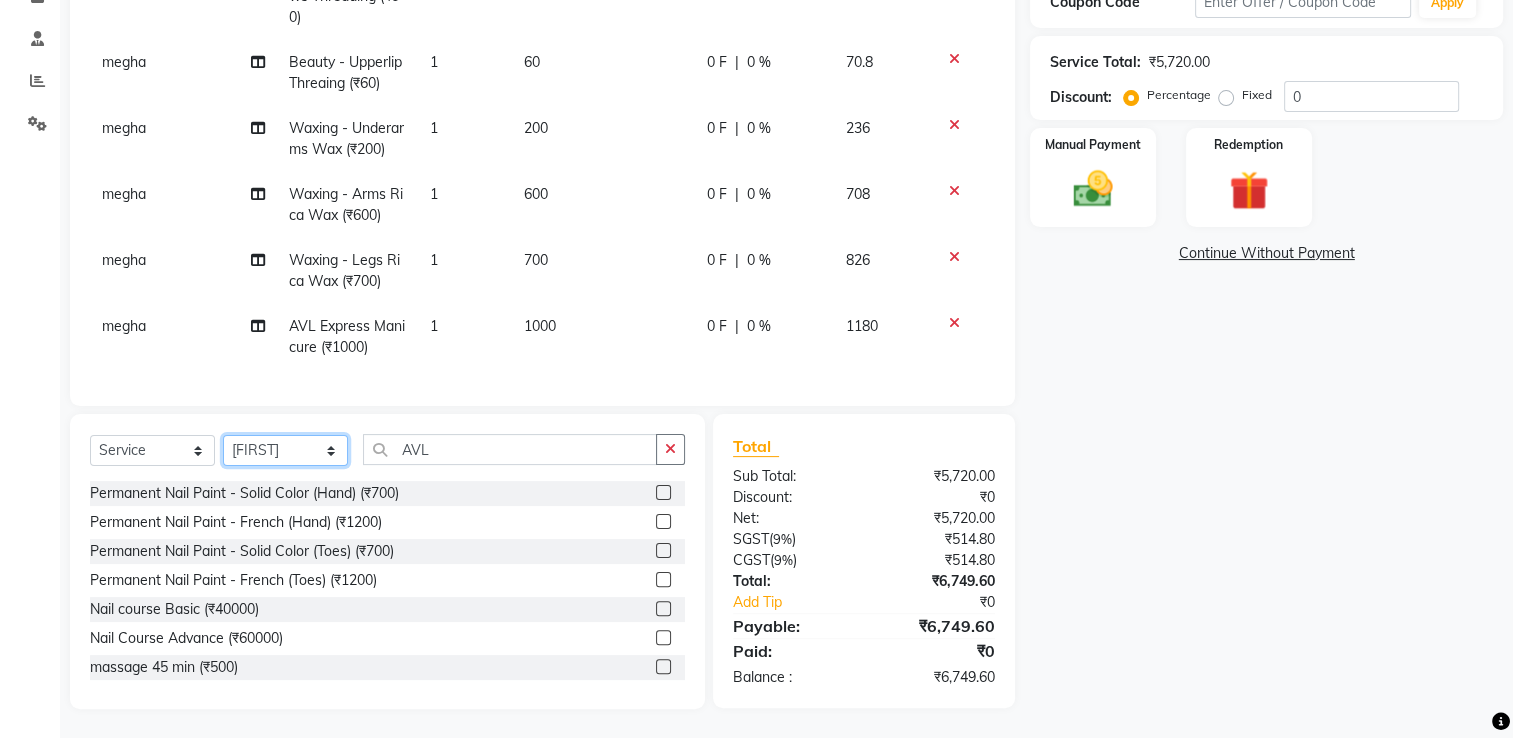 click on "Select Technician ARISH Arvind chandu Dipen Gulafshan John Kajal kelly kupu Manager megha Nirjala Owner pankaj PARE shradha" 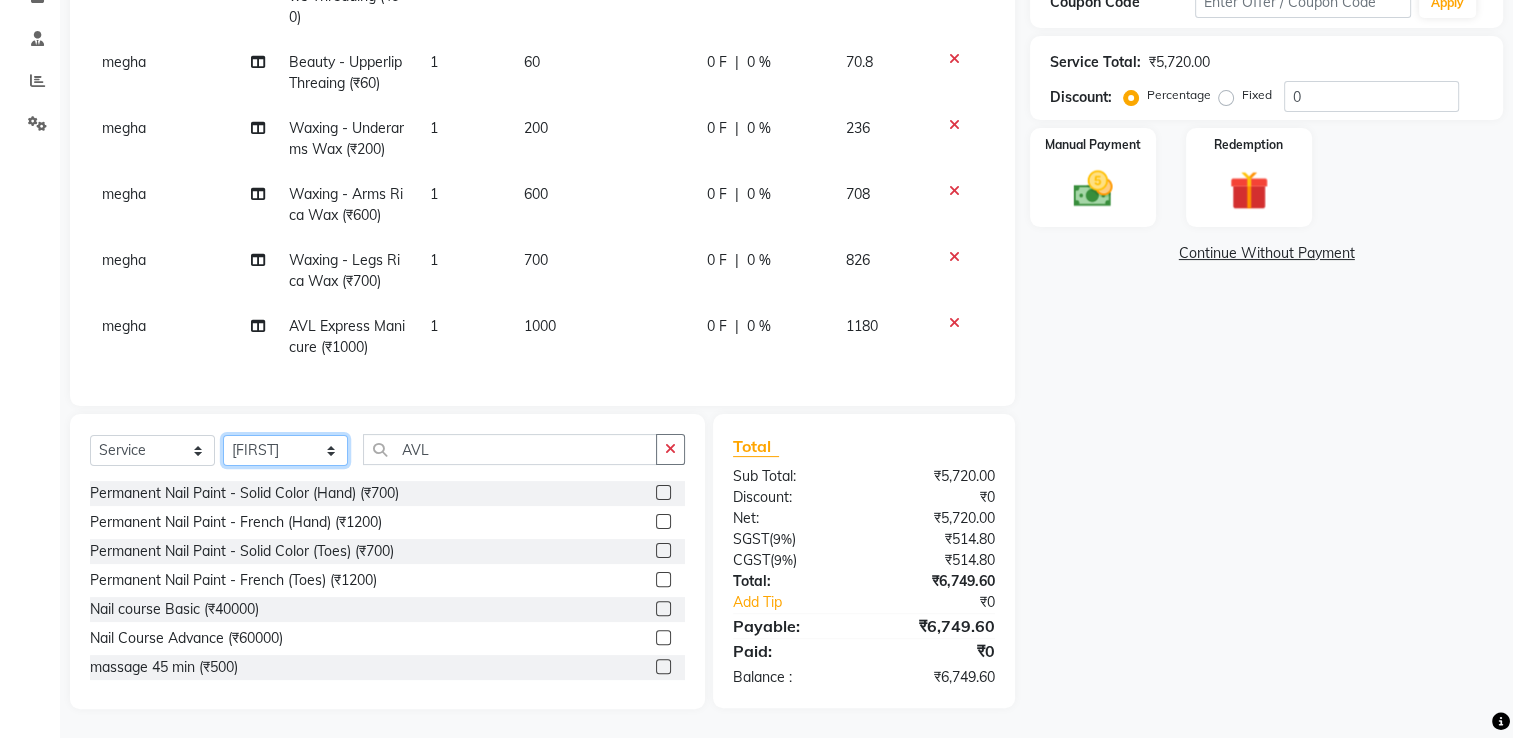 select on "68736" 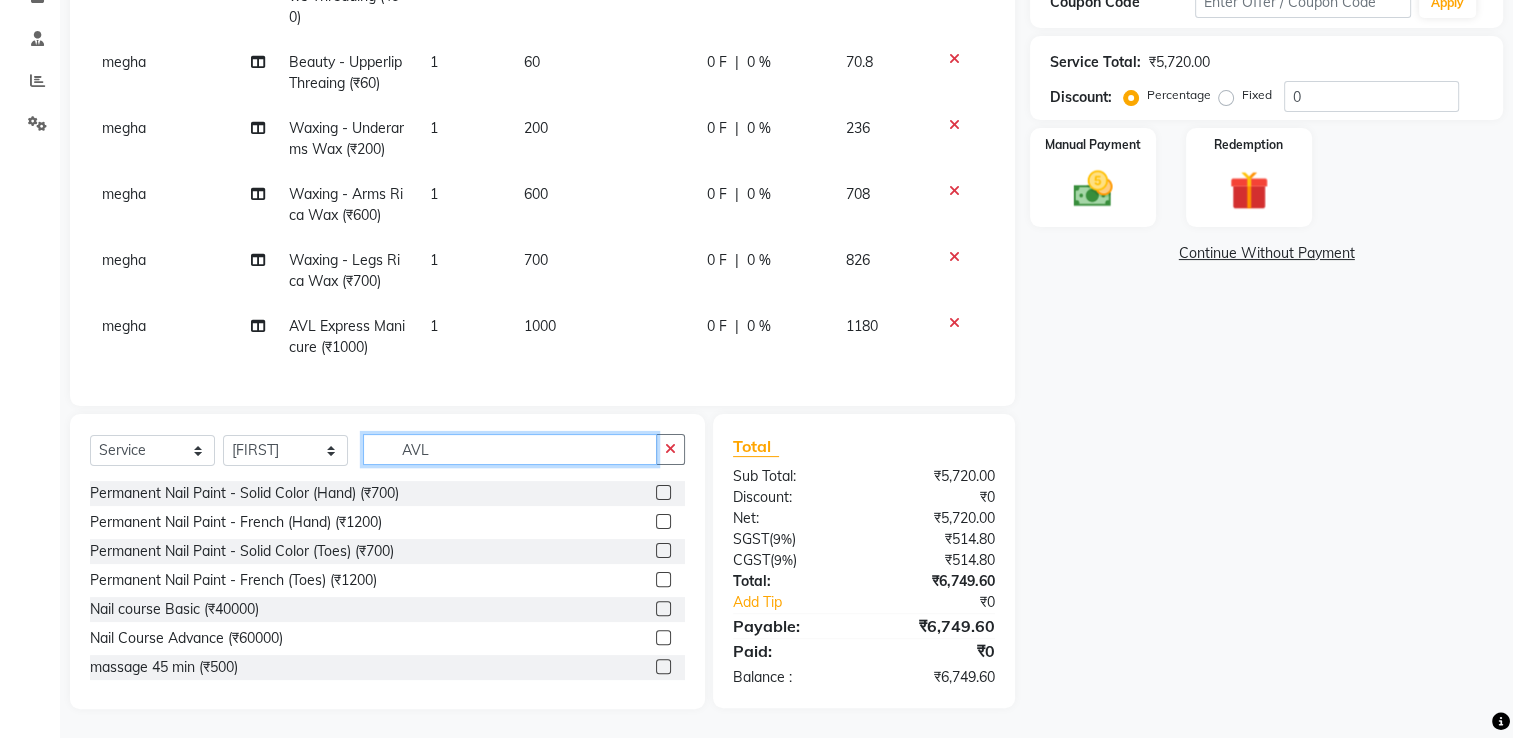 click on "AVL" 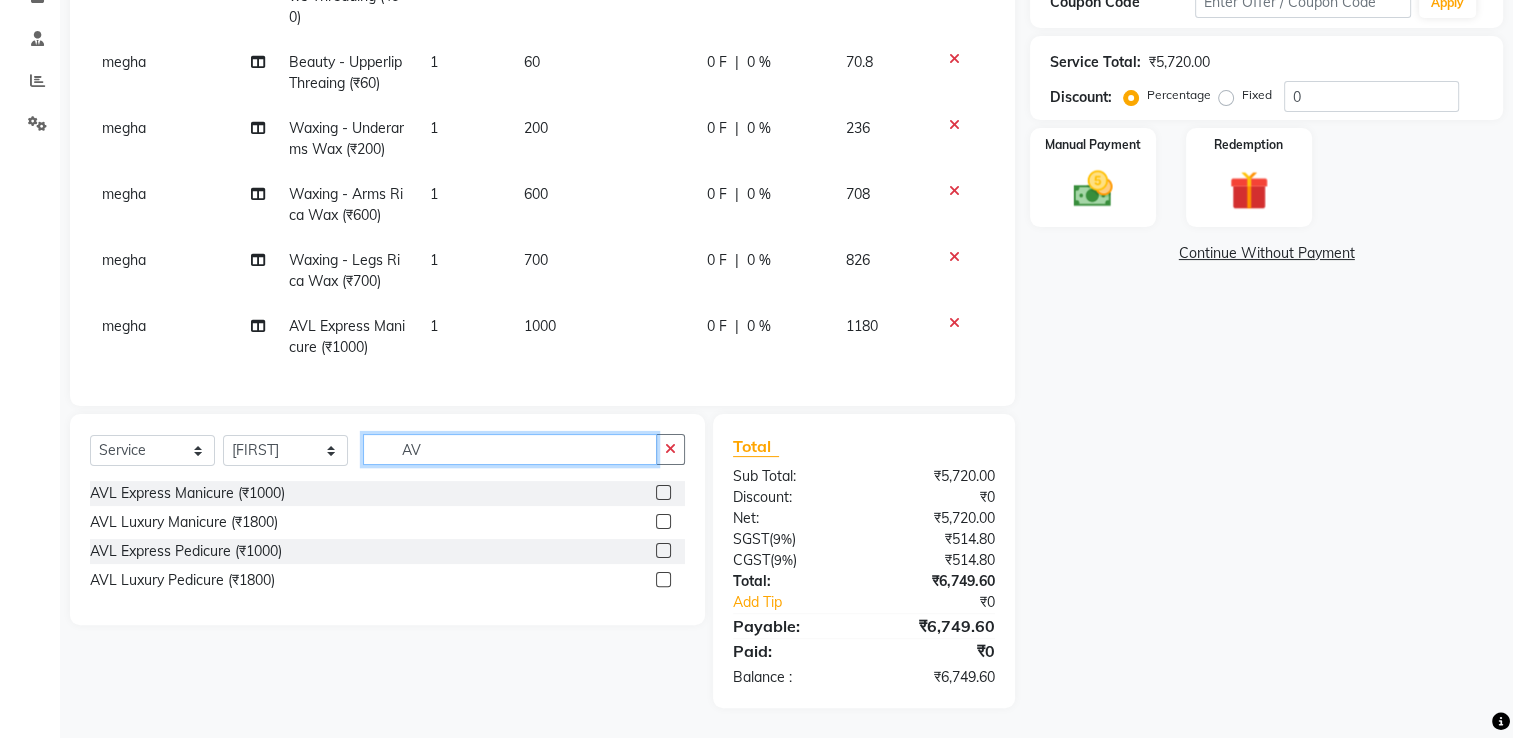type on "A" 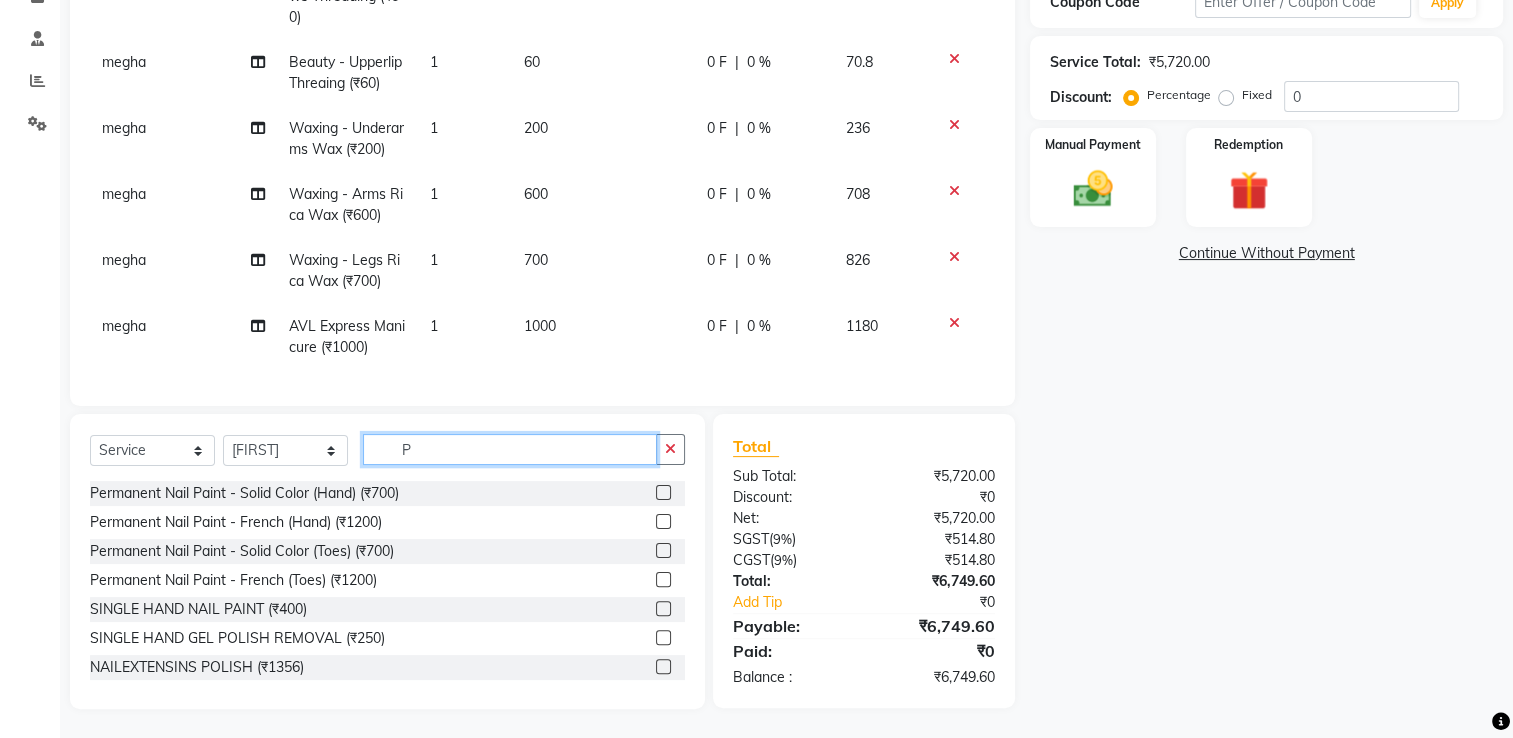 type on "P" 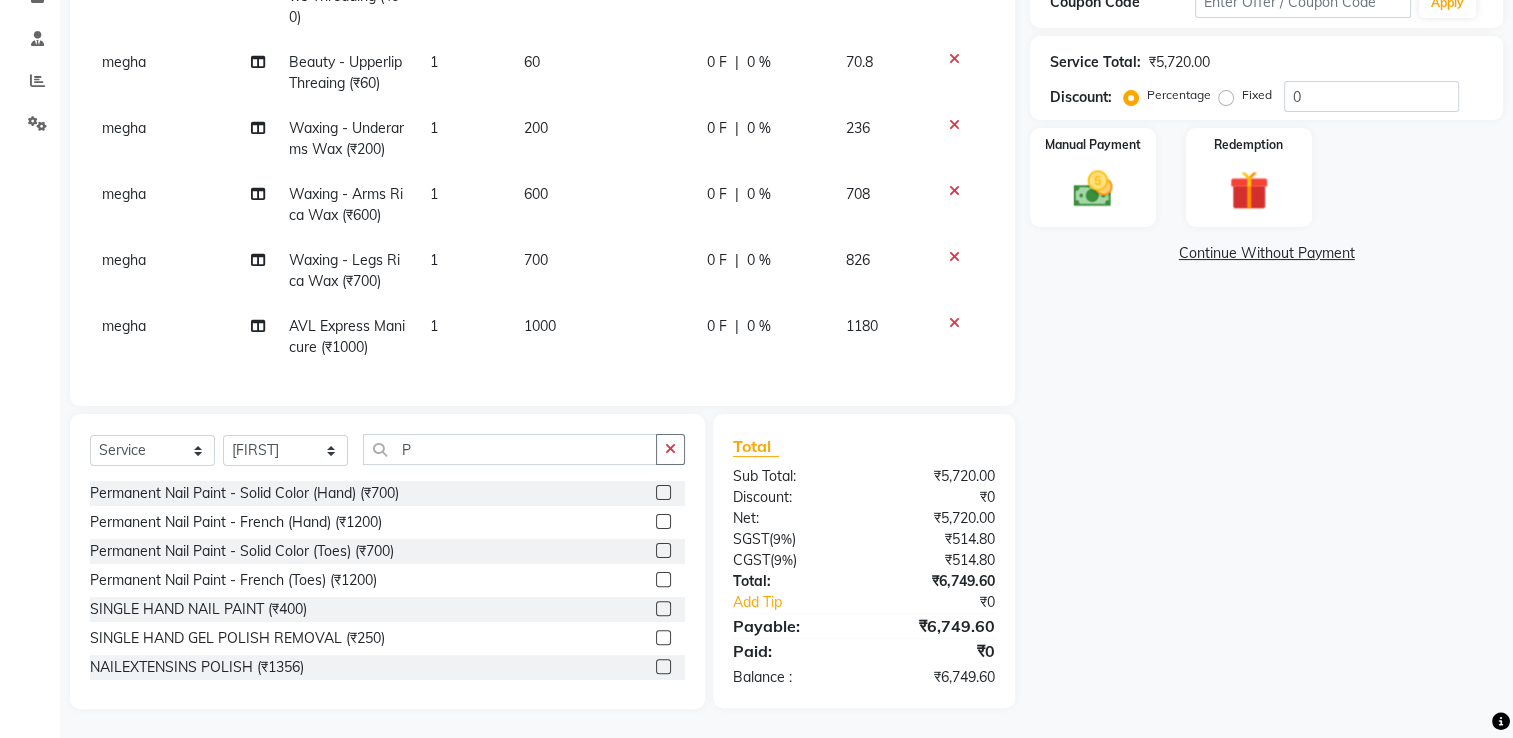 click 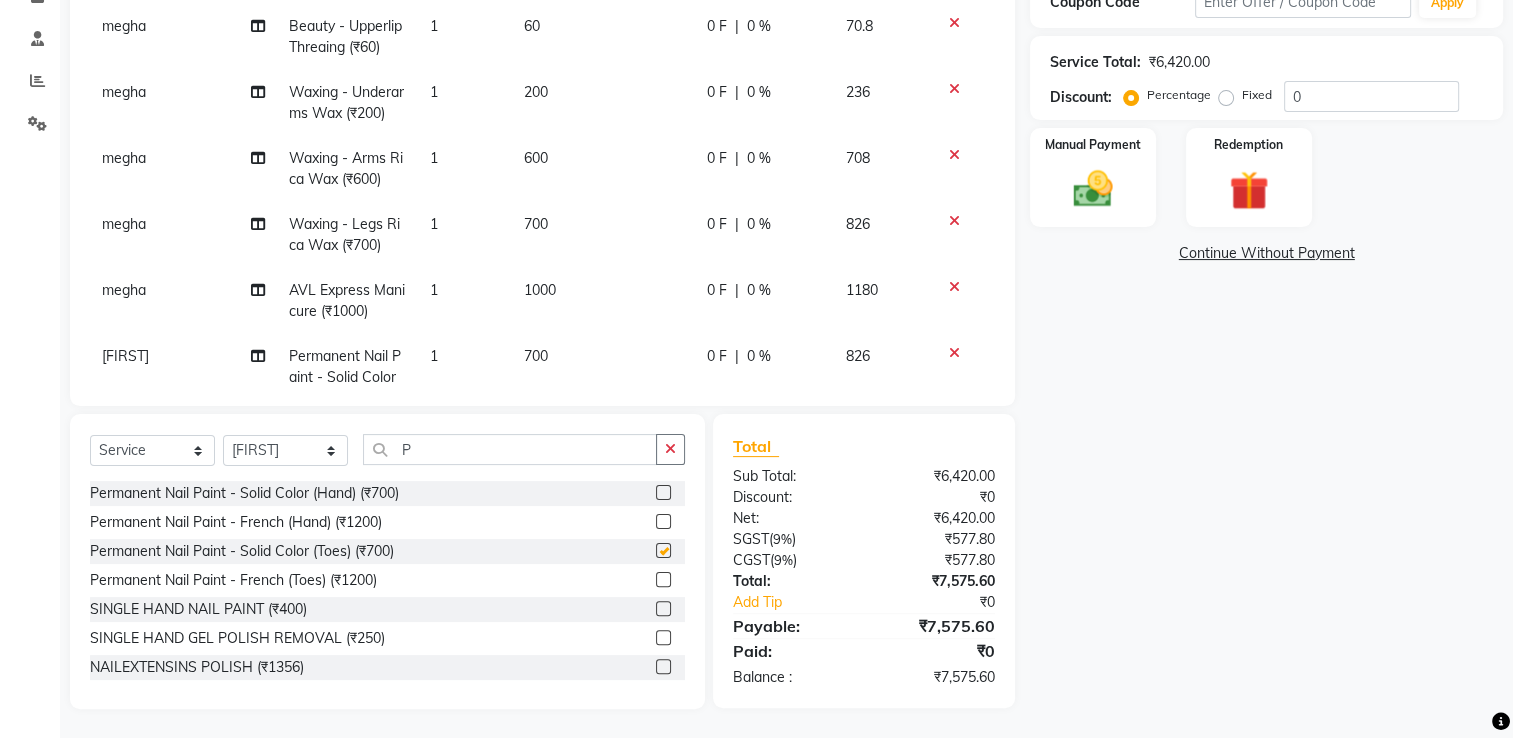 checkbox on "false" 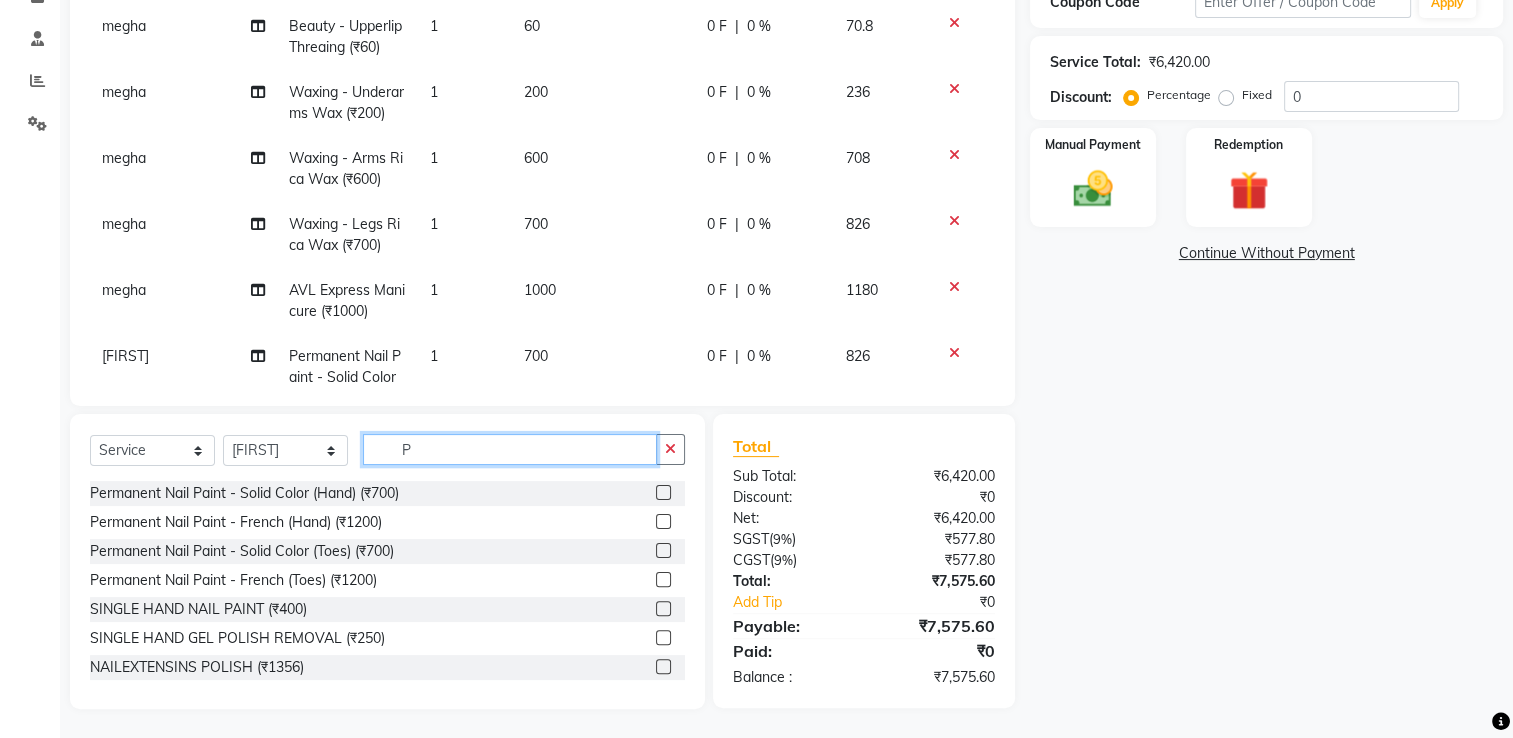 click on "P" 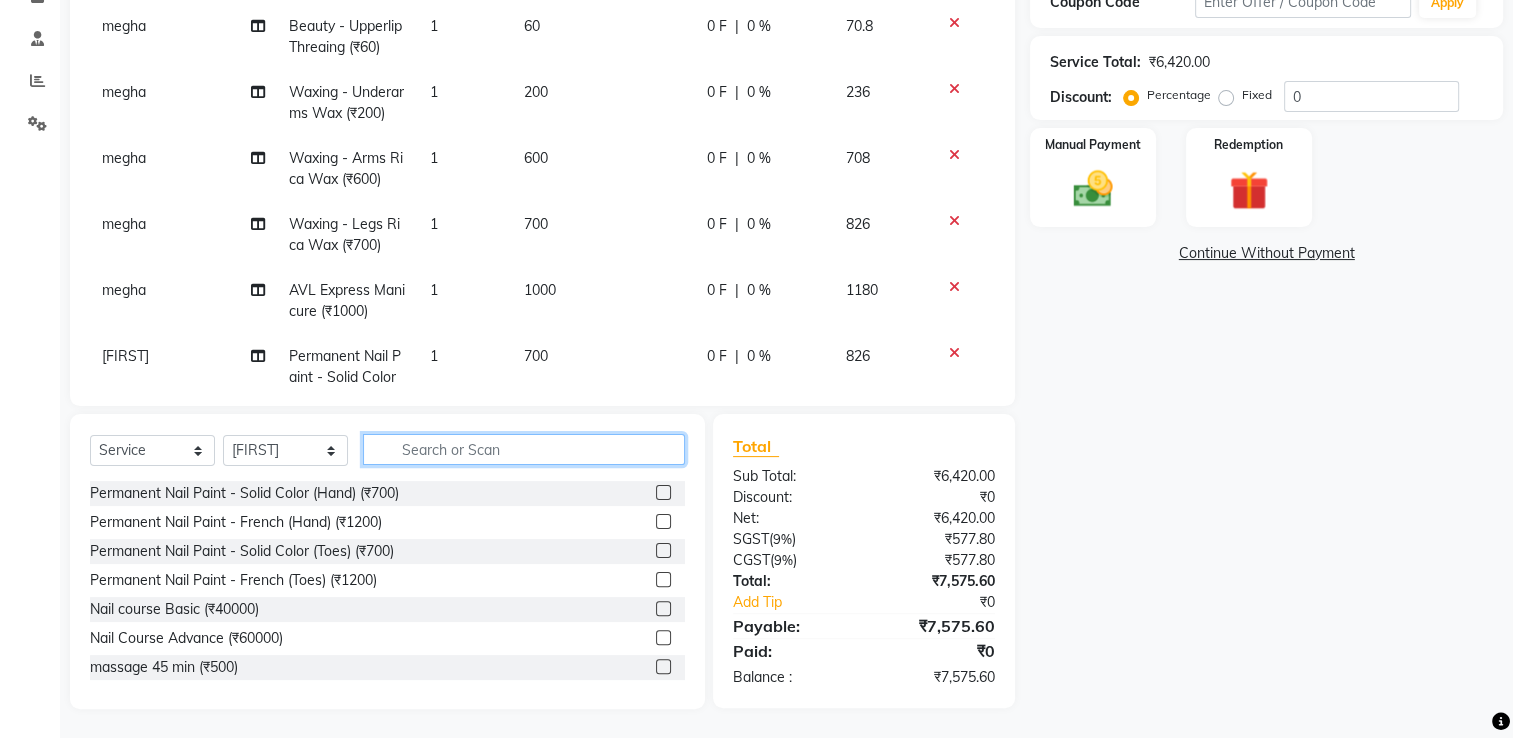 type 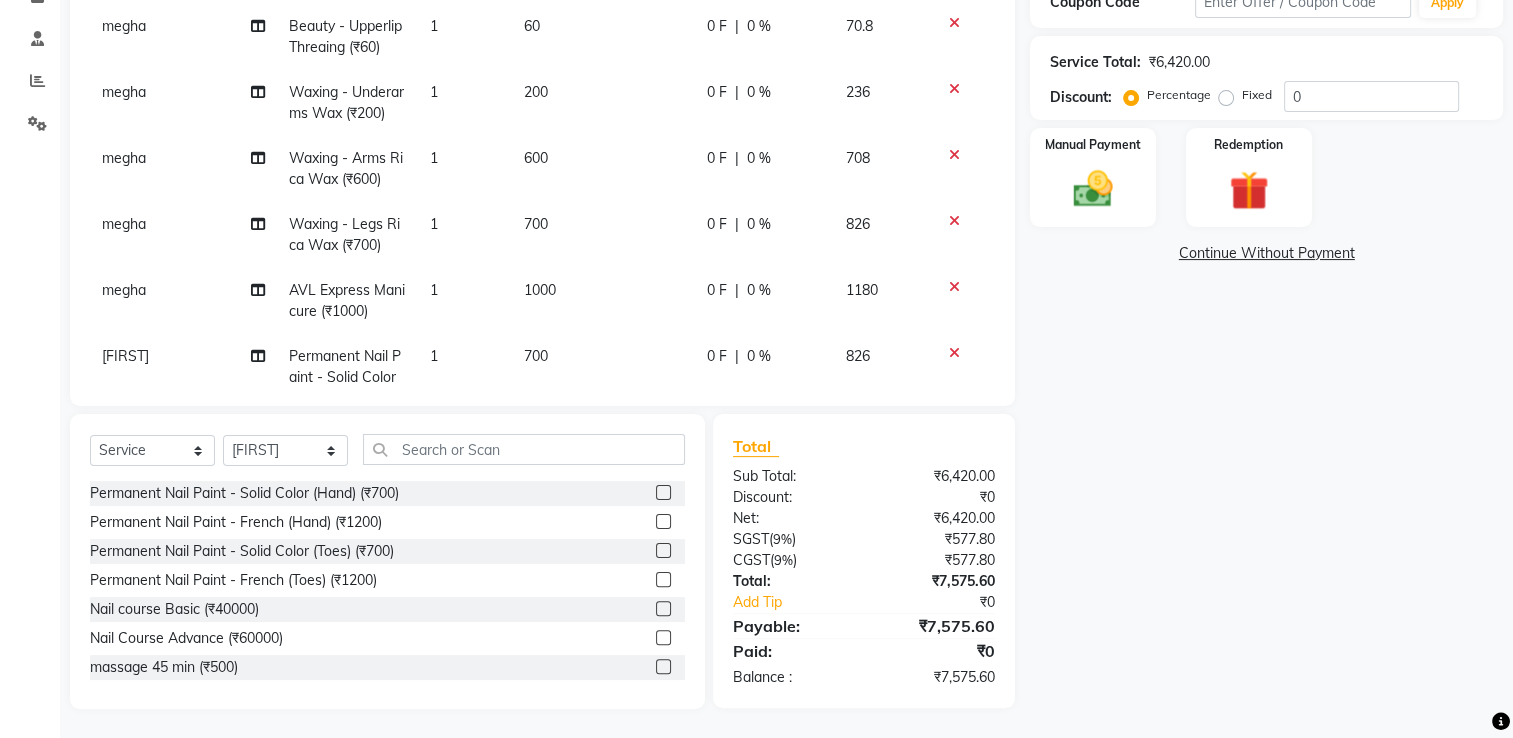 click 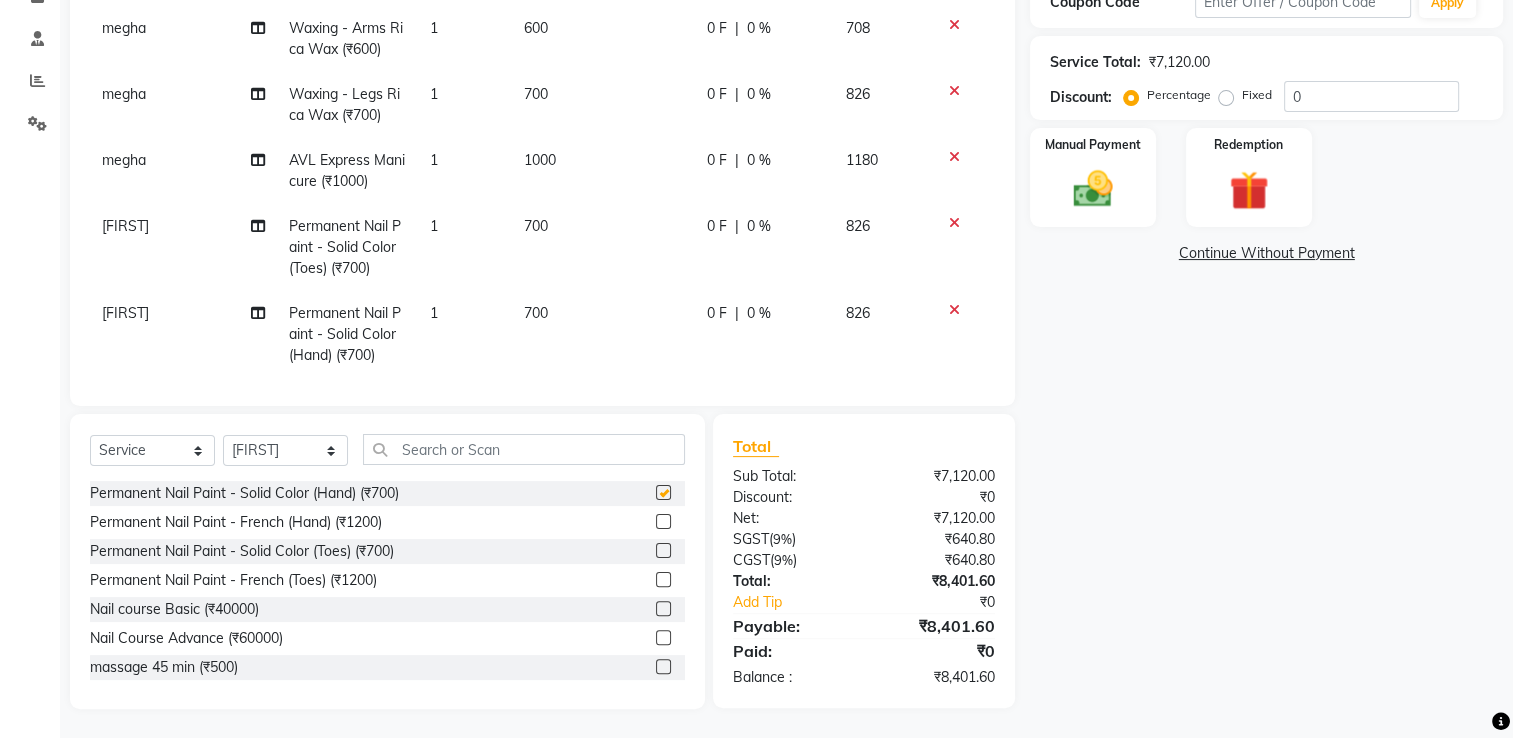 checkbox on "false" 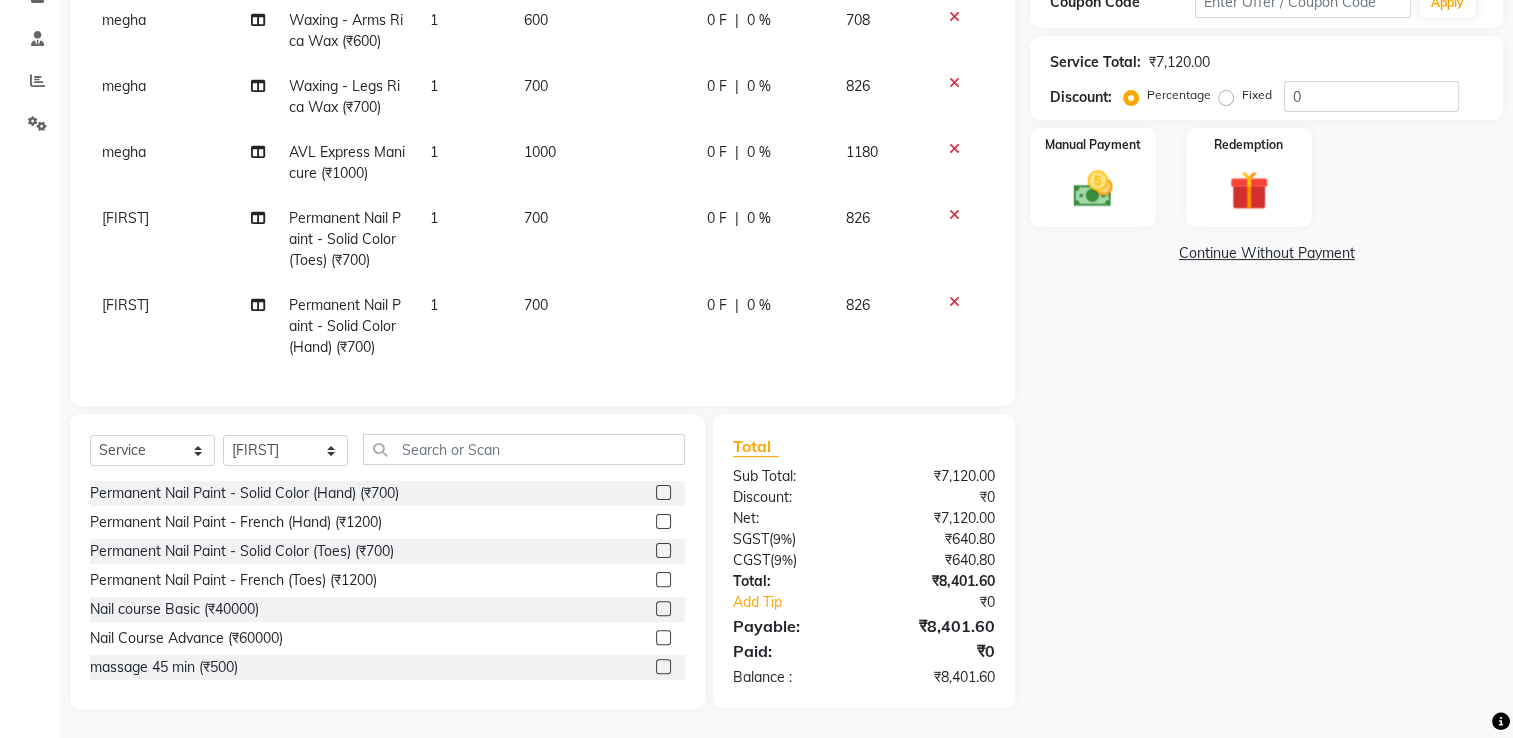 scroll, scrollTop: 423, scrollLeft: 0, axis: vertical 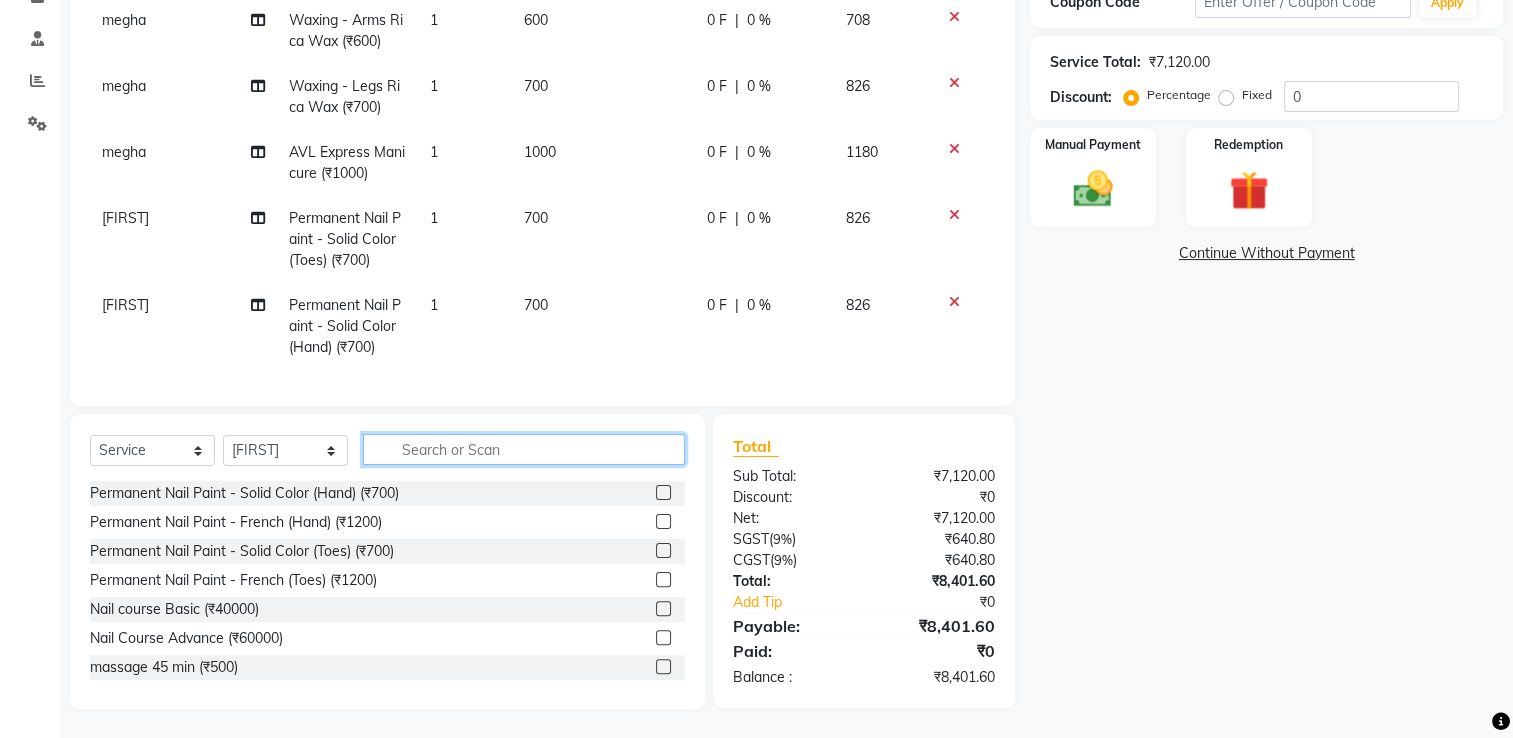 click 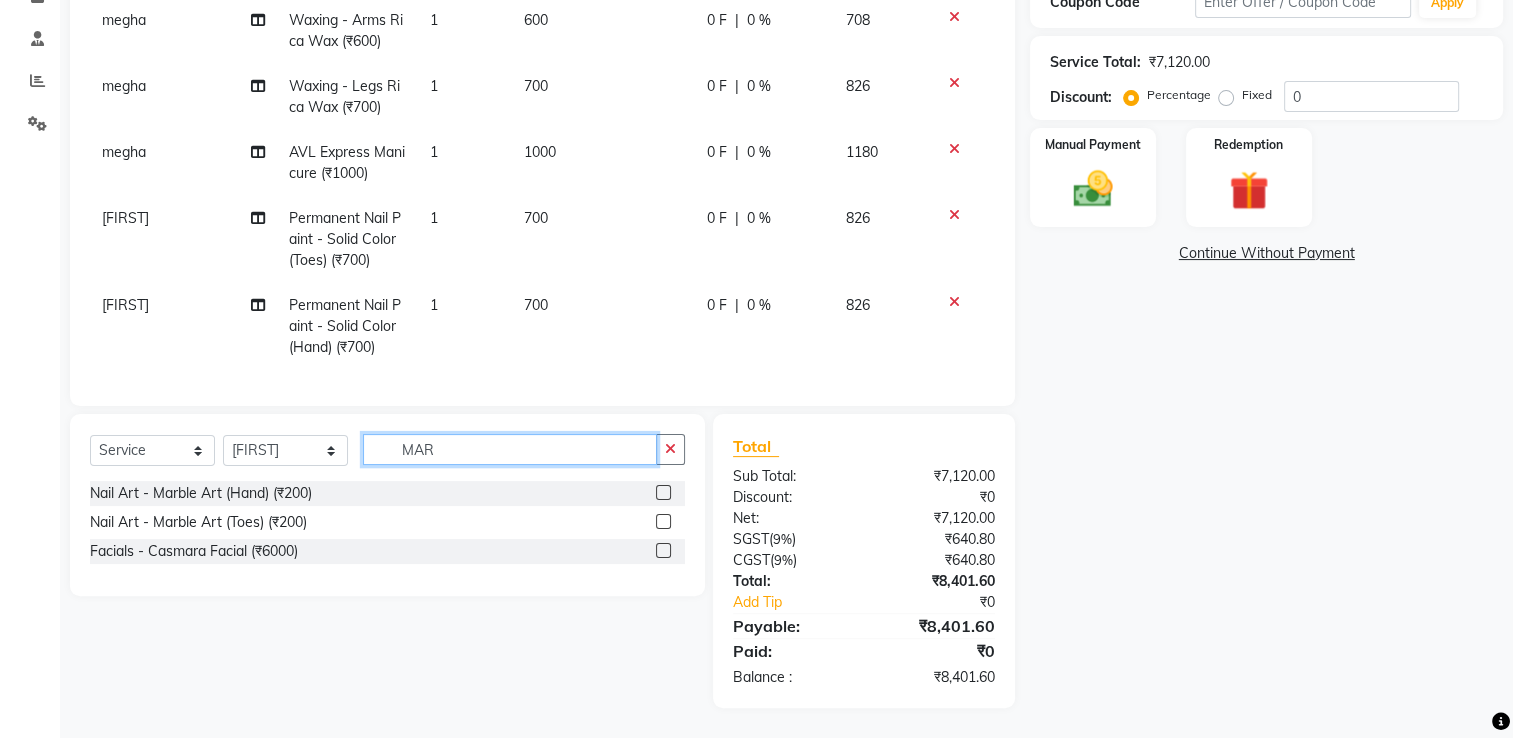 type on "MAR" 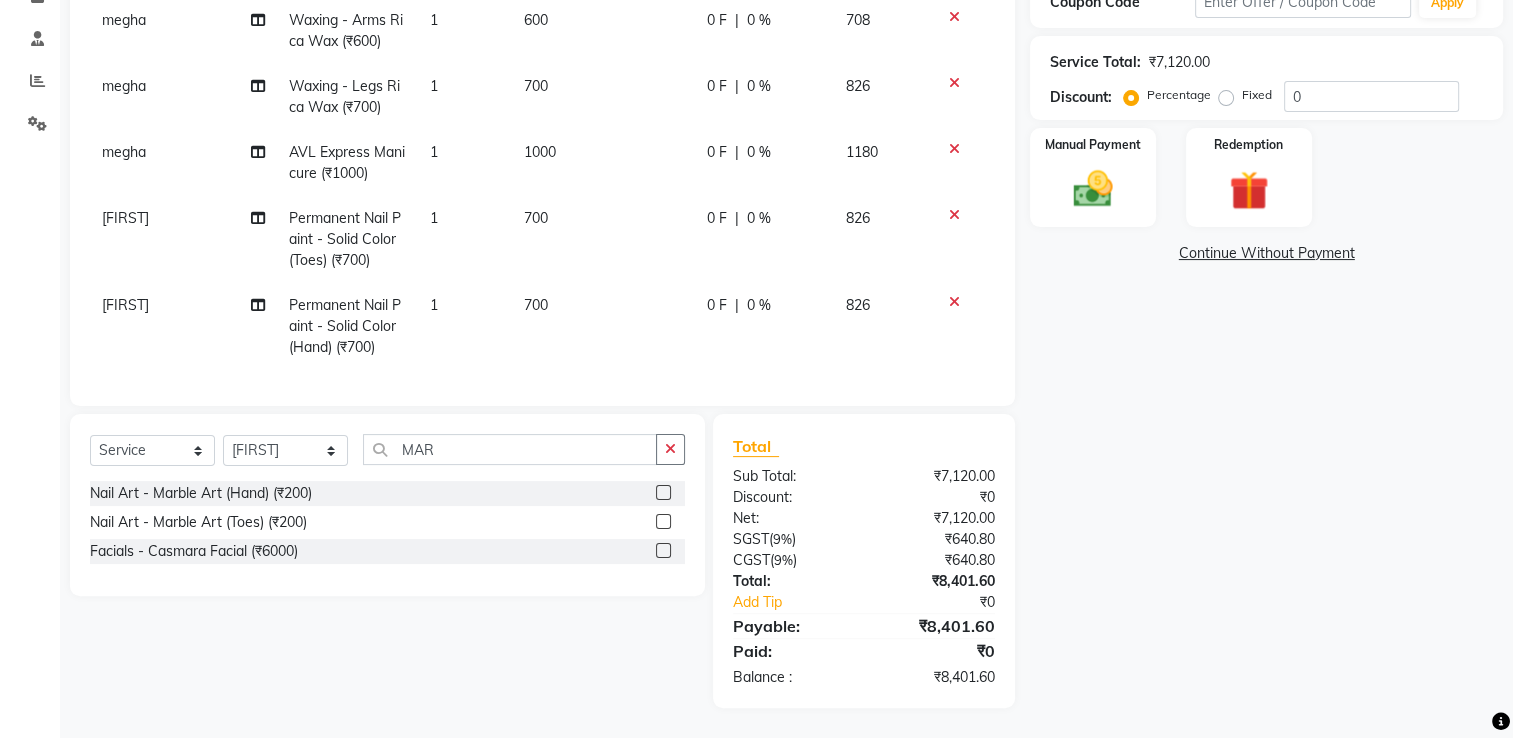 click 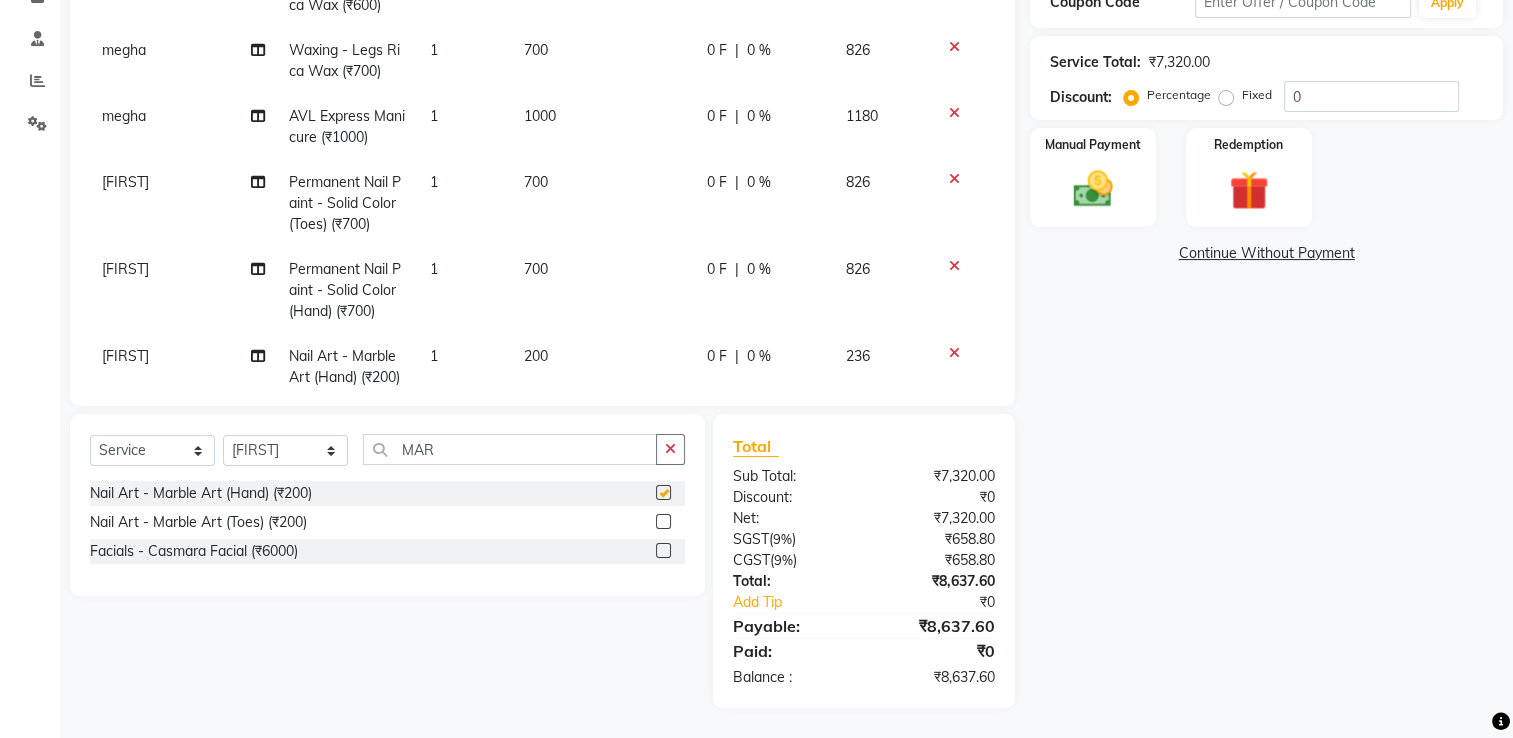 checkbox on "false" 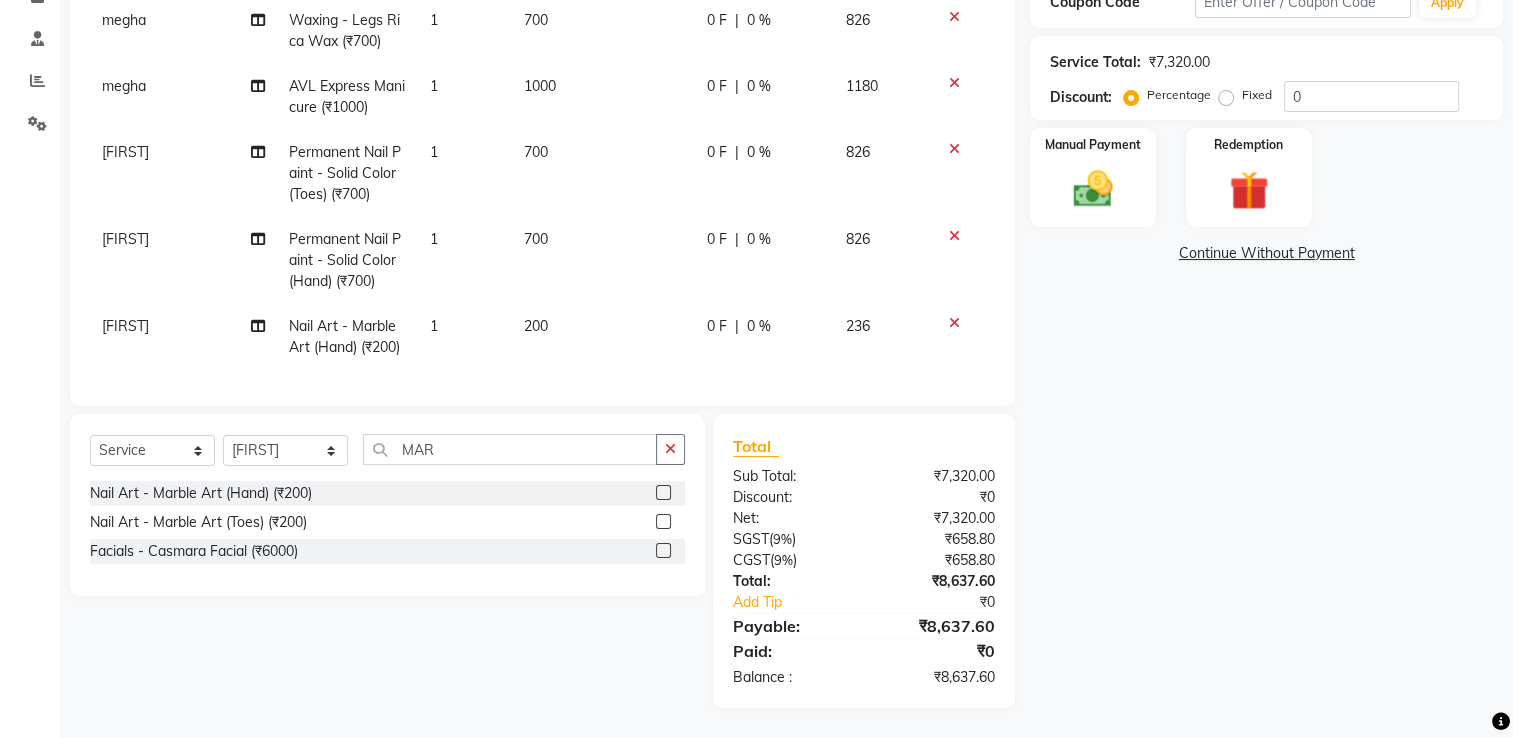 scroll, scrollTop: 510, scrollLeft: 0, axis: vertical 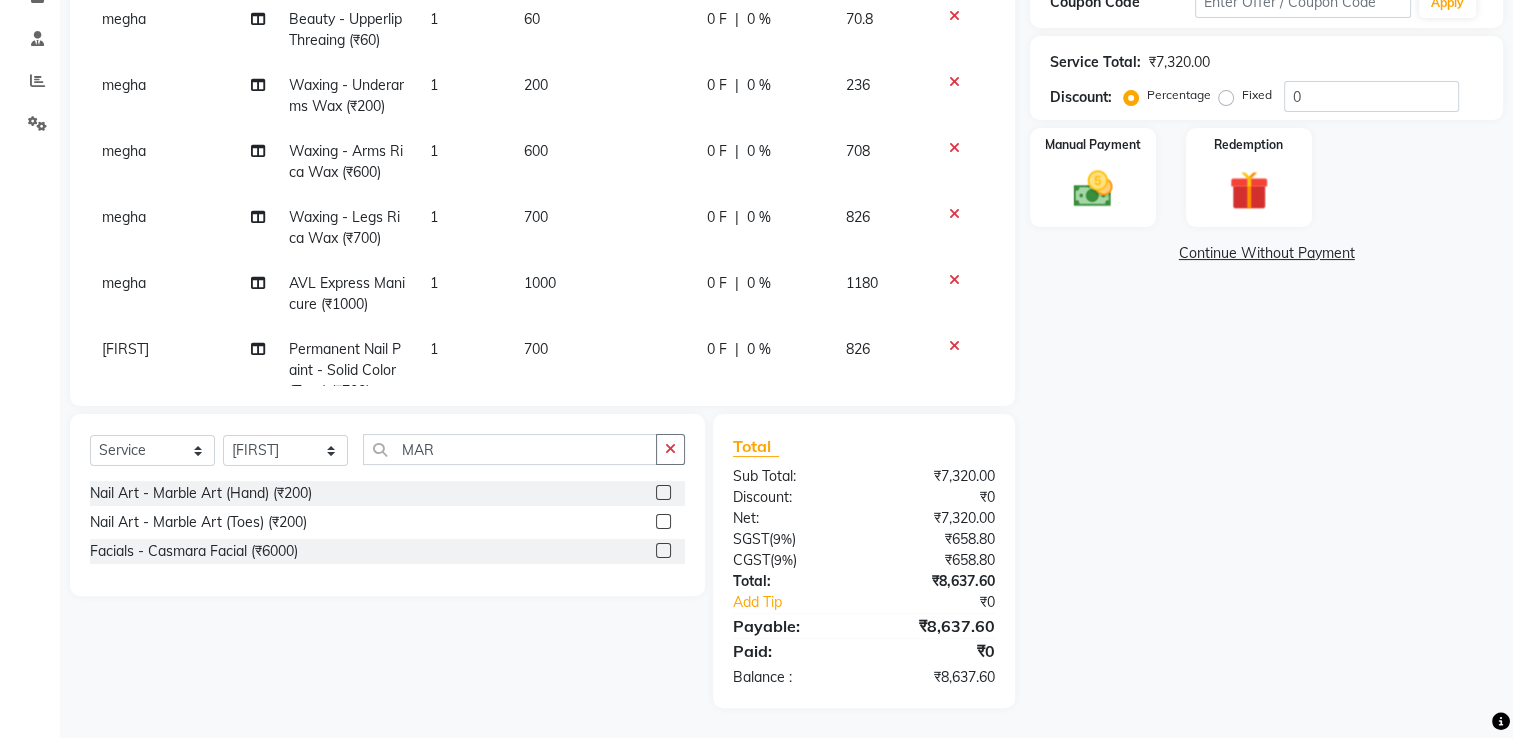 select on "68736" 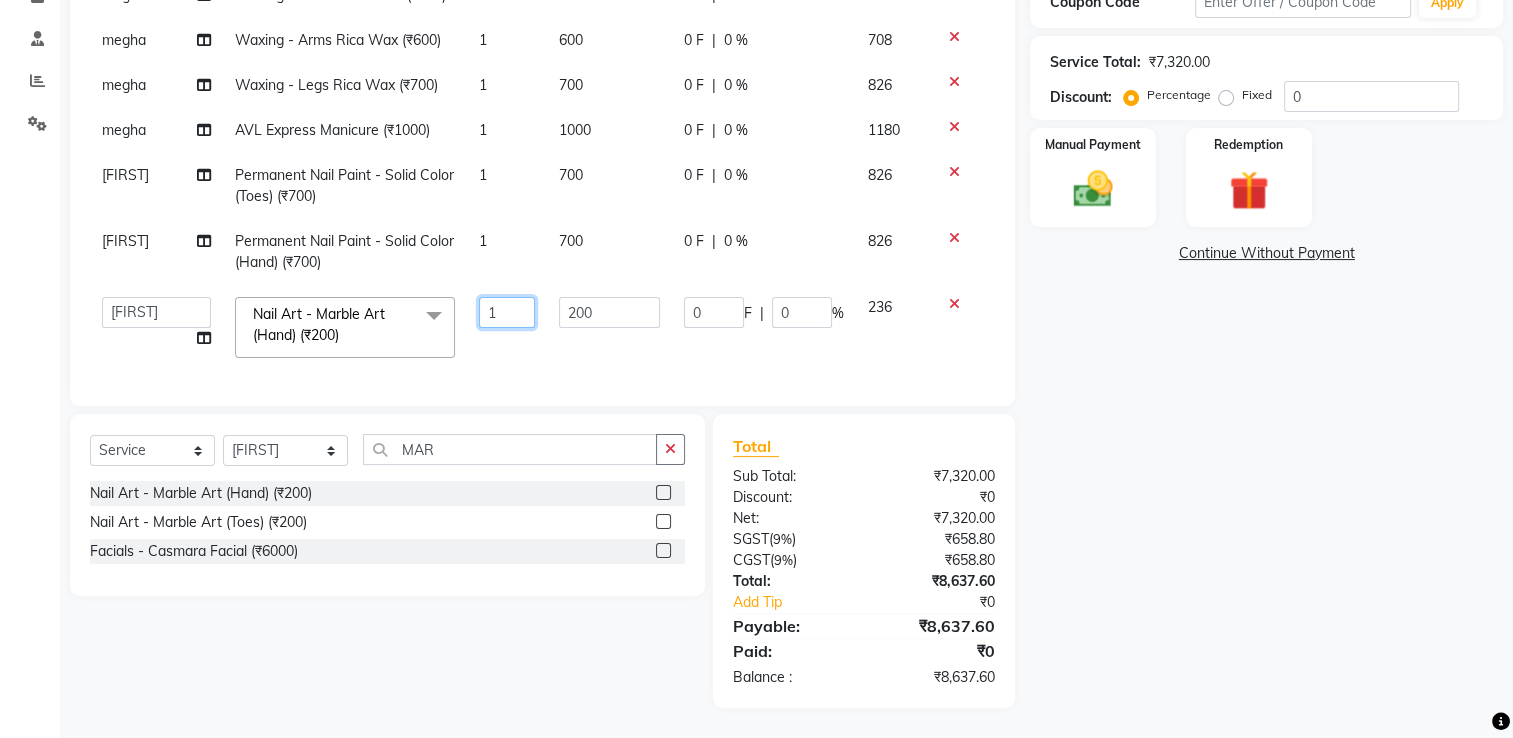 click on "1" 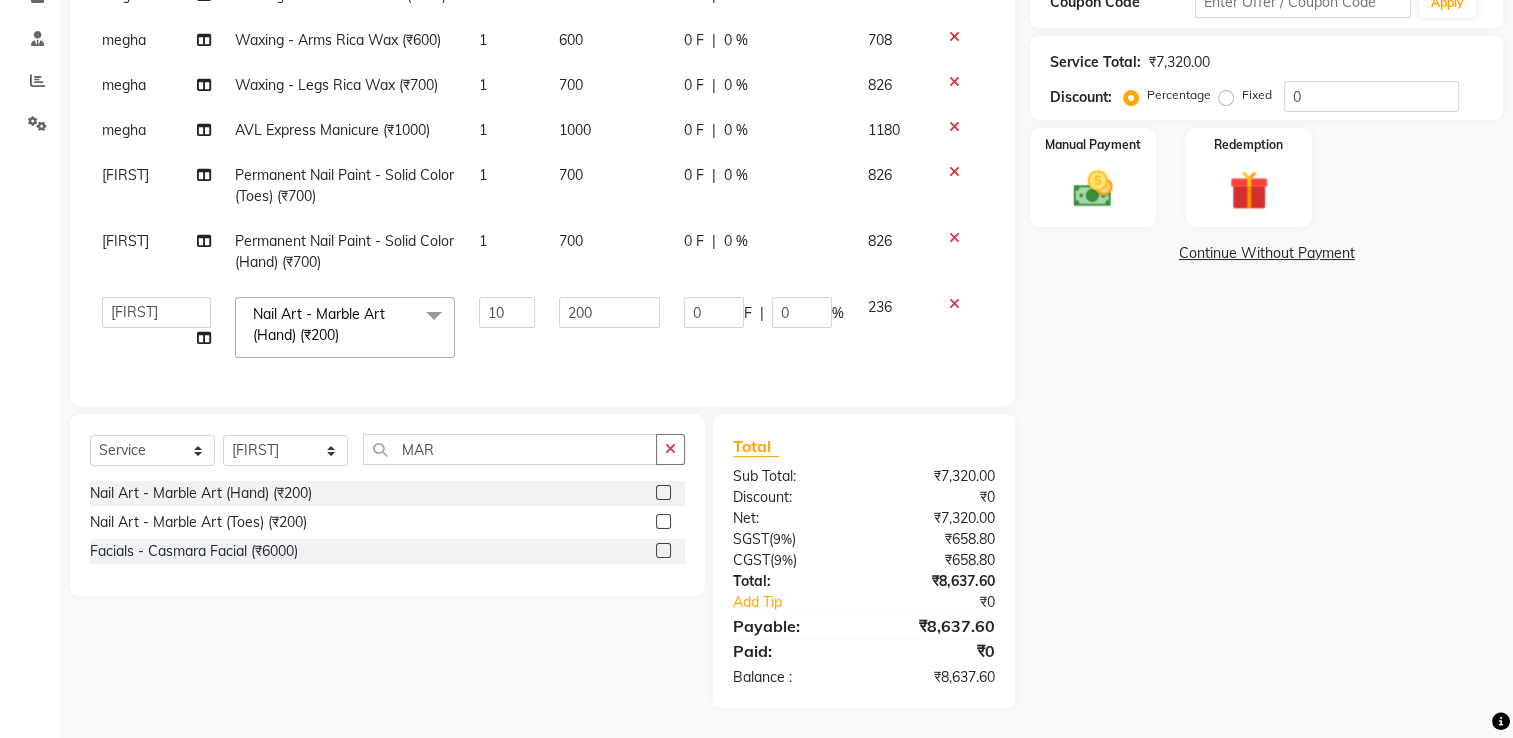 click on "Name: Sneha Membership: No Active Membership Total Visits: 2 Card on file: 0 Last Visit: 08-06-2025 Points: 0 Coupon Code Apply Service Total: ₹7,320.00 Discount: Percentage Fixed Manual Payment Redemption Continue Without Payment" 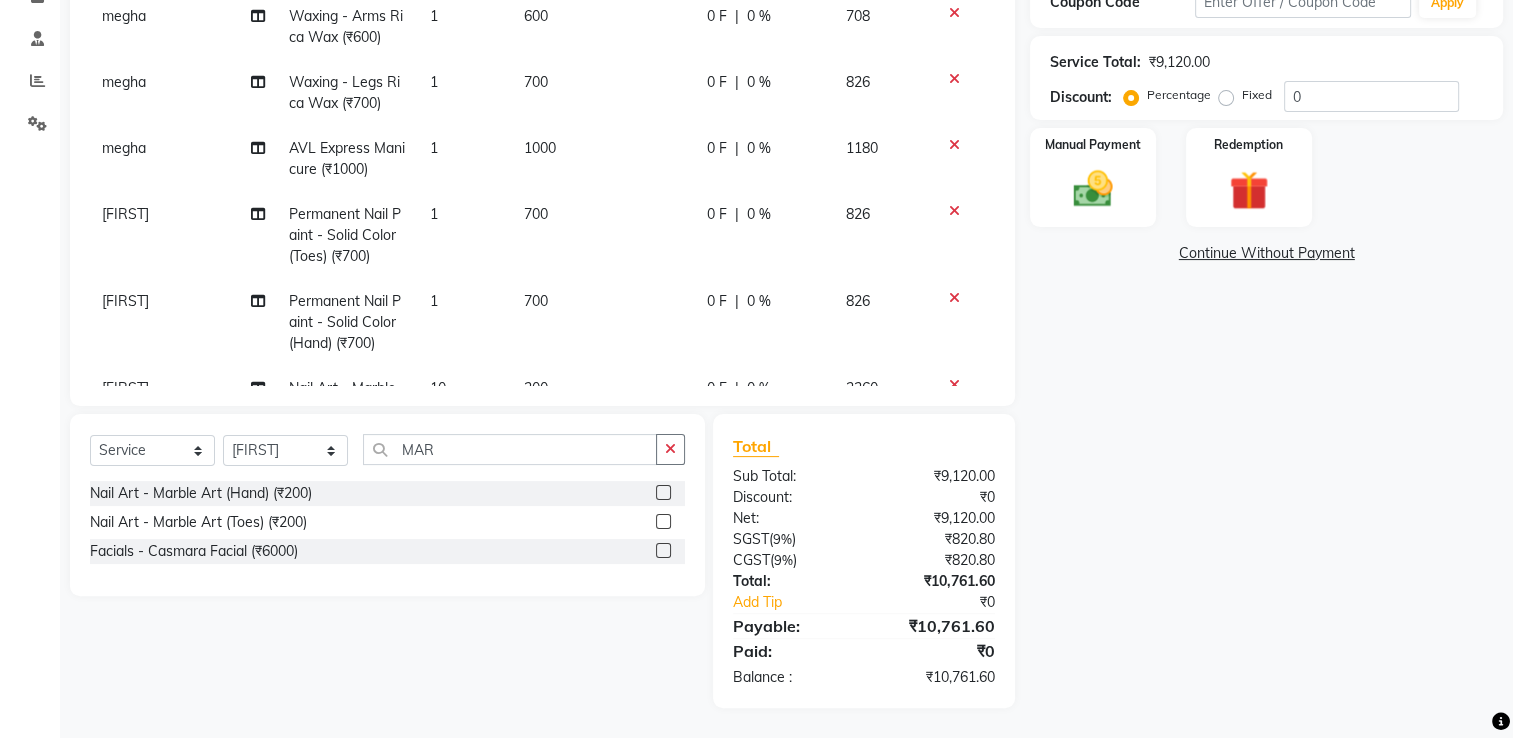 scroll, scrollTop: 510, scrollLeft: 0, axis: vertical 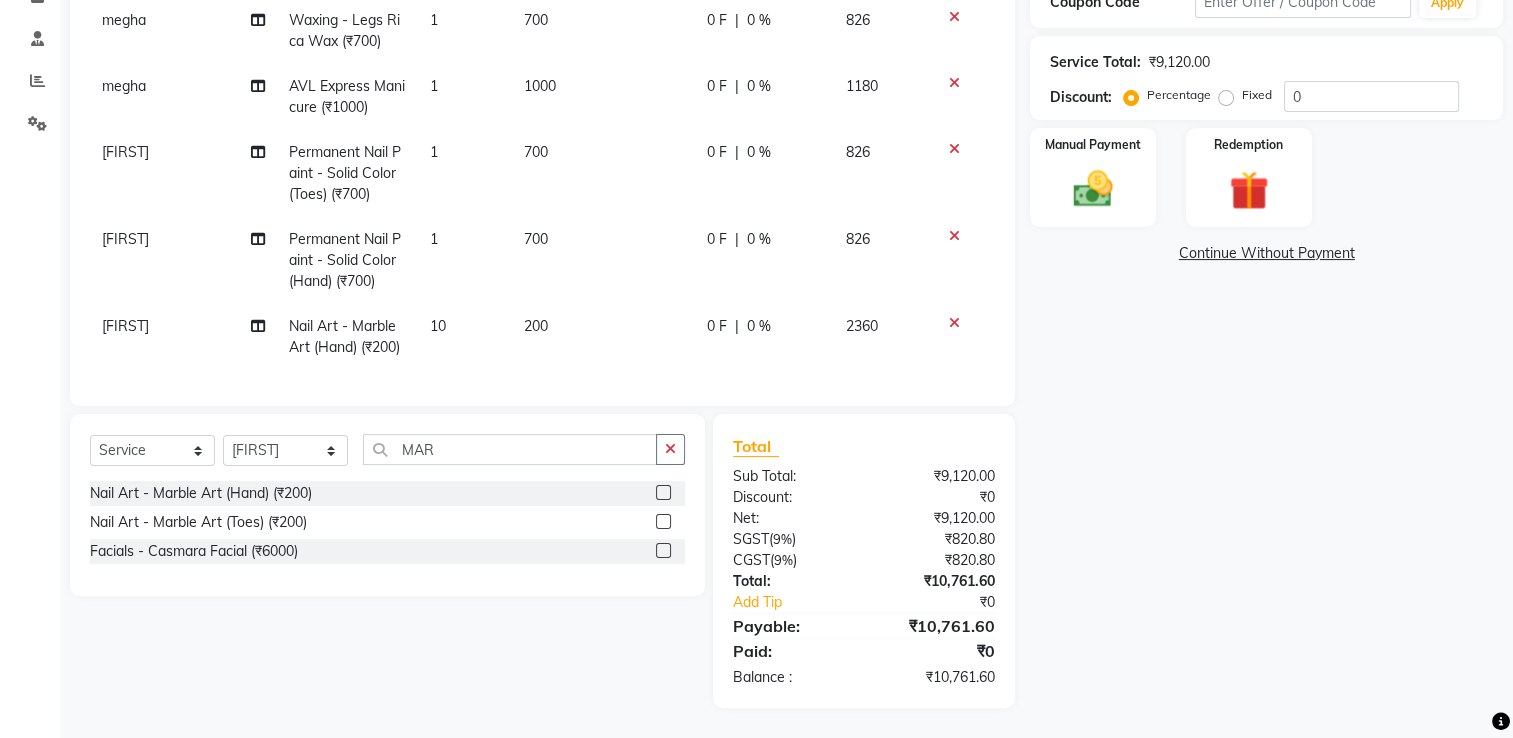 click on "200" 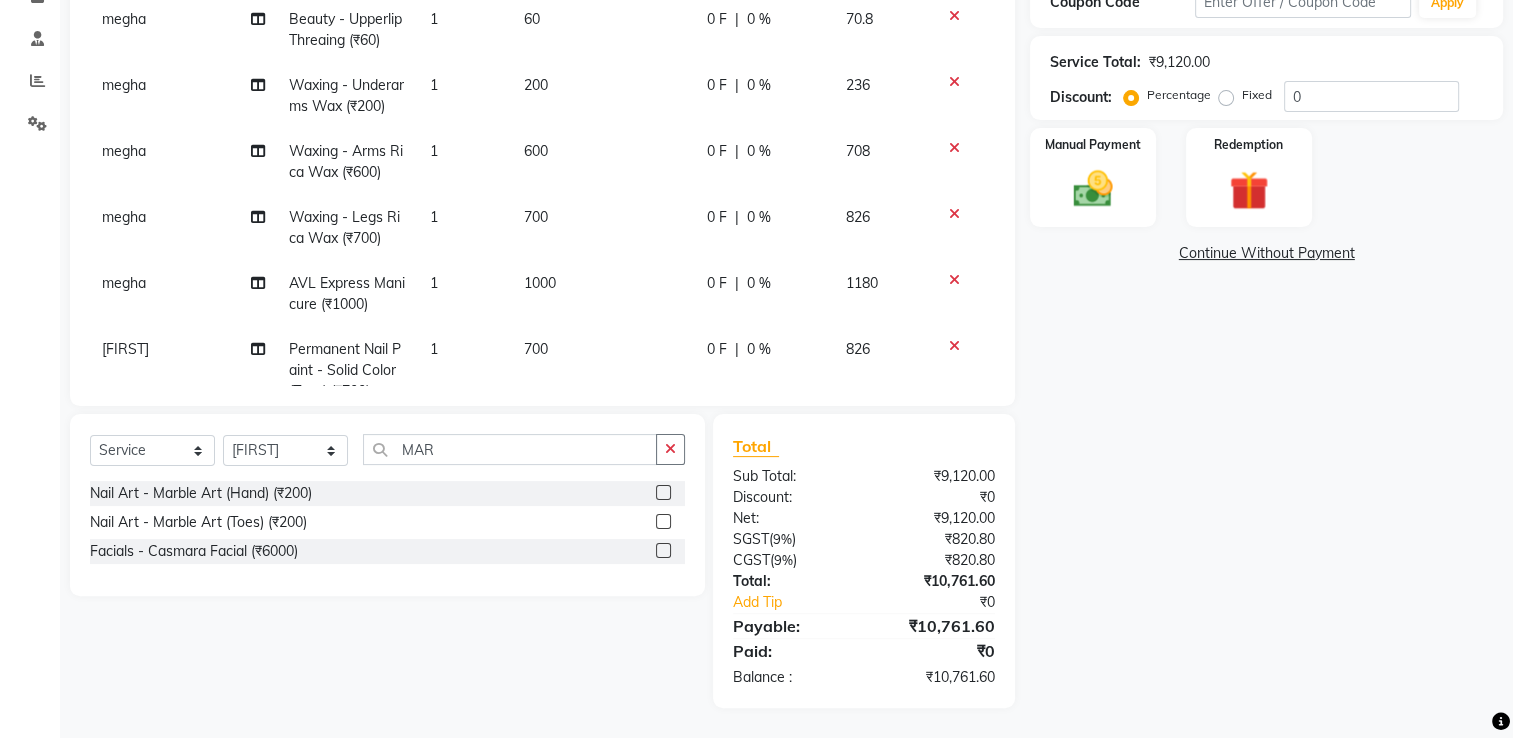 select on "68736" 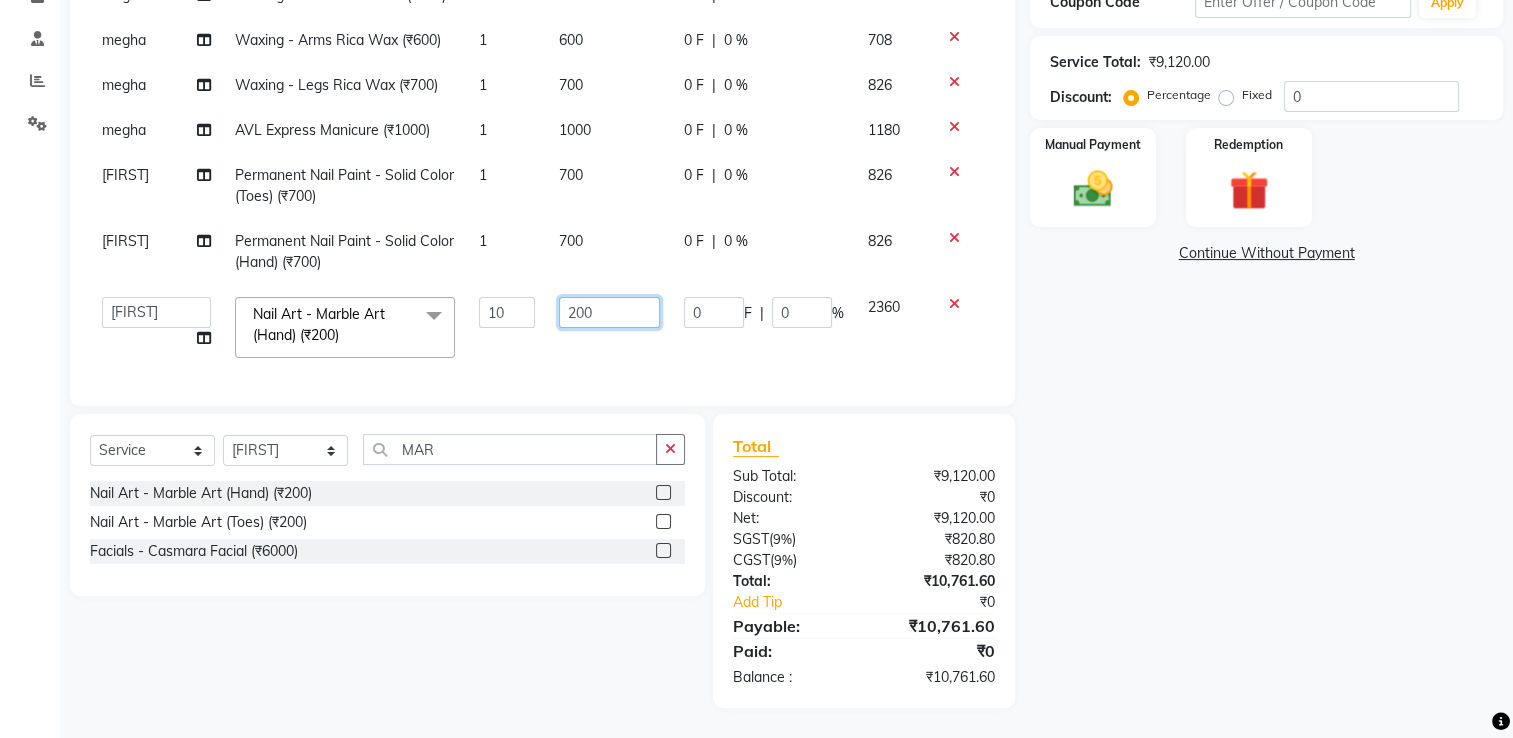 click on "200" 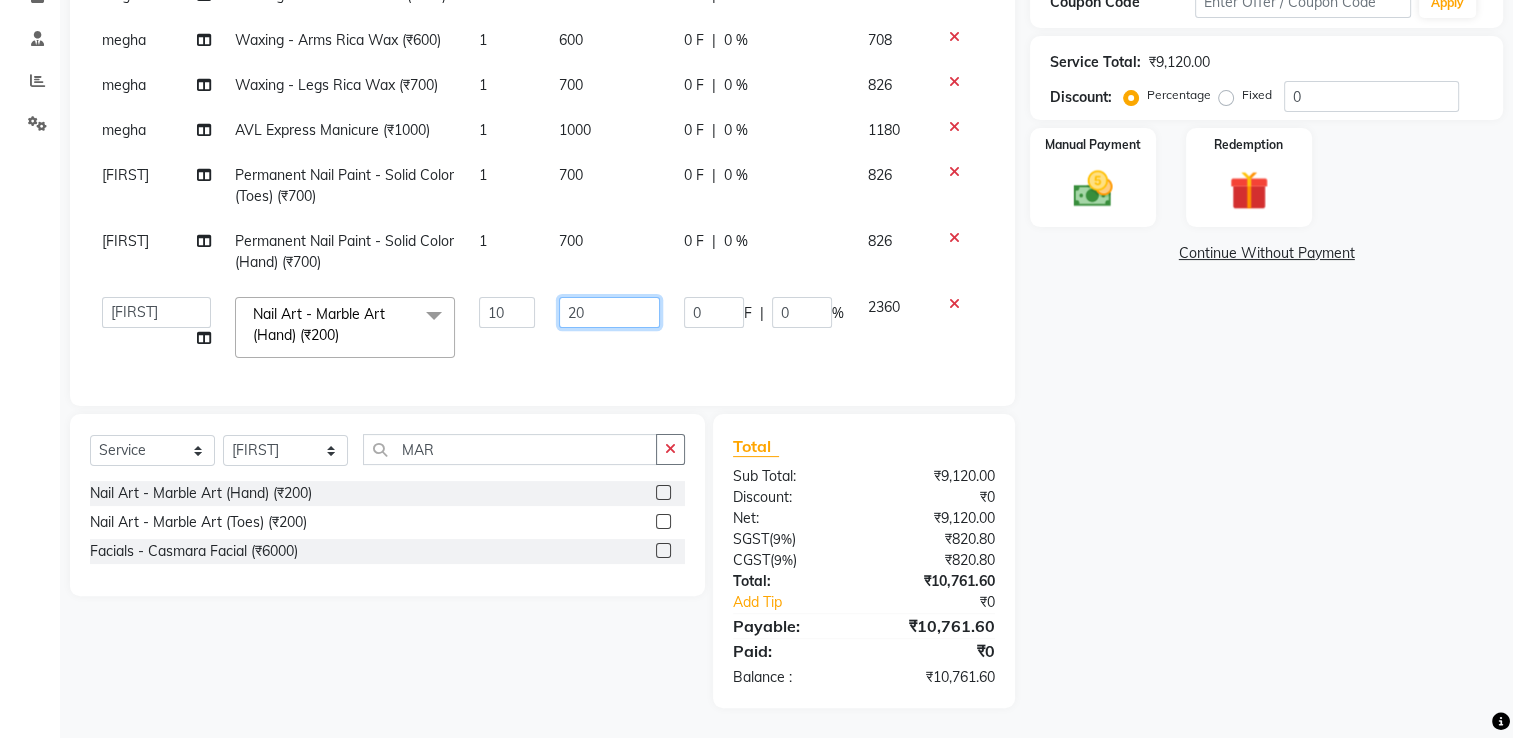type on "2" 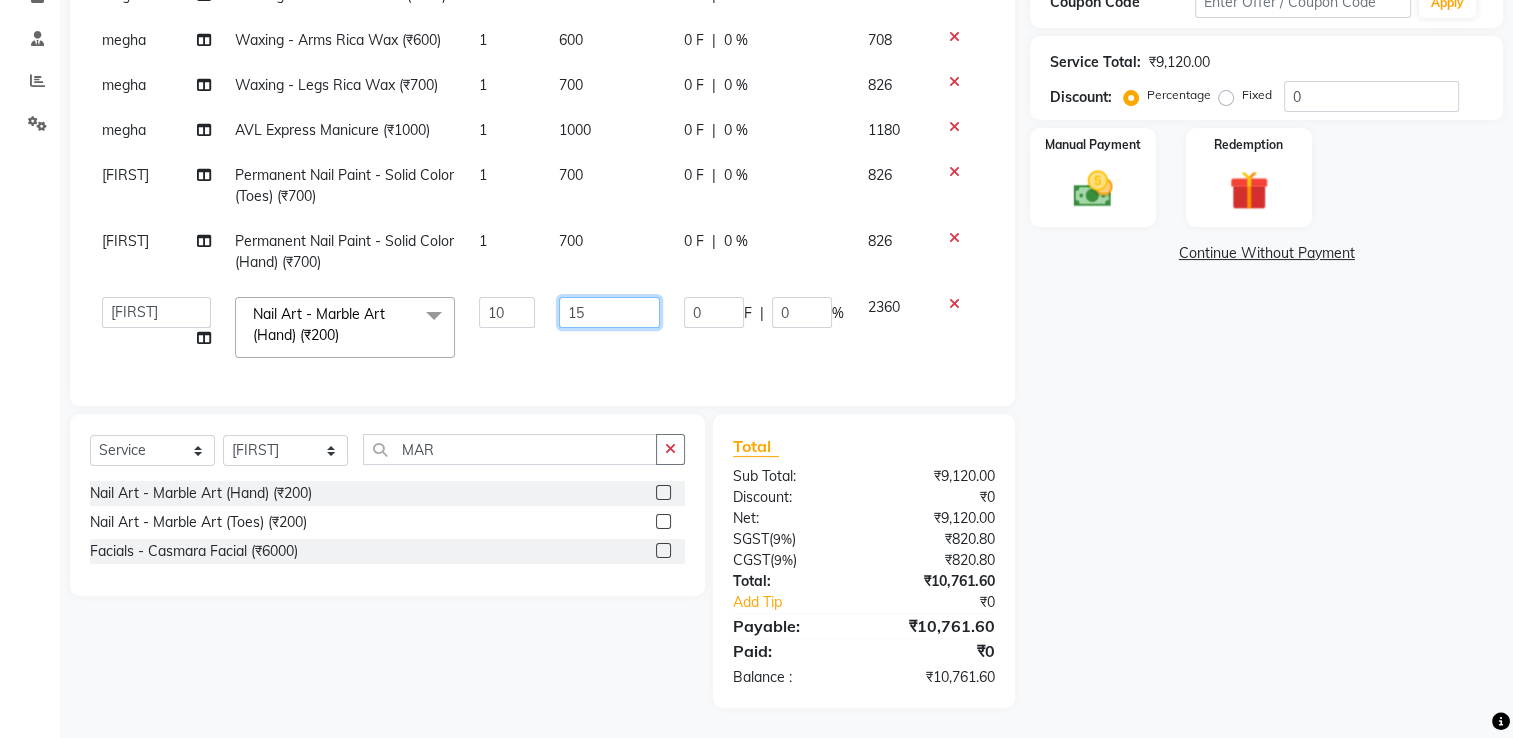 type on "1" 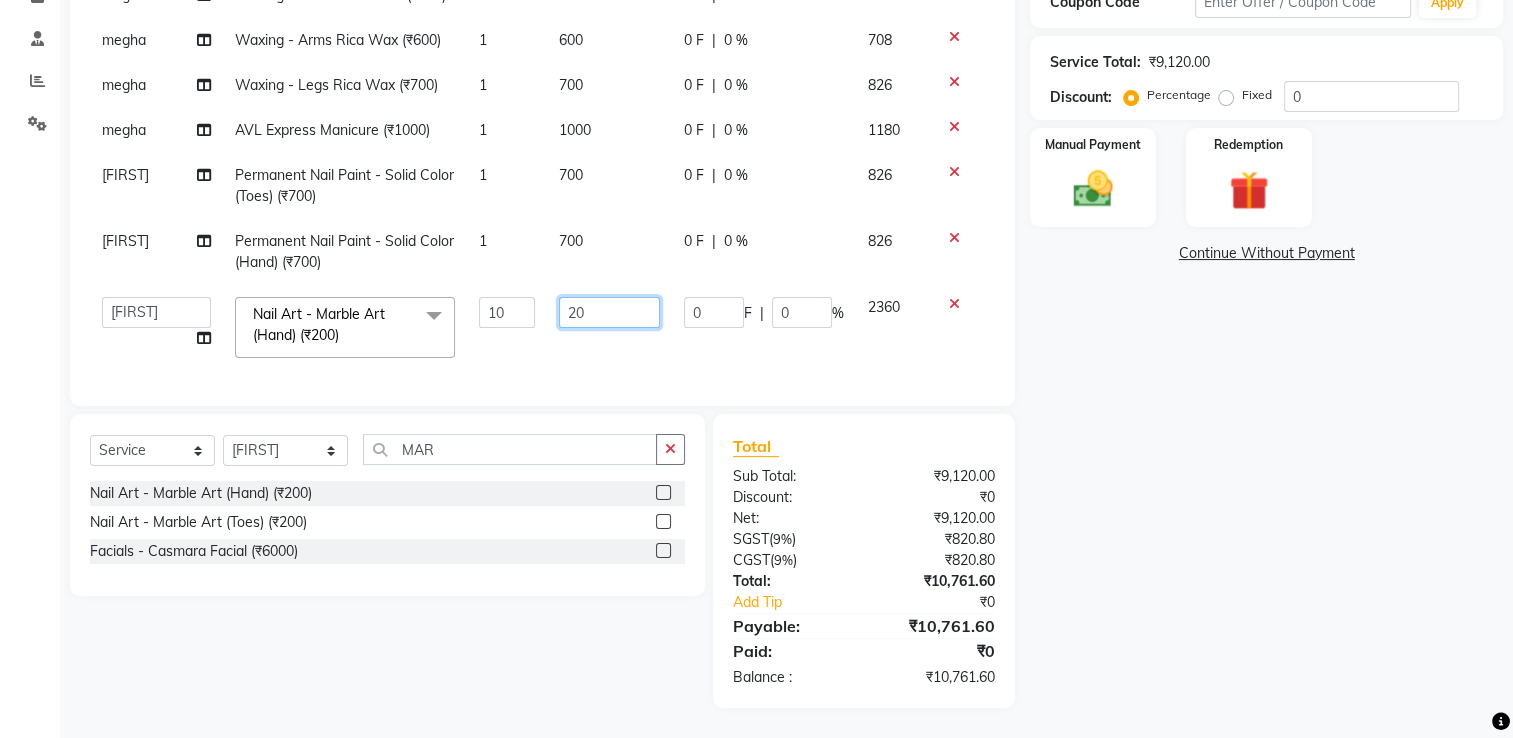 type on "200" 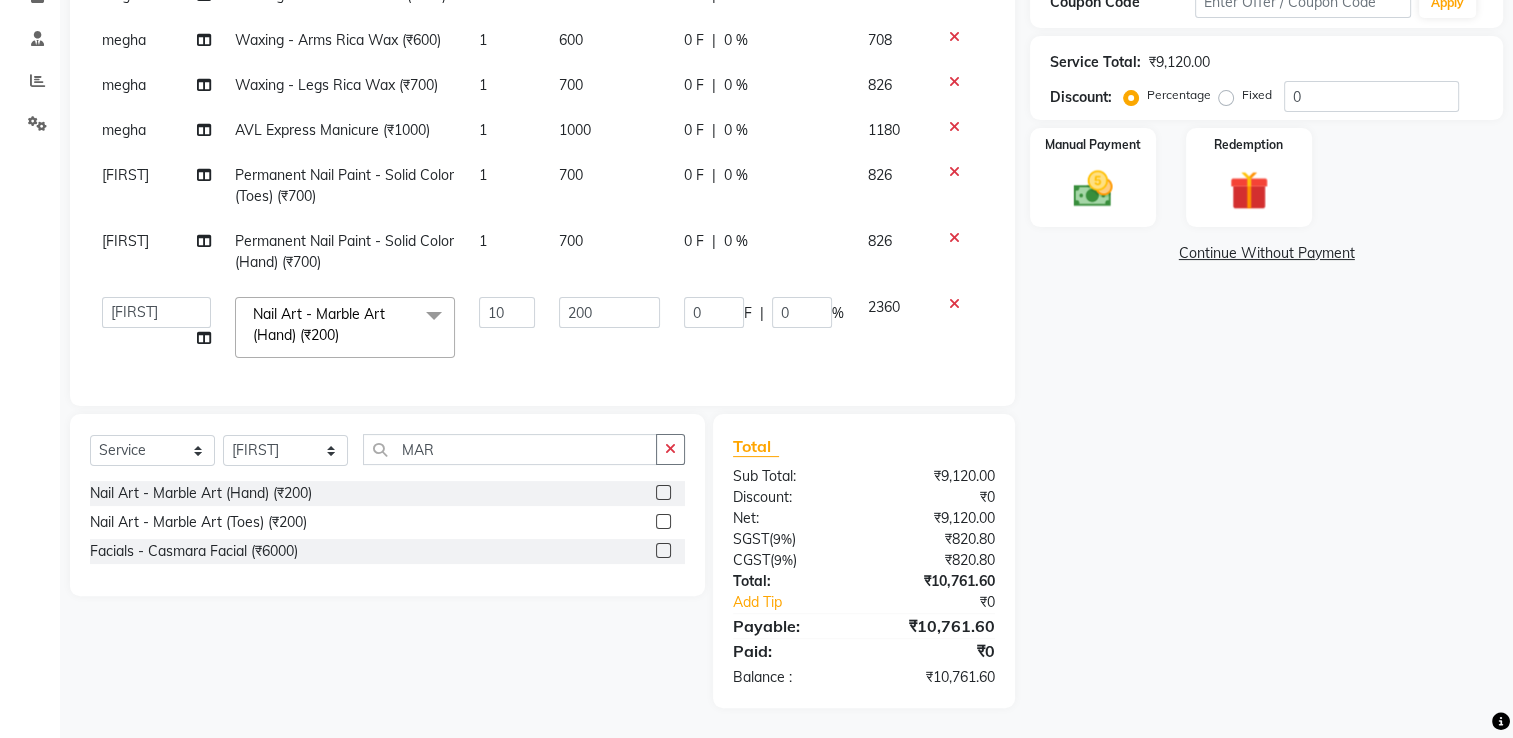 scroll, scrollTop: 340, scrollLeft: 0, axis: vertical 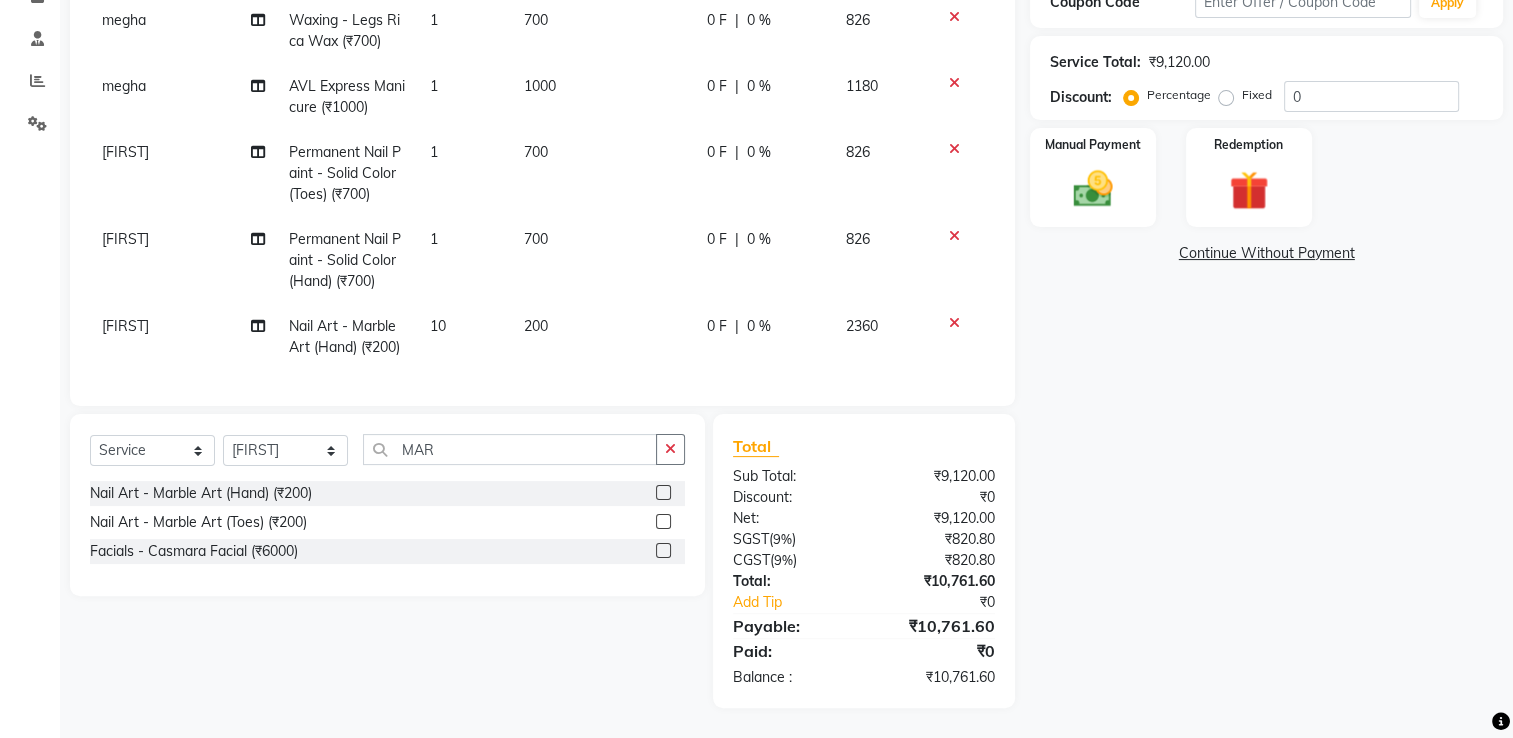 click on "Name: Sneha Membership: No Active Membership Total Visits: 2 Card on file: 0 Last Visit: 08-06-2025 Points: 0 Coupon Code Apply Service Total: ₹9,120.00 Discount: Percentage Fixed Manual Payment Redemption Continue Without Payment" 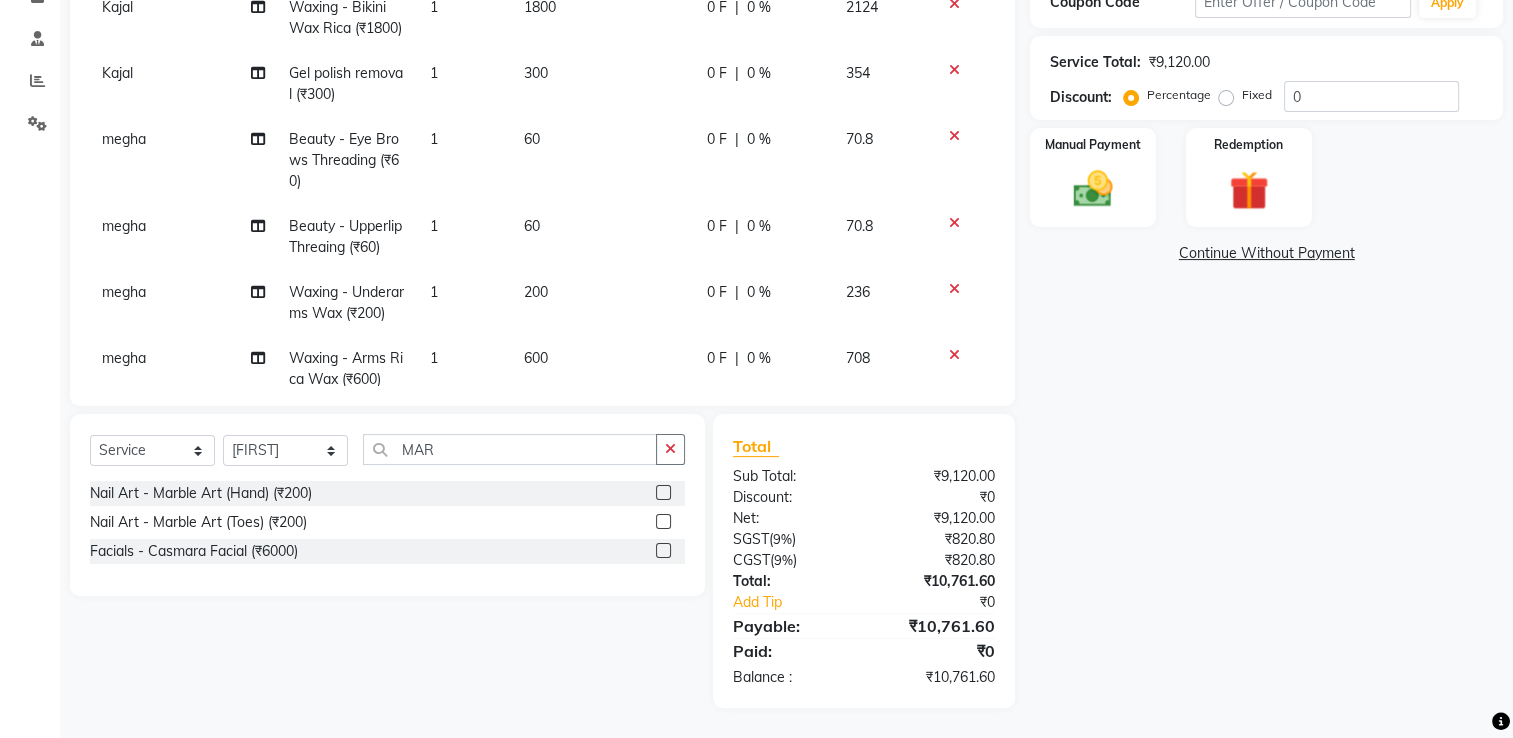 scroll, scrollTop: 0, scrollLeft: 0, axis: both 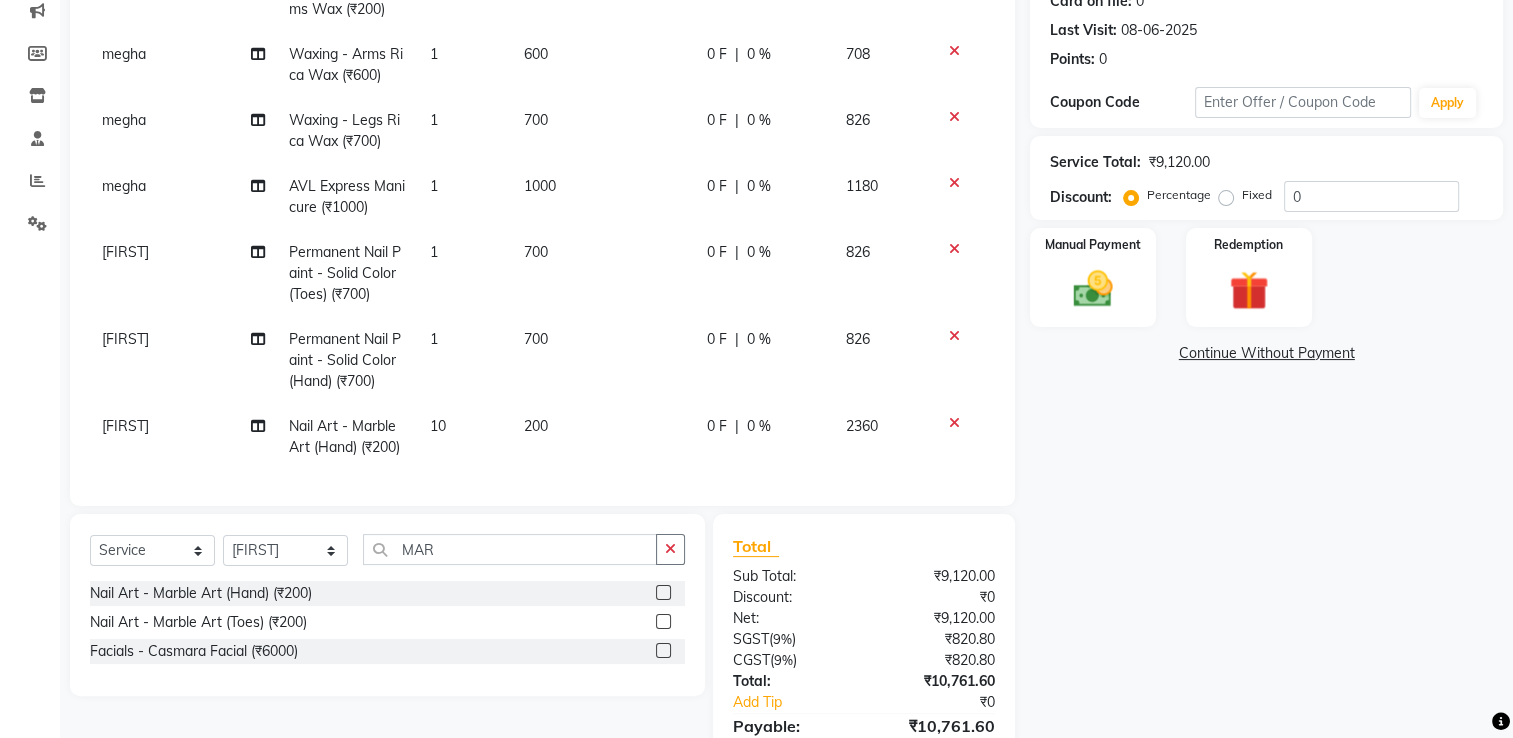 click on "700" 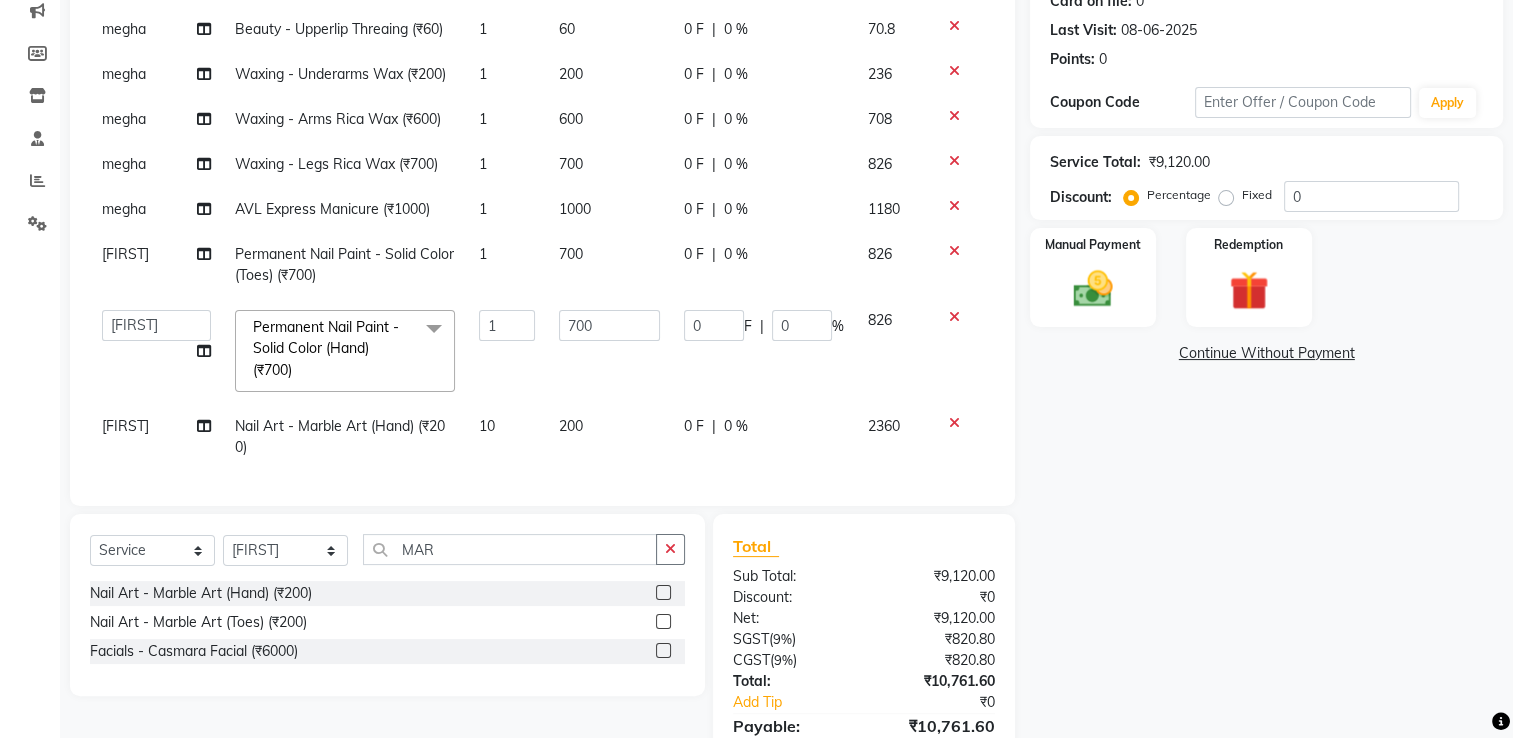 scroll, scrollTop: 276, scrollLeft: 0, axis: vertical 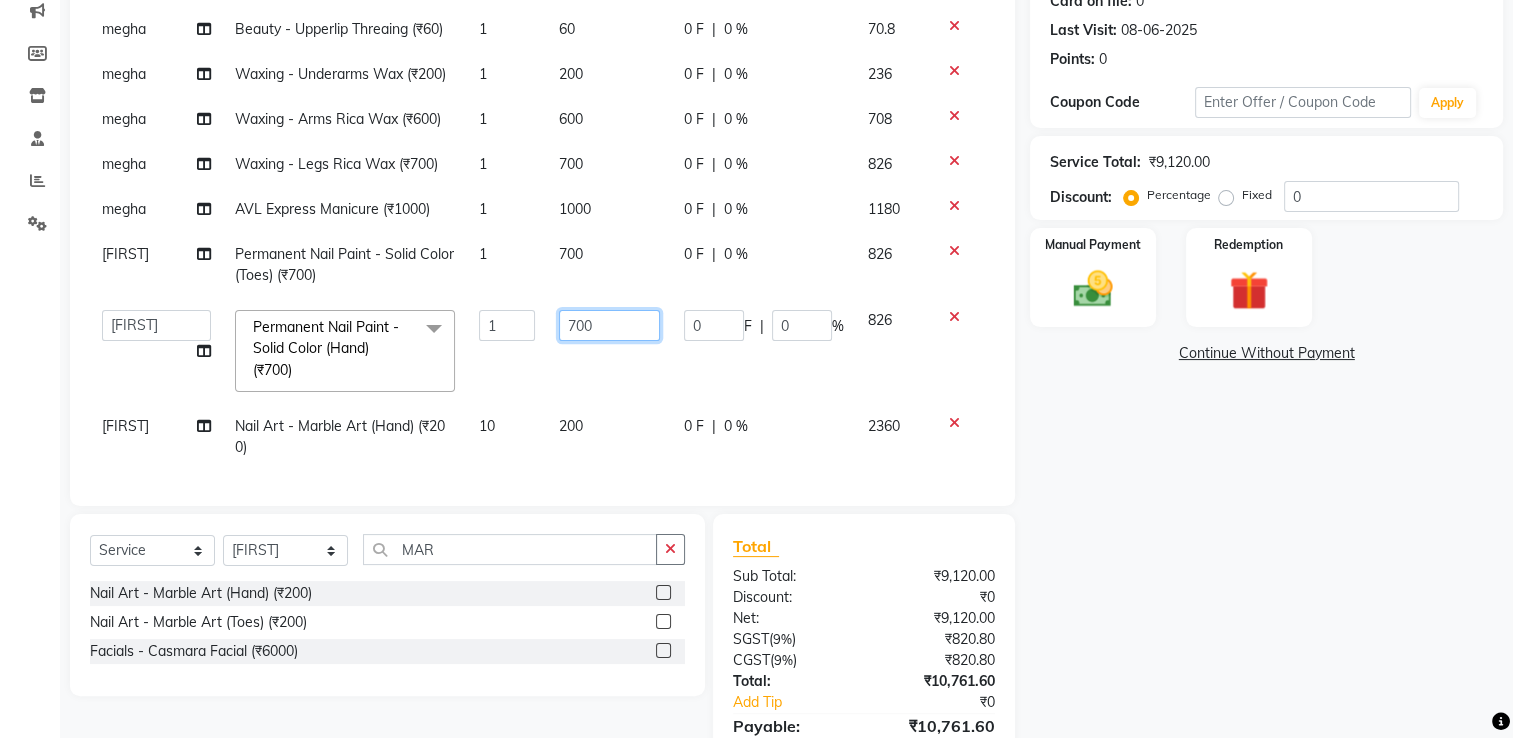 click on "700" 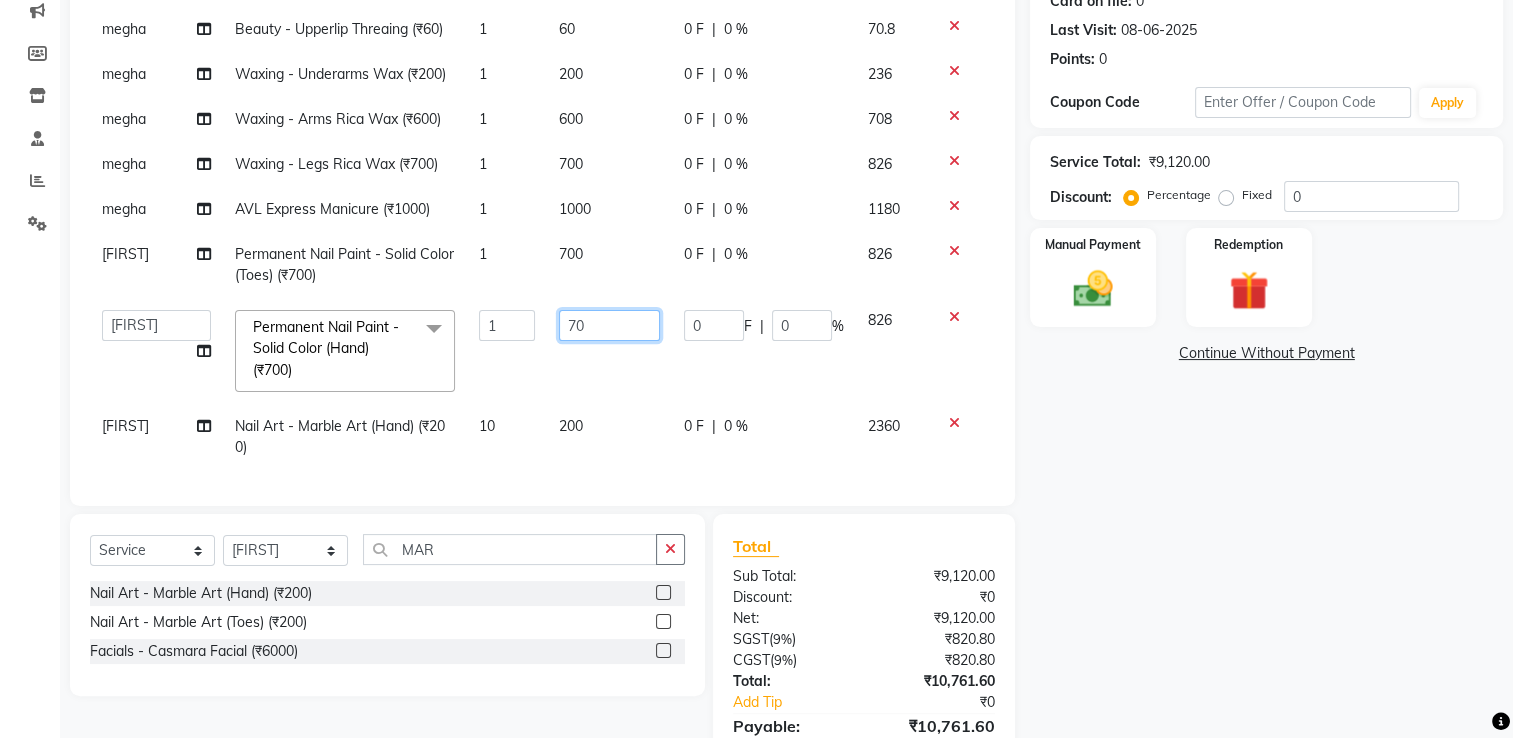 type on "7" 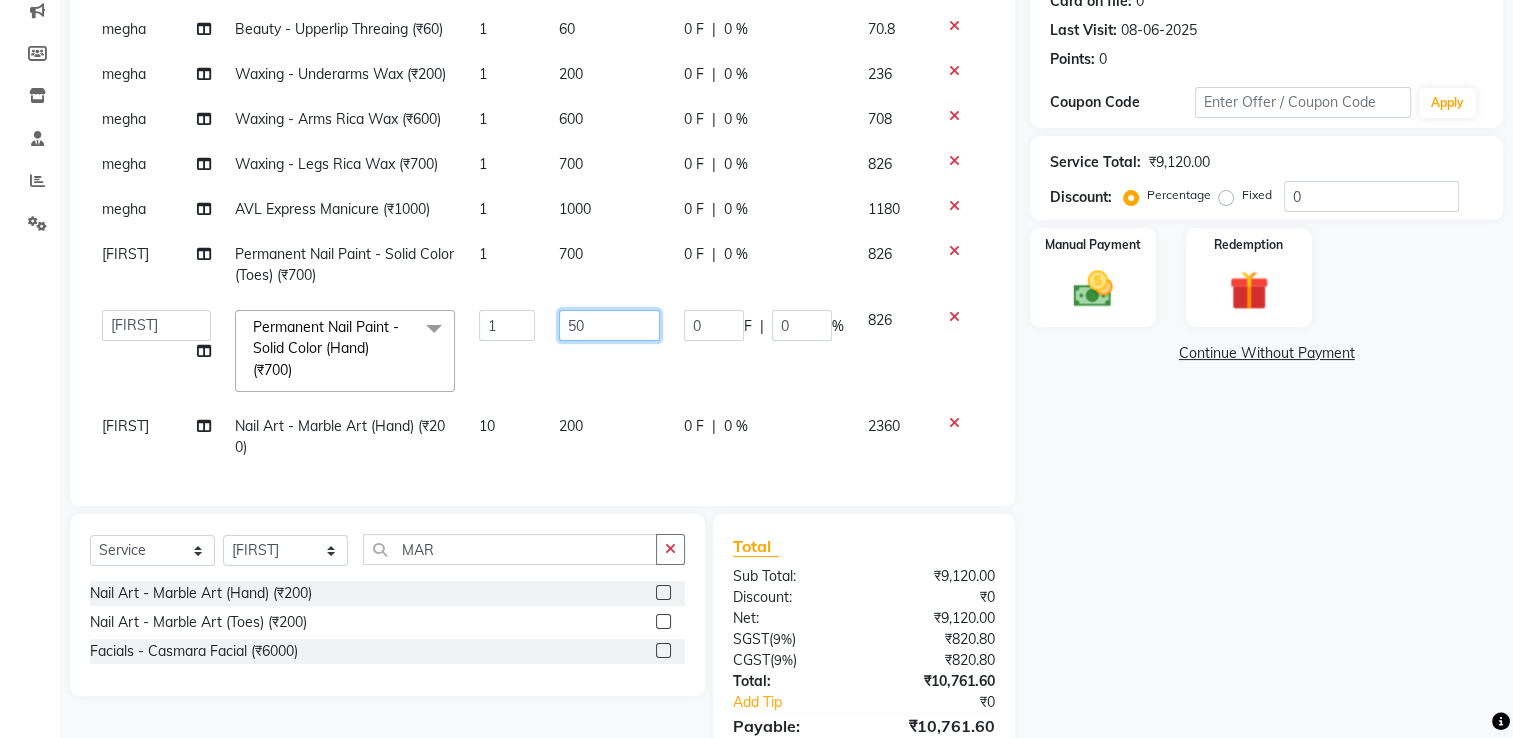 type on "500" 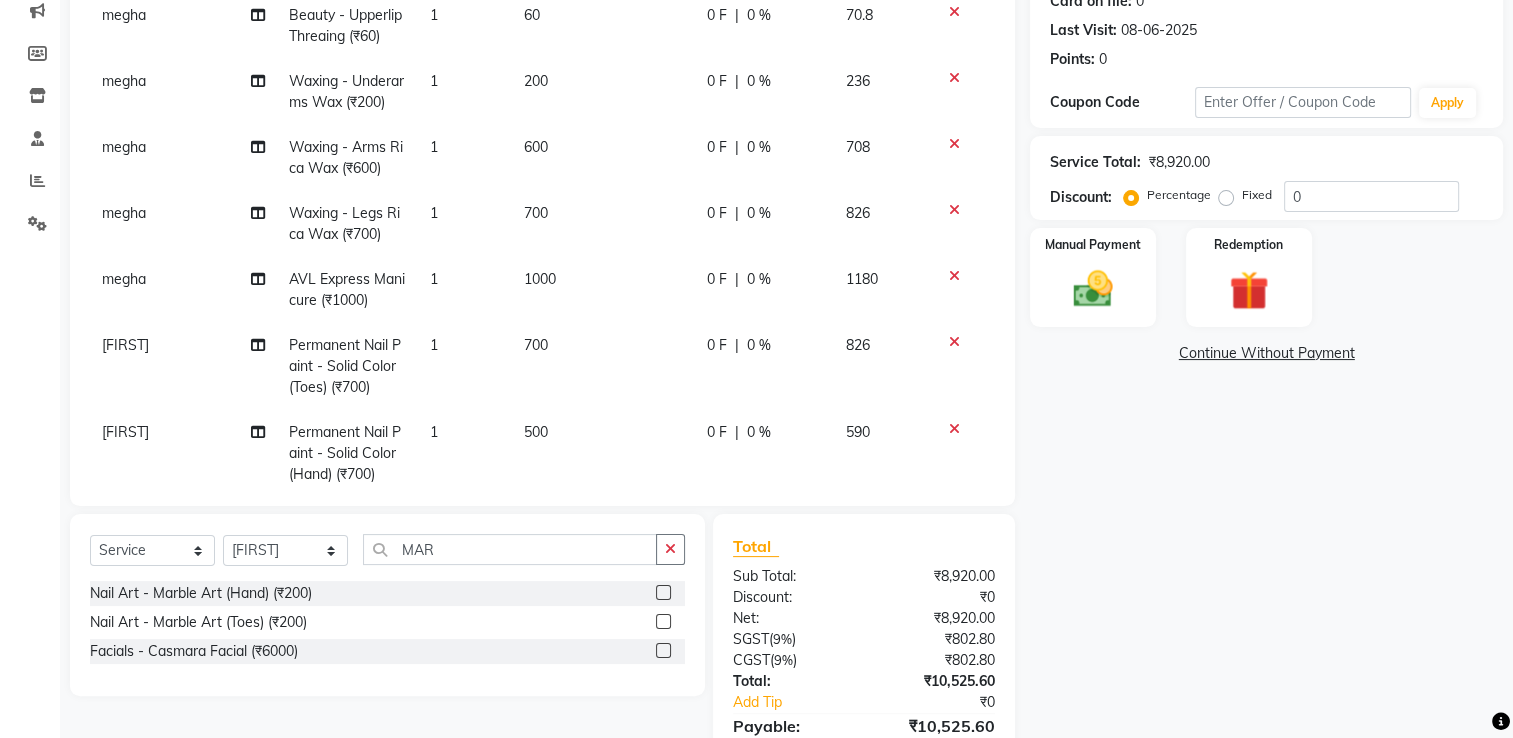 click on "Name: Sneha Membership: No Active Membership Total Visits: 2 Card on file: 0 Last Visit: 08-06-2025 Points: 0 Coupon Code Apply Service Total: ₹8,920.00 Discount: Percentage Fixed Manual Payment Redemption Continue Without Payment" 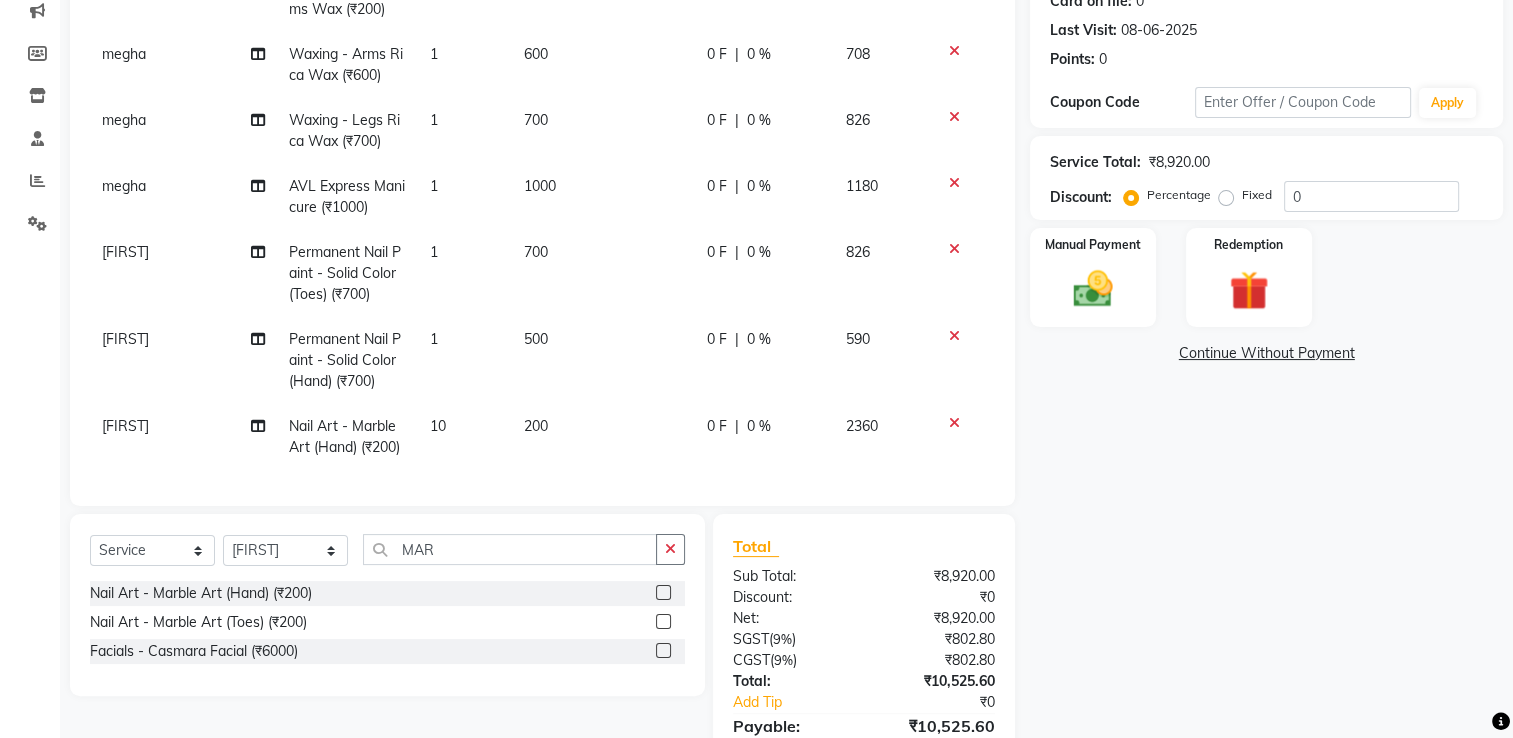 scroll, scrollTop: 510, scrollLeft: 0, axis: vertical 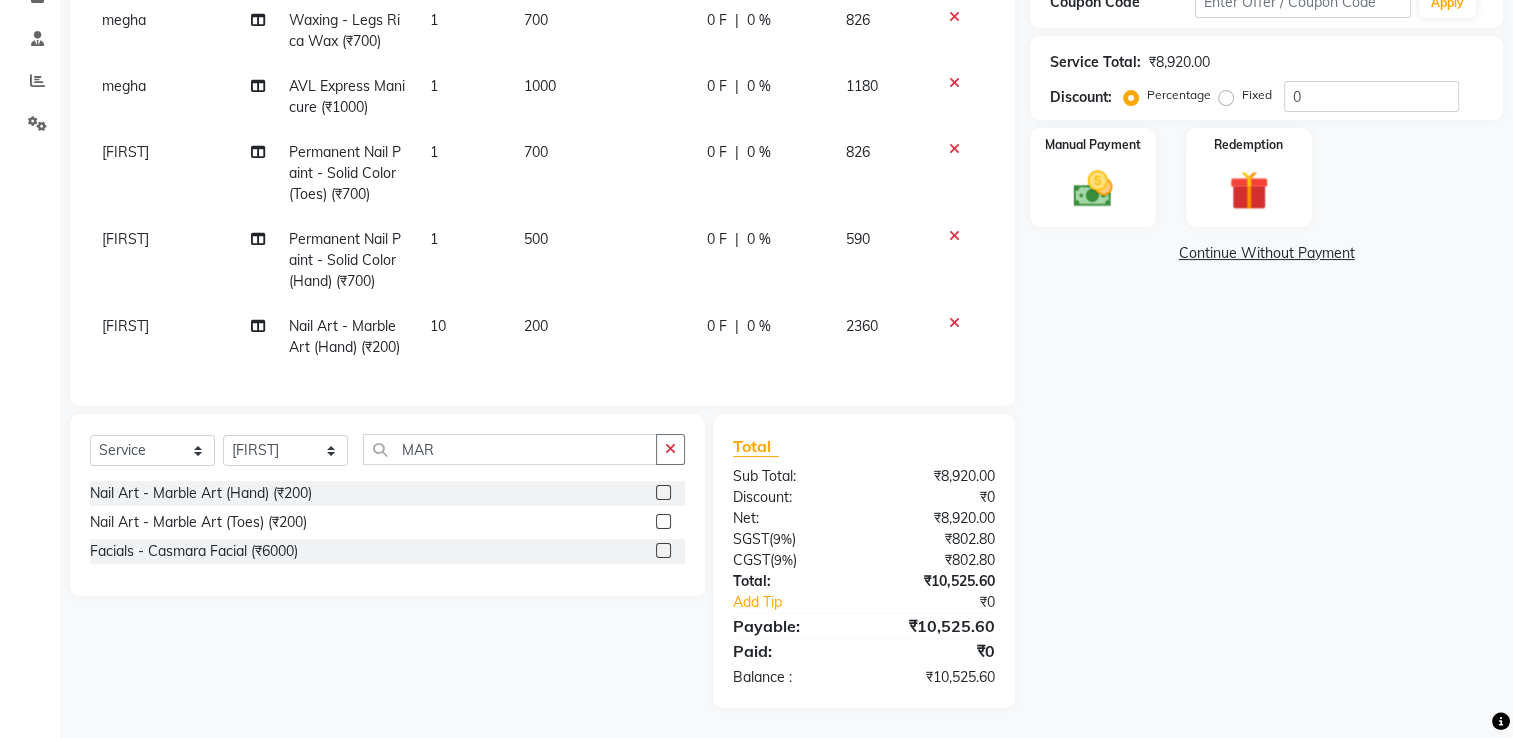 click on "500" 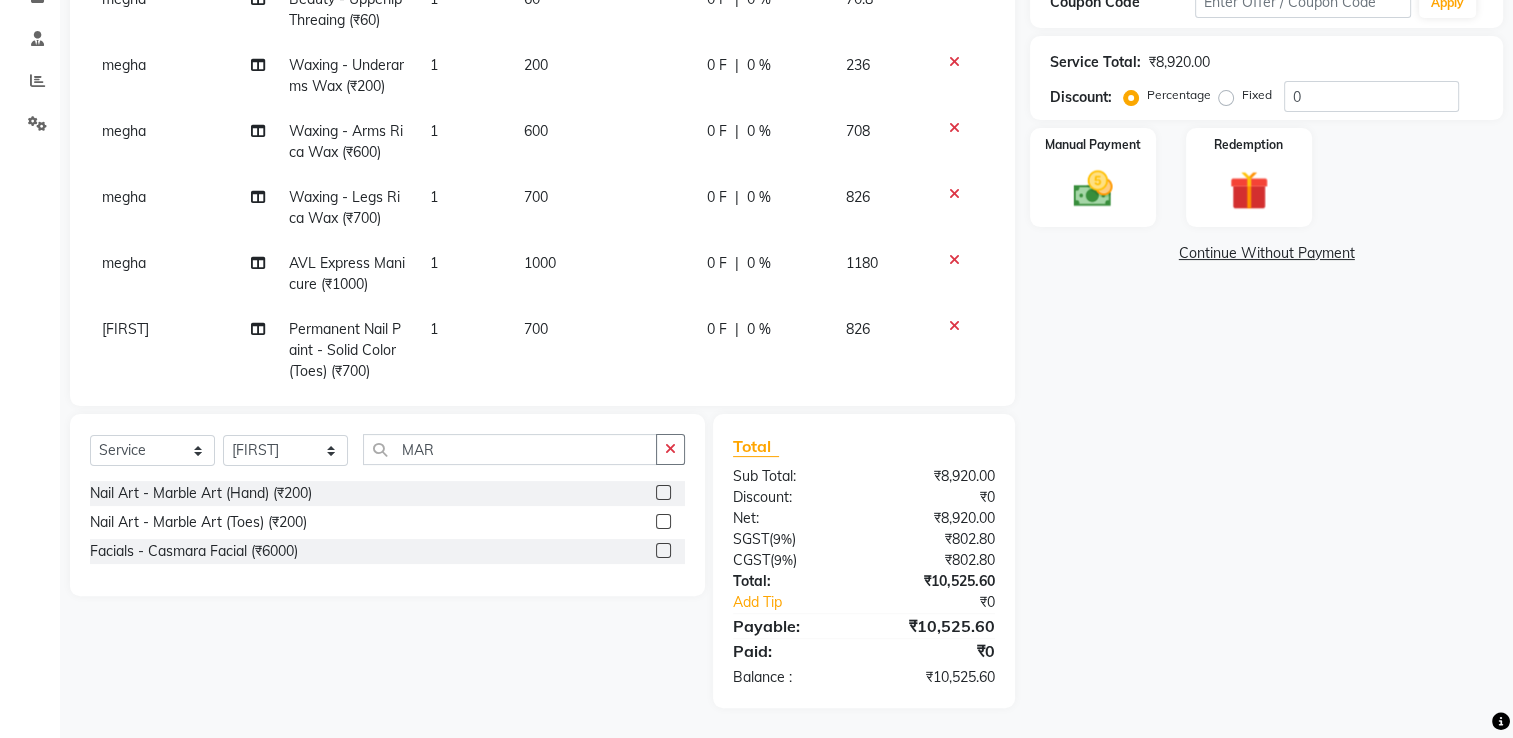 select on "68736" 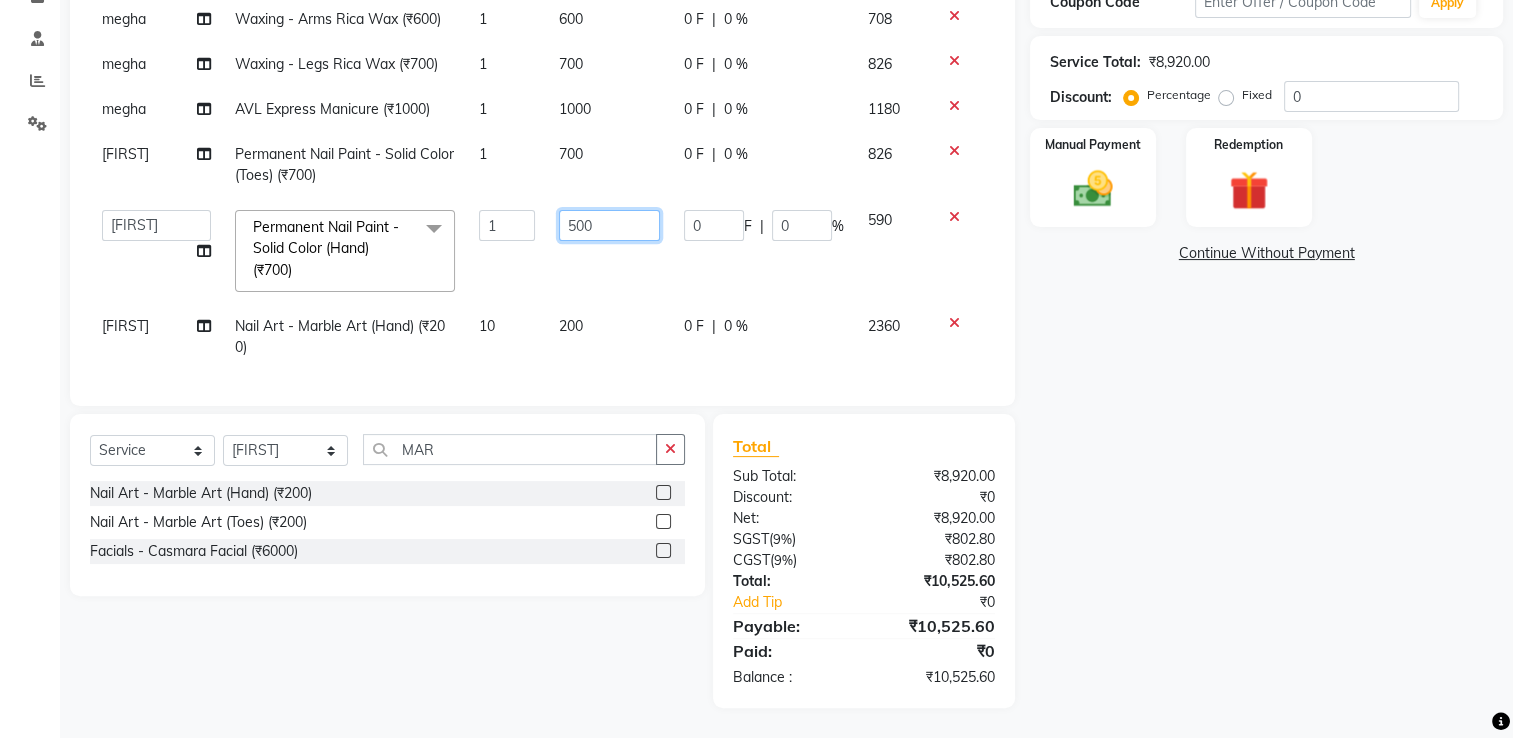 click on "500" 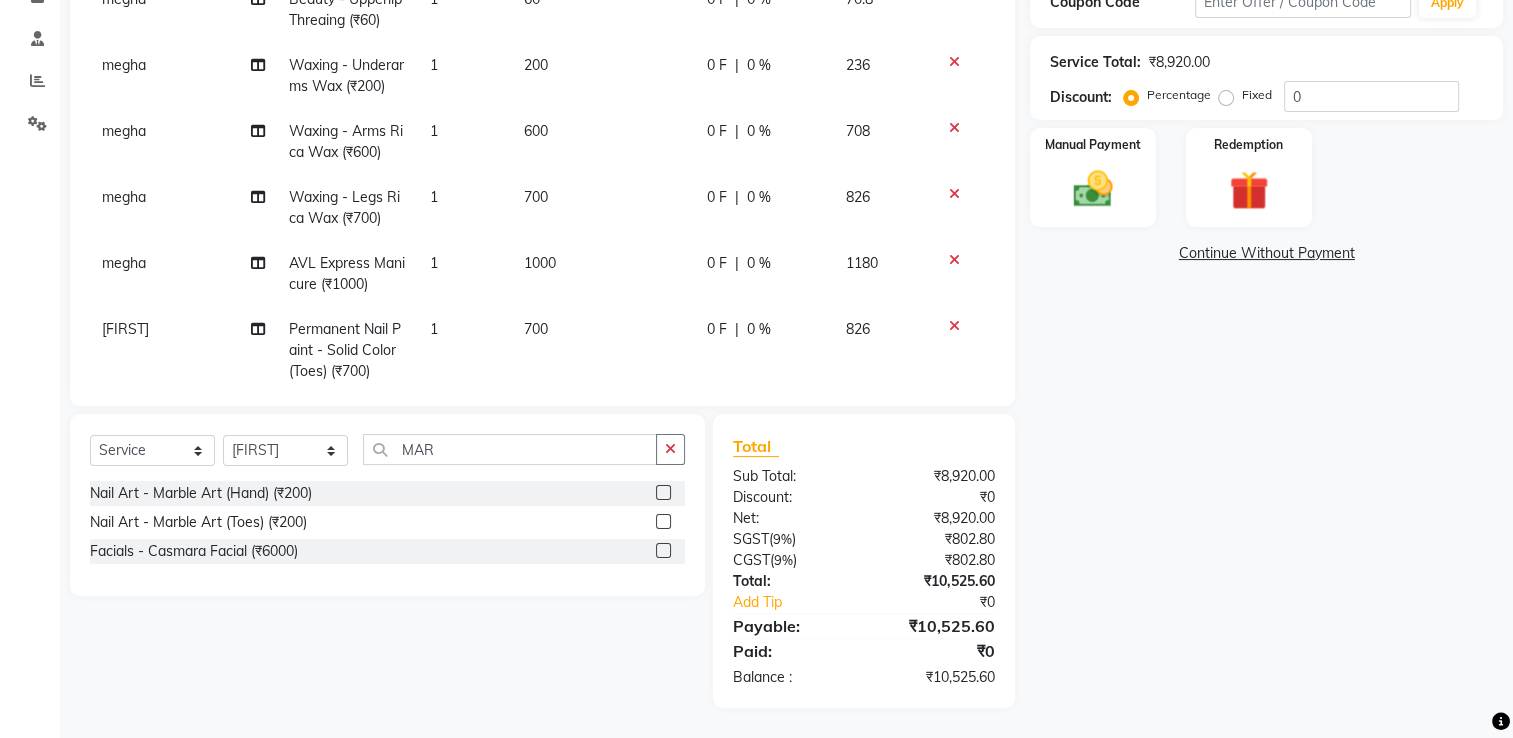 scroll, scrollTop: 360, scrollLeft: 0, axis: vertical 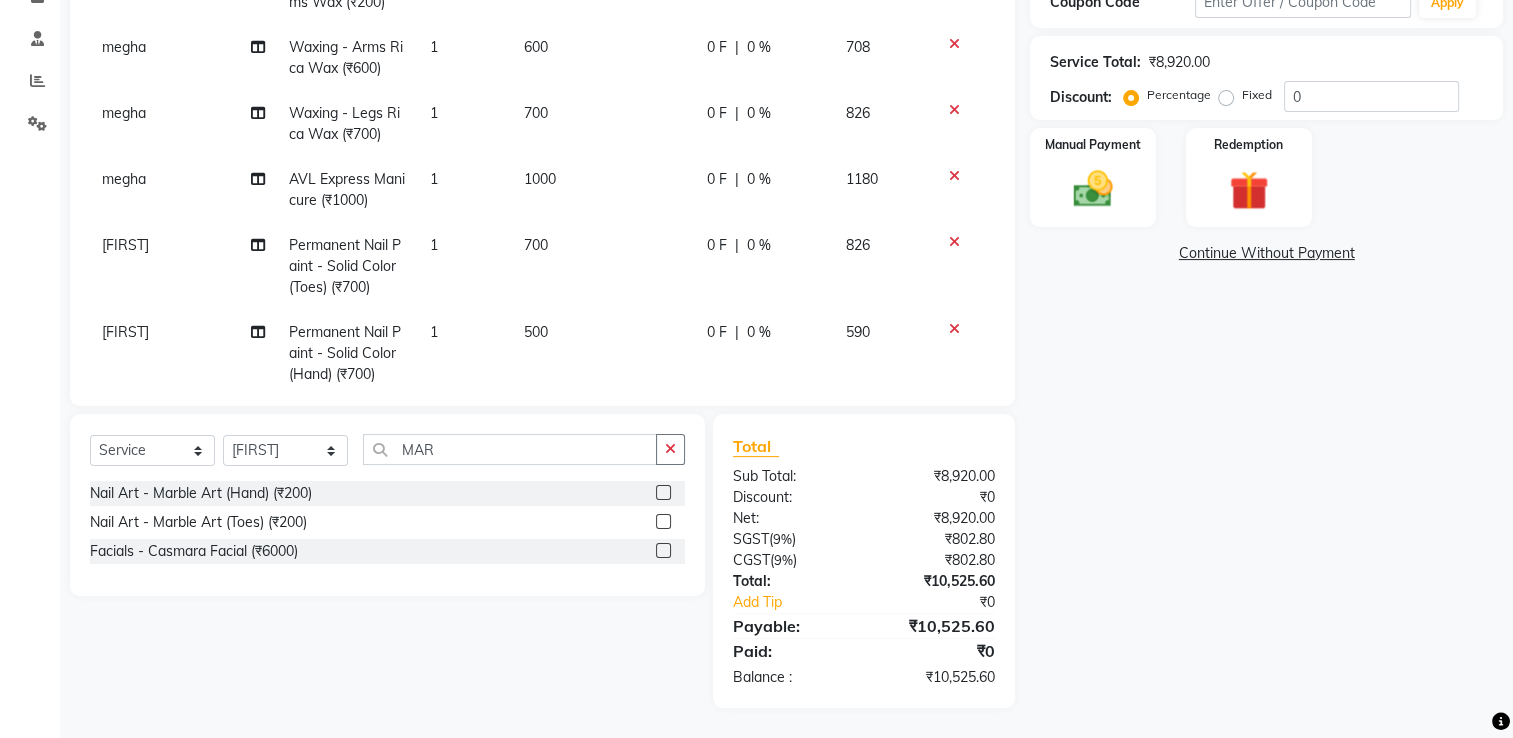 click on "Kajal AVL Express Pedicure (₹1000) 1 1000 0 F | 0 % 1180 Kajal Waxing - Bikini Wax Rica (₹1800) 1 1800 0 F | 0 % 2124 Kajal Gel polish removal (₹300) 1 300 0 F | 0 % 354 megha Beauty - Eye Brows Threading (₹60) 1 60 0 F | 0 % 70.8 megha Beauty - Upperlip Threaing (₹60) 1 60 0 F | 0 % 70.8 megha Waxing - Underarms Wax (₹200) 1 200 0 F | 0 % 236 megha Waxing - Arms Rica Wax (₹600) 1 600 0 F | 0 % 708 megha Waxing - Legs Rica Wax (₹700) 1 700 0 F | 0 % 826 megha AVL Express Manicure (₹1000) 1 1000 0 F | 0 % 1180 kelly Permanent Nail Paint - Solid Color (Toes) (₹700) 1 700 0 F | 0 % 826 kelly Permanent Nail Paint - Solid Color (Hand) (₹700) 1 500 0 F | 0 % 590 kelly Nail Art - Marble Art (Hand) (₹200) 10 200 0 F | 0 % 2360" 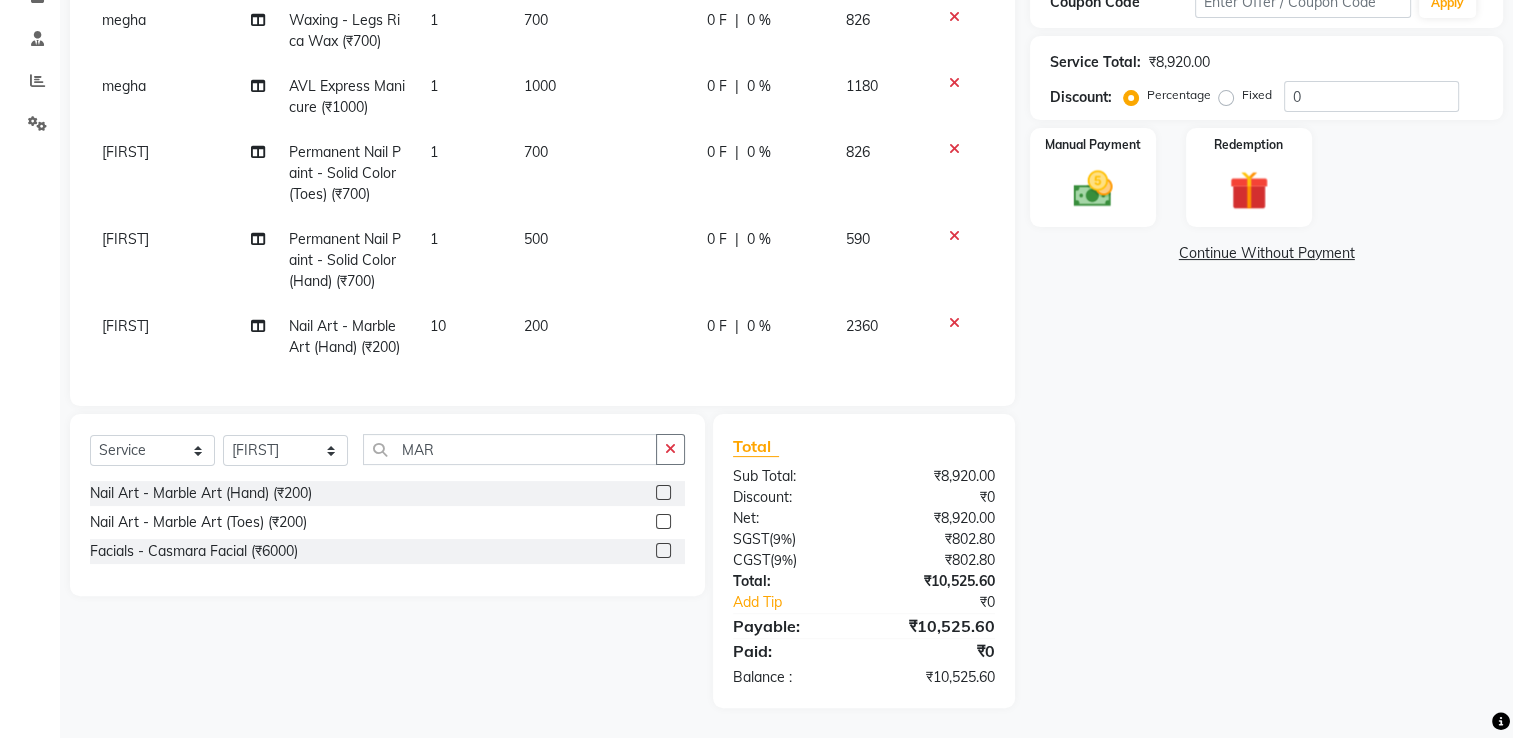 scroll, scrollTop: 410, scrollLeft: 0, axis: vertical 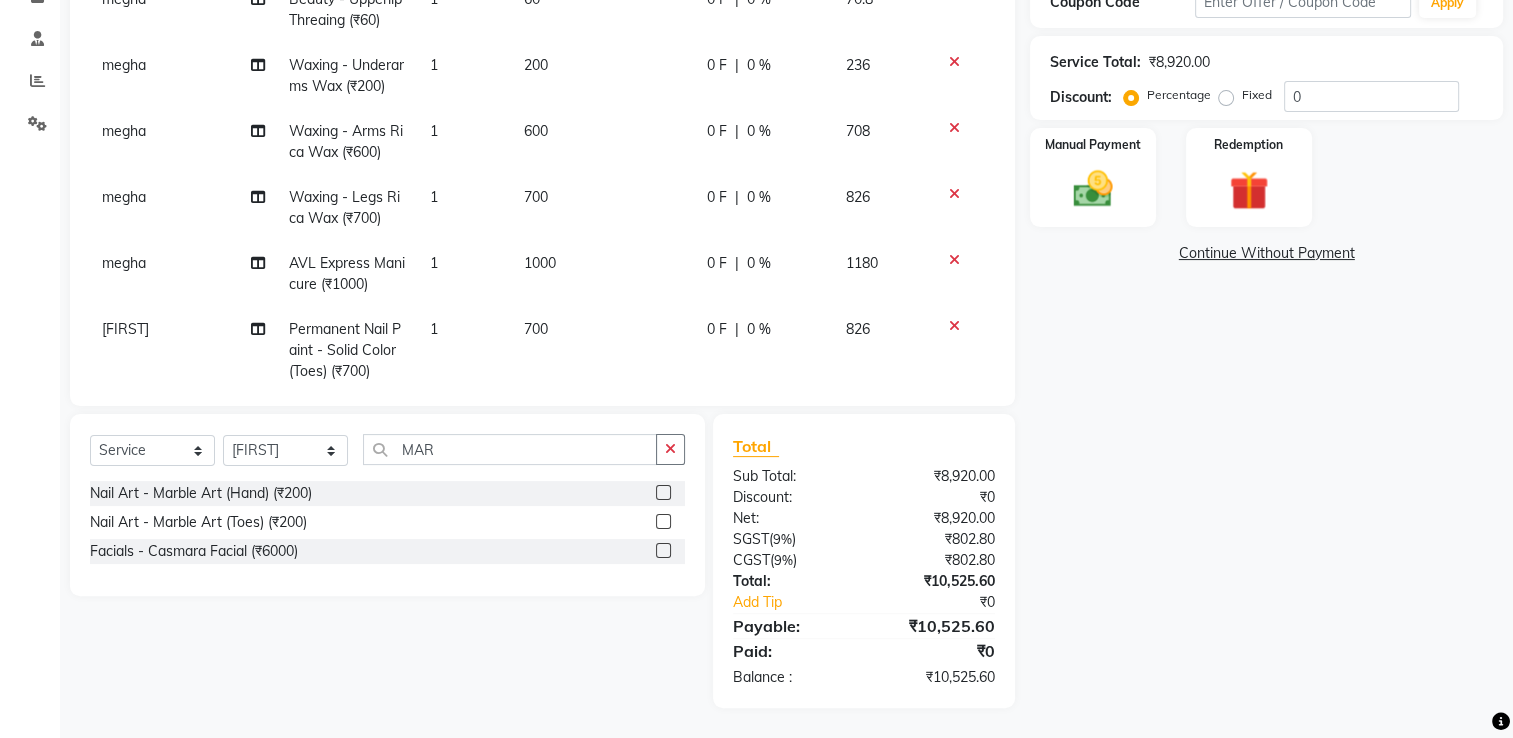 select on "68736" 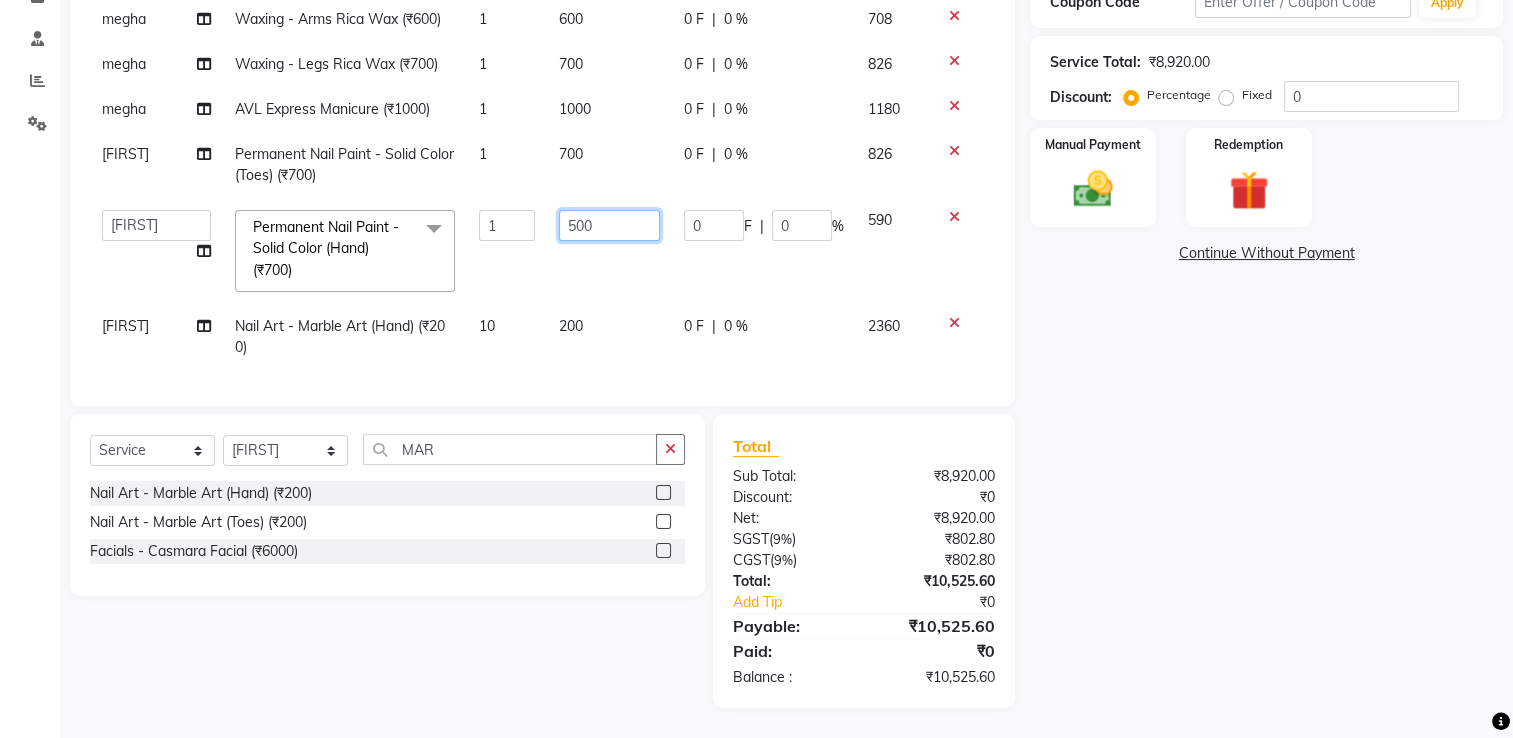 click on "500" 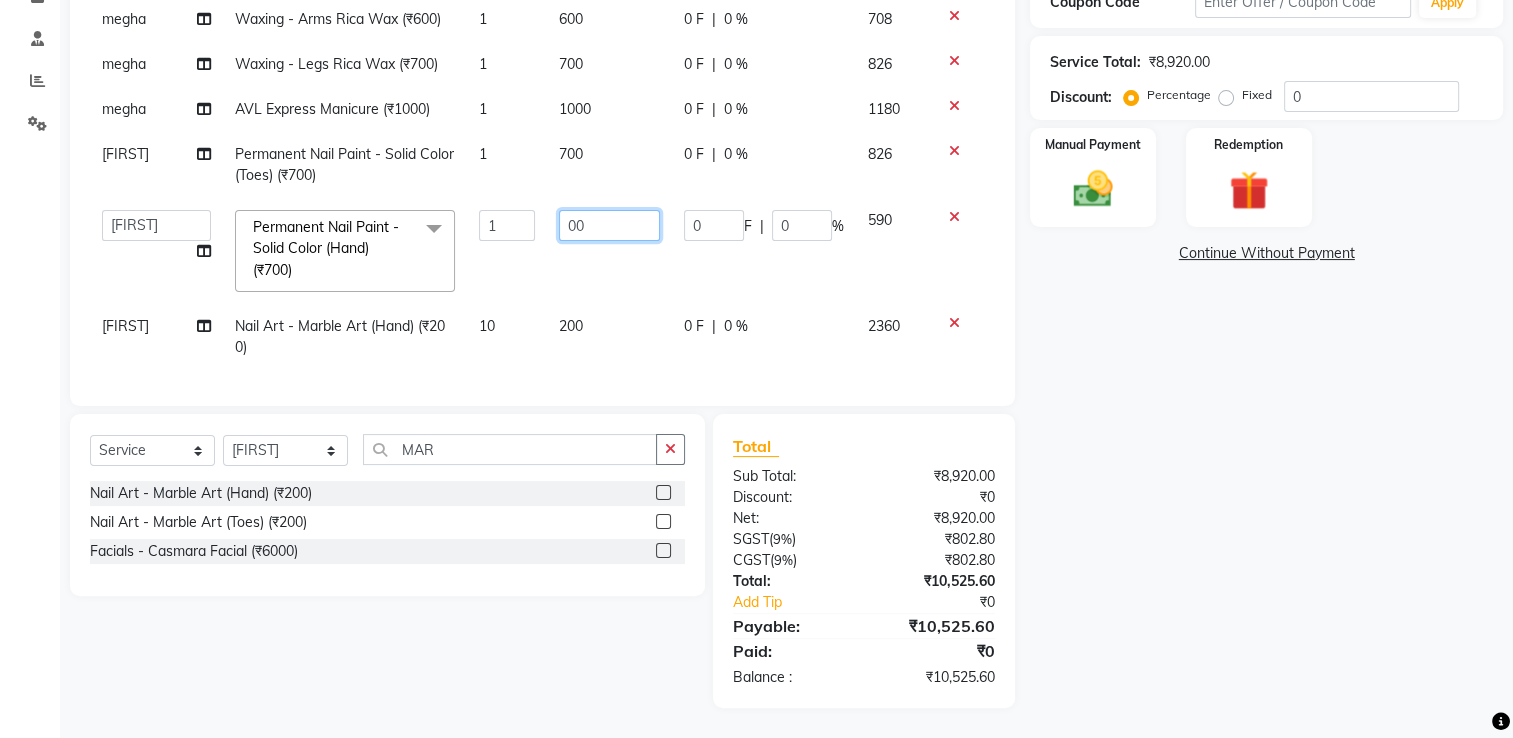 type on "700" 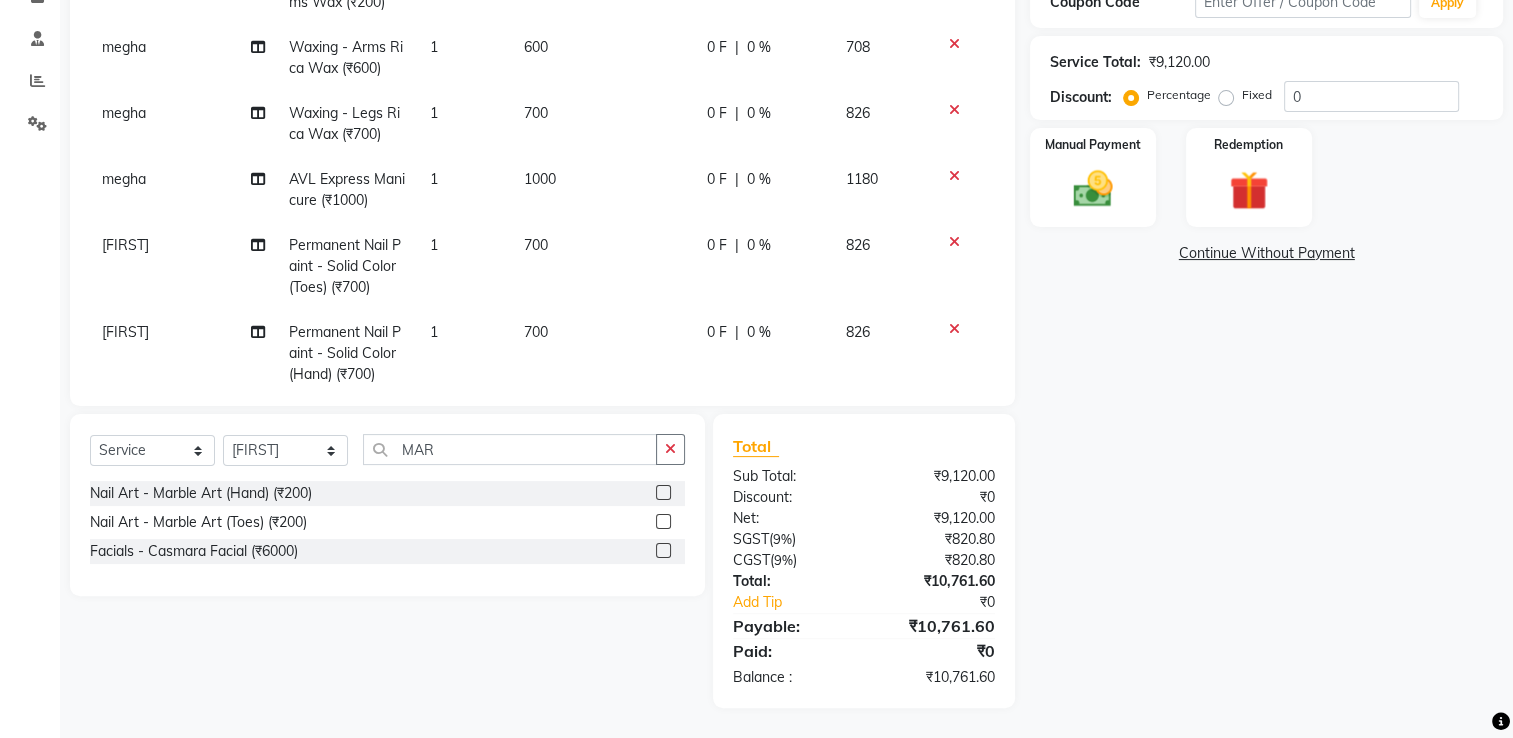 click on "Name: Sneha Membership: No Active Membership Total Visits: 2 Card on file: 0 Last Visit: 08-06-2025 Points: 0 Coupon Code Apply Service Total: ₹9,120.00 Discount: Percentage Fixed Manual Payment Redemption Continue Without Payment" 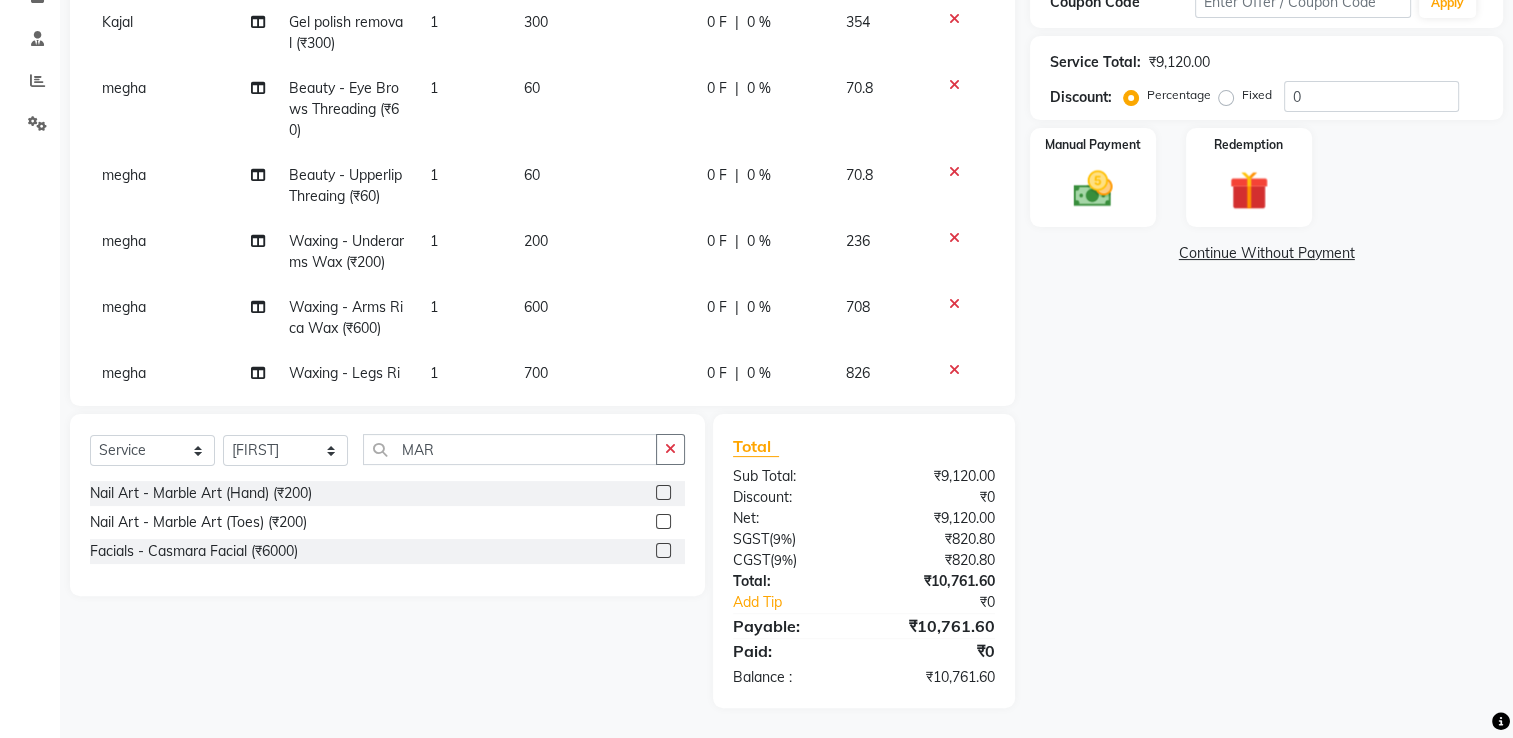 scroll, scrollTop: 0, scrollLeft: 0, axis: both 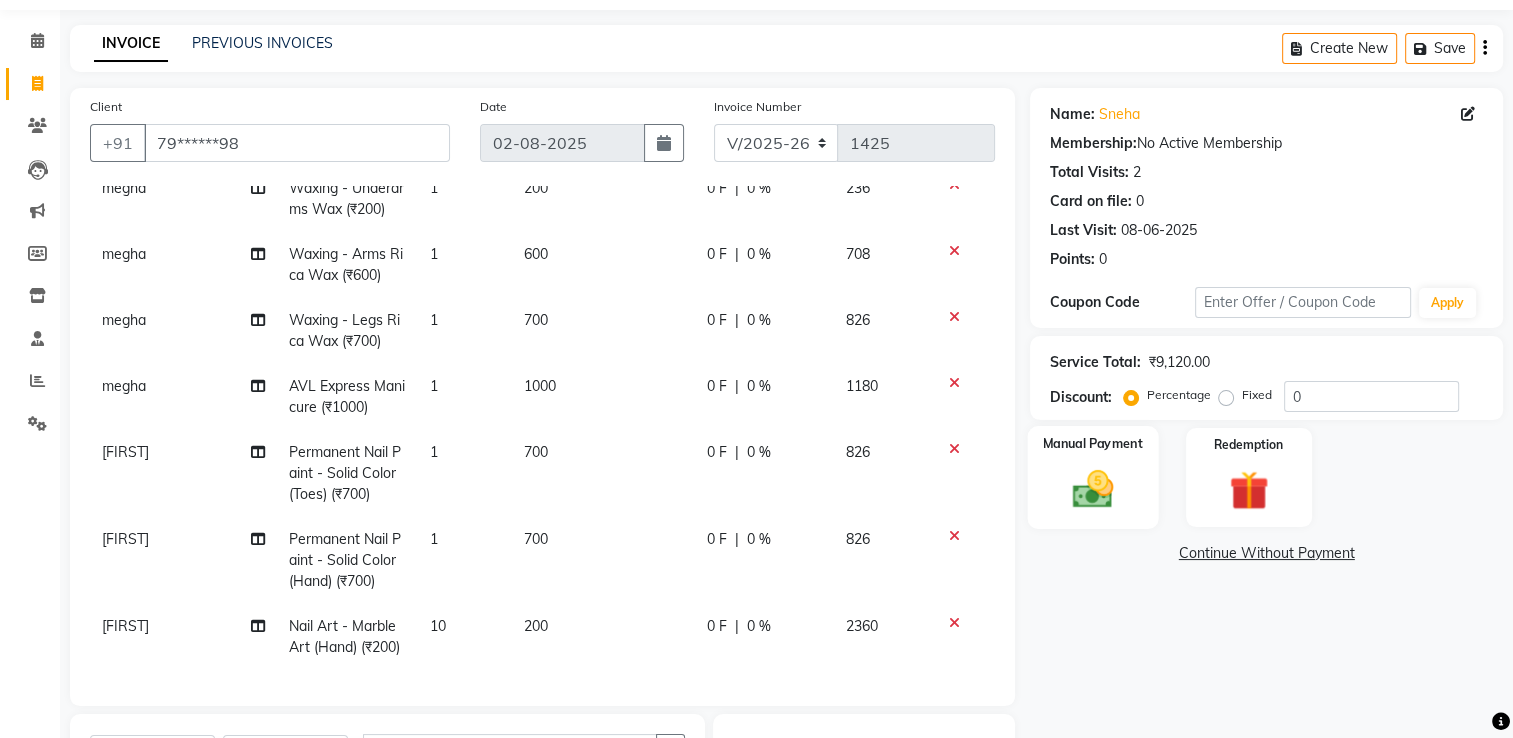 click 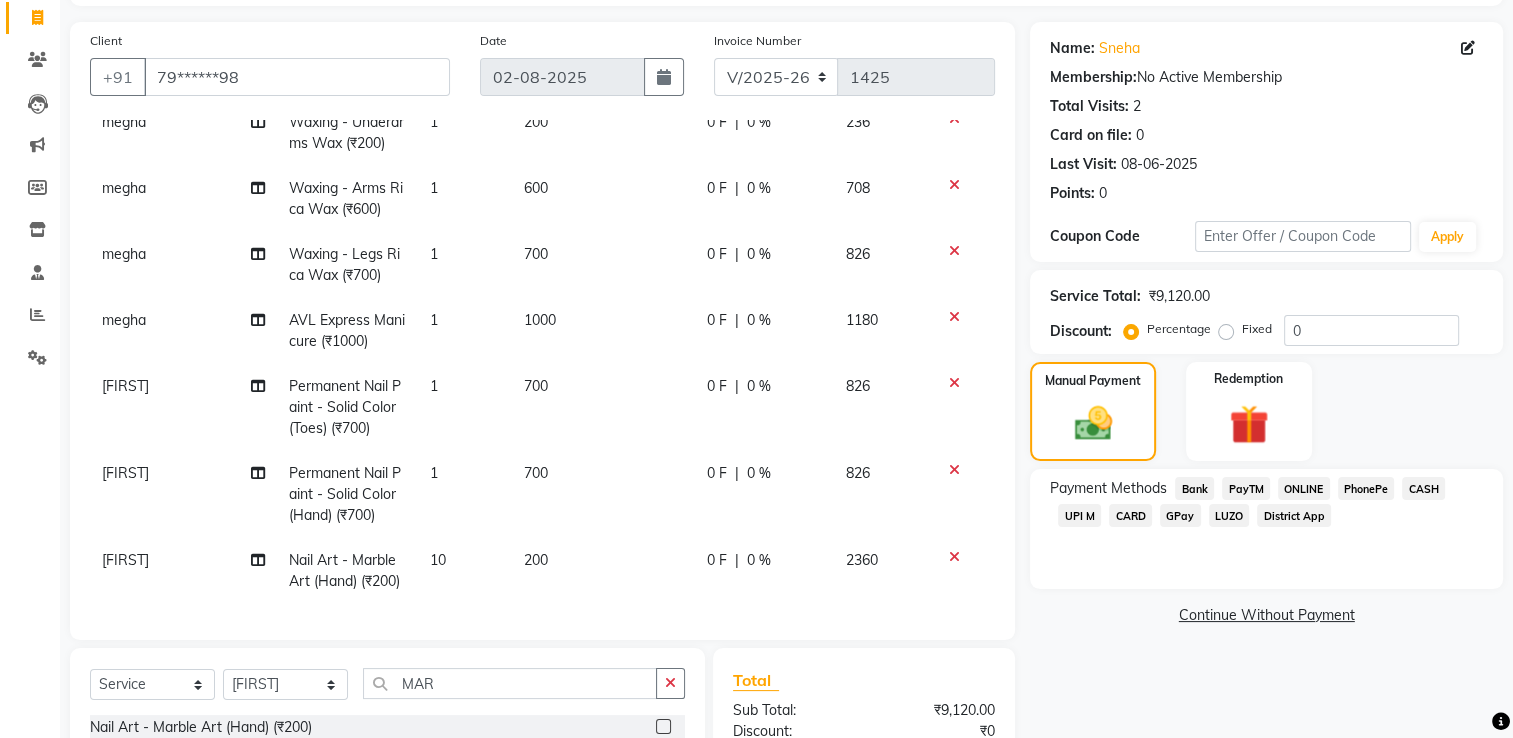 scroll, scrollTop: 162, scrollLeft: 0, axis: vertical 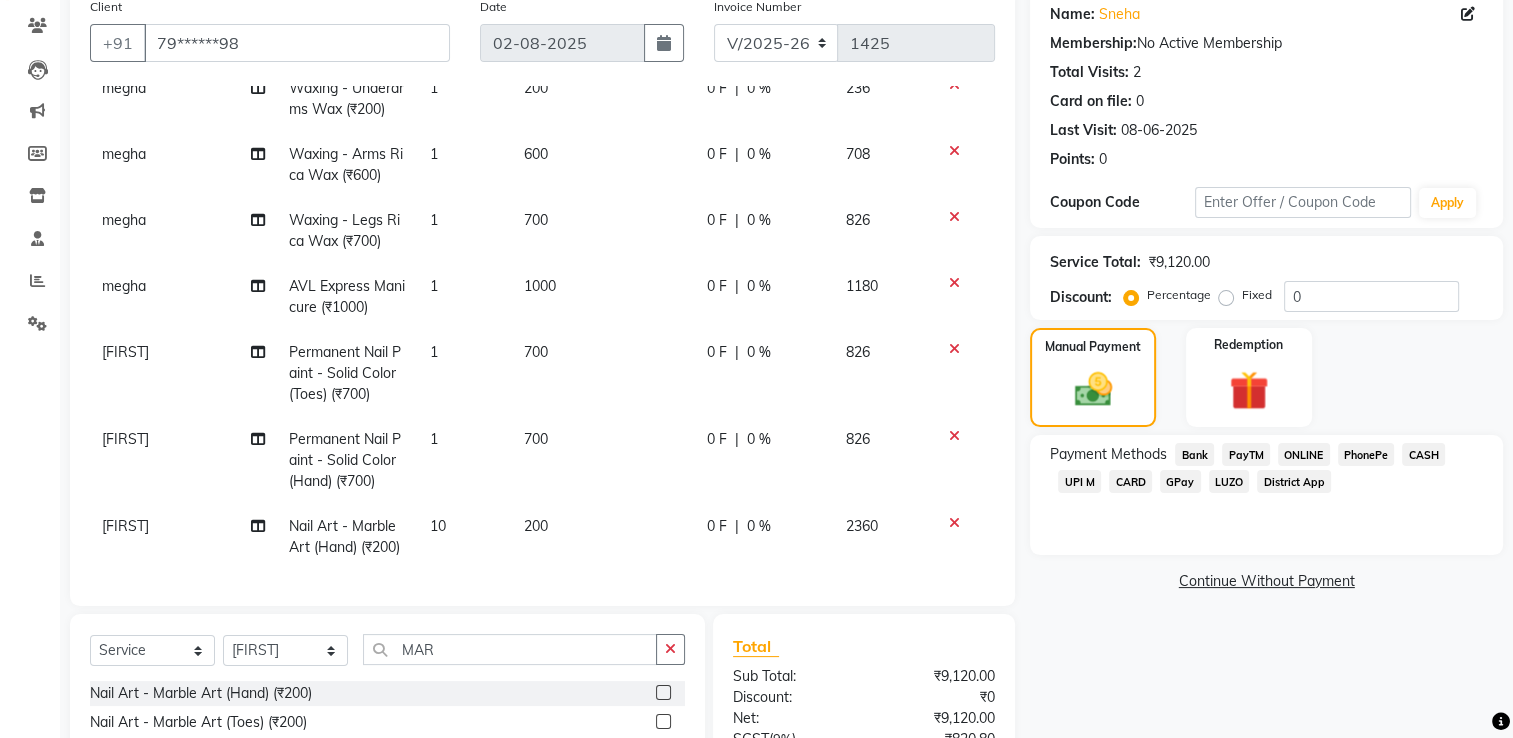 click on "UPI M" 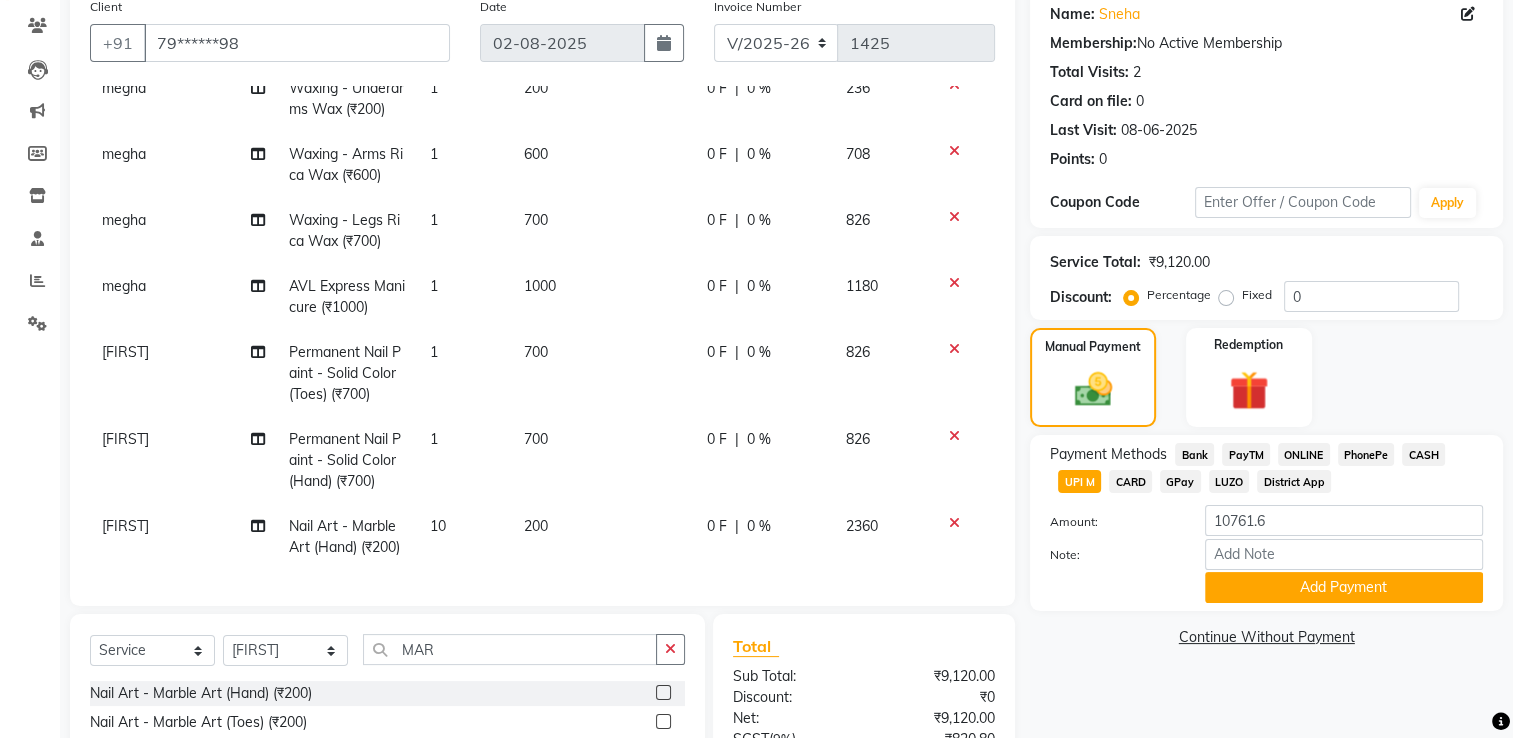 scroll, scrollTop: 362, scrollLeft: 0, axis: vertical 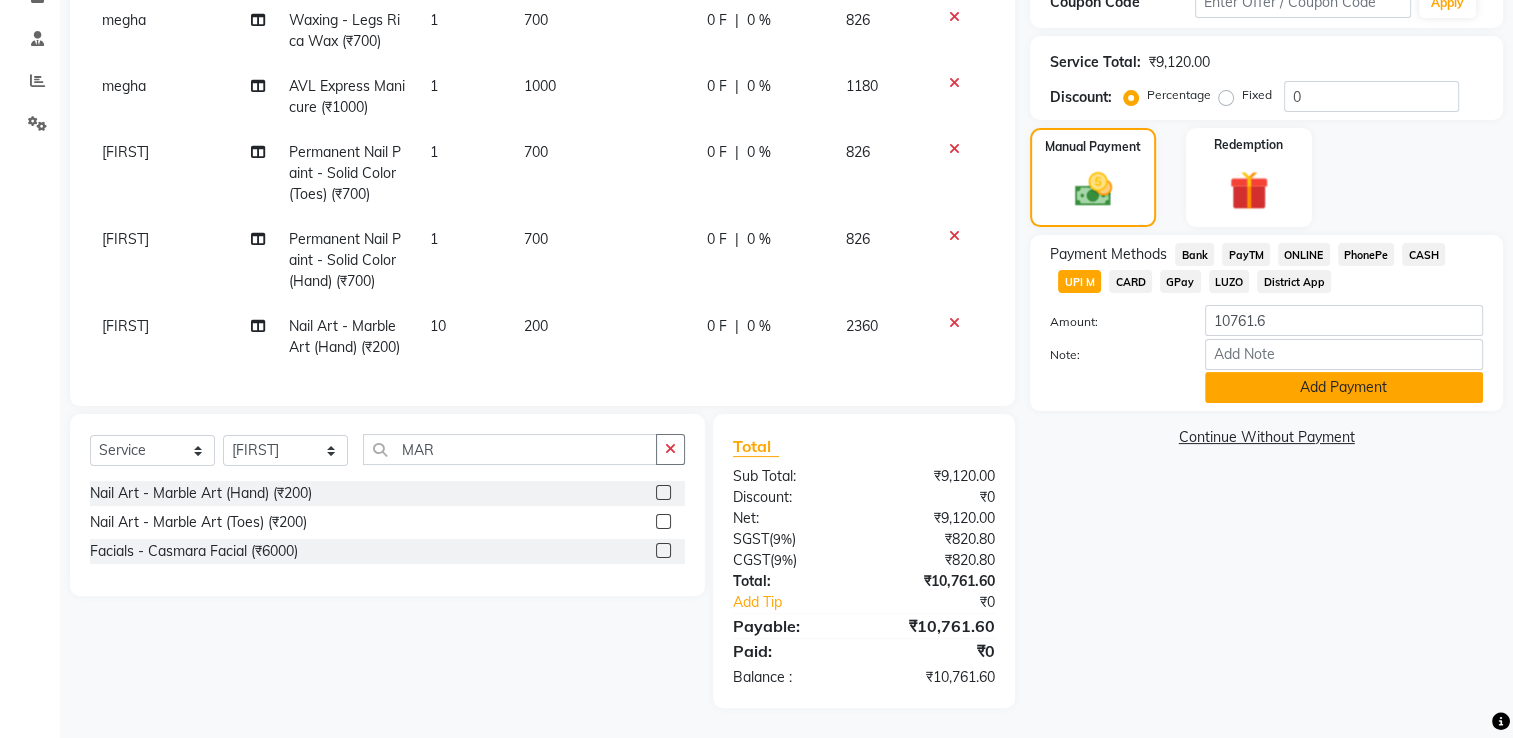 click on "Add Payment" 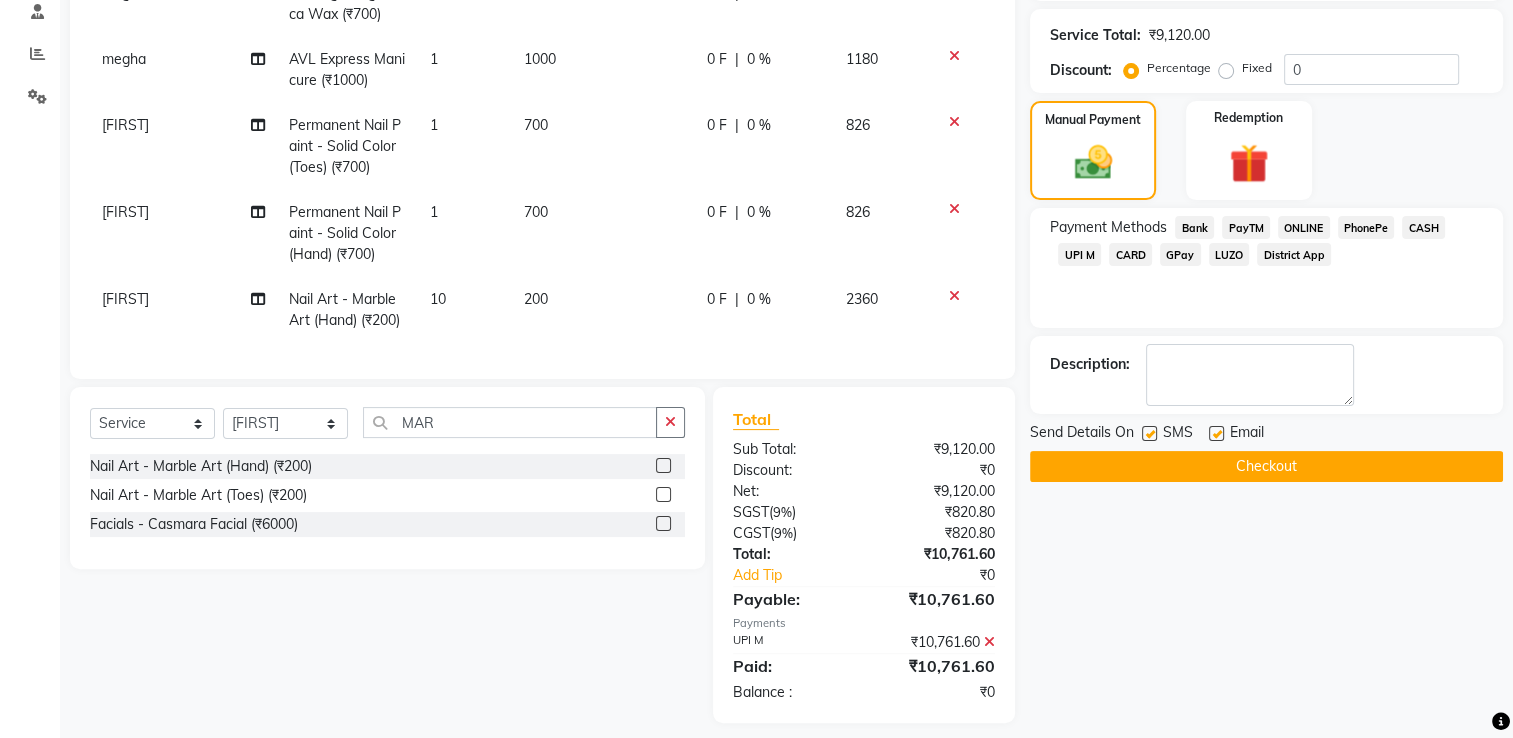 scroll, scrollTop: 404, scrollLeft: 0, axis: vertical 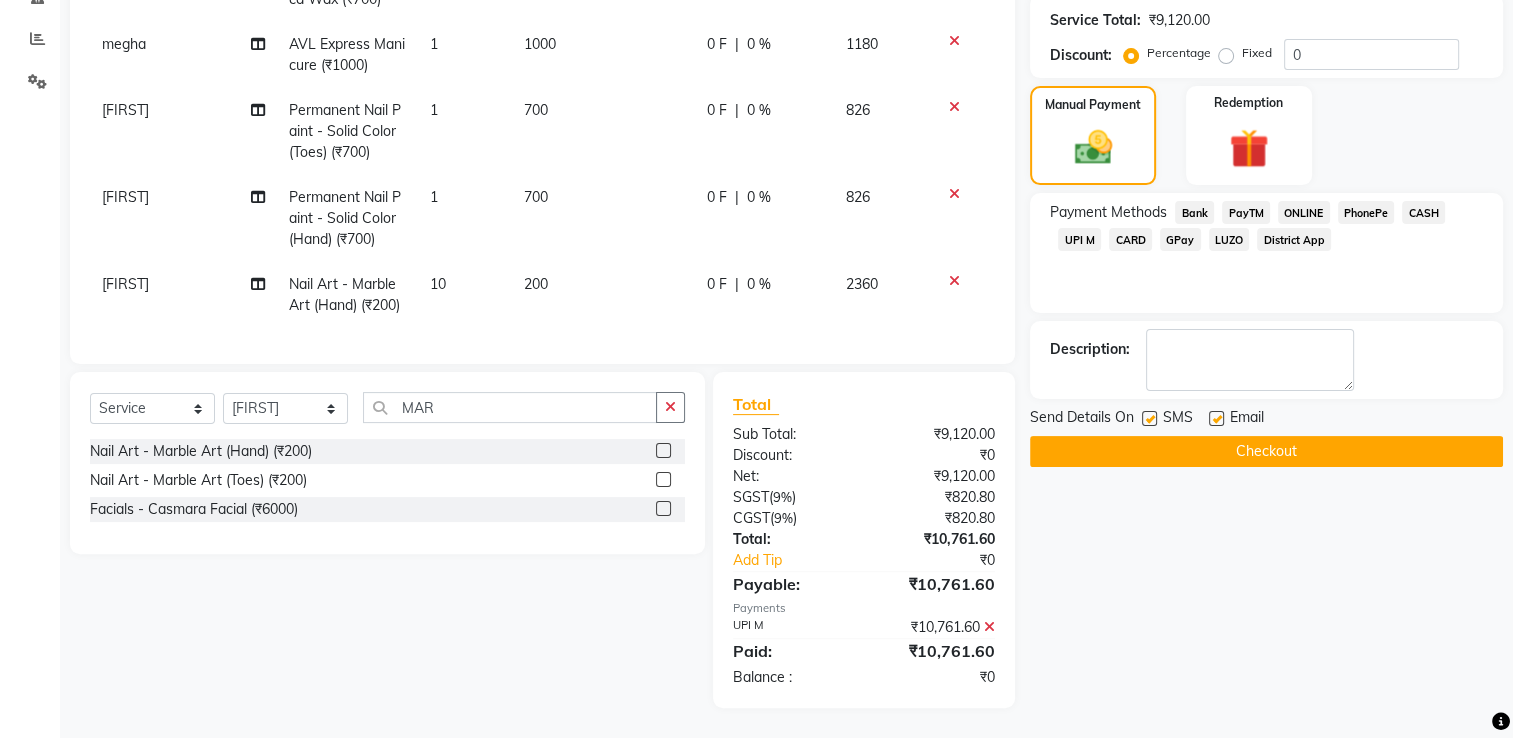 click on "Checkout" 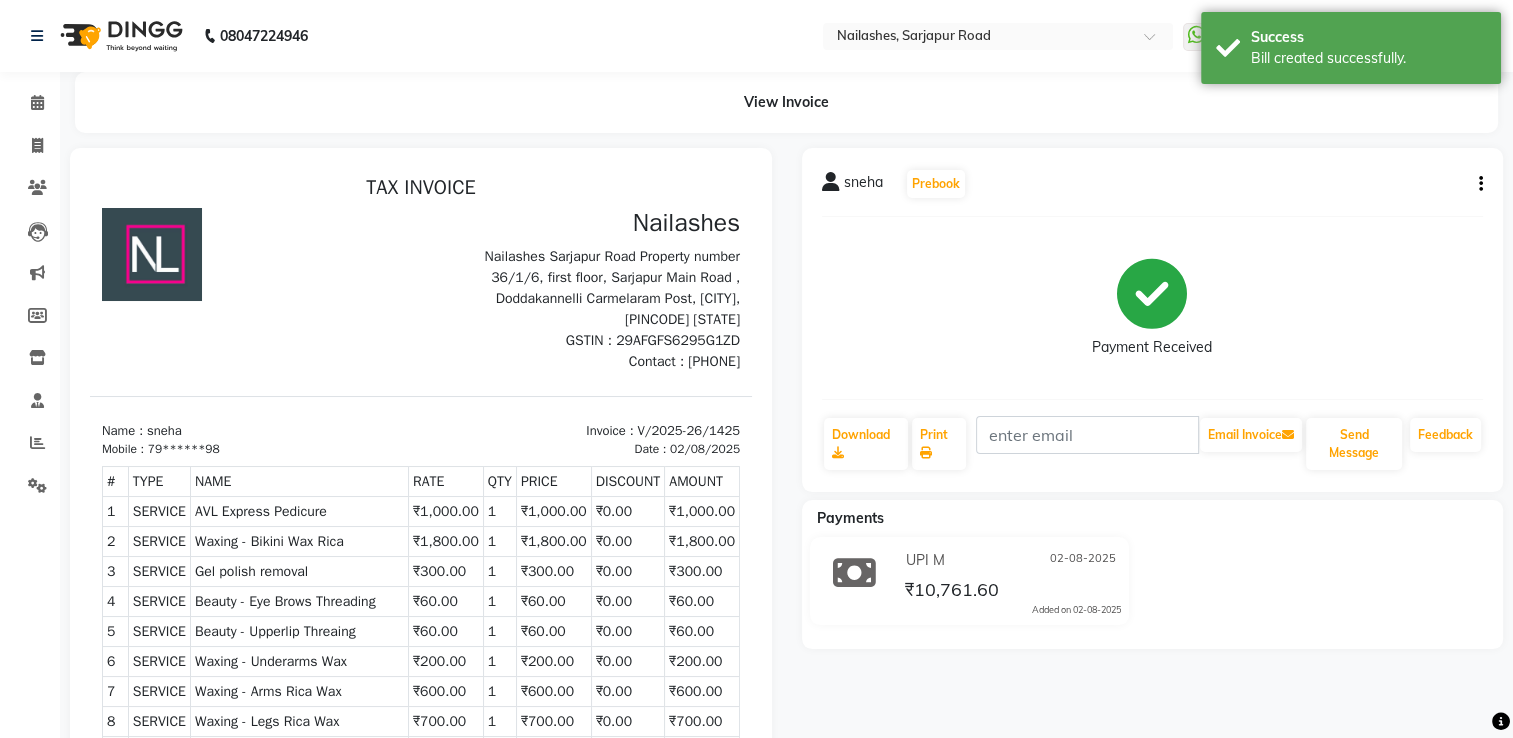 scroll, scrollTop: 0, scrollLeft: 0, axis: both 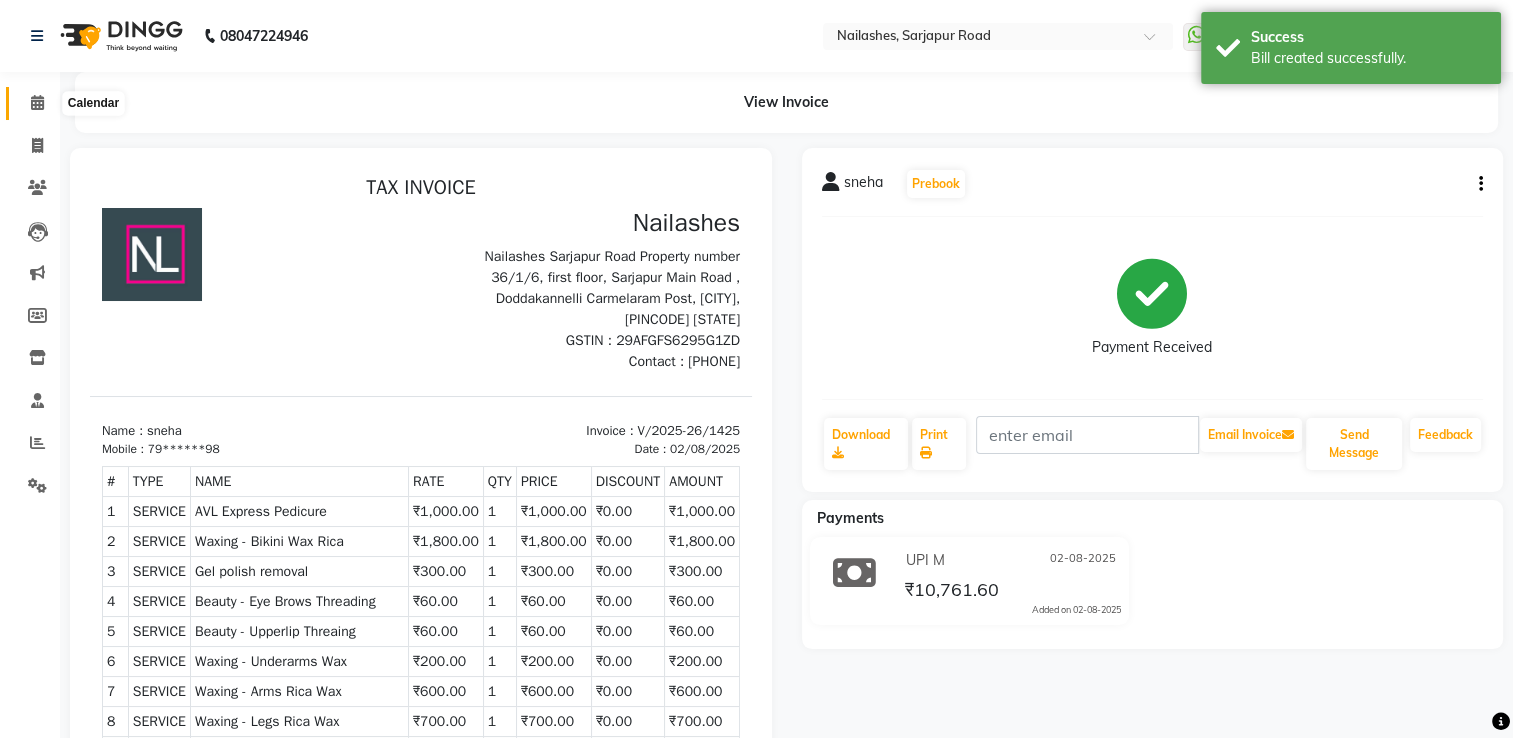 click 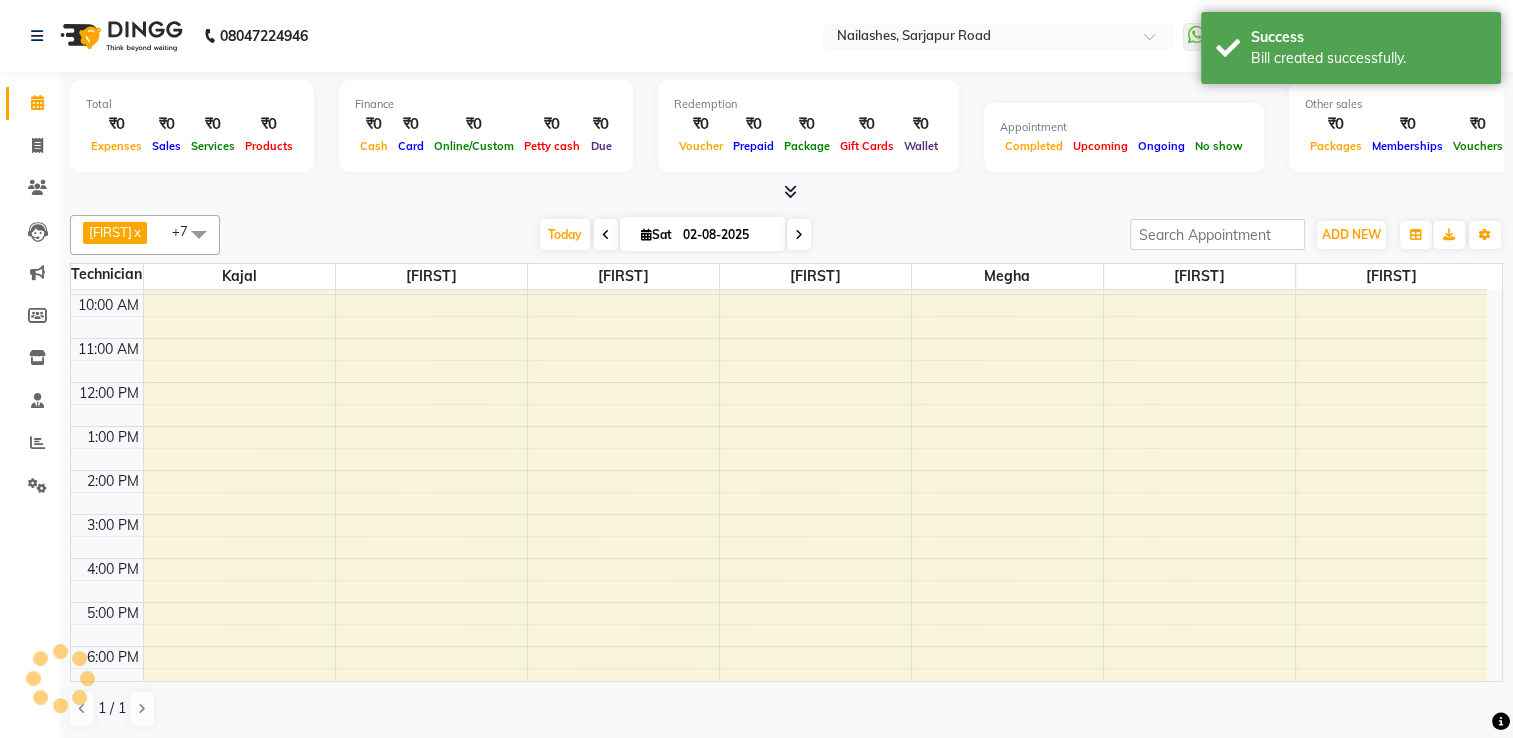 scroll, scrollTop: 0, scrollLeft: 0, axis: both 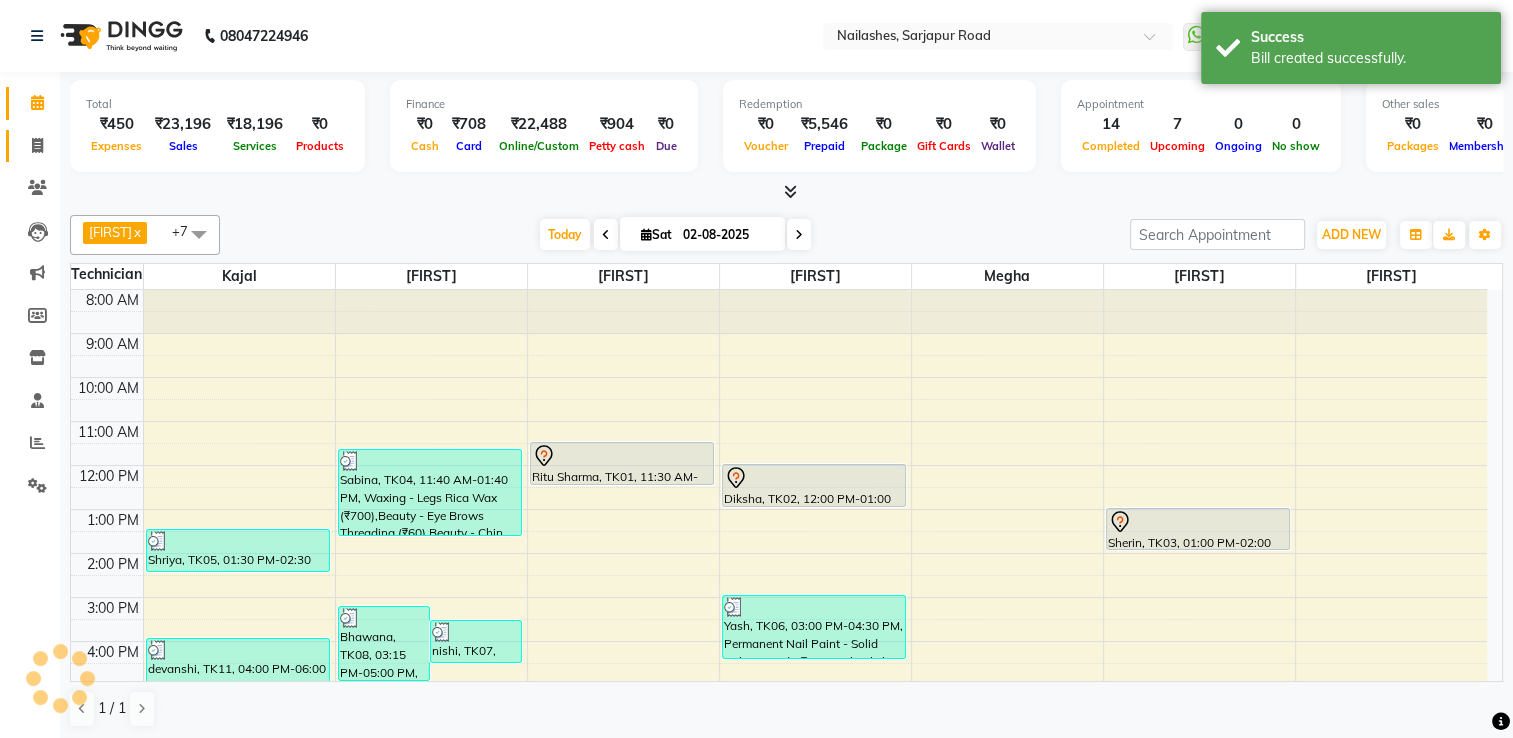 click on "Invoice" 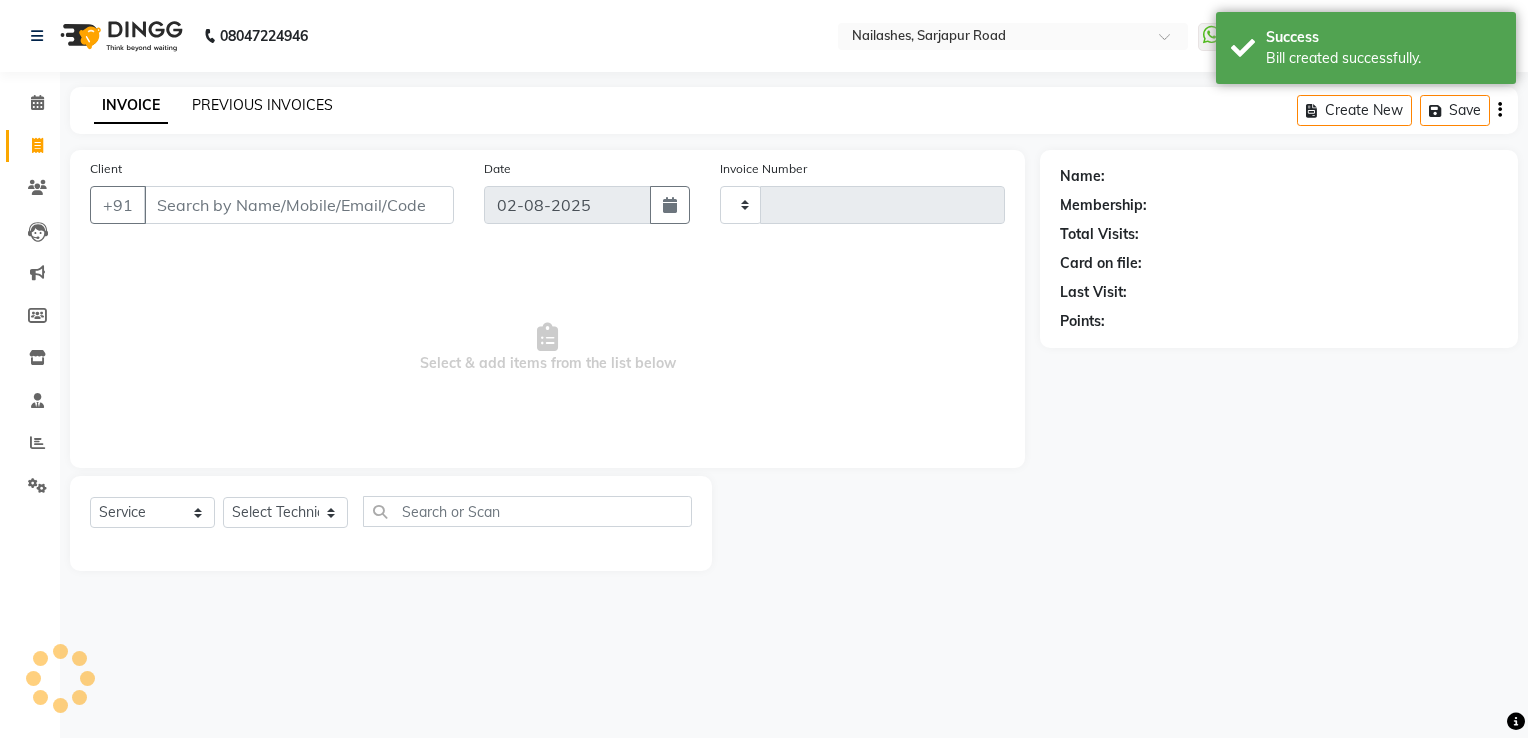 drag, startPoint x: 204, startPoint y: 119, endPoint x: 226, endPoint y: 110, distance: 23.769728 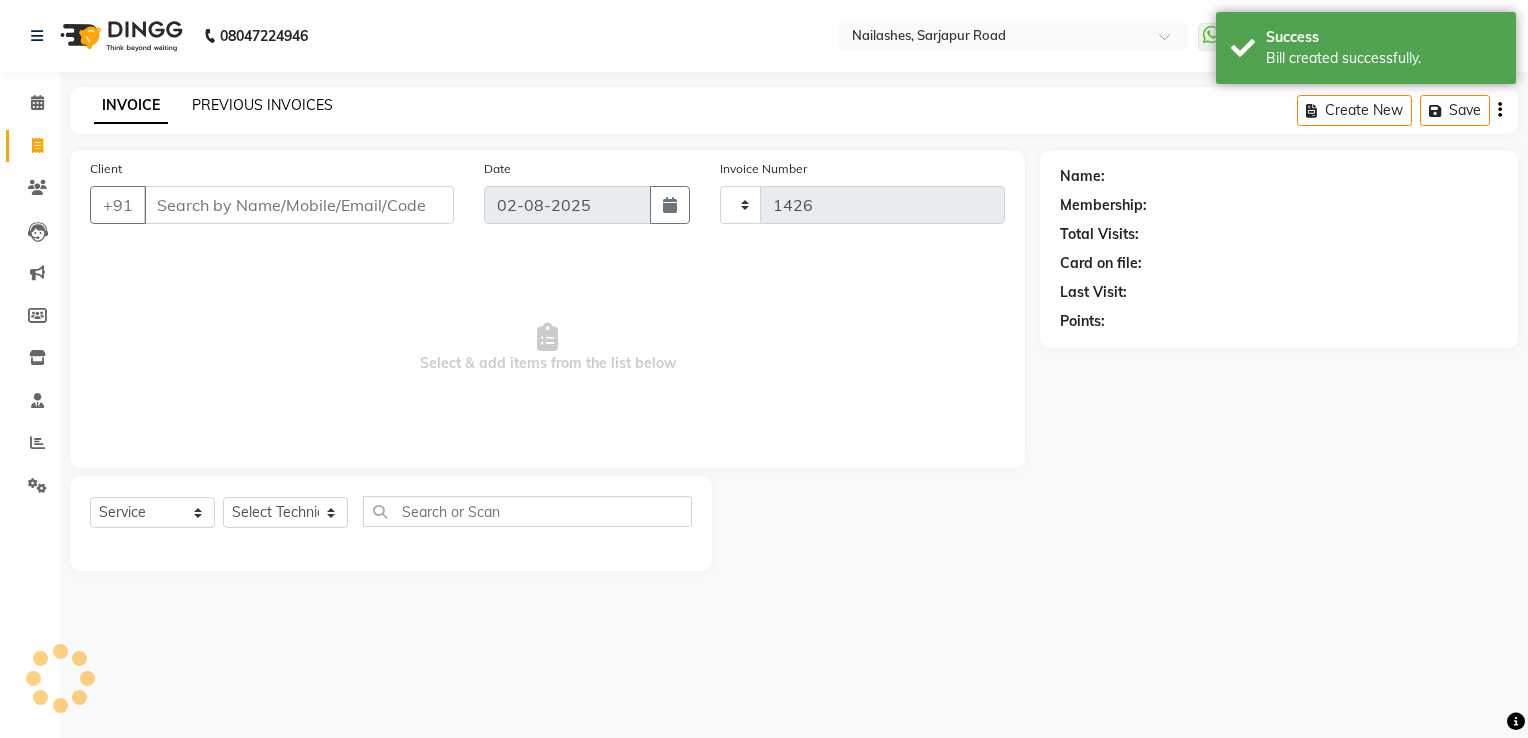 select on "6579" 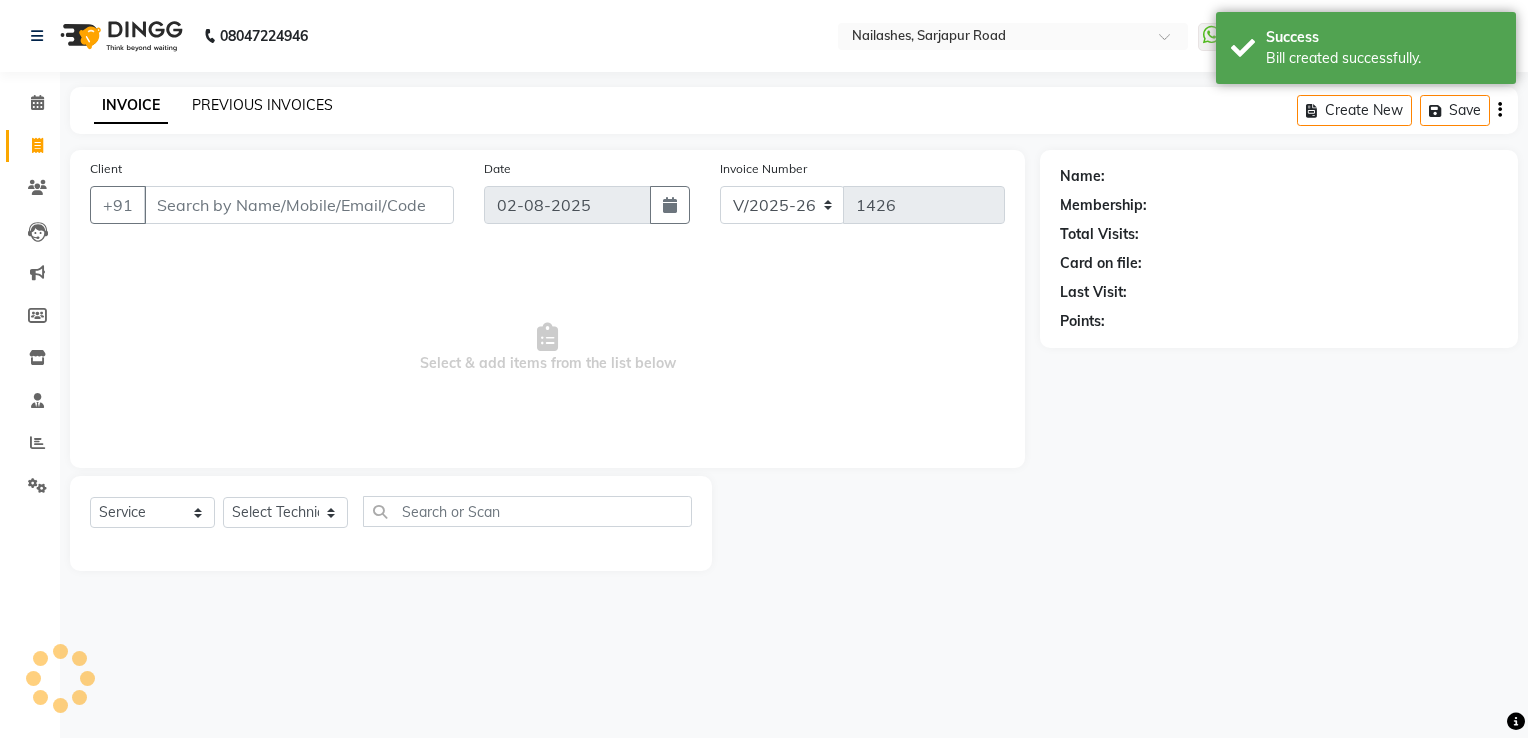 click on "PREVIOUS INVOICES" 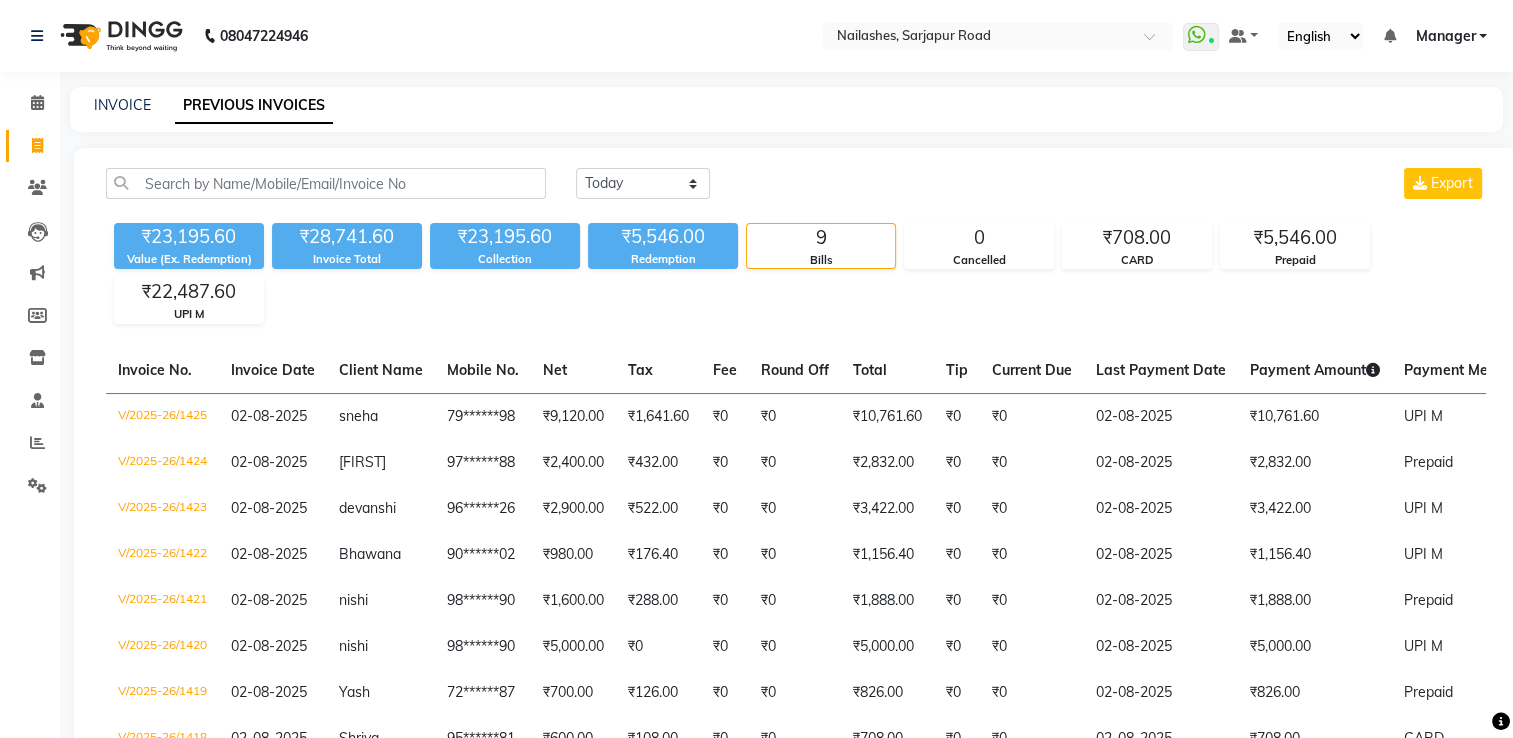 scroll, scrollTop: 0, scrollLeft: 0, axis: both 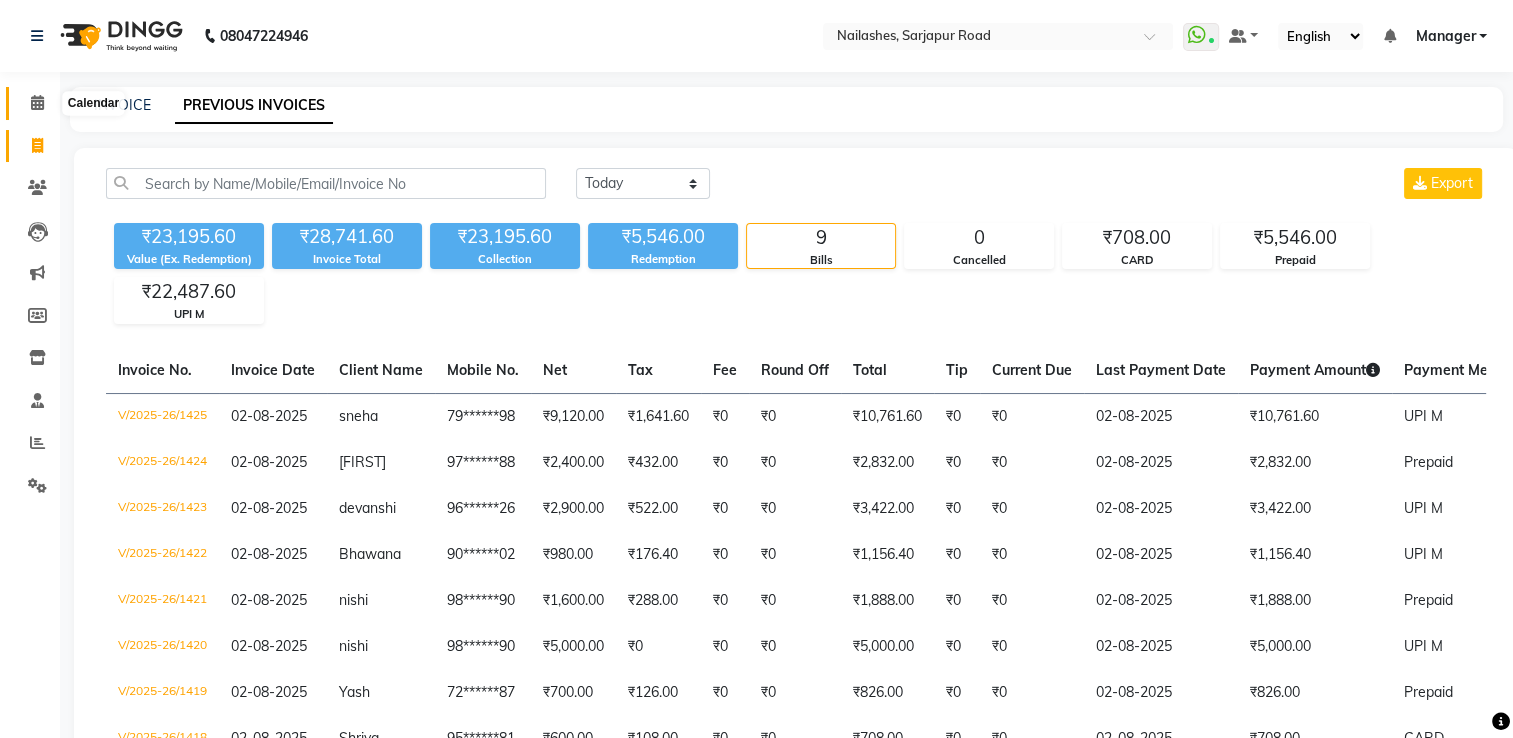 click 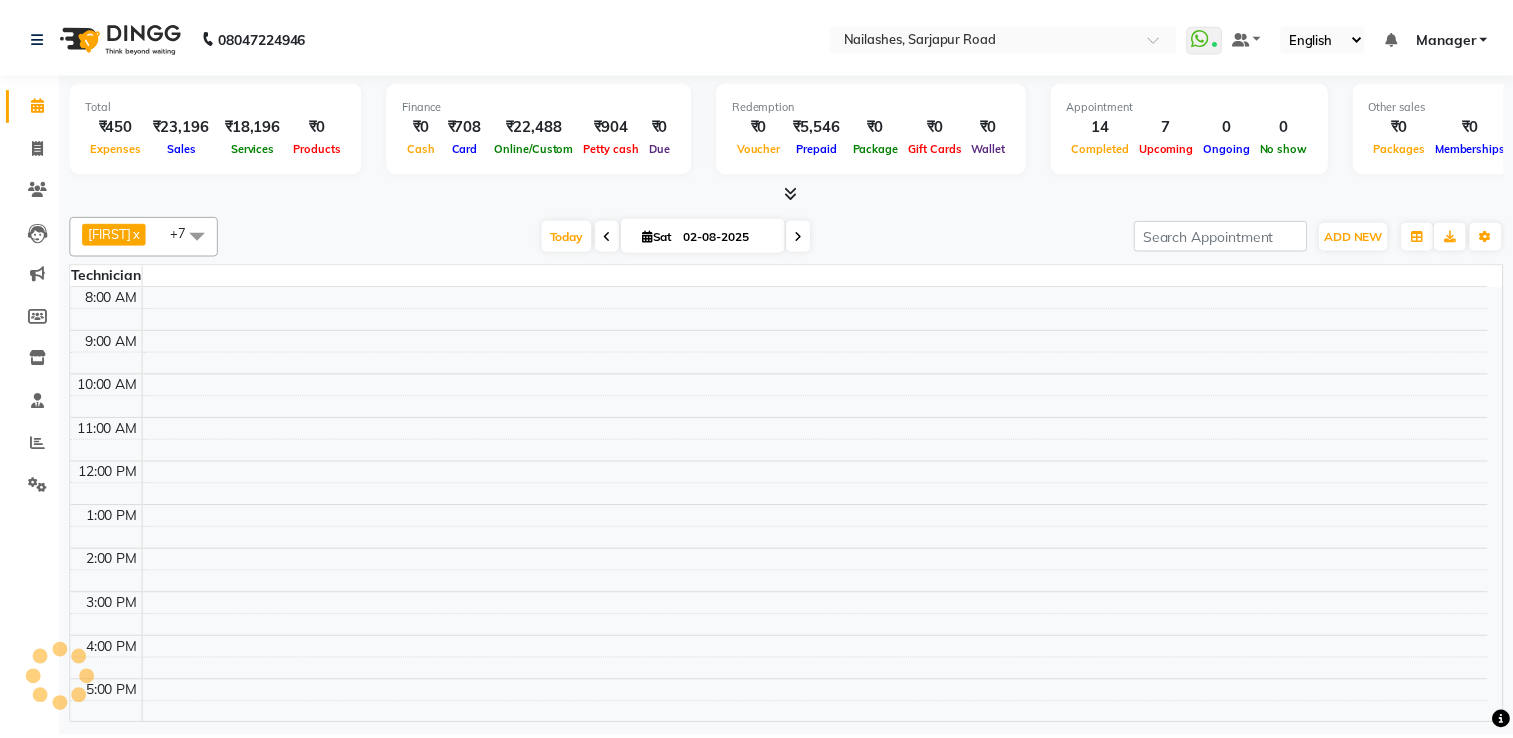 scroll, scrollTop: 0, scrollLeft: 0, axis: both 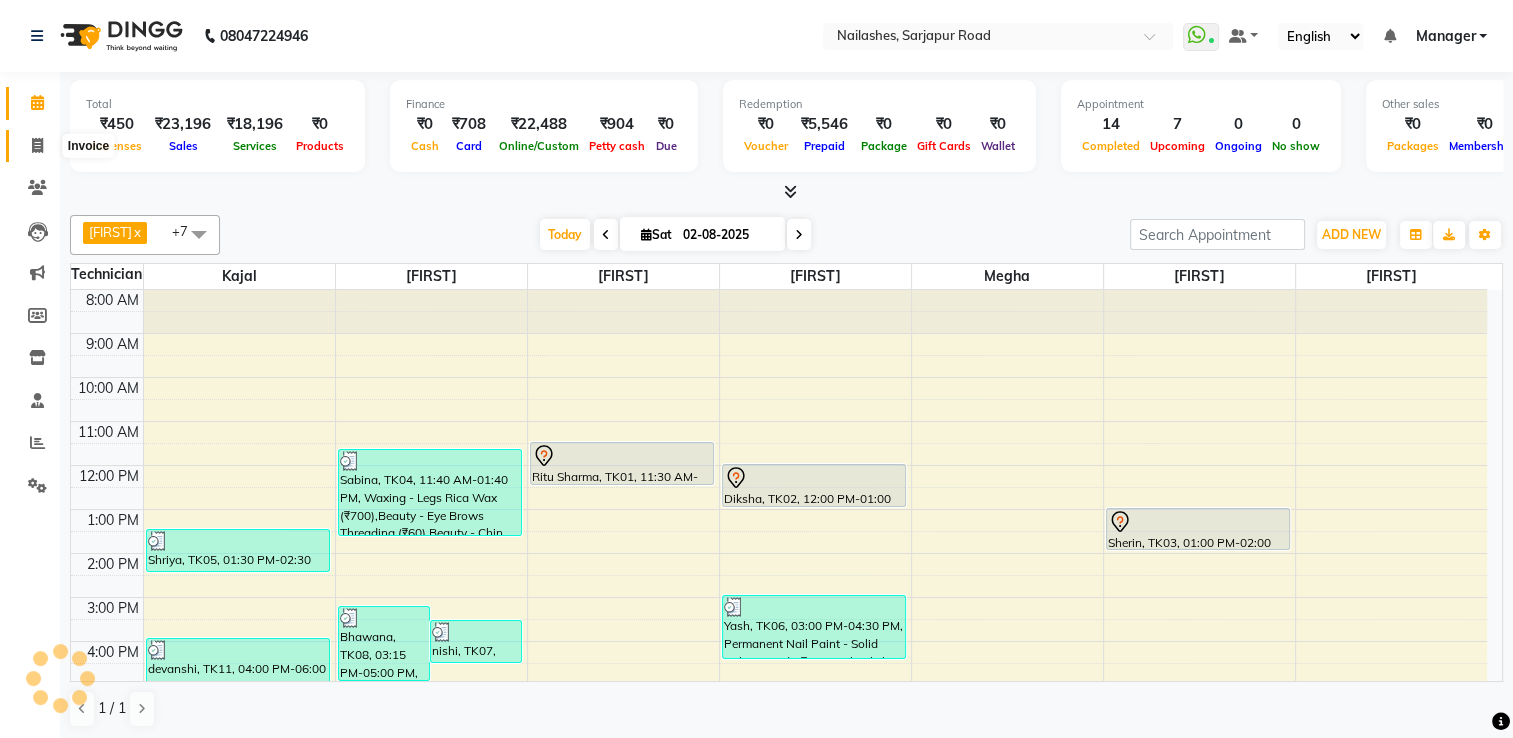 click 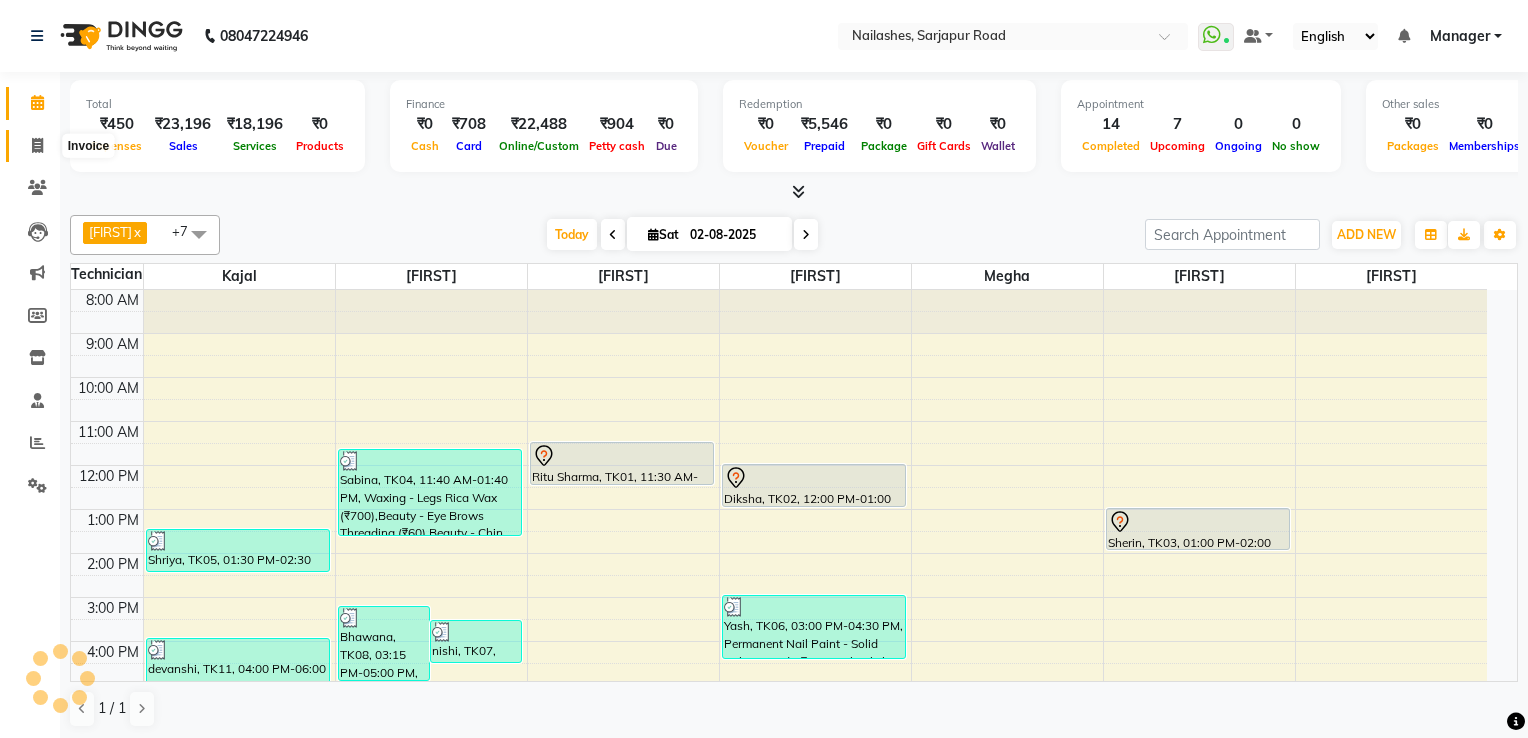 select on "service" 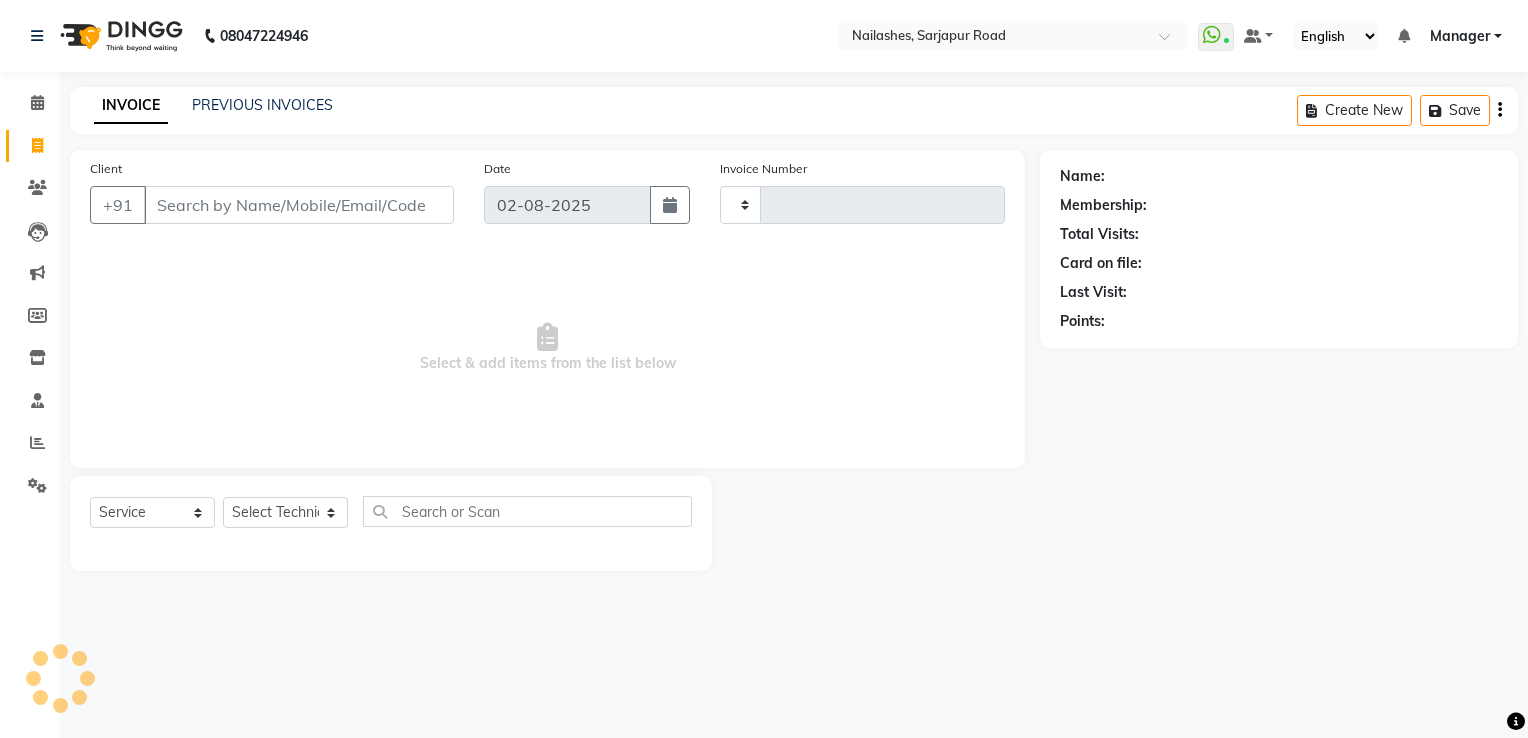 type on "1426" 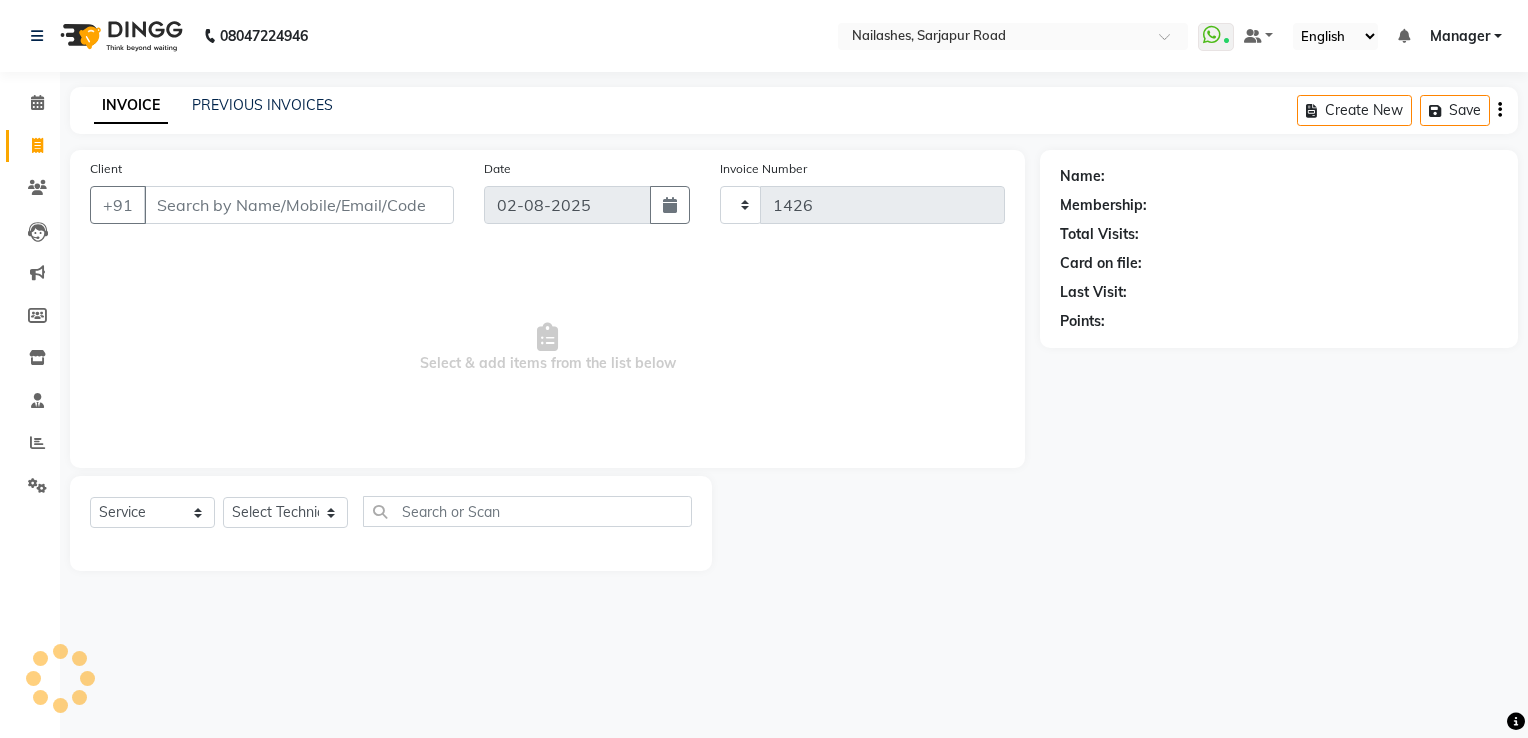 select on "6579" 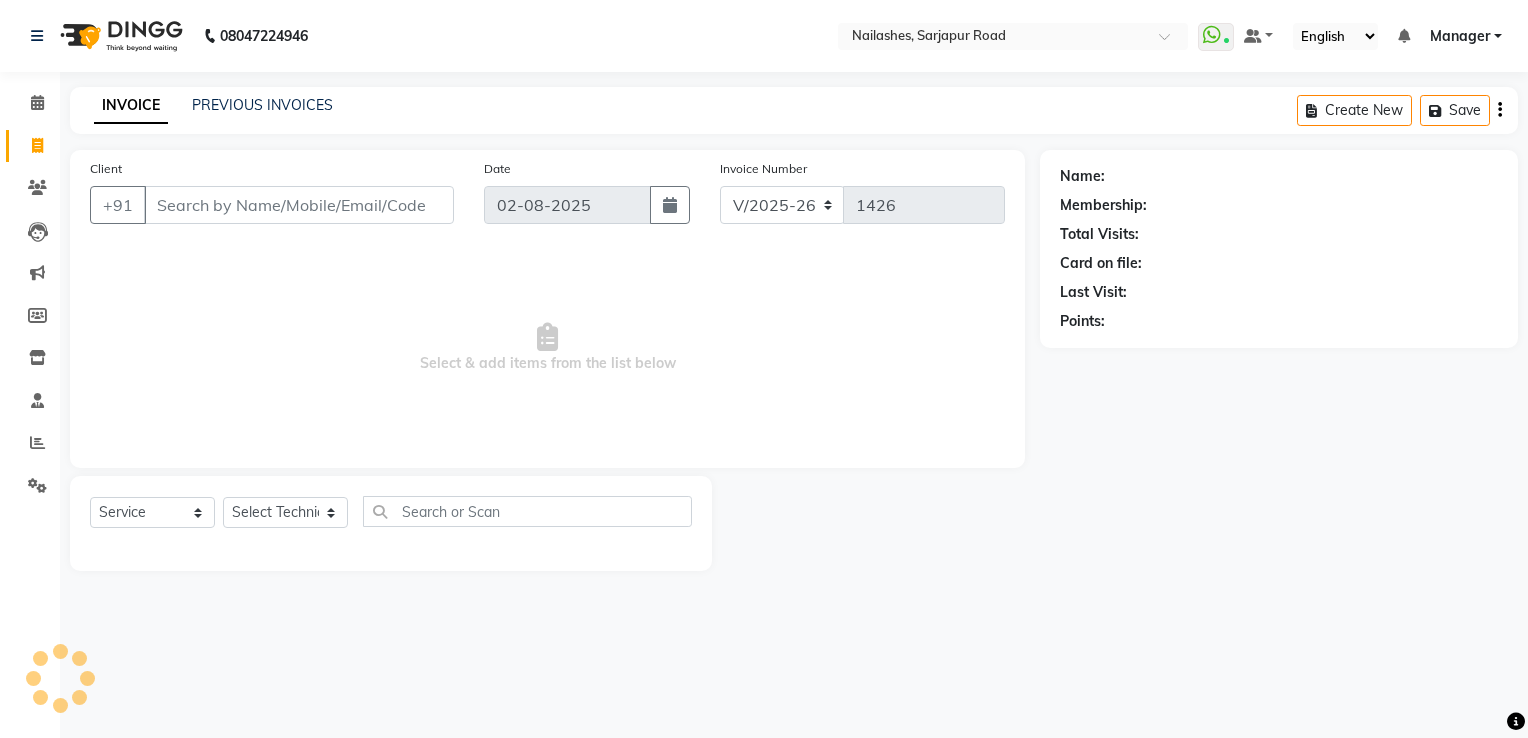 click on "Client" at bounding box center [299, 205] 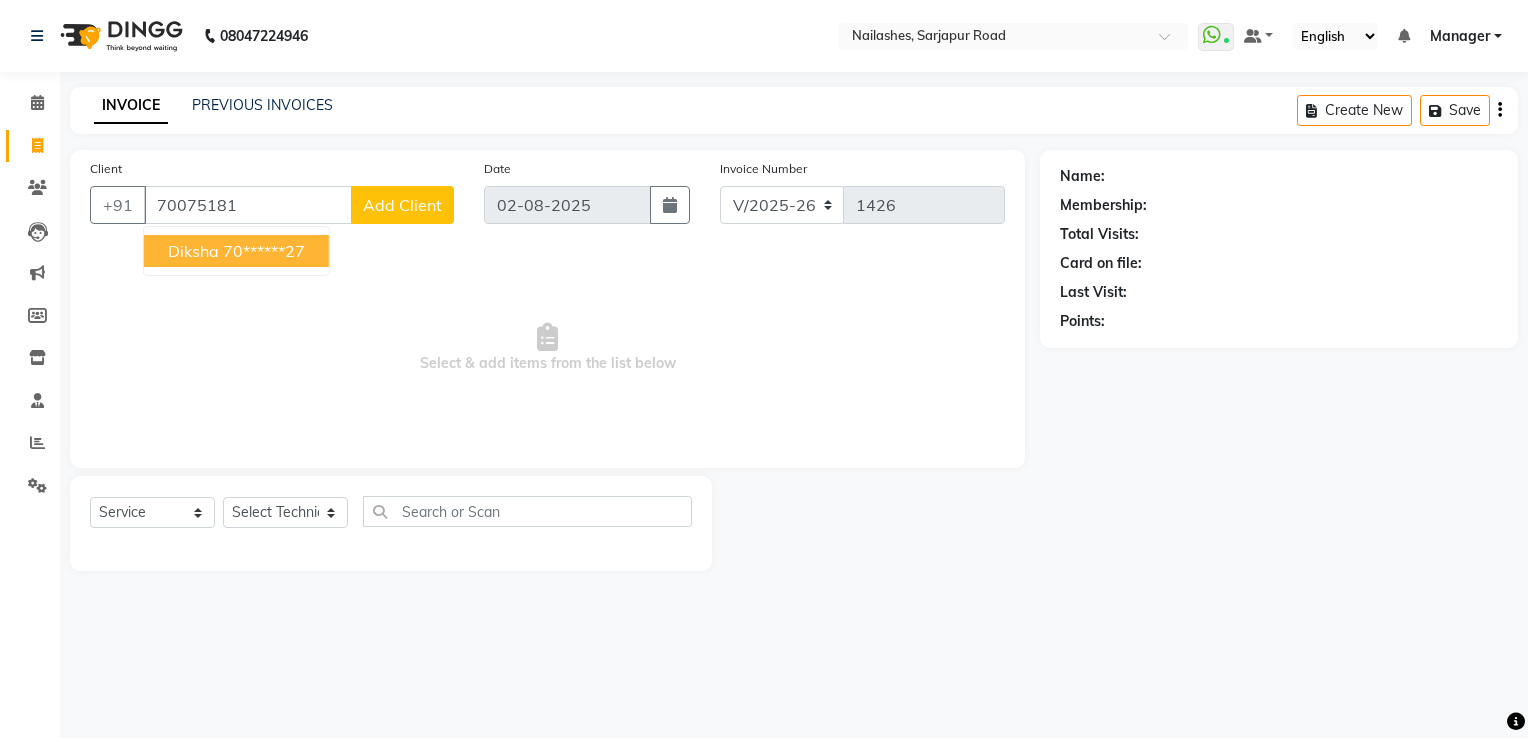 click on "70******27" at bounding box center [264, 251] 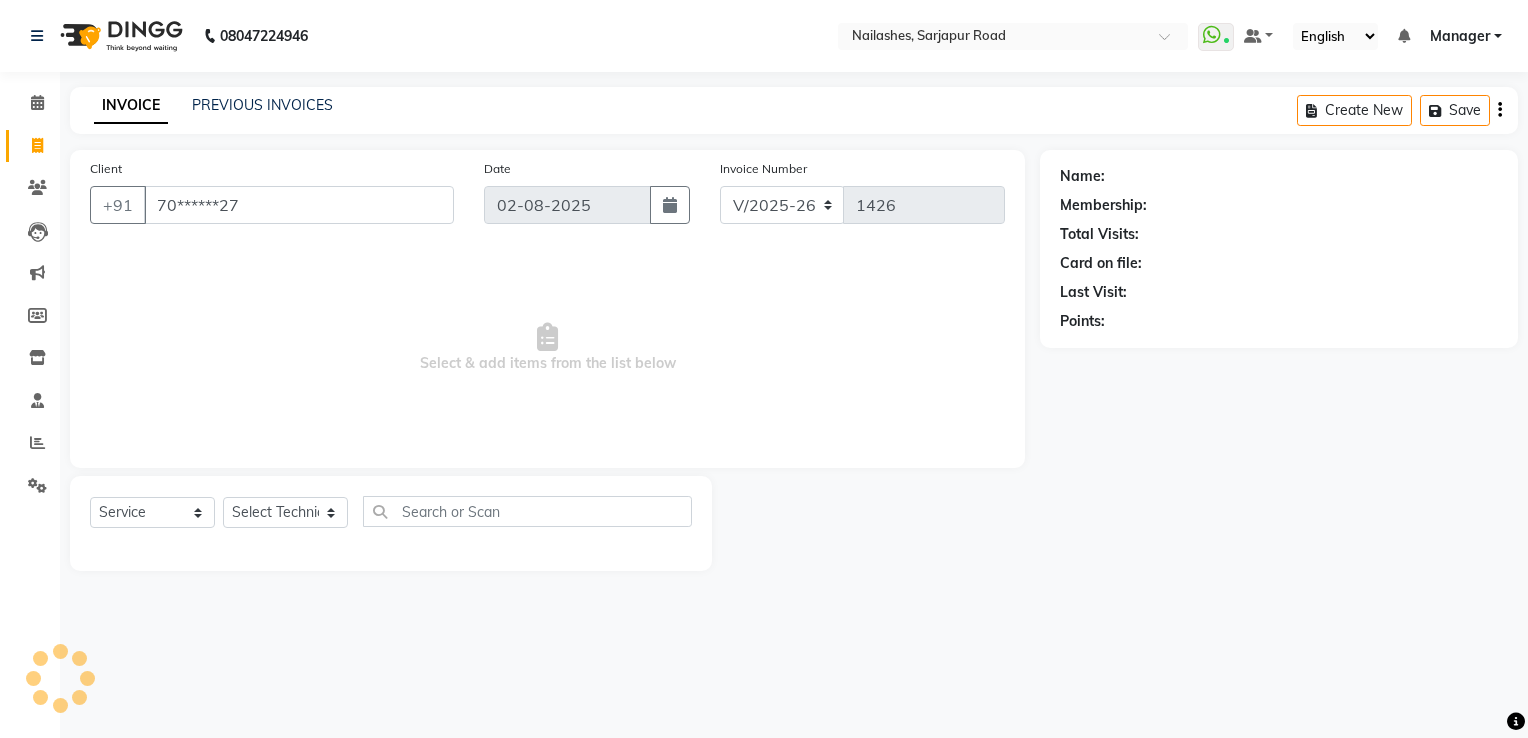 type on "70******27" 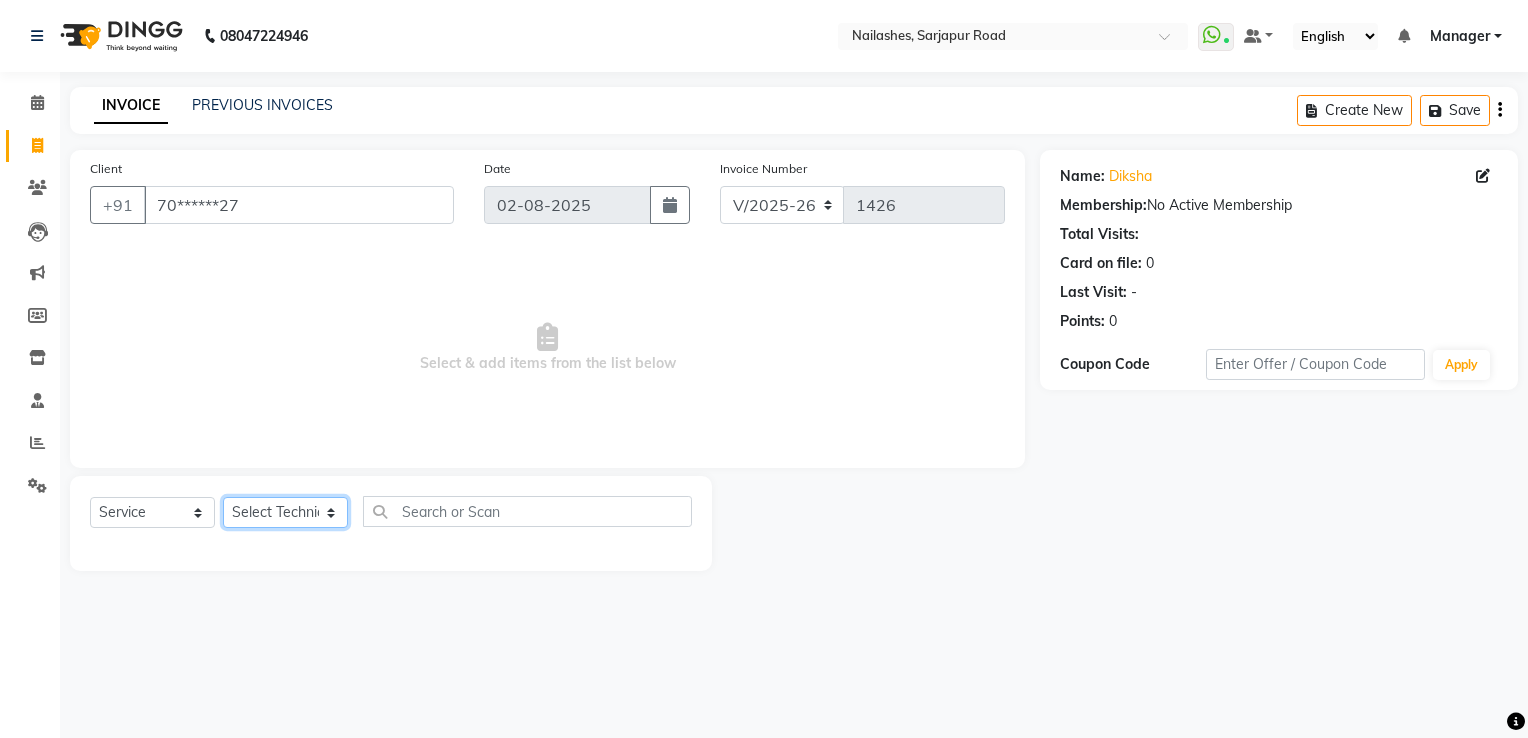 click on "Select Technician ARISH Arvind chandu Dipen Gulafshan John Kajal kelly kupu Manager megha Nirjala Owner pankaj PARE shradha" 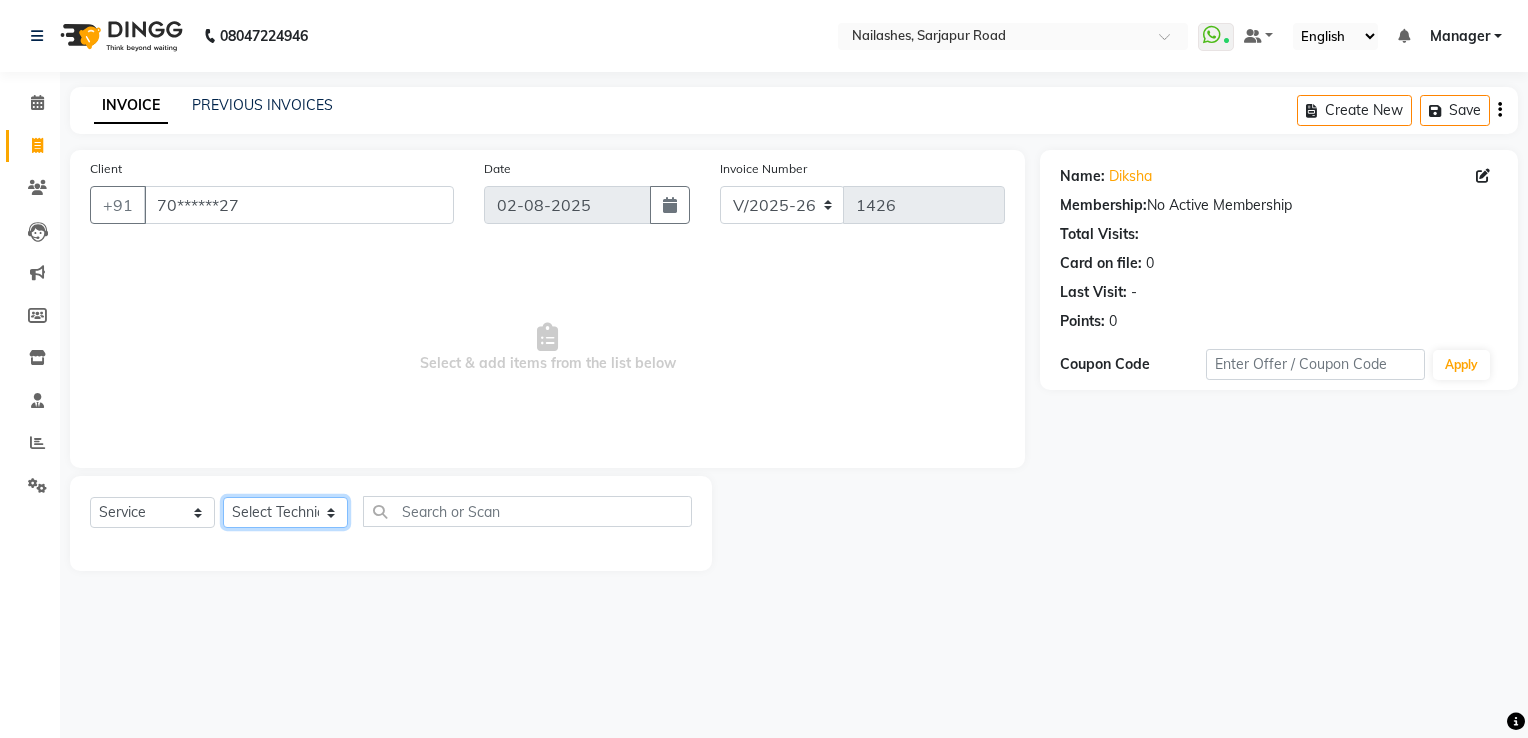 select on "62952" 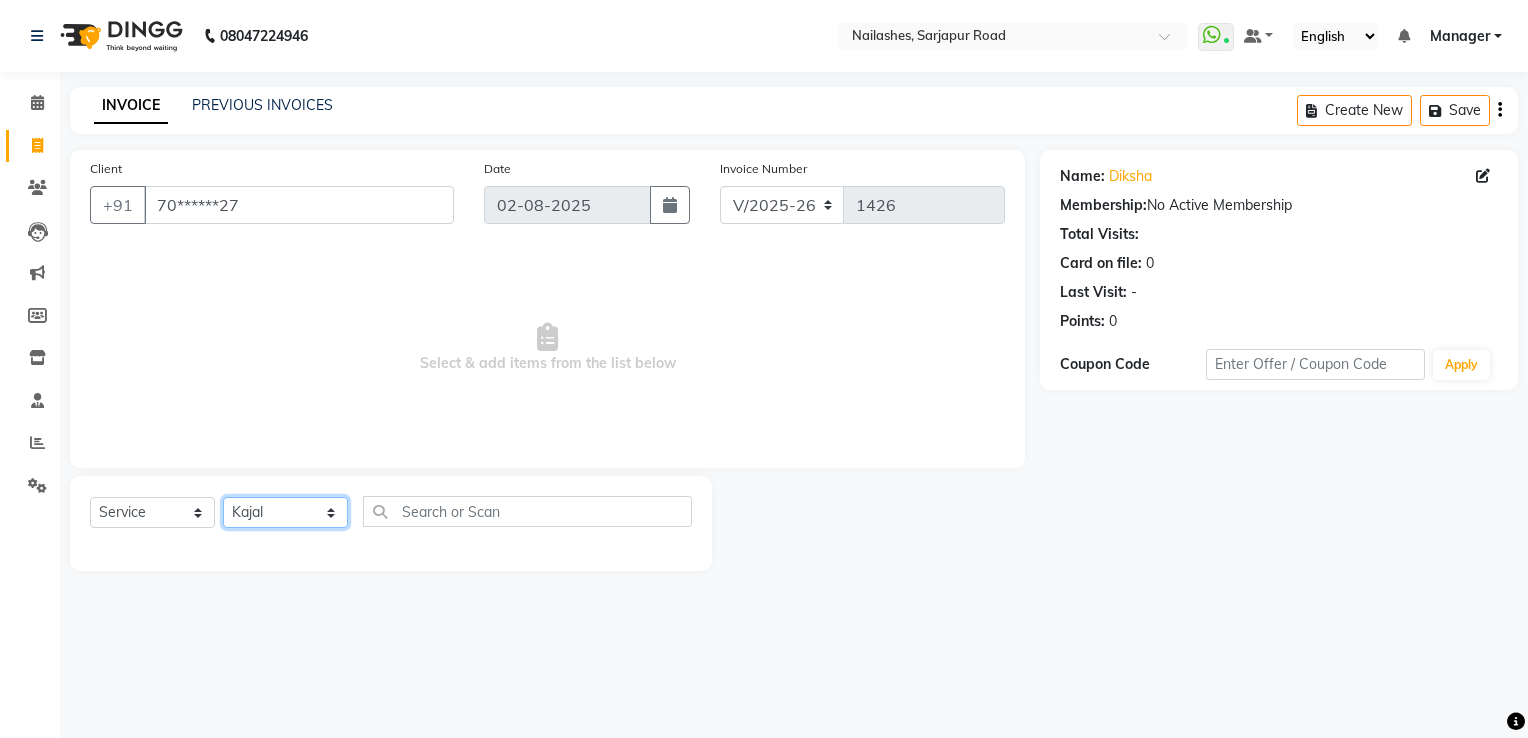 click on "Select Technician ARISH Arvind chandu Dipen Gulafshan John Kajal kelly kupu Manager megha Nirjala Owner pankaj PARE shradha" 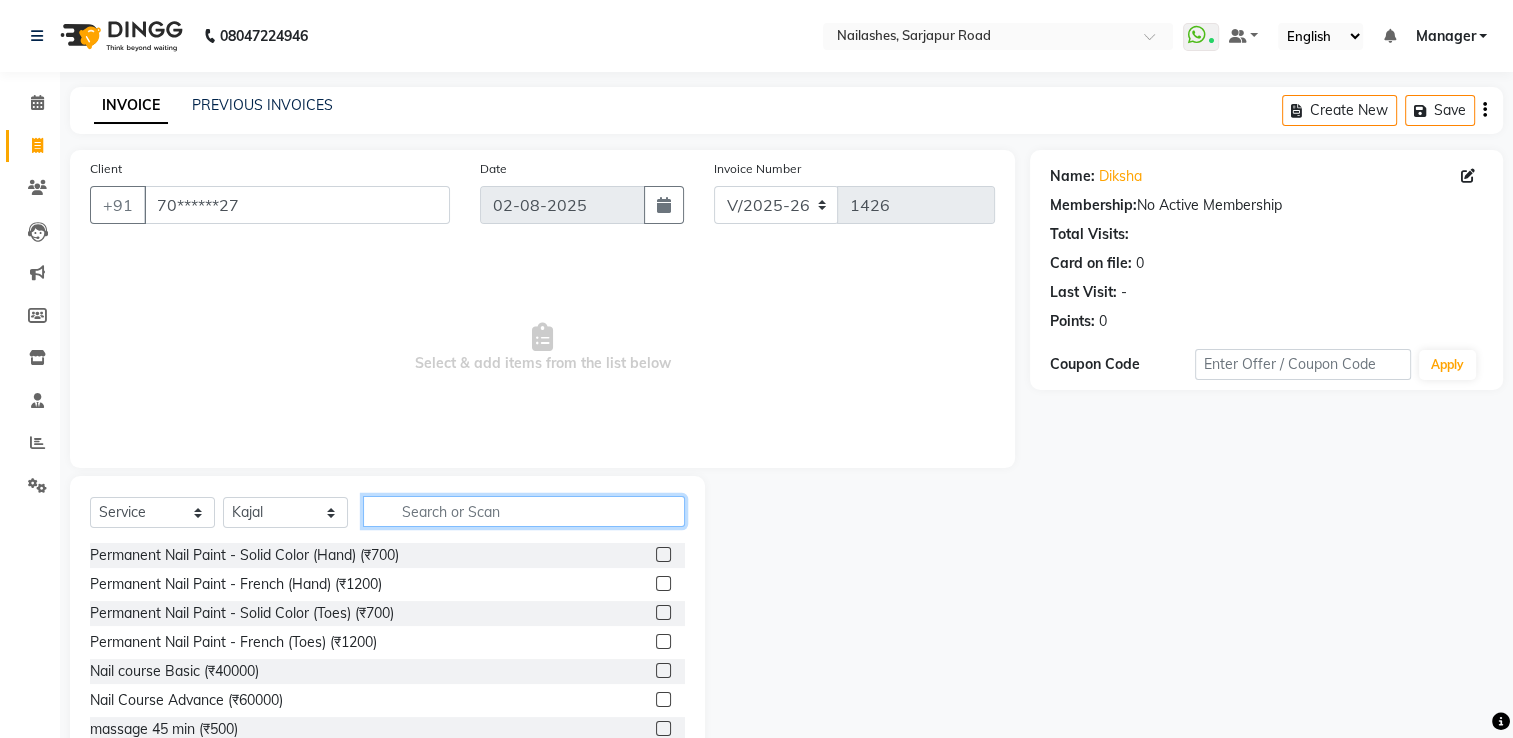 click 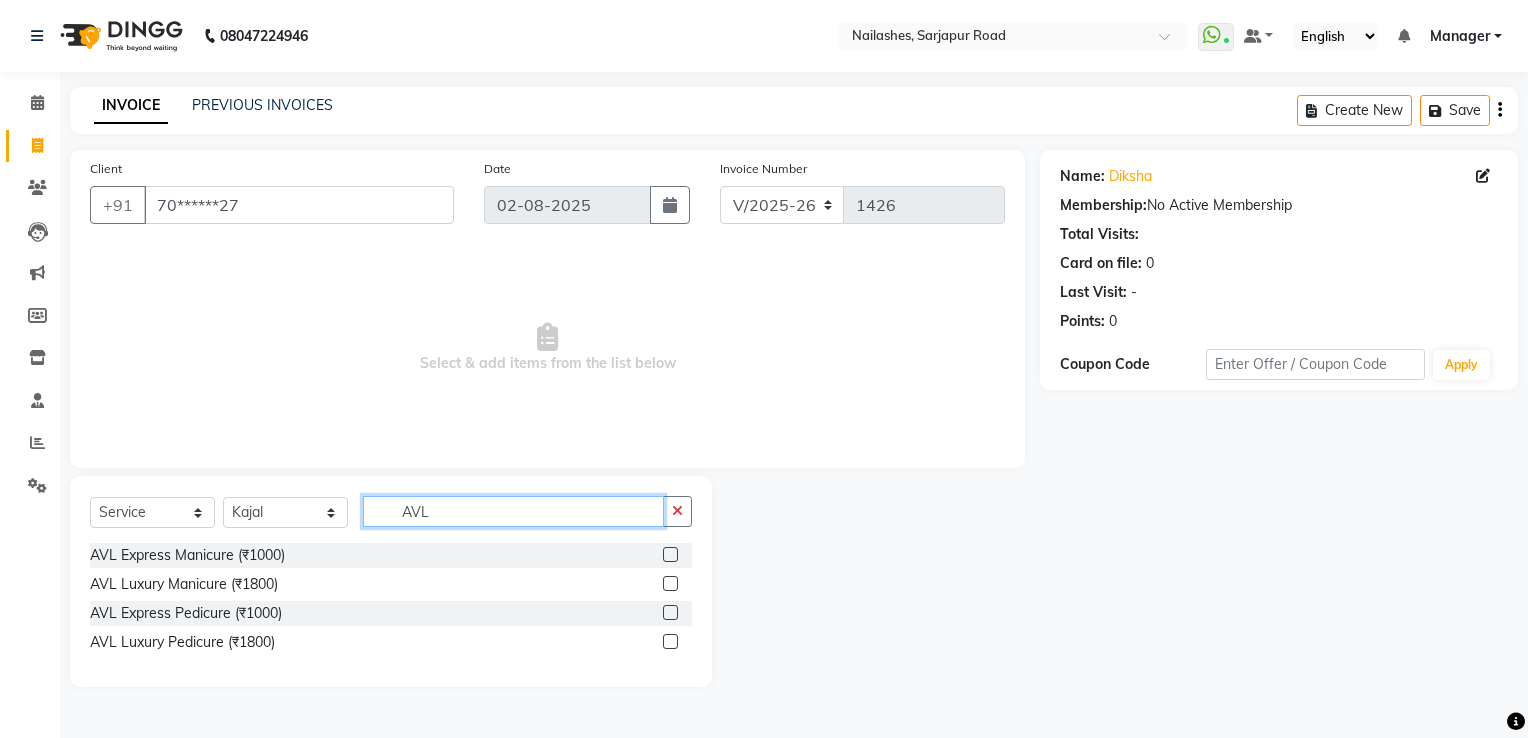 type on "AVL" 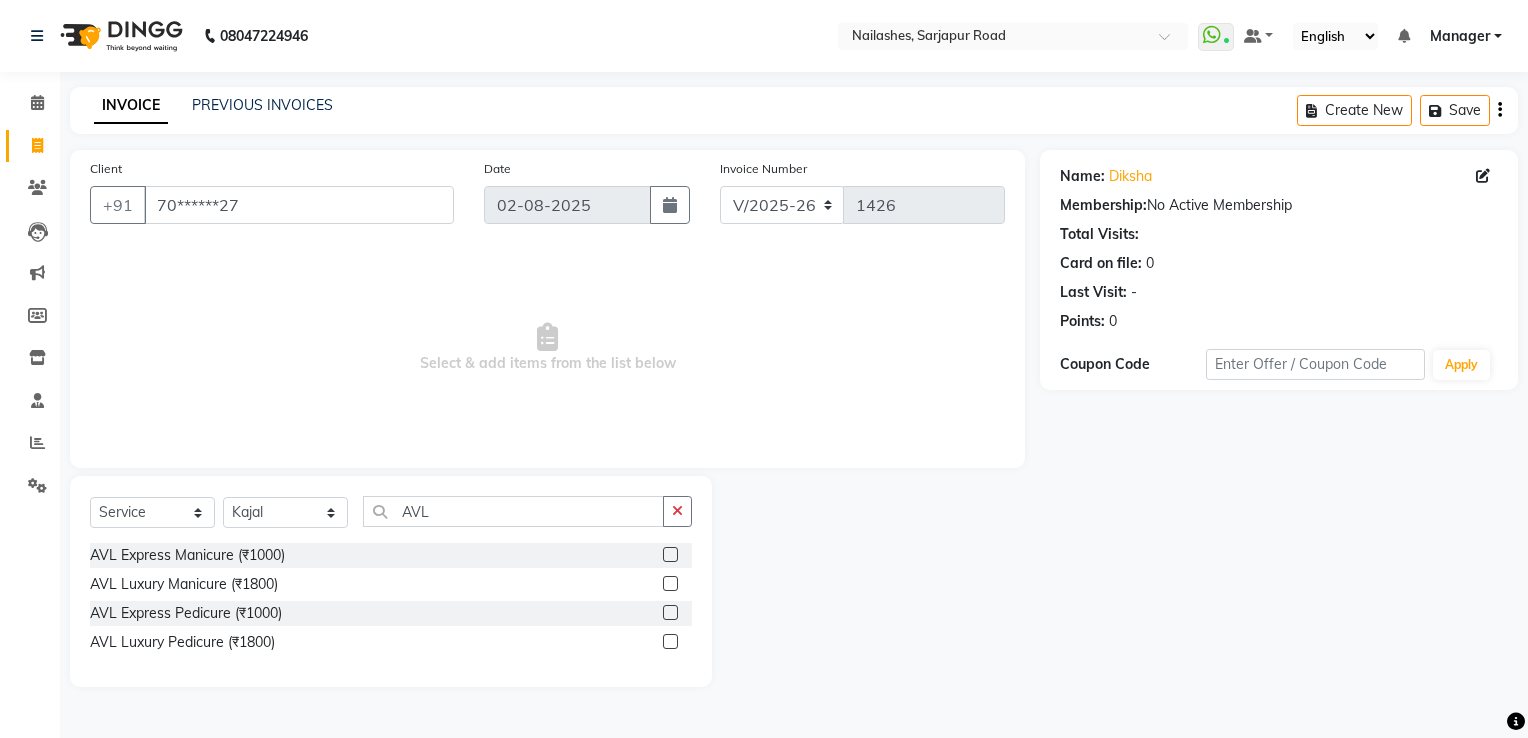 click 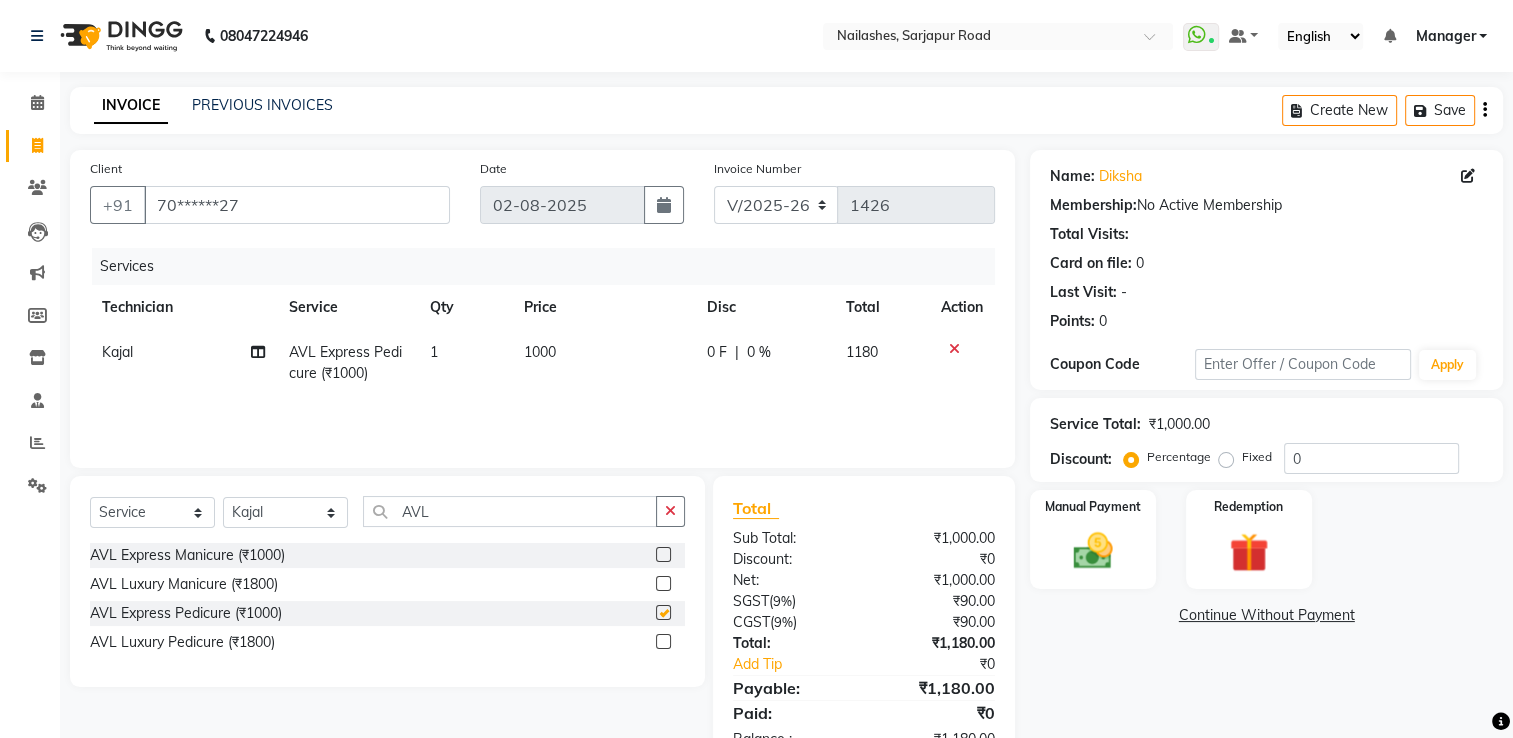 checkbox on "false" 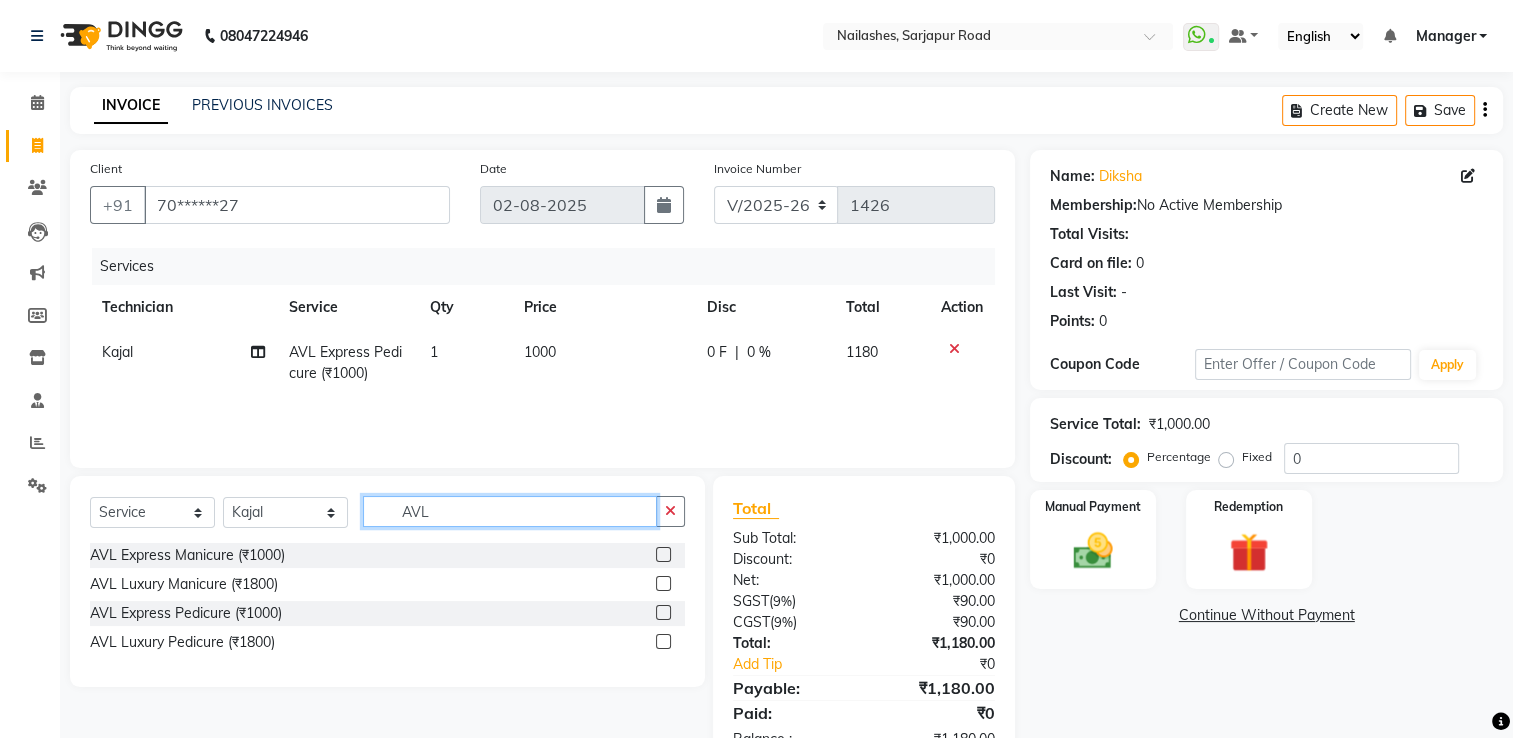 click on "AVL" 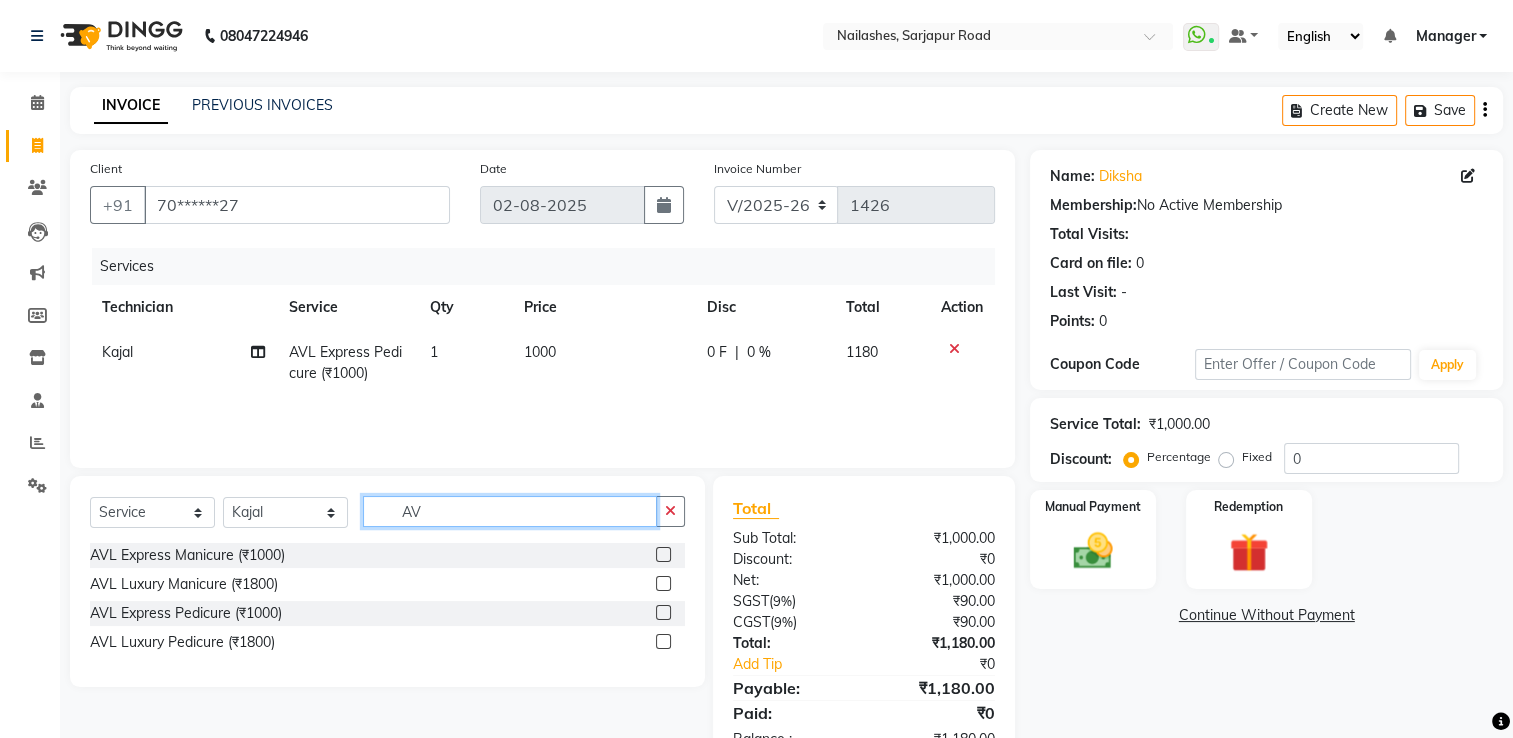 type on "A" 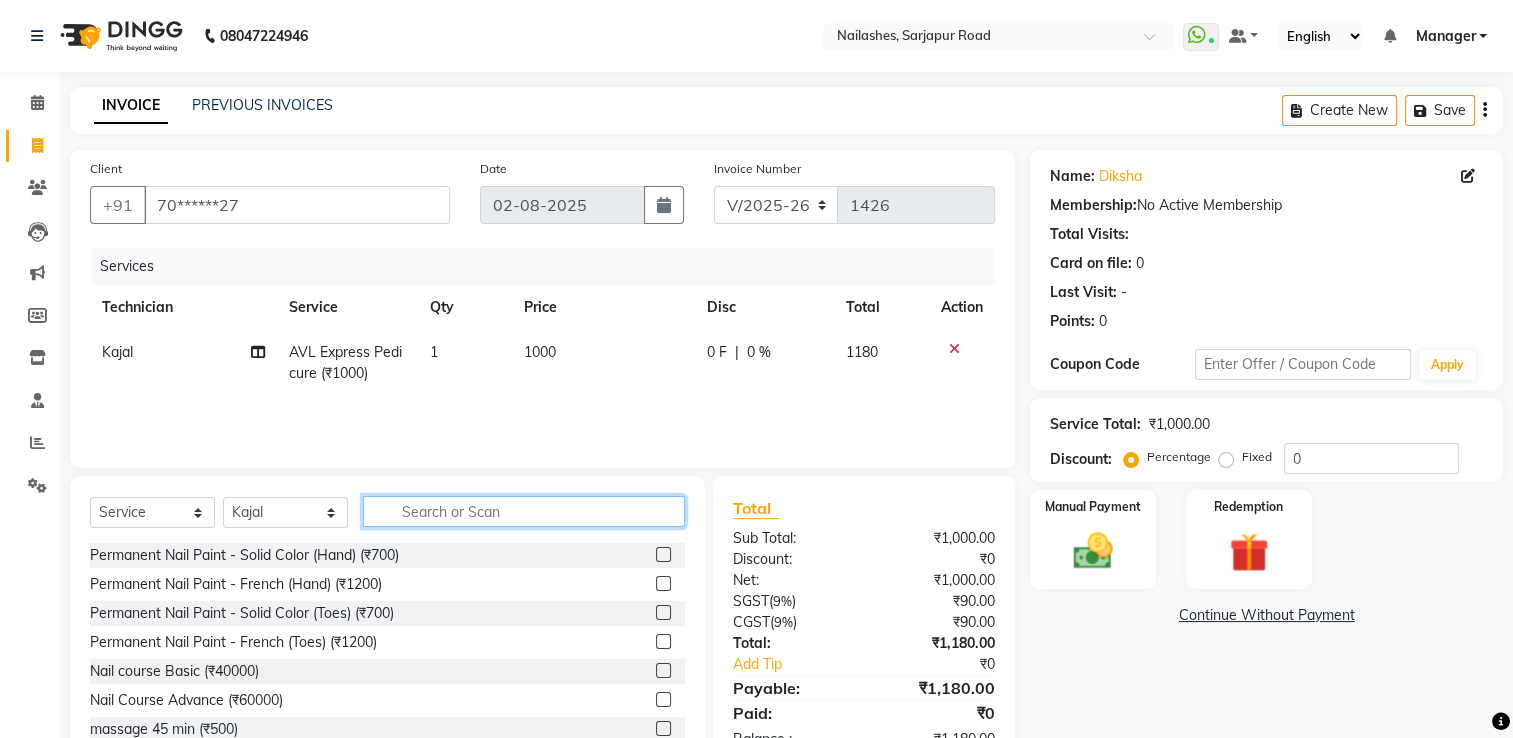 type 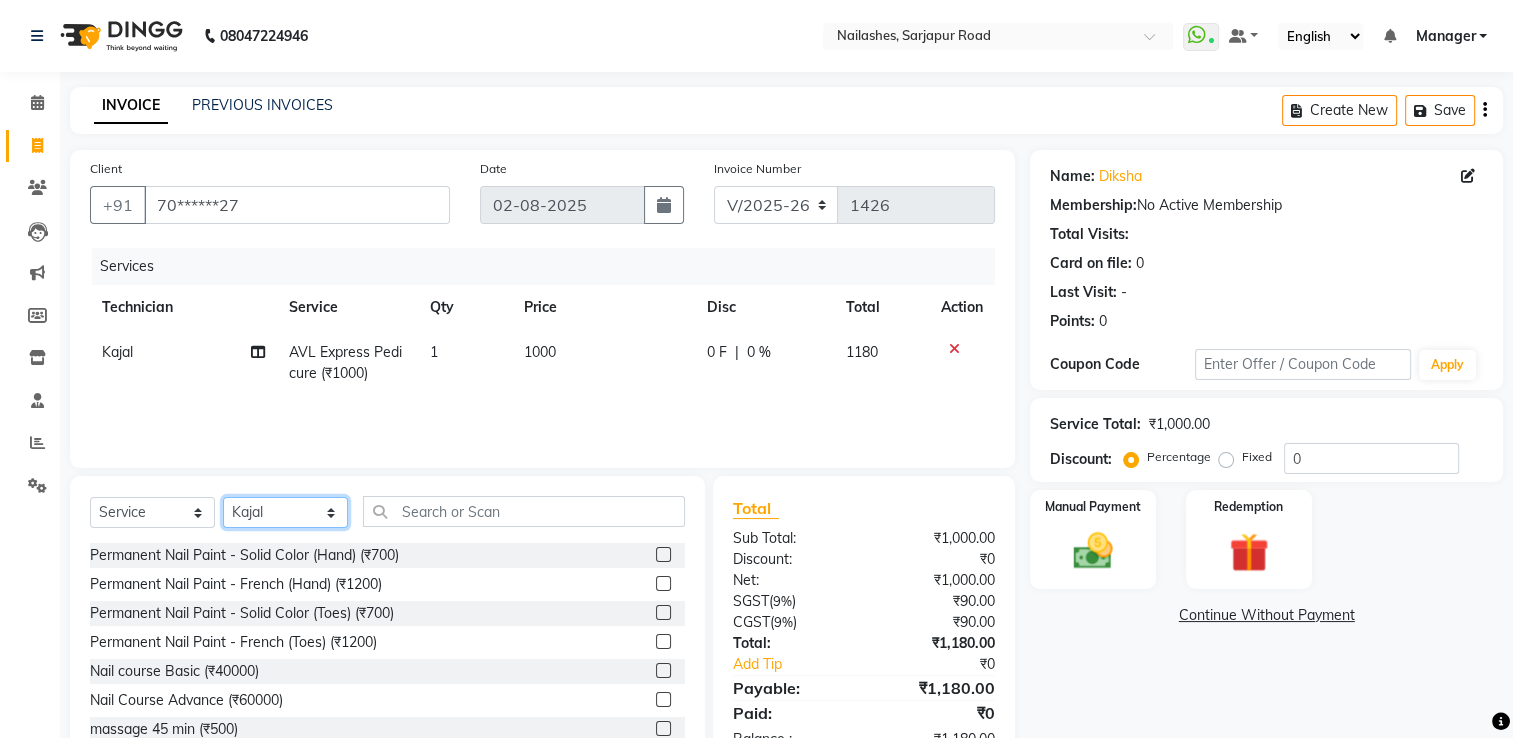 click on "Select Technician ARISH Arvind chandu Dipen Gulafshan John Kajal kelly kupu Manager megha Nirjala Owner pankaj PARE shradha" 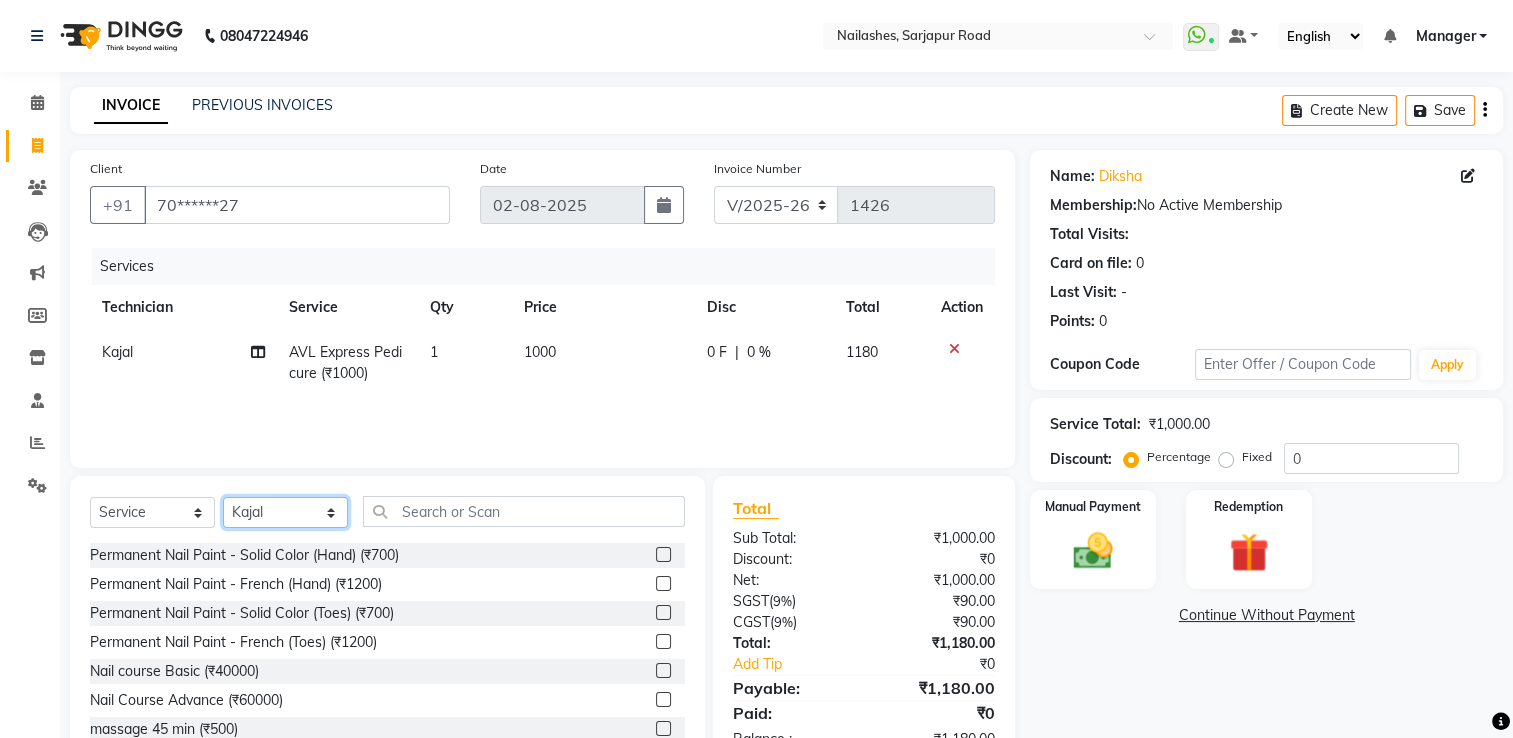 select on "84916" 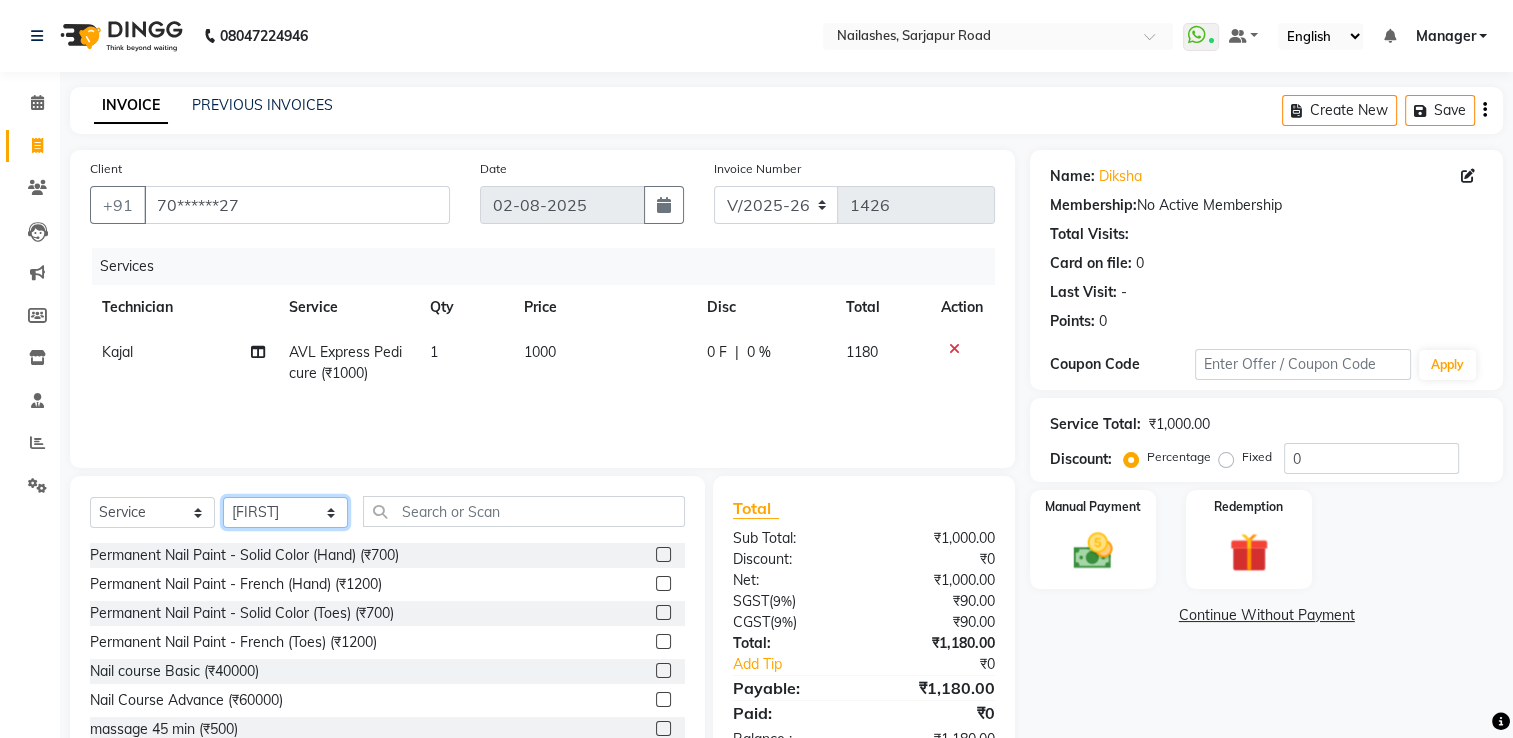click on "Select Technician ARISH Arvind chandu Dipen Gulafshan John Kajal kelly kupu Manager megha Nirjala Owner pankaj PARE shradha" 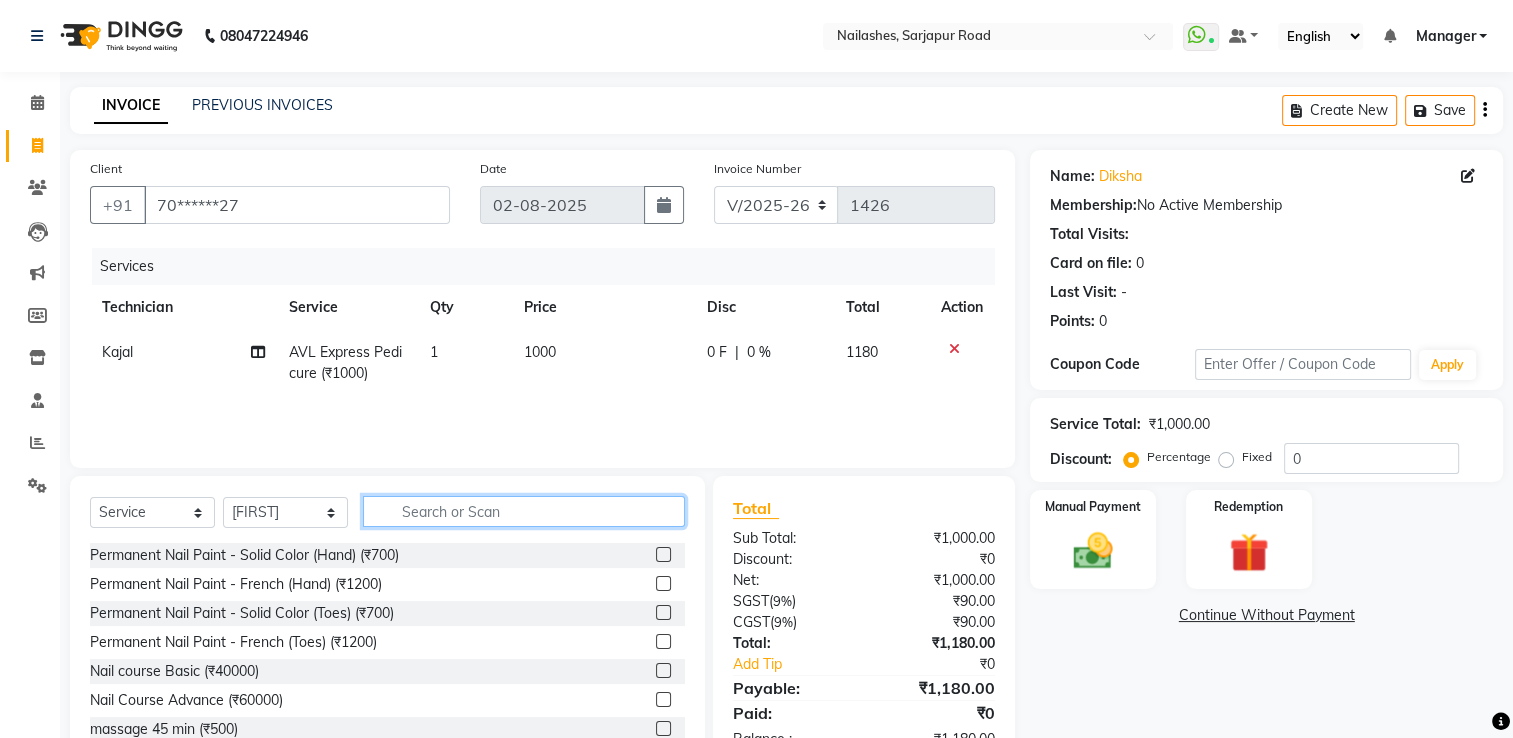 click 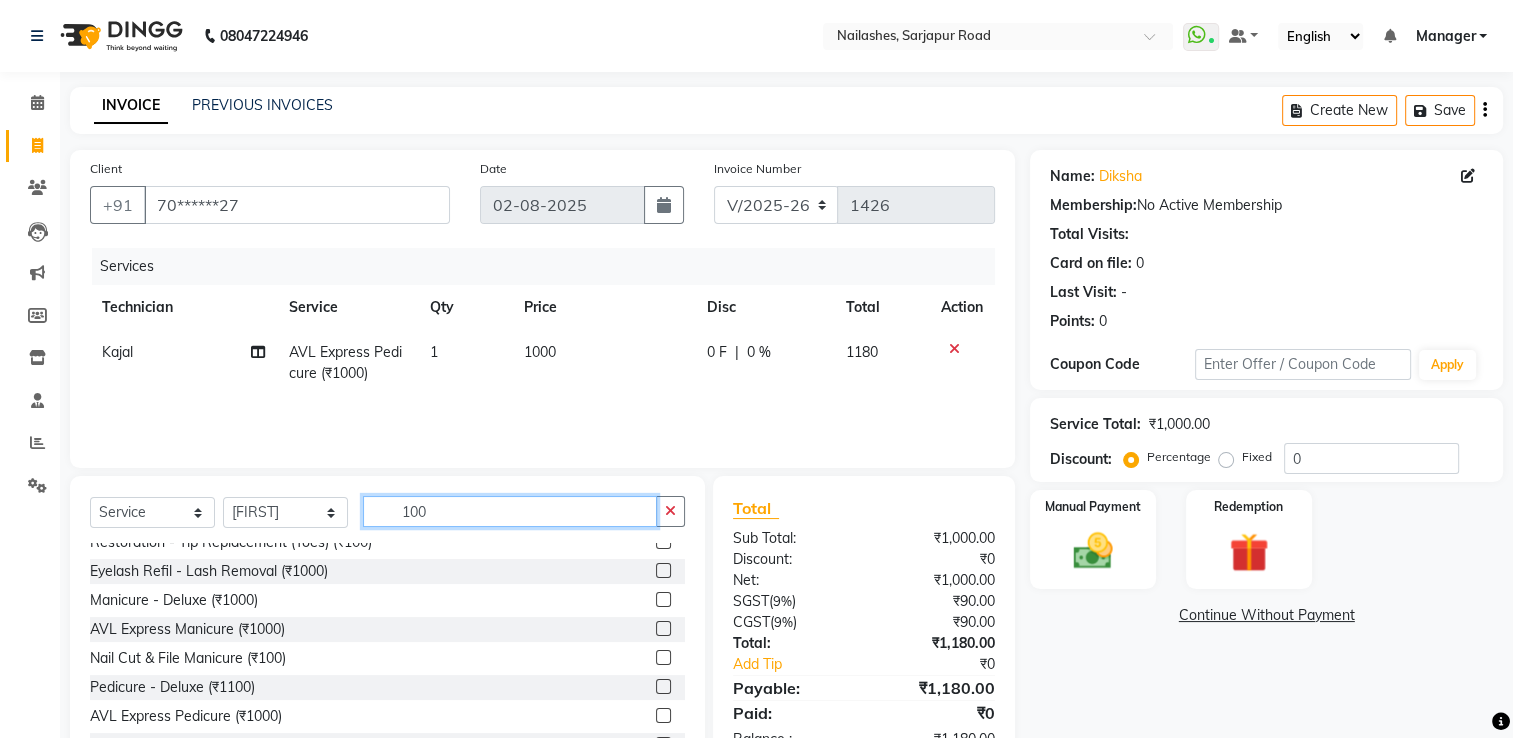 scroll, scrollTop: 300, scrollLeft: 0, axis: vertical 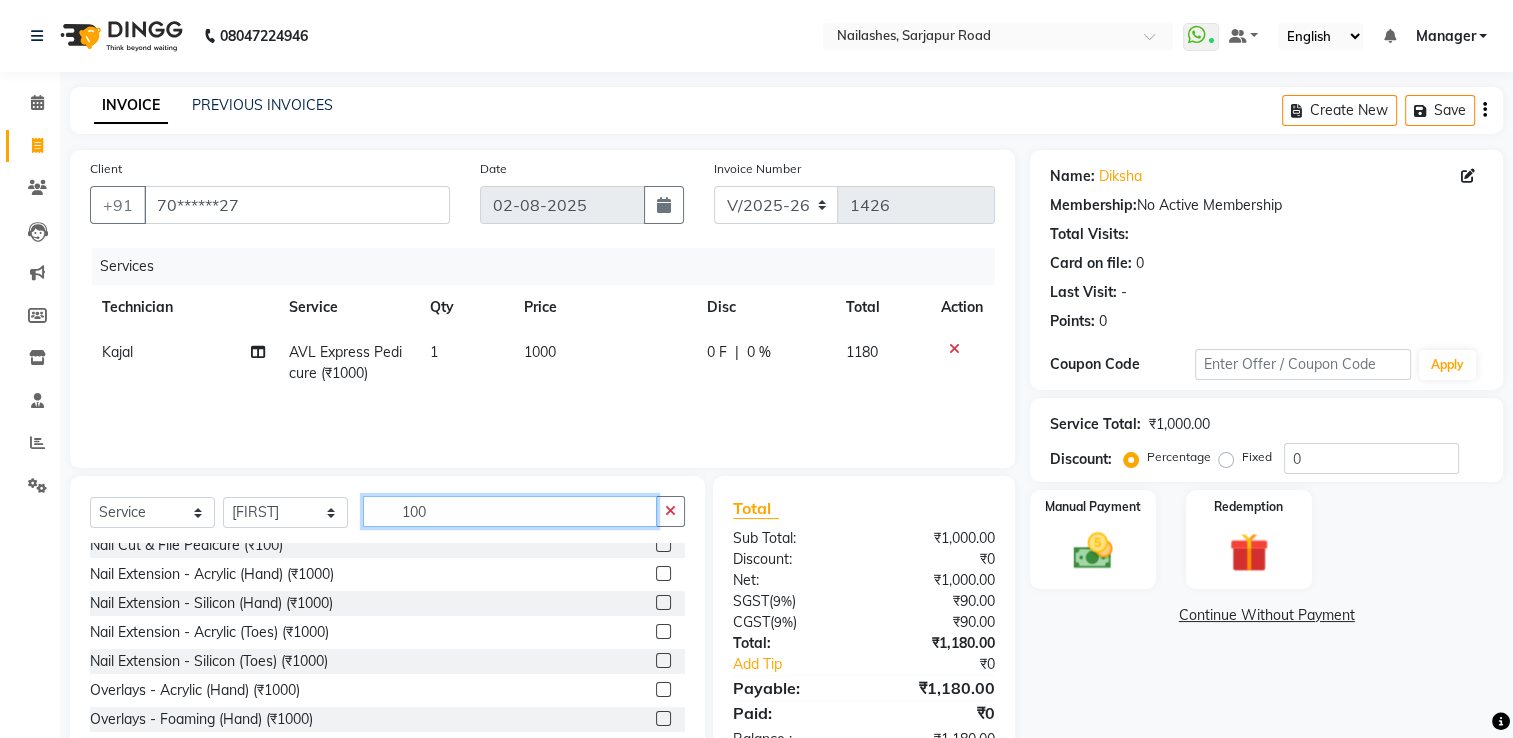 type on "100" 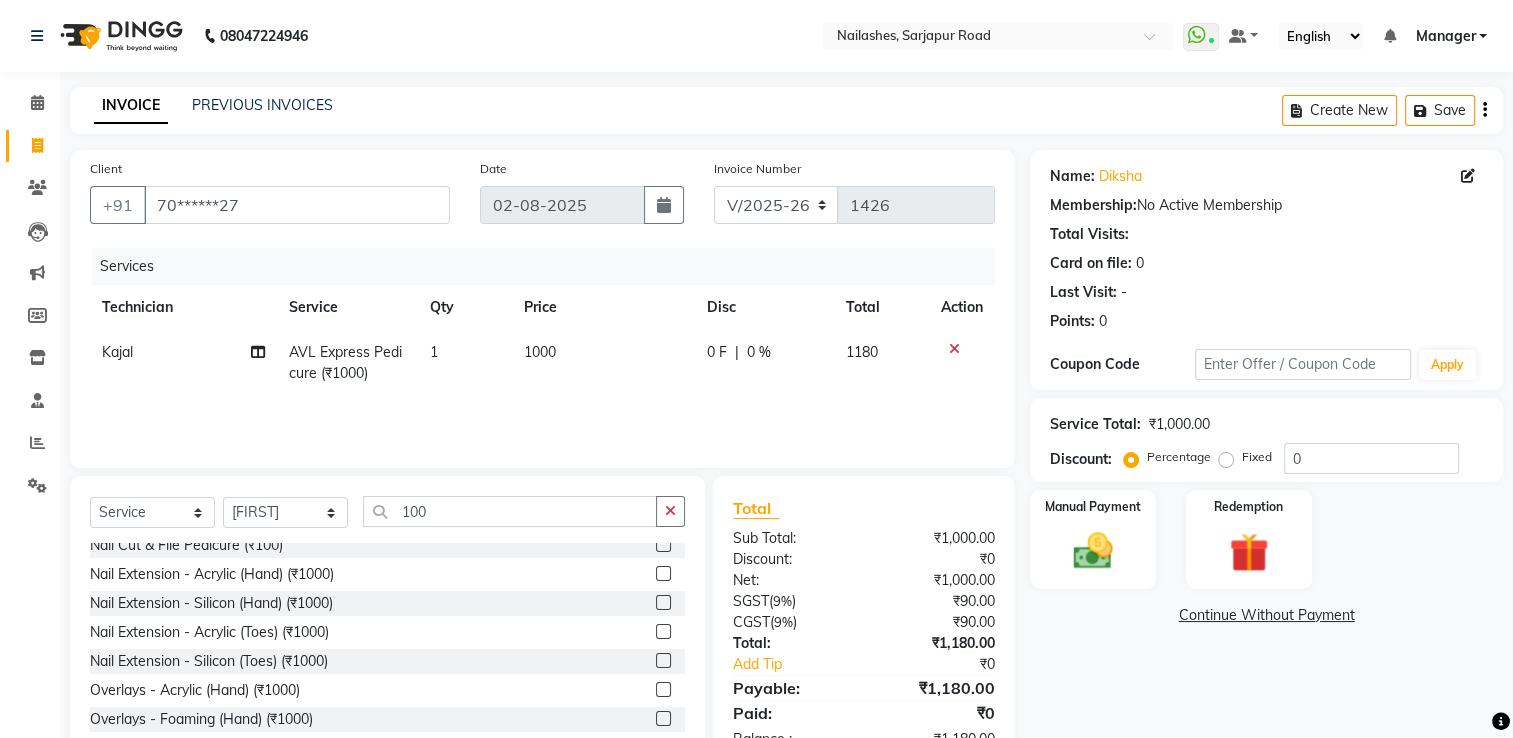 click 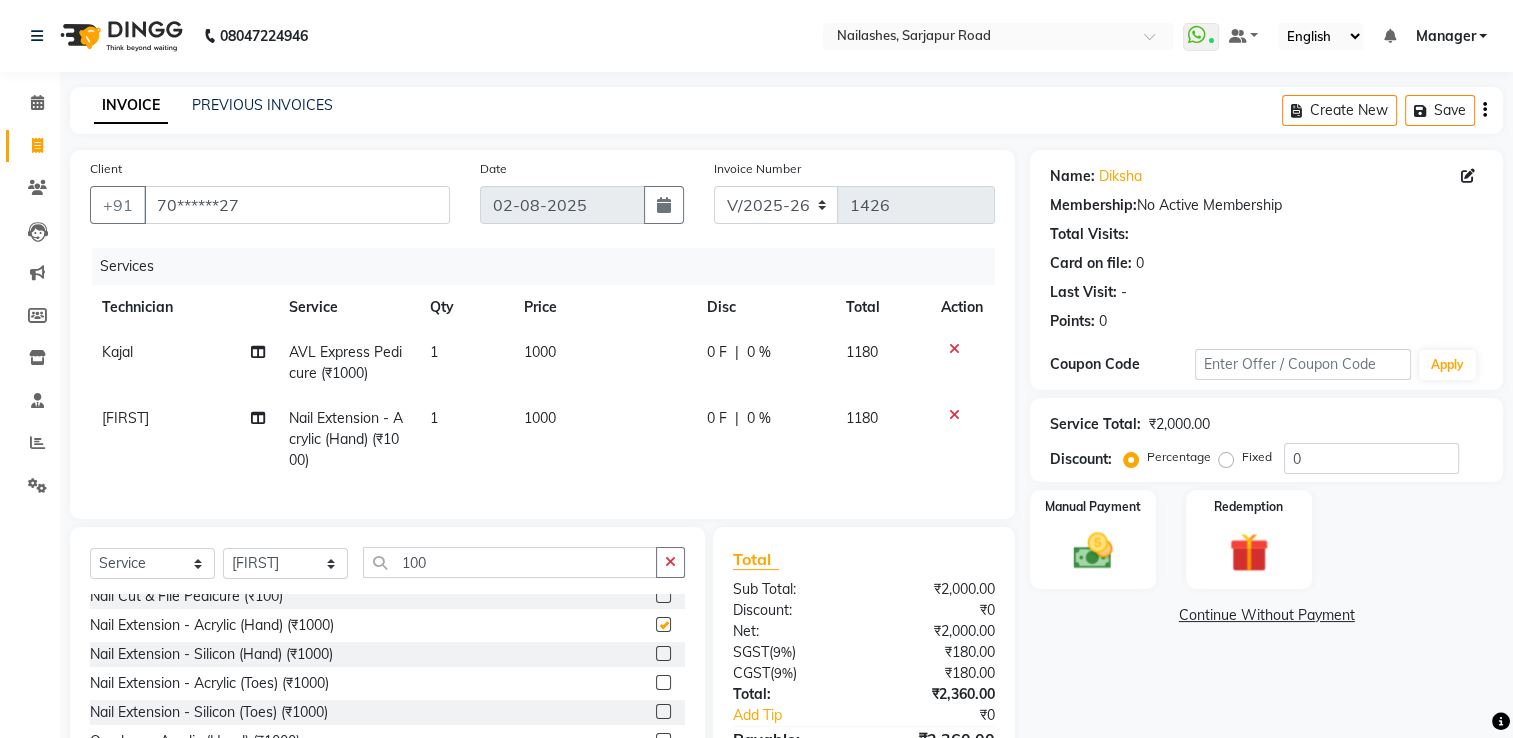 checkbox on "false" 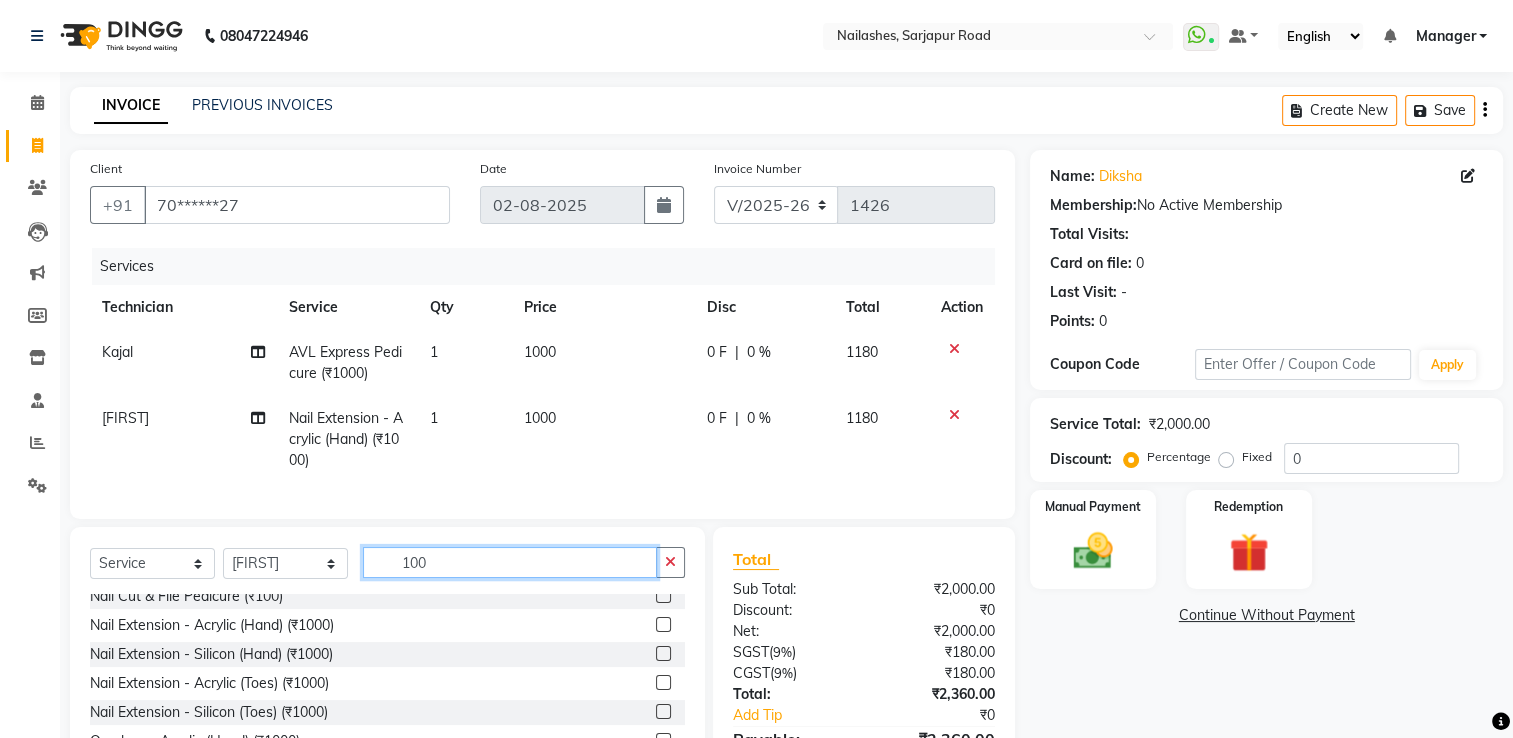 click on "100" 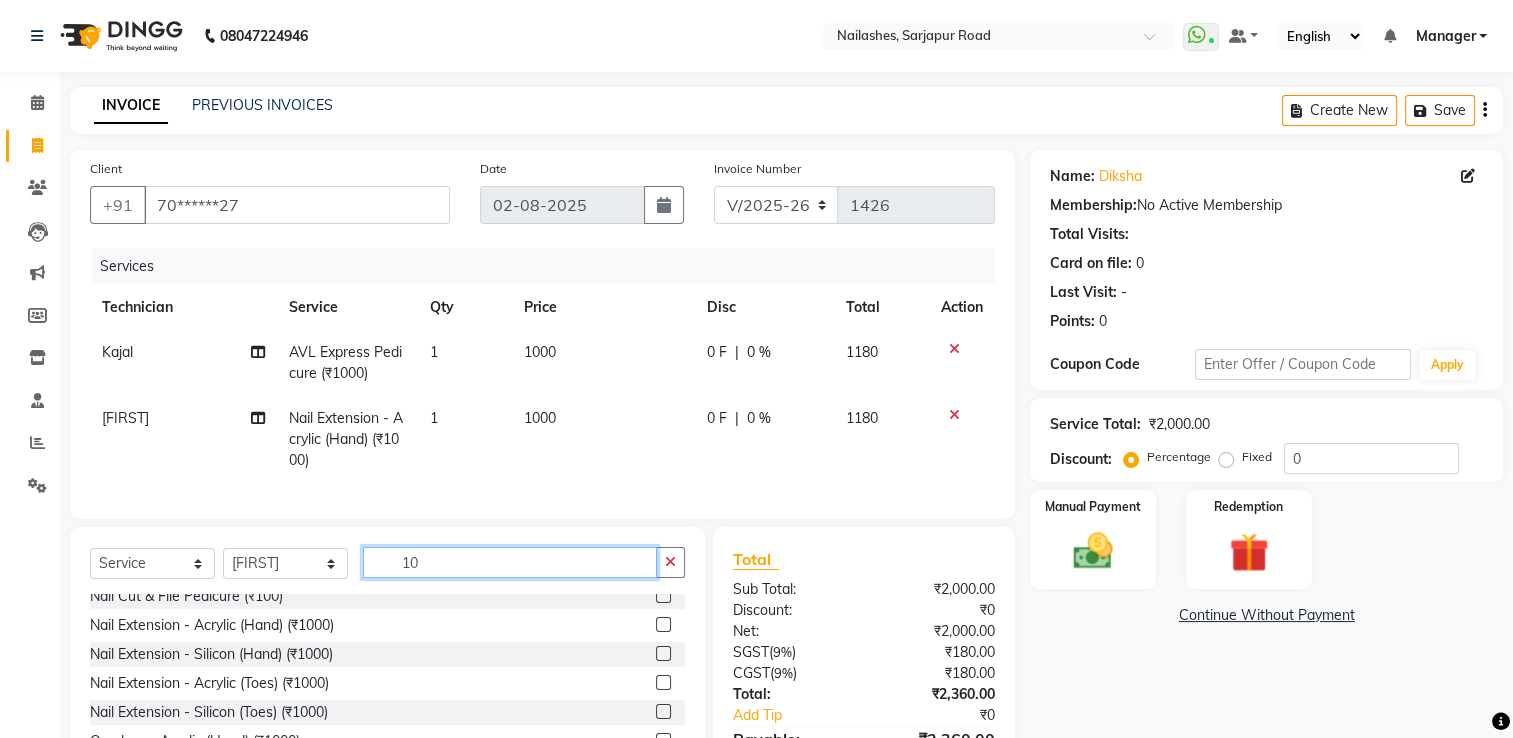 type on "1" 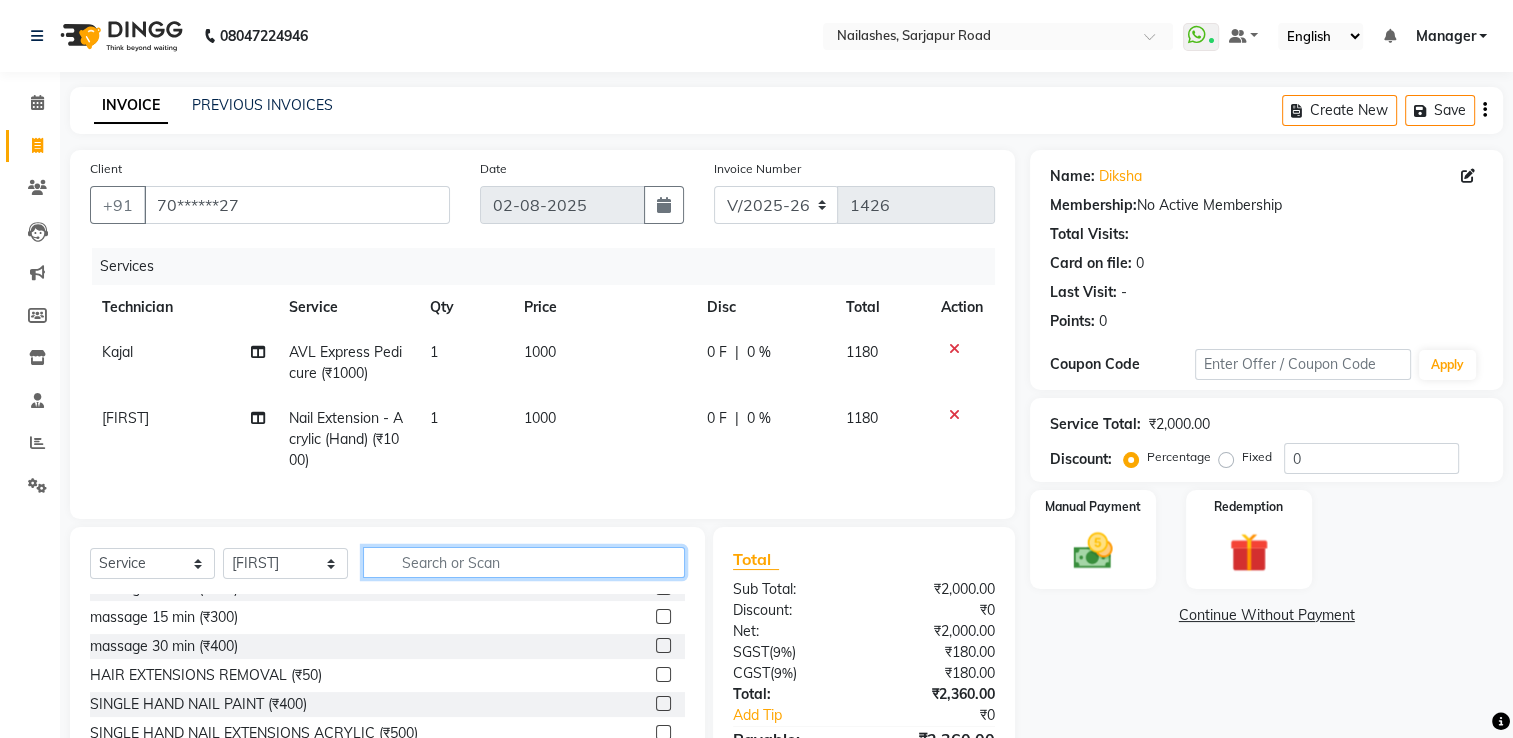 scroll, scrollTop: 0, scrollLeft: 0, axis: both 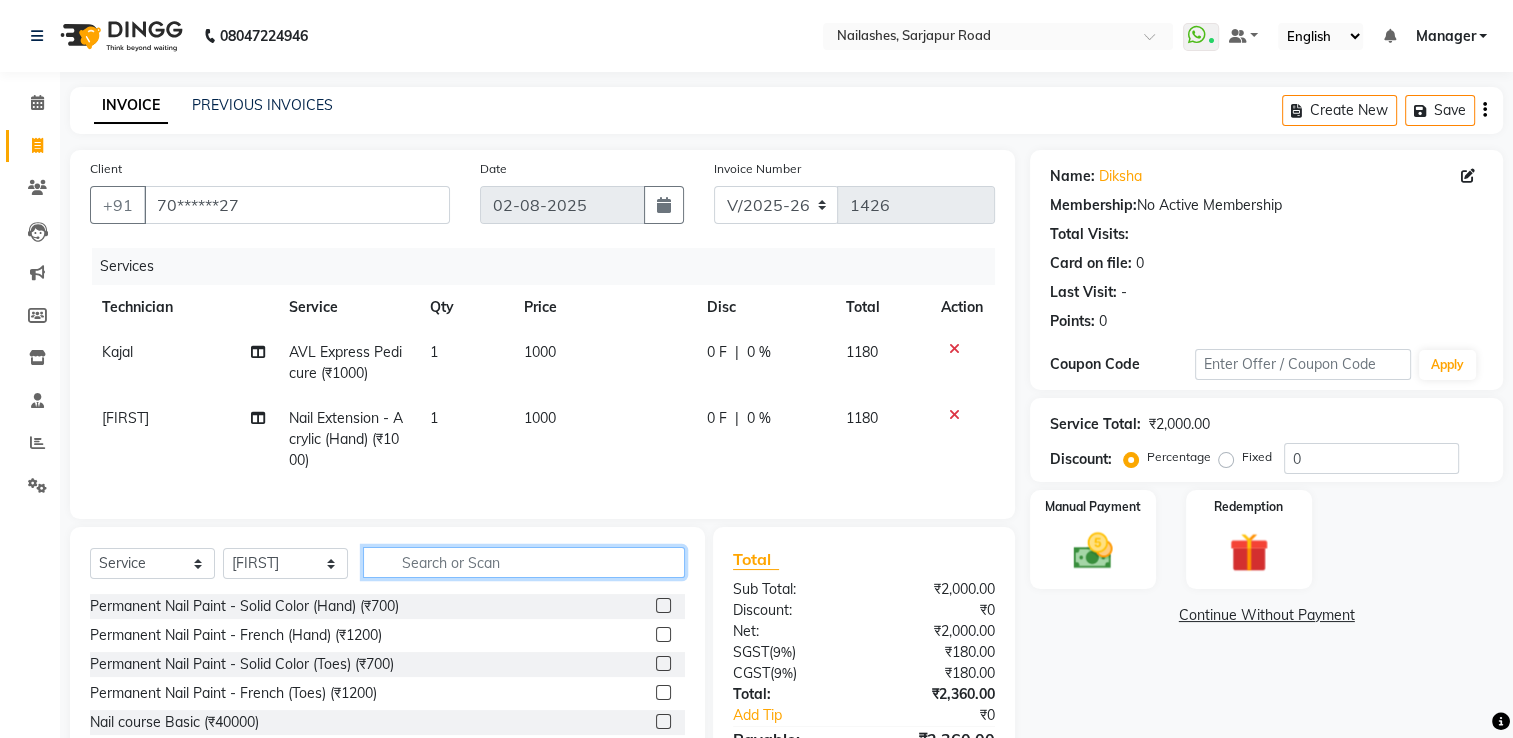 type 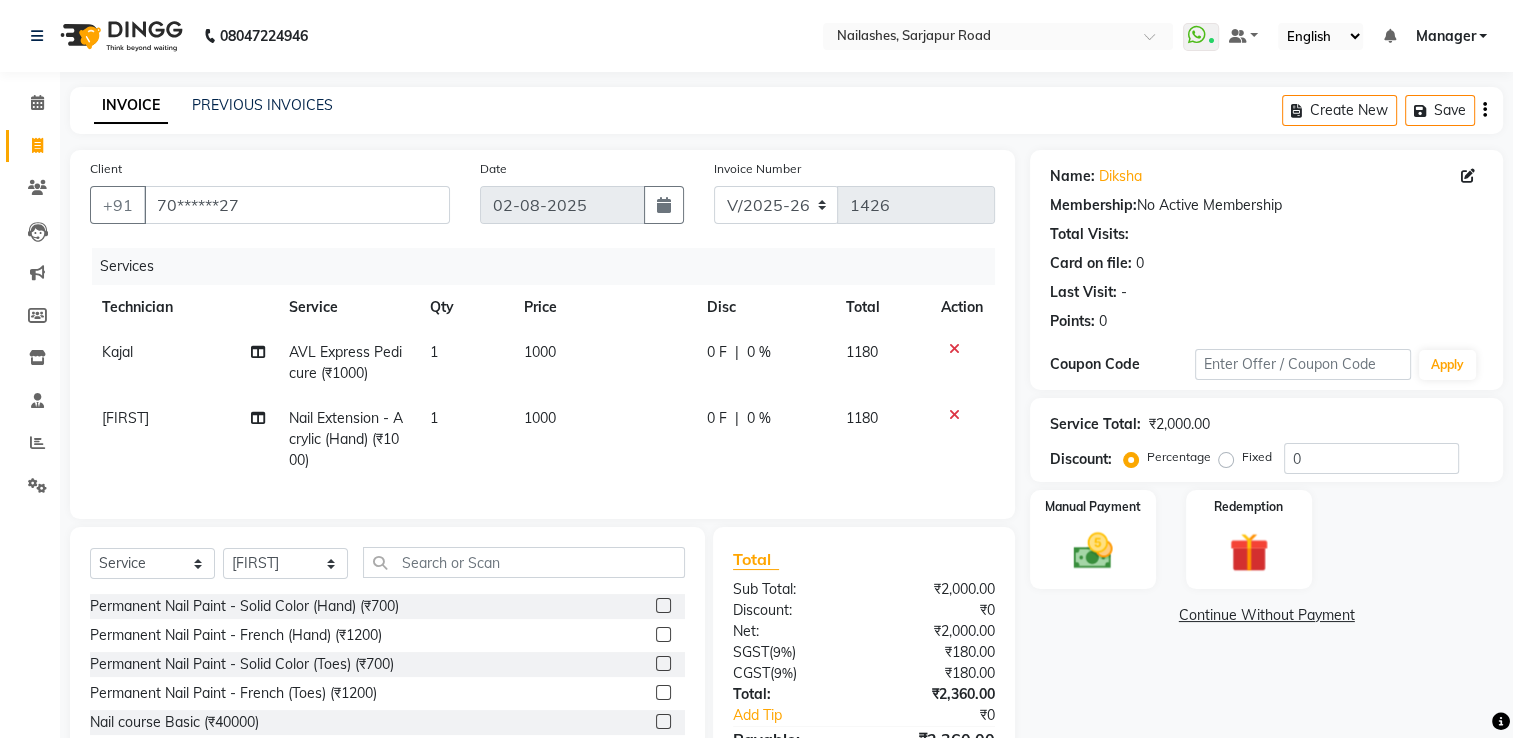 click 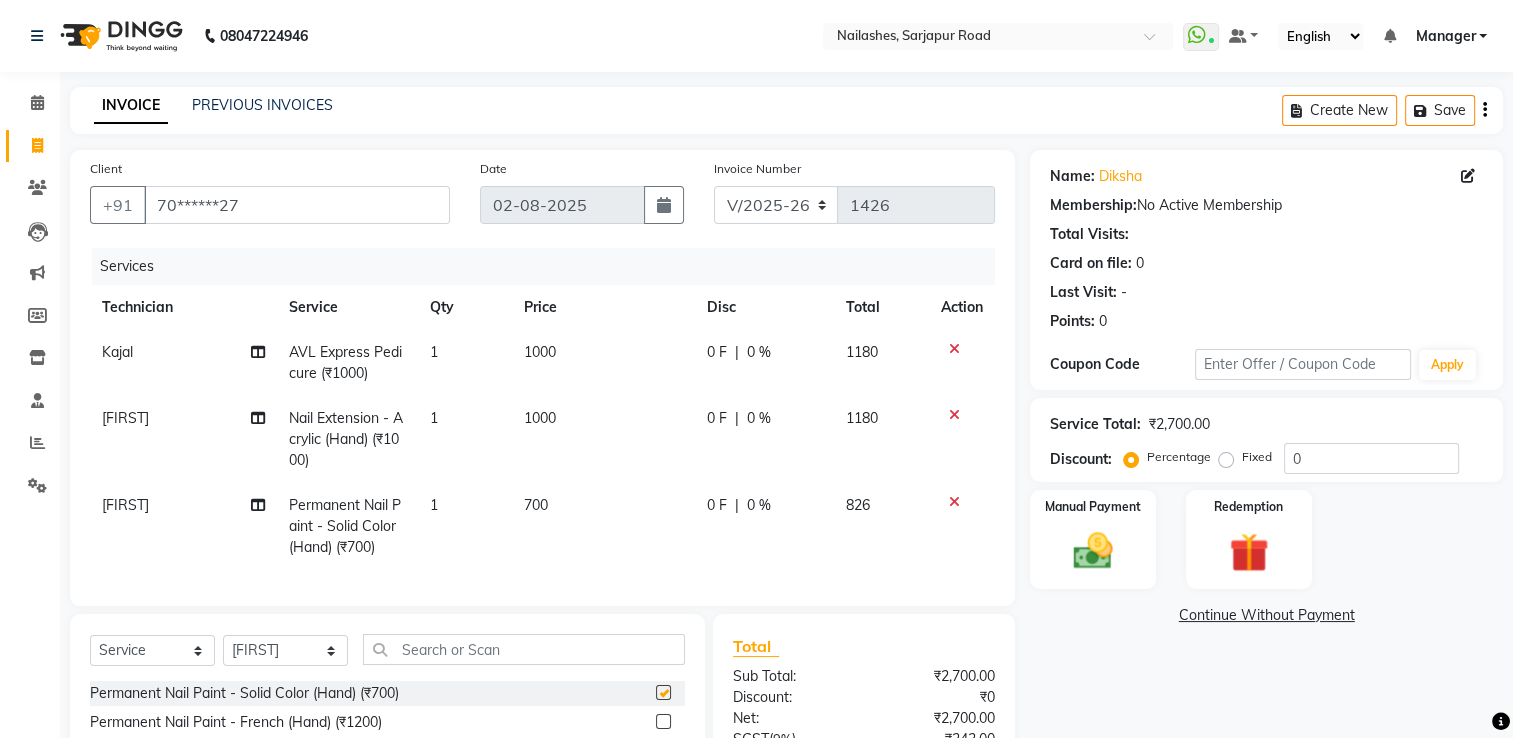 checkbox on "false" 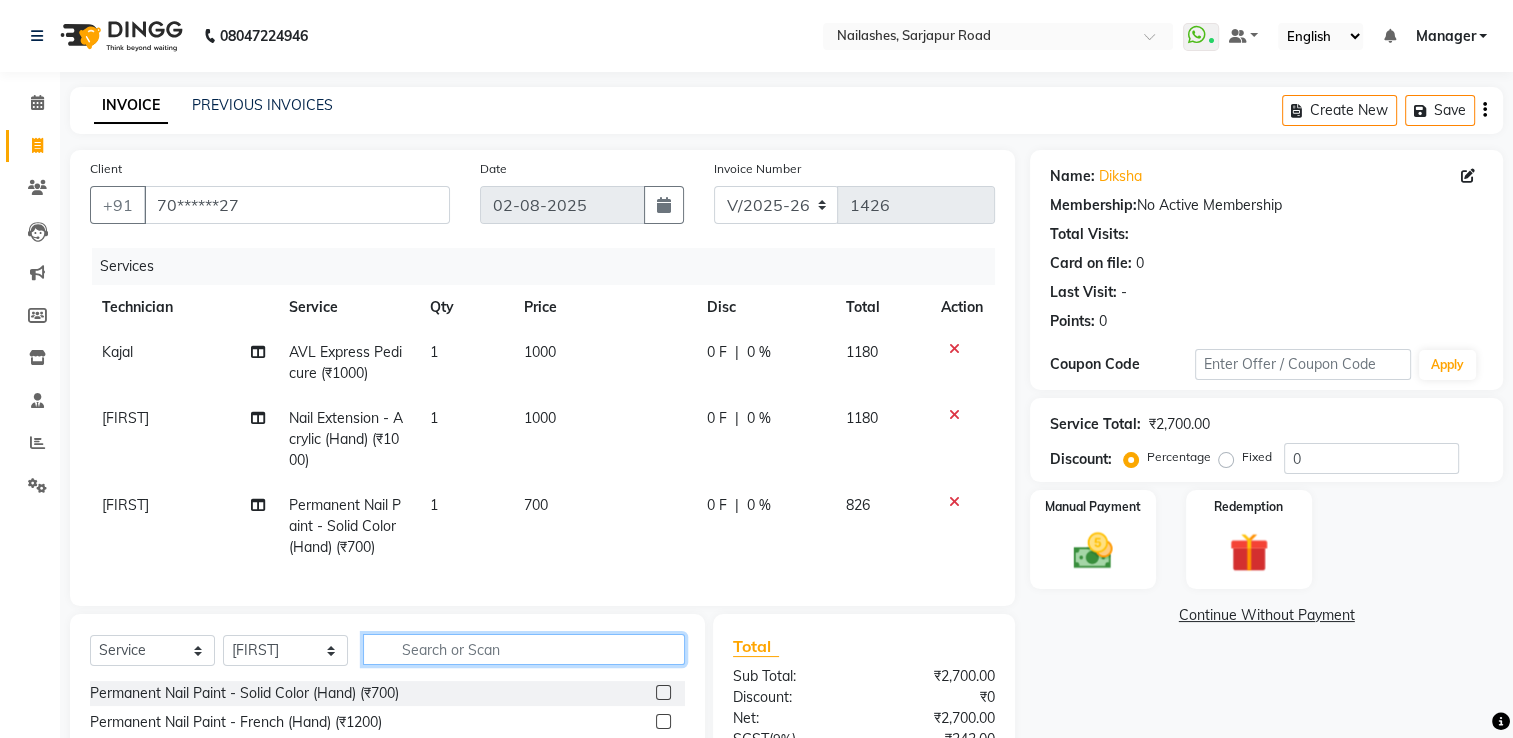 click 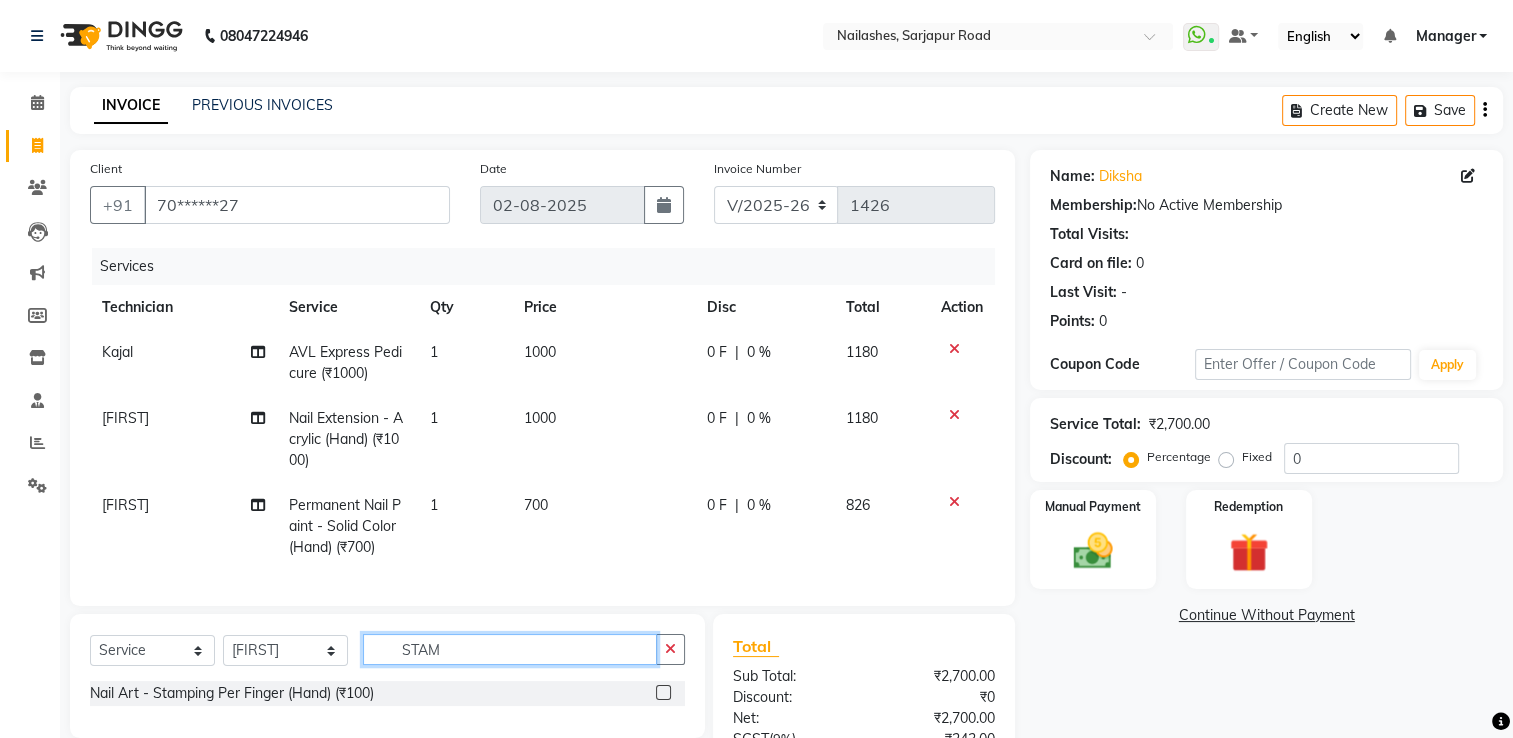 type on "STAM" 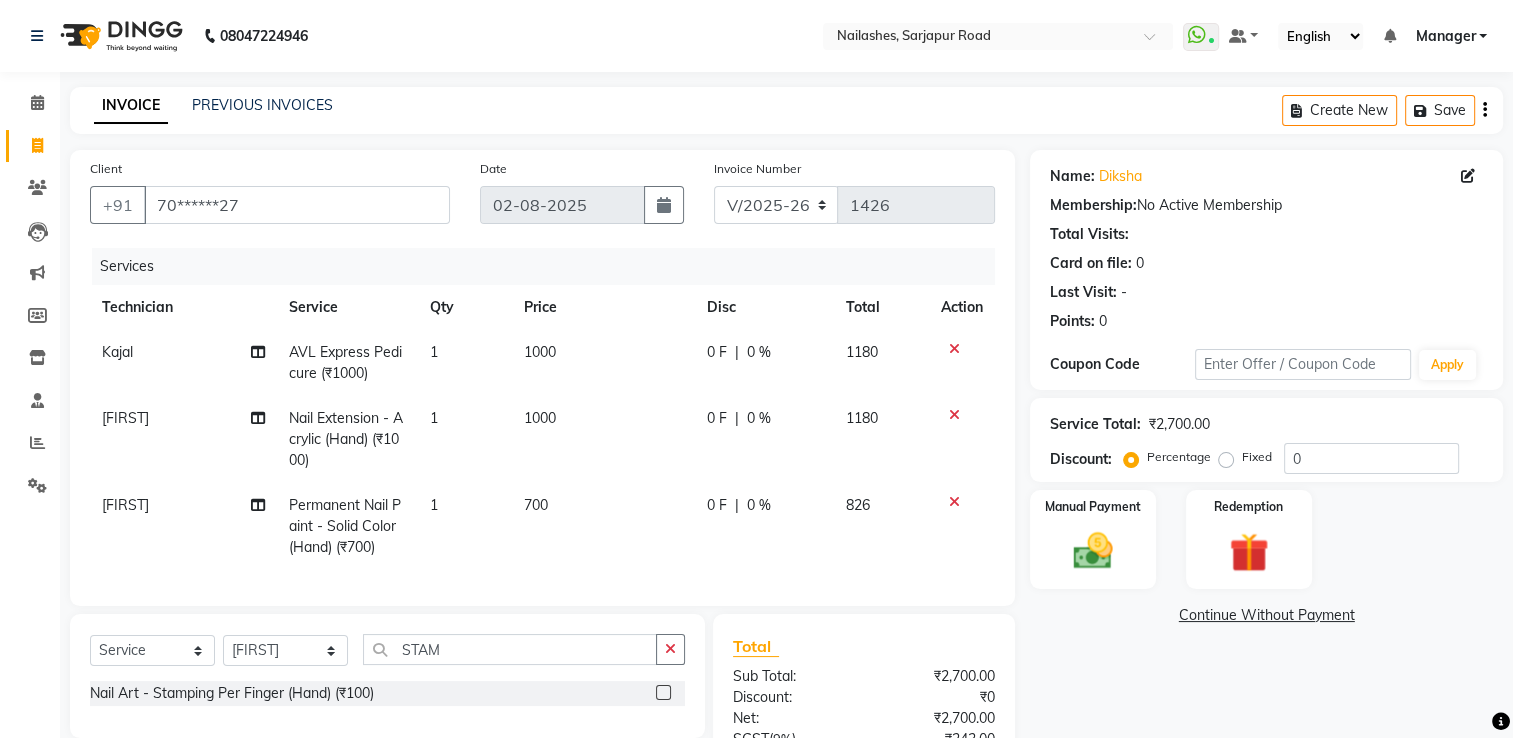 click 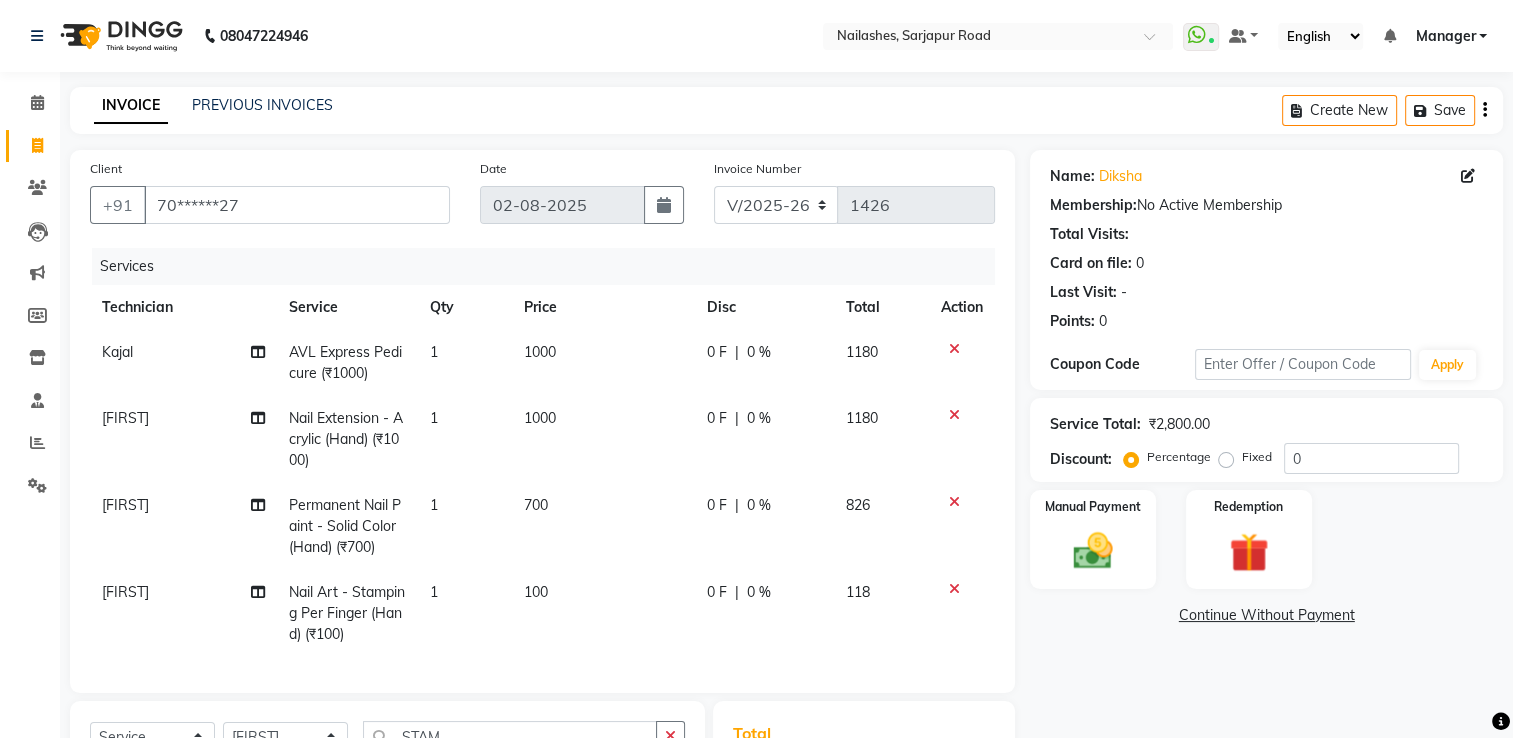 checkbox on "false" 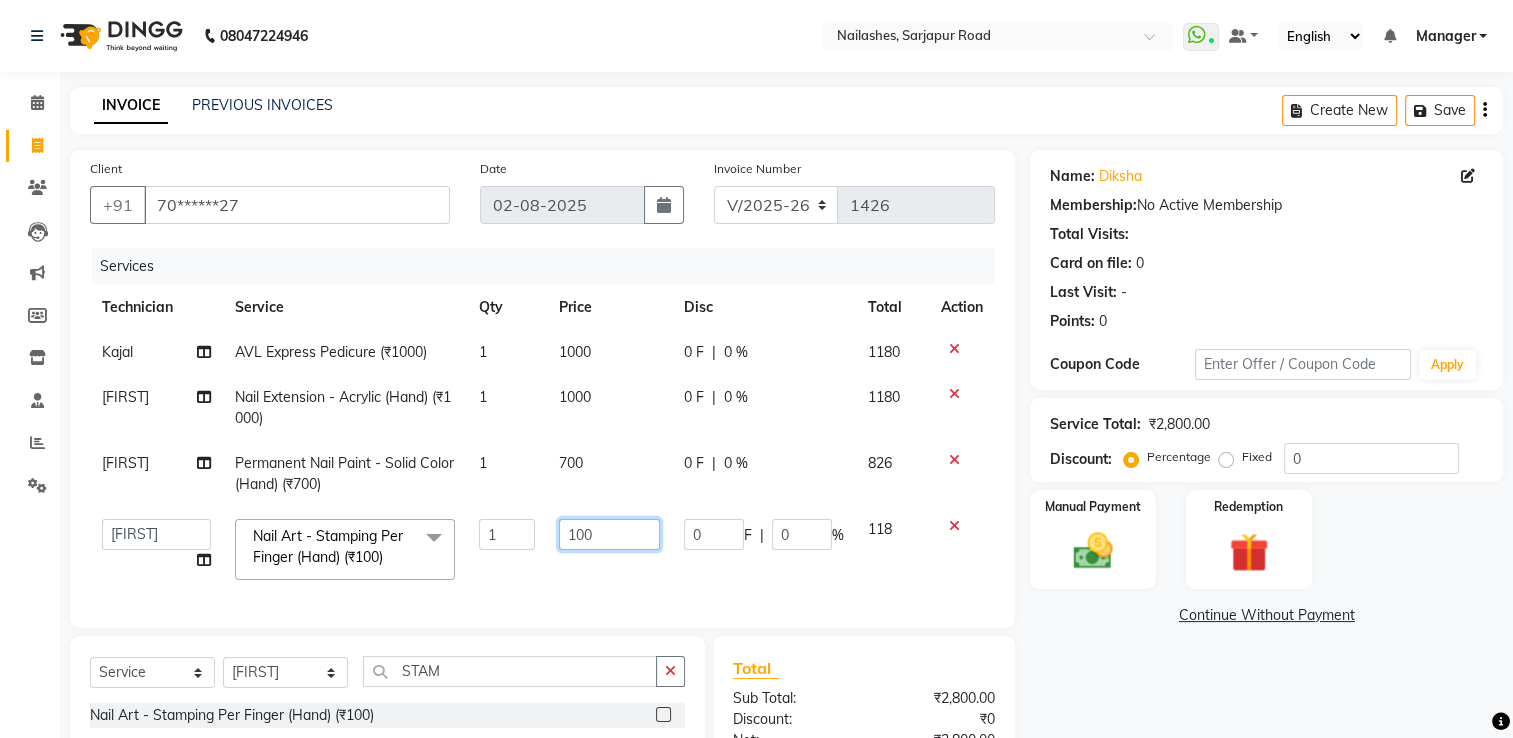 click on "100" 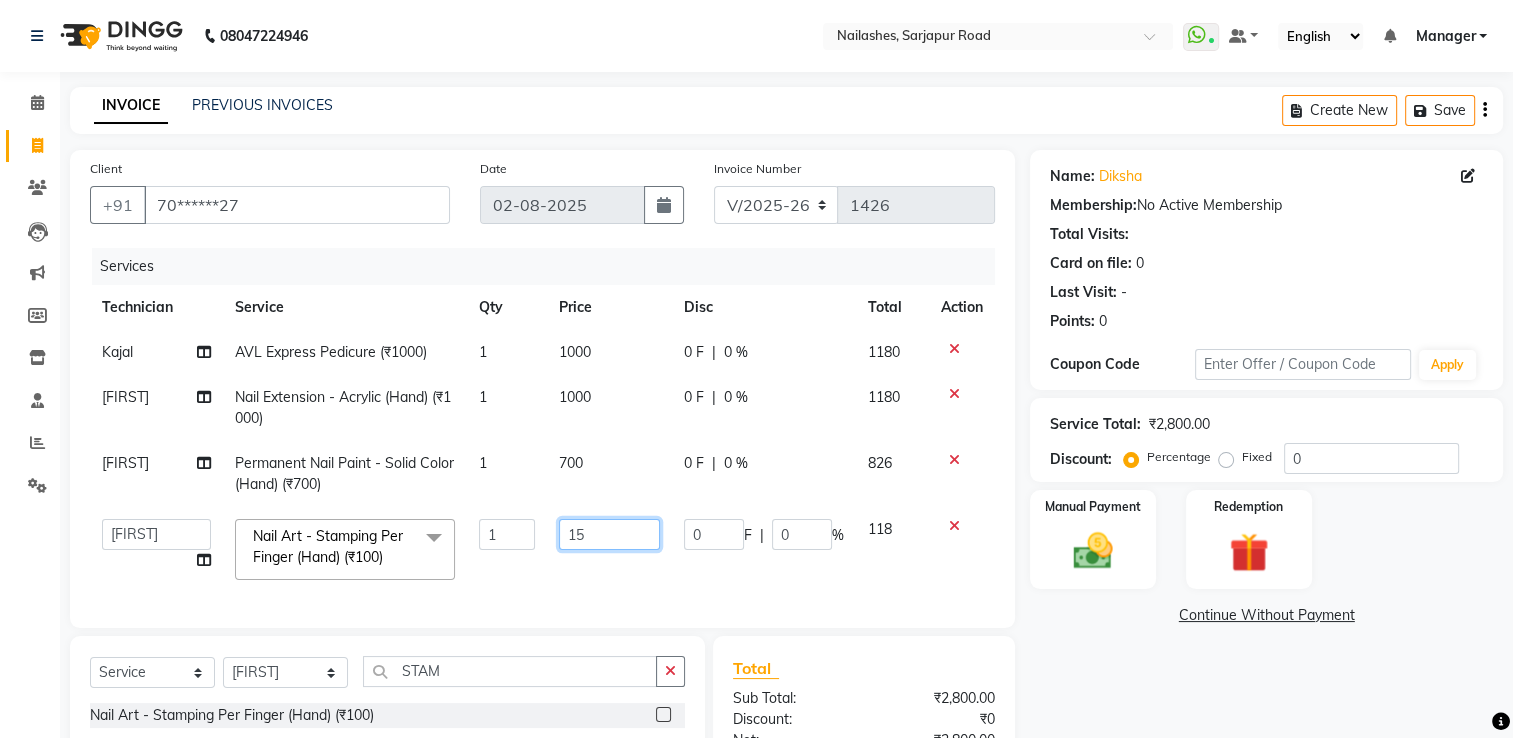 type on "150" 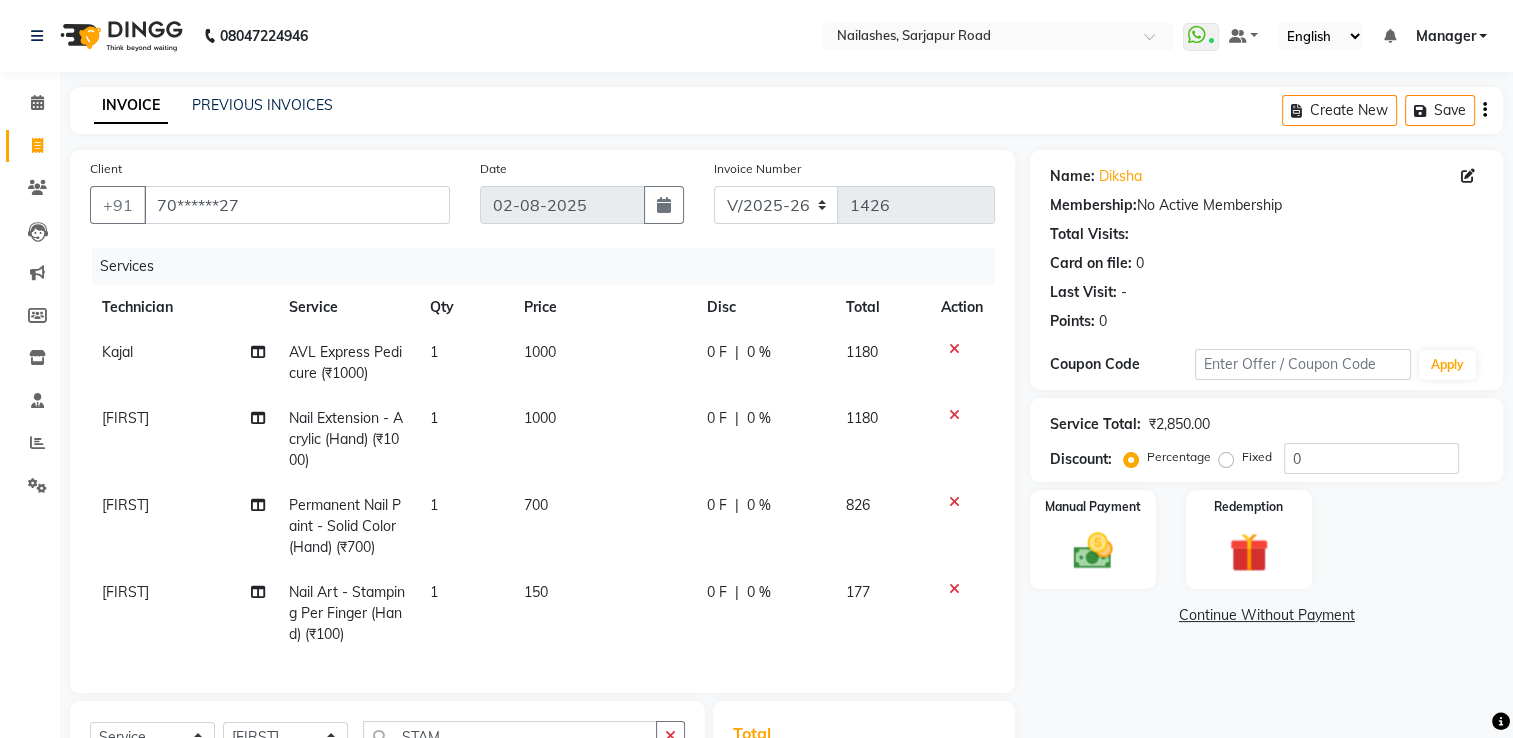 click on "1" 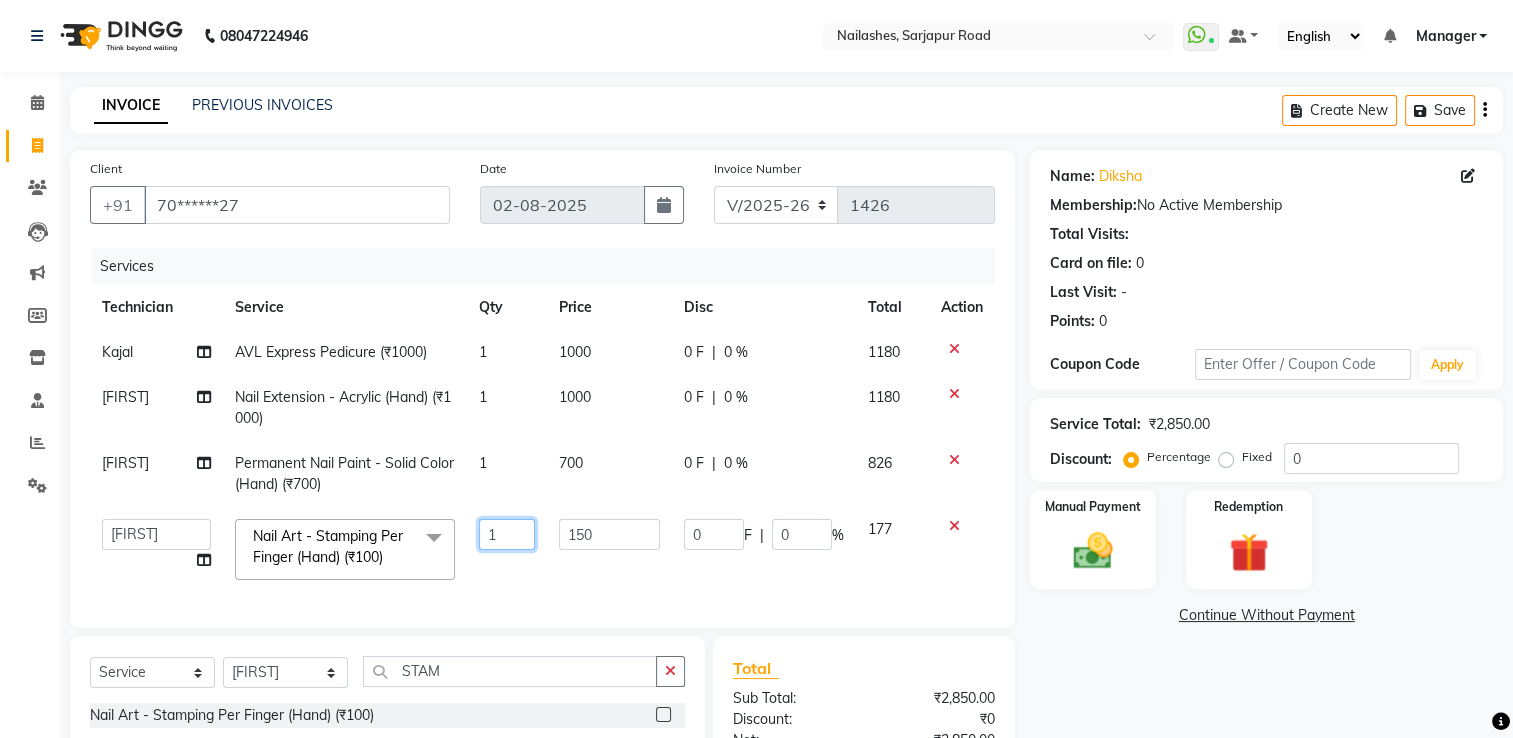 click on "1" 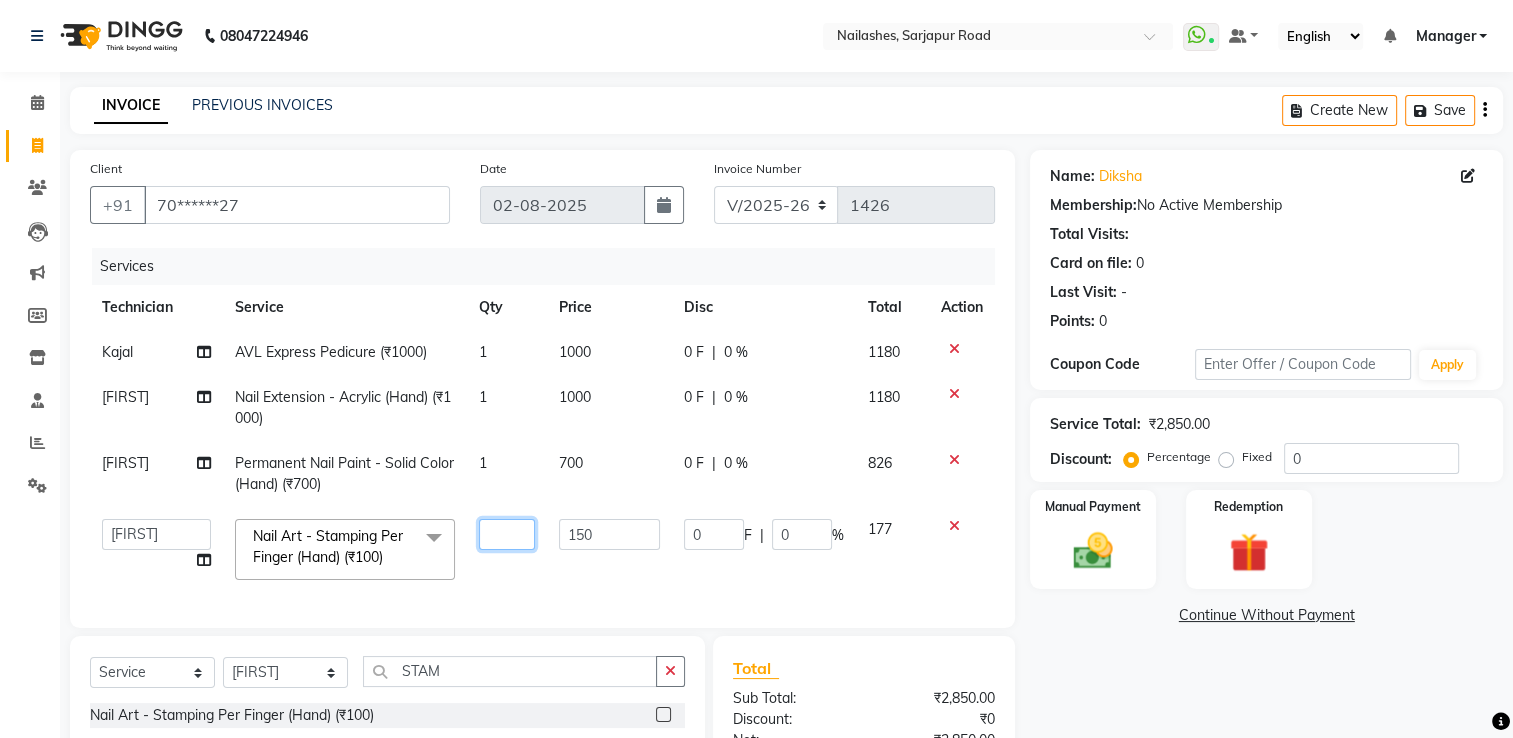 type on "4" 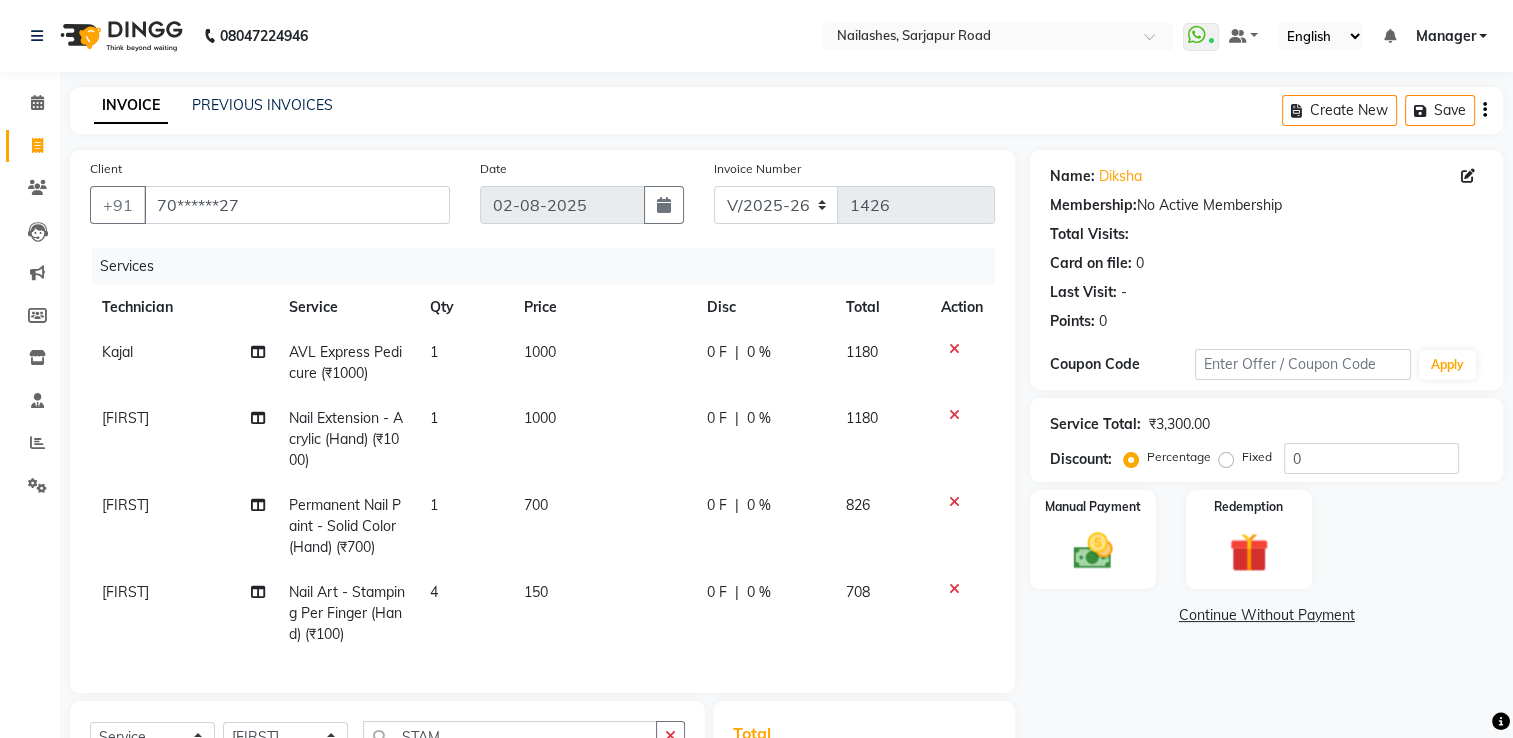 click on "Name: [FIRST] Membership: No Active Membership Total Visits: Coupon Code Apply Service Total: ₹3,300.00 Discount: Percentage Fixed Manual Payment Redemption Continue Without Payment" 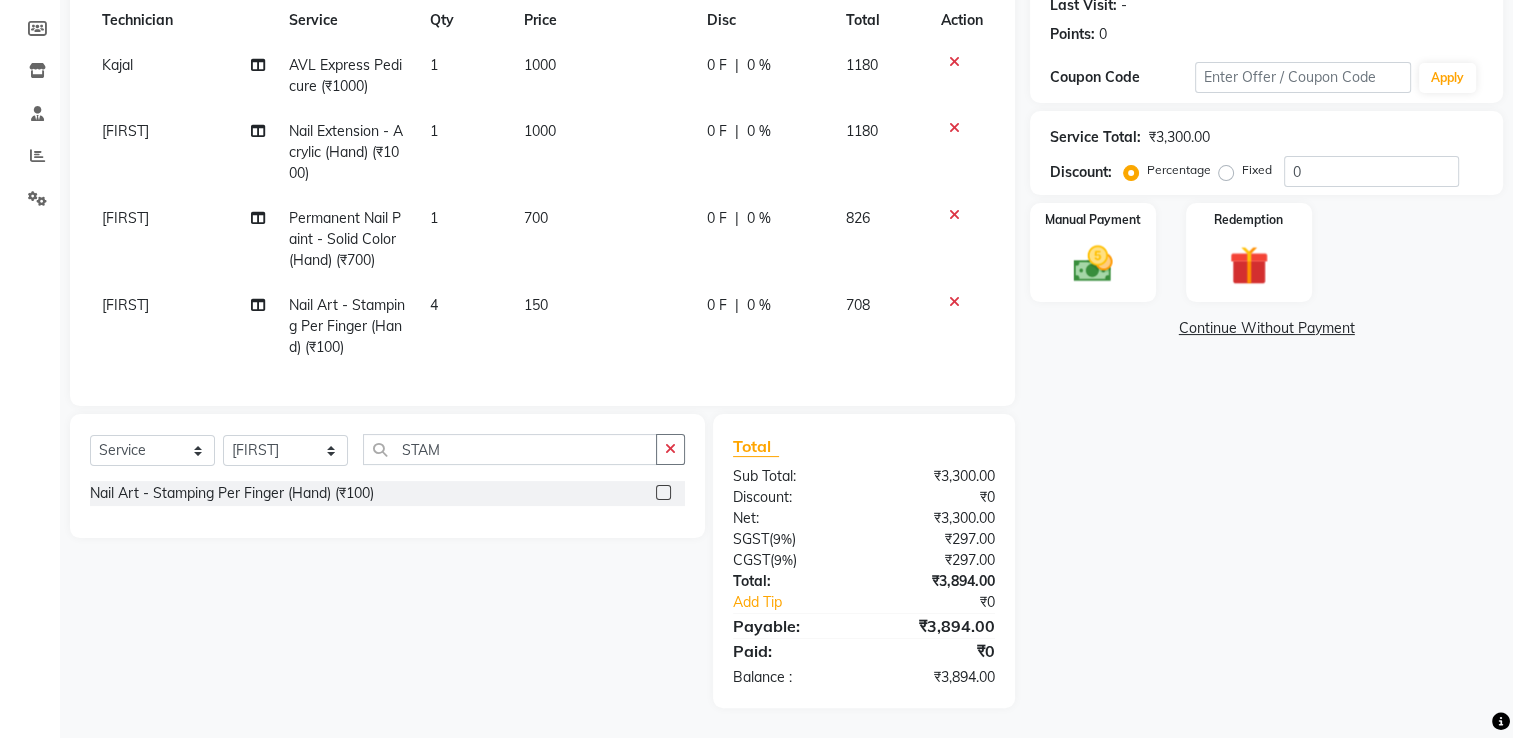 scroll, scrollTop: 302, scrollLeft: 0, axis: vertical 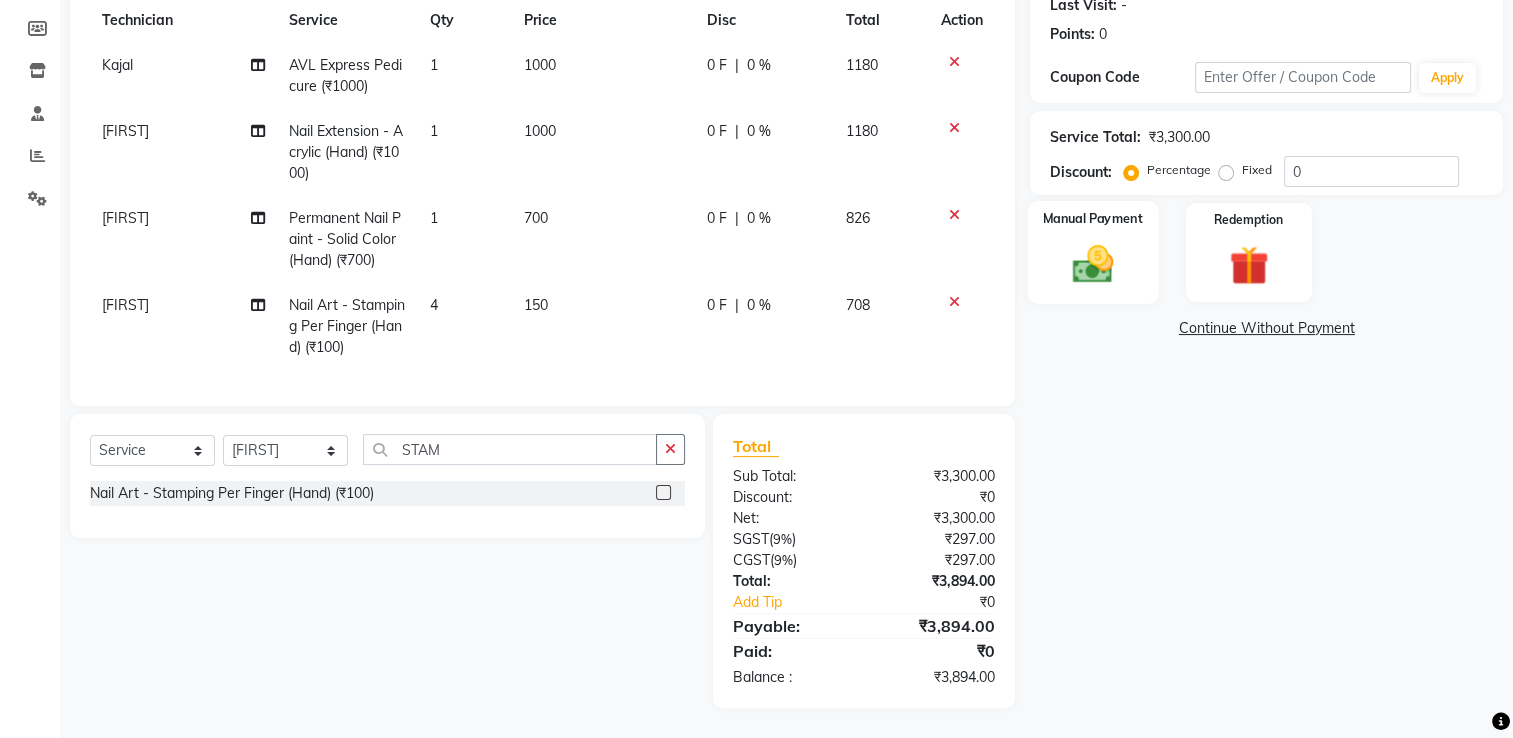 click 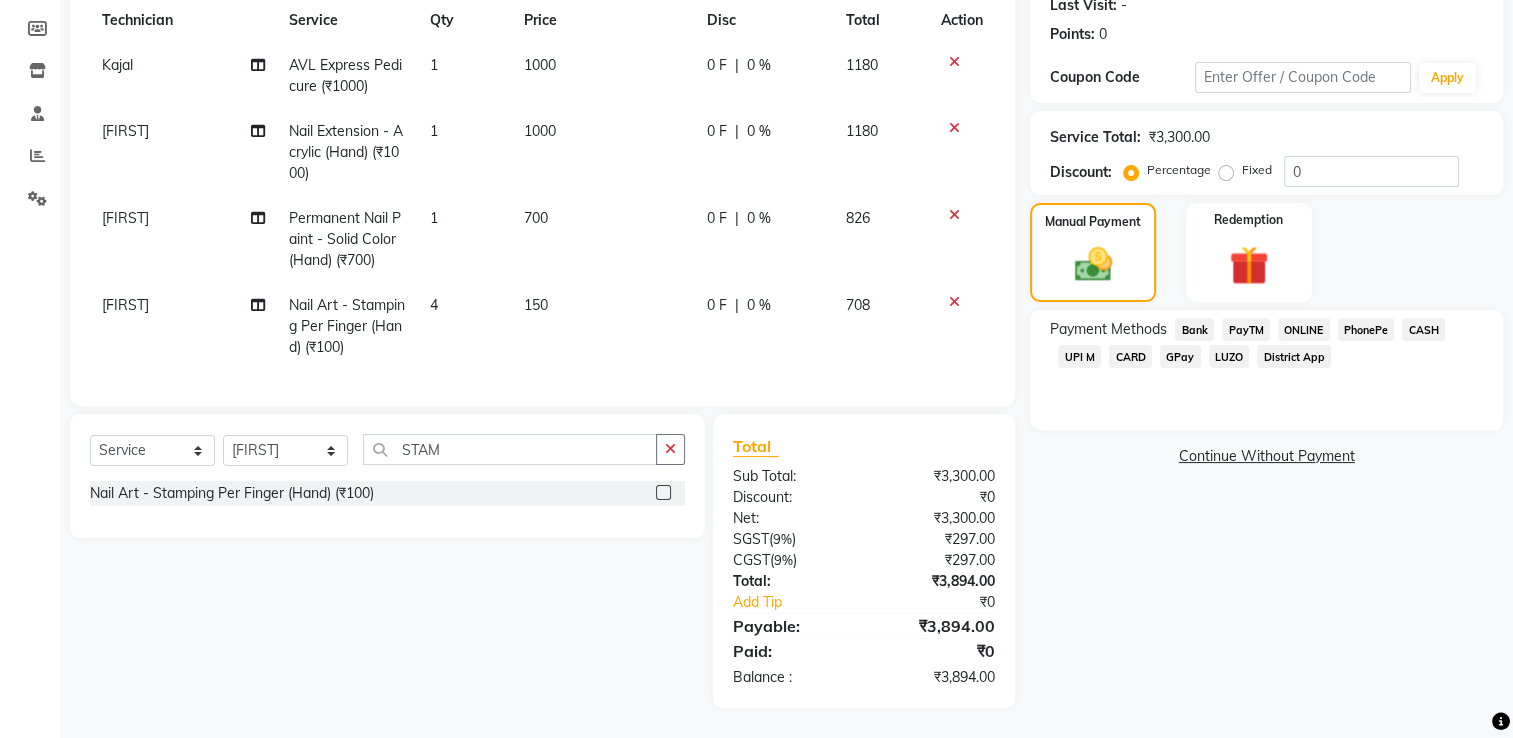 click on "UPI M" 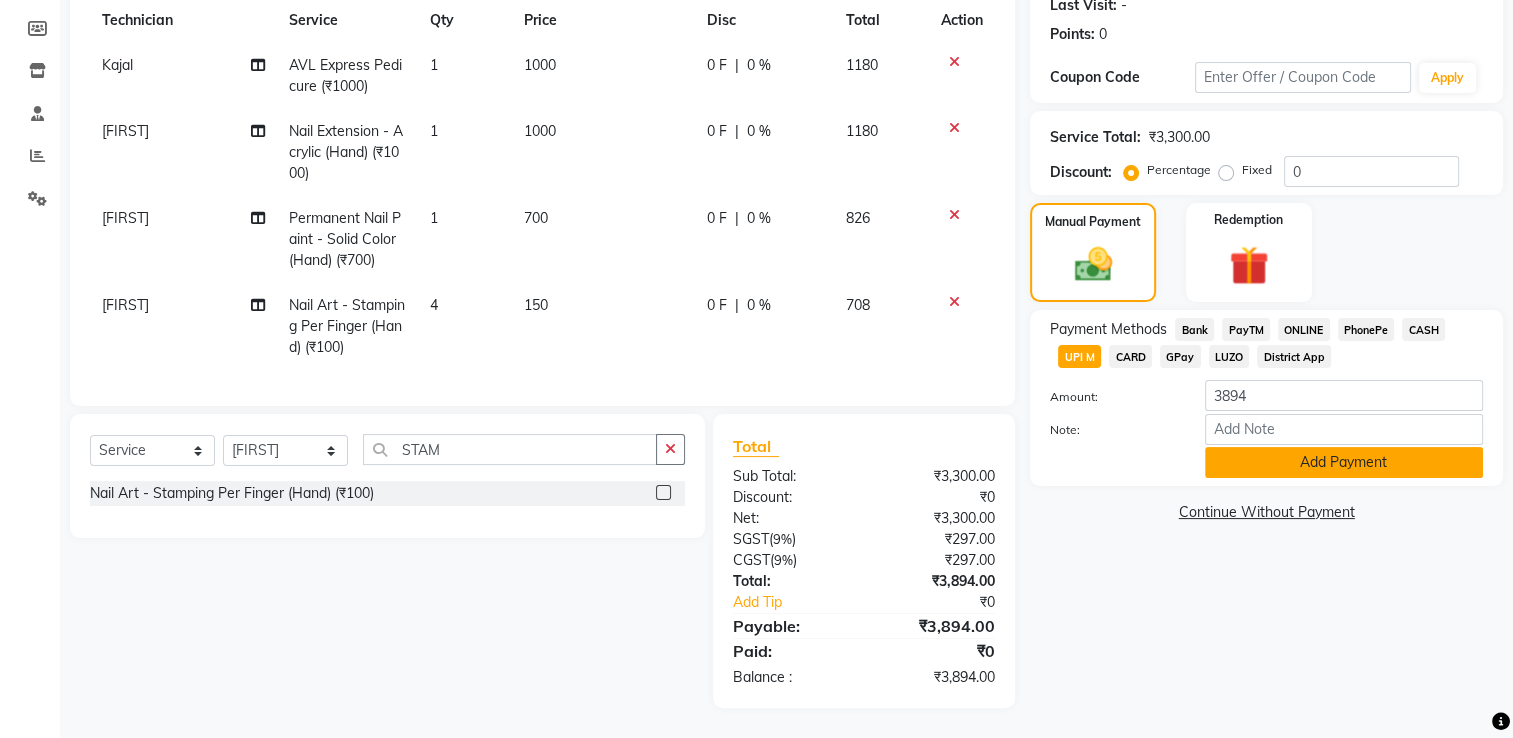 click on "Add Payment" 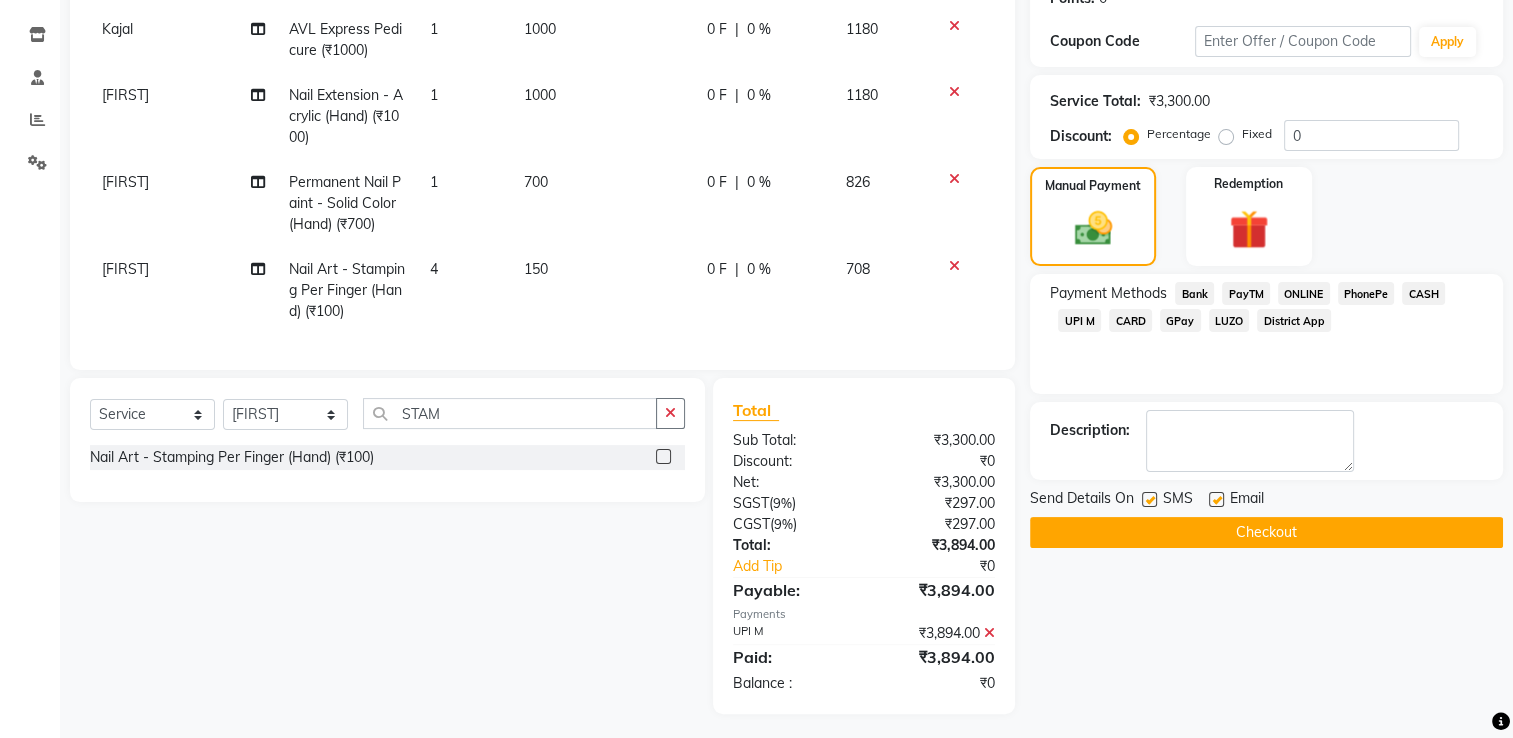 scroll, scrollTop: 344, scrollLeft: 0, axis: vertical 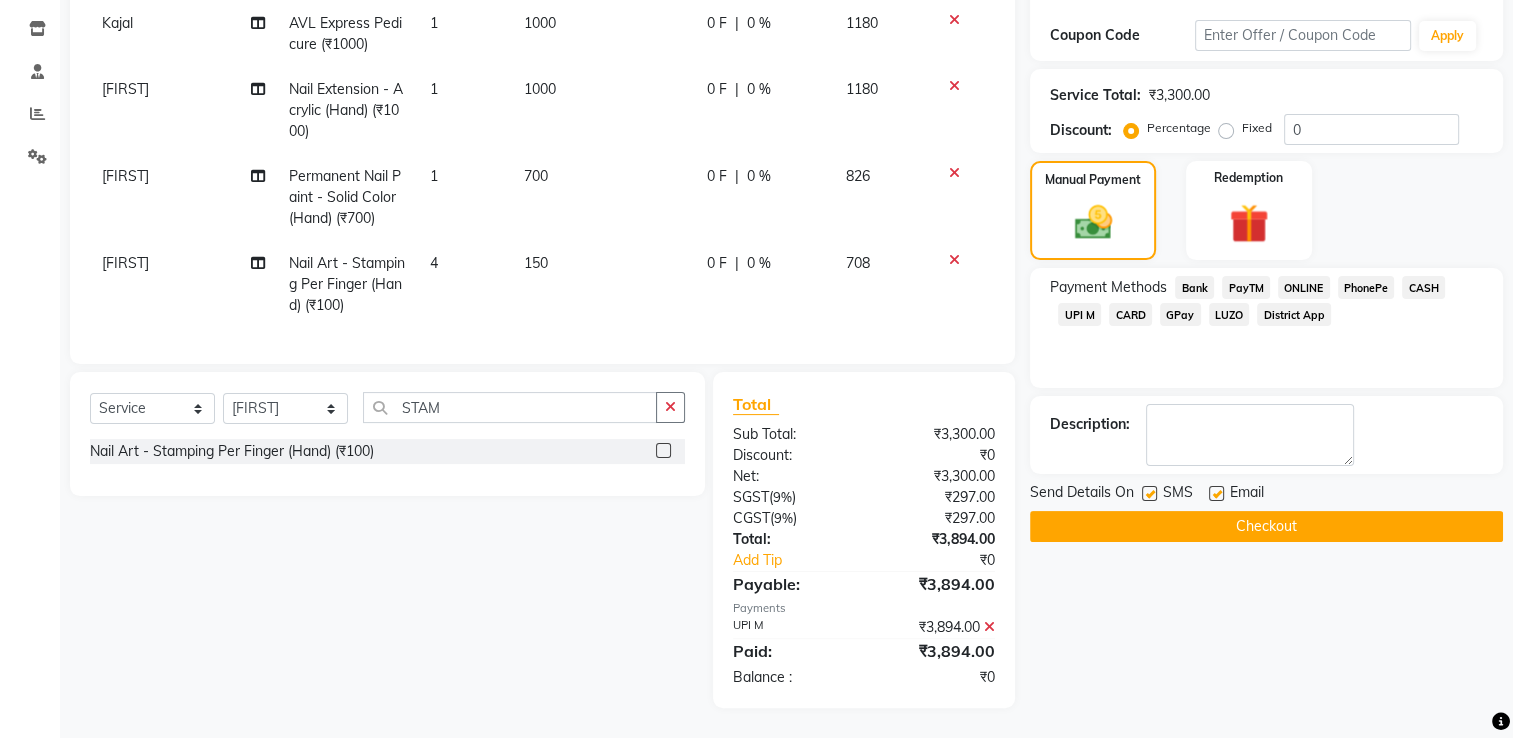 click on "Checkout" 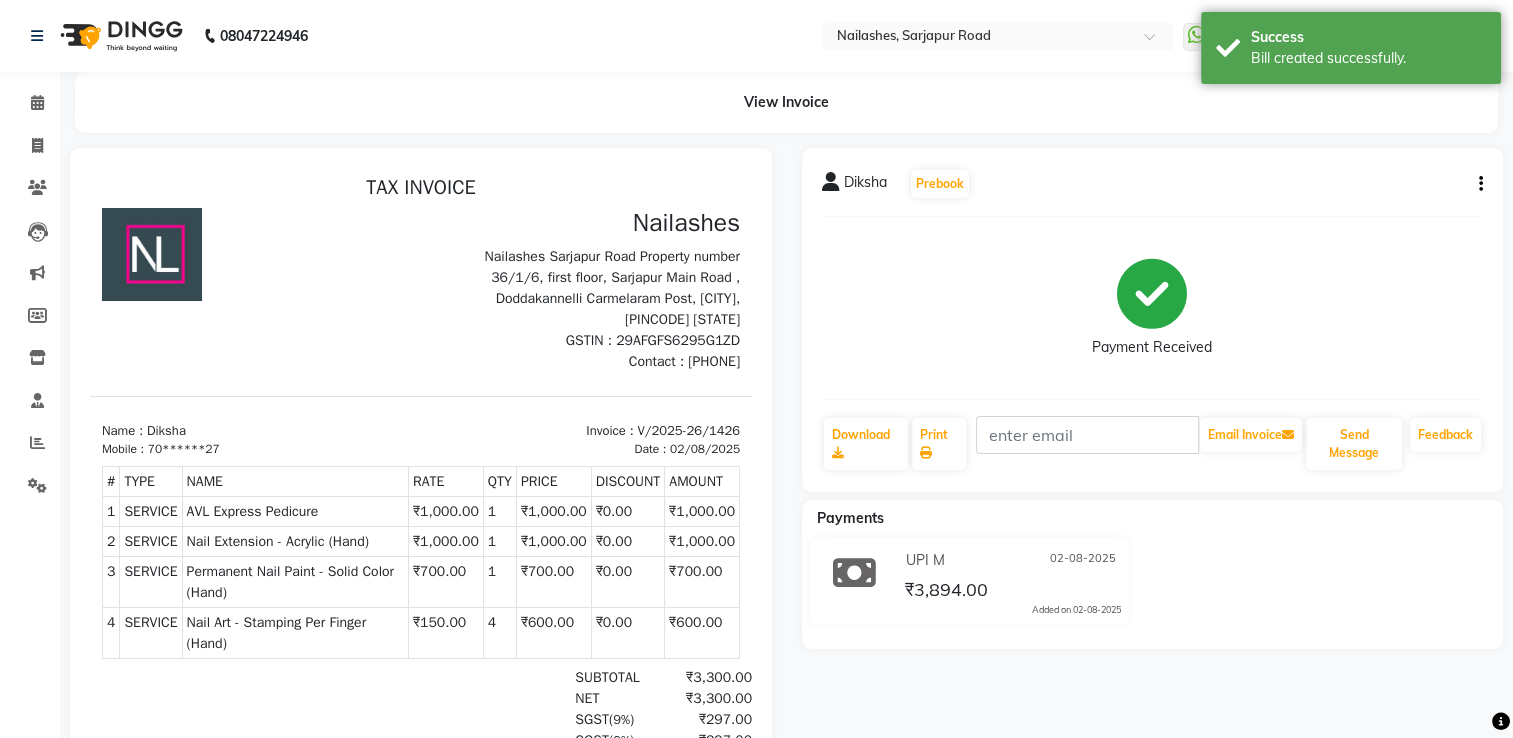 scroll, scrollTop: 0, scrollLeft: 0, axis: both 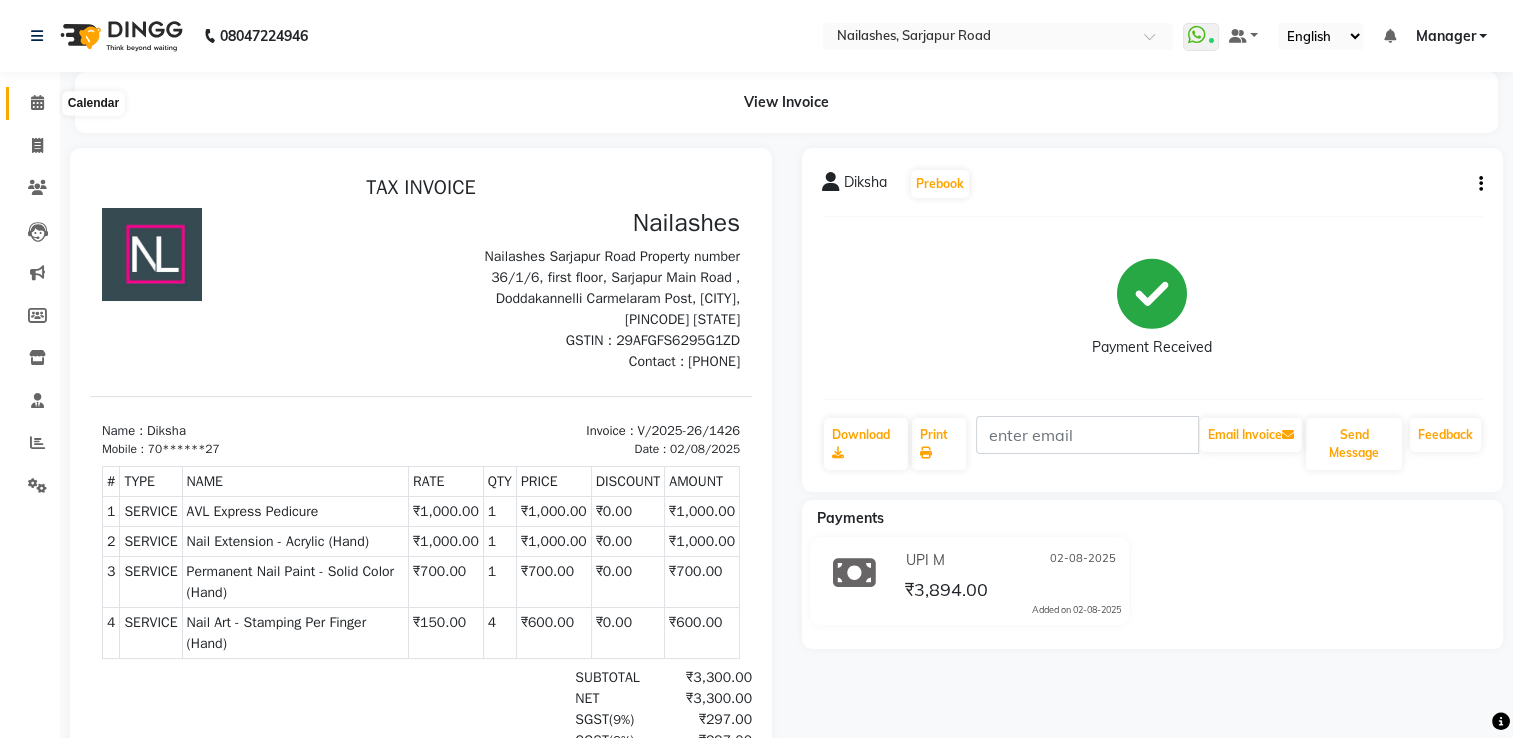 click 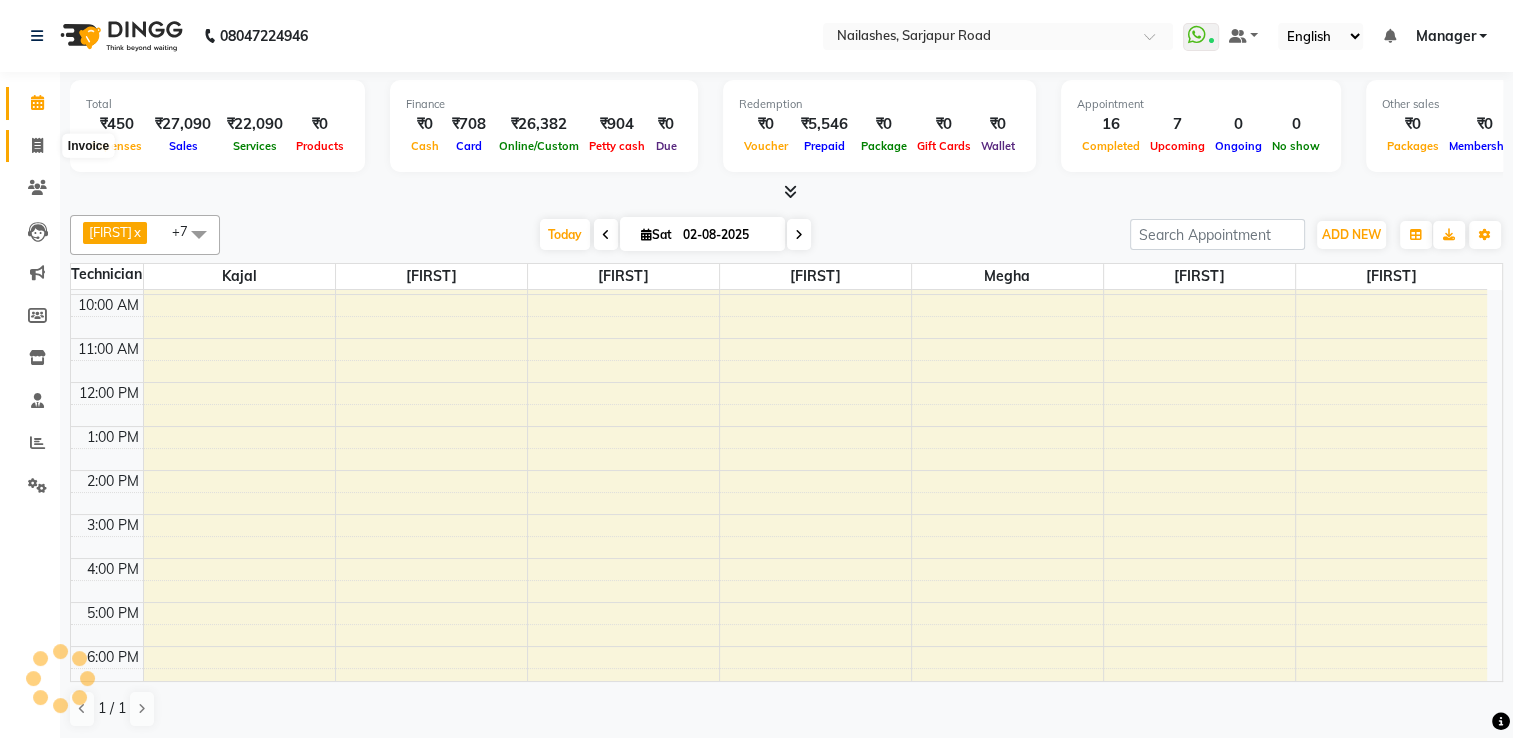 scroll, scrollTop: 0, scrollLeft: 0, axis: both 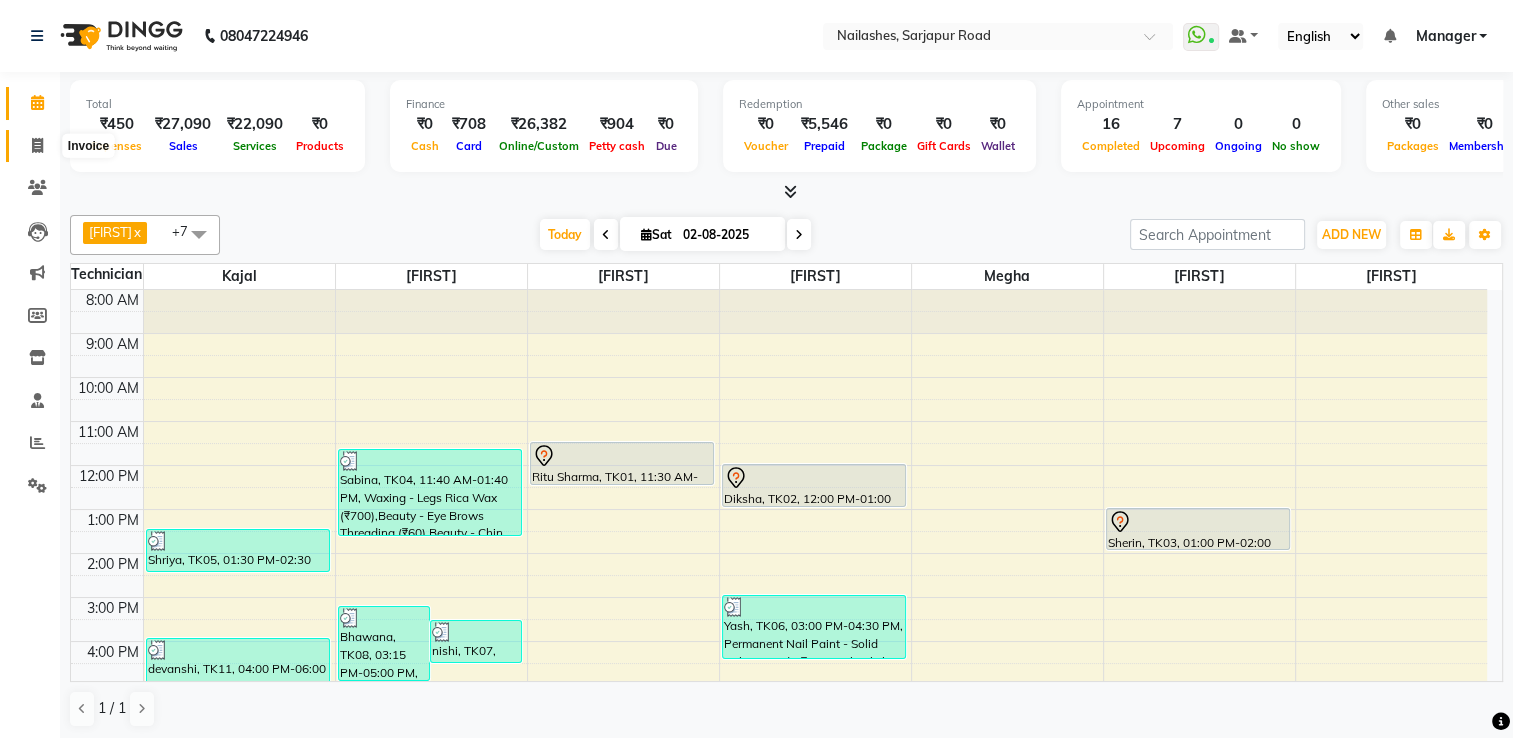 click 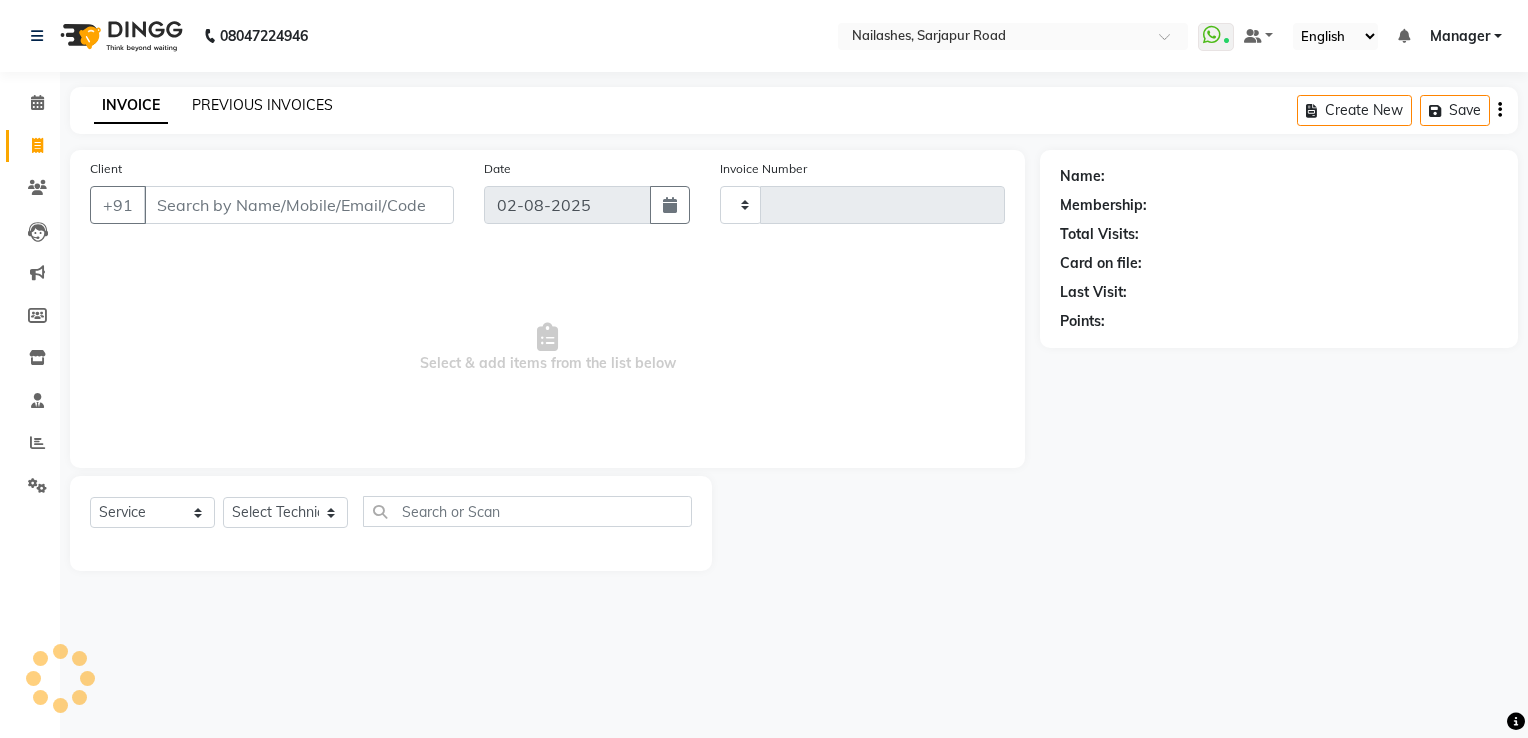 click on "PREVIOUS INVOICES" 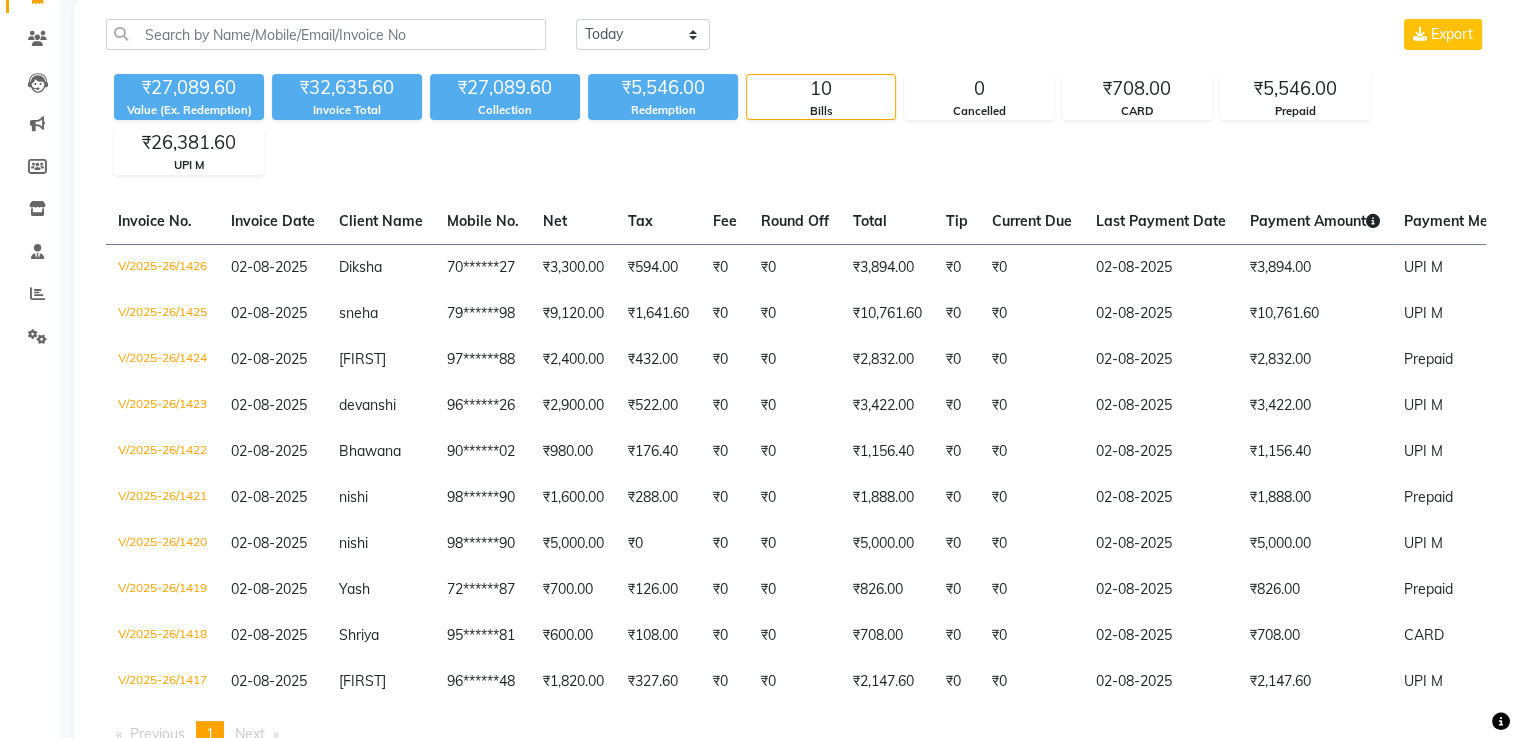 scroll, scrollTop: 0, scrollLeft: 0, axis: both 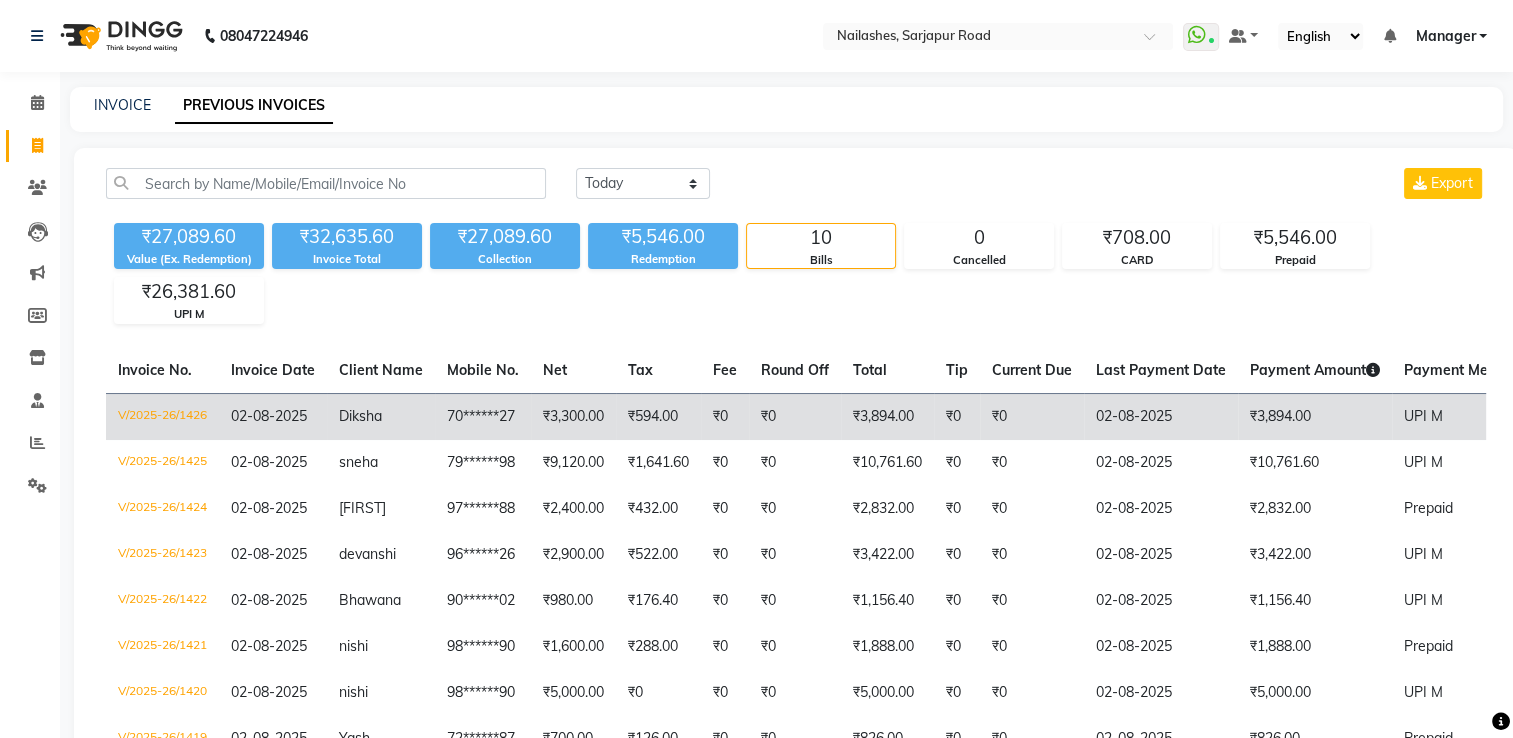 click on "V/2025-26/1426" 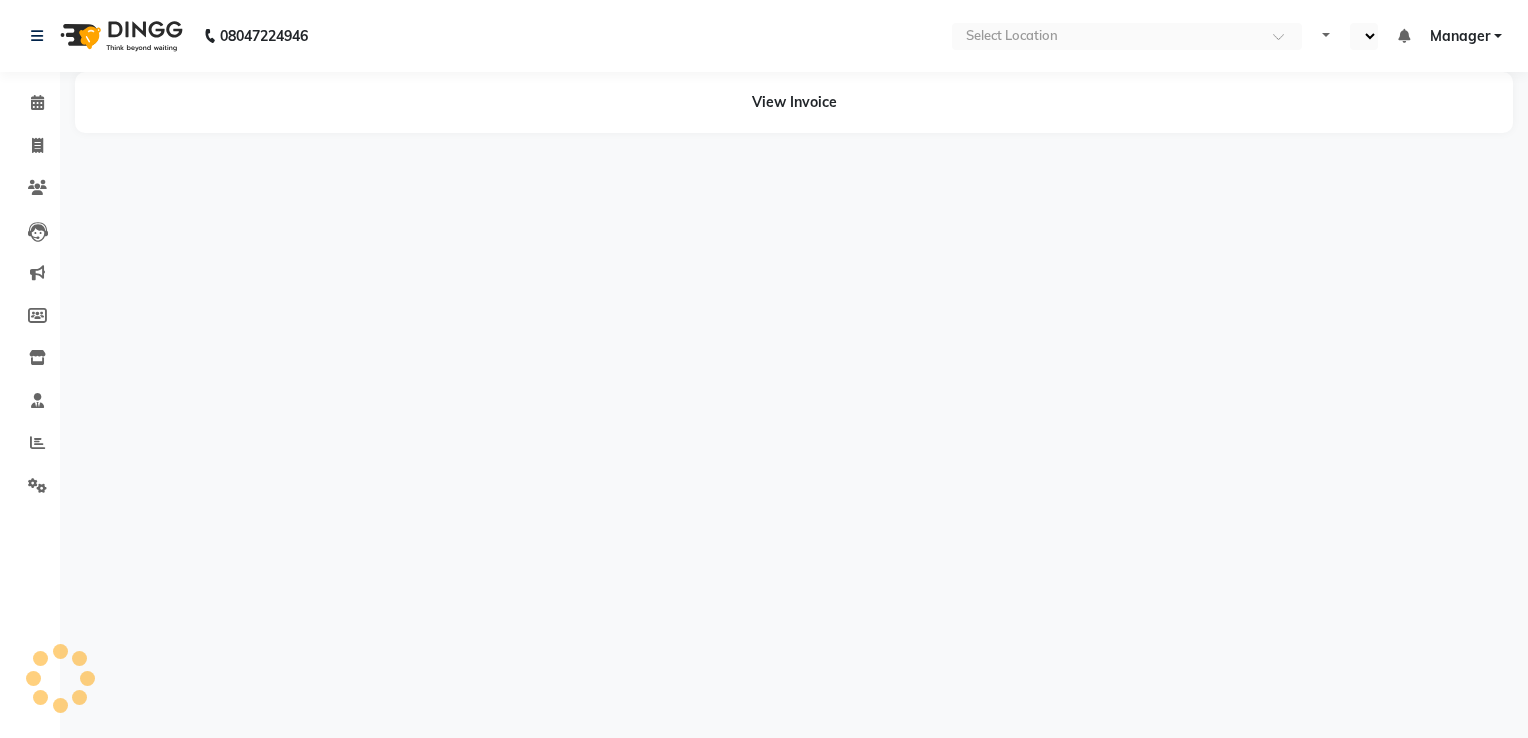 scroll, scrollTop: 0, scrollLeft: 0, axis: both 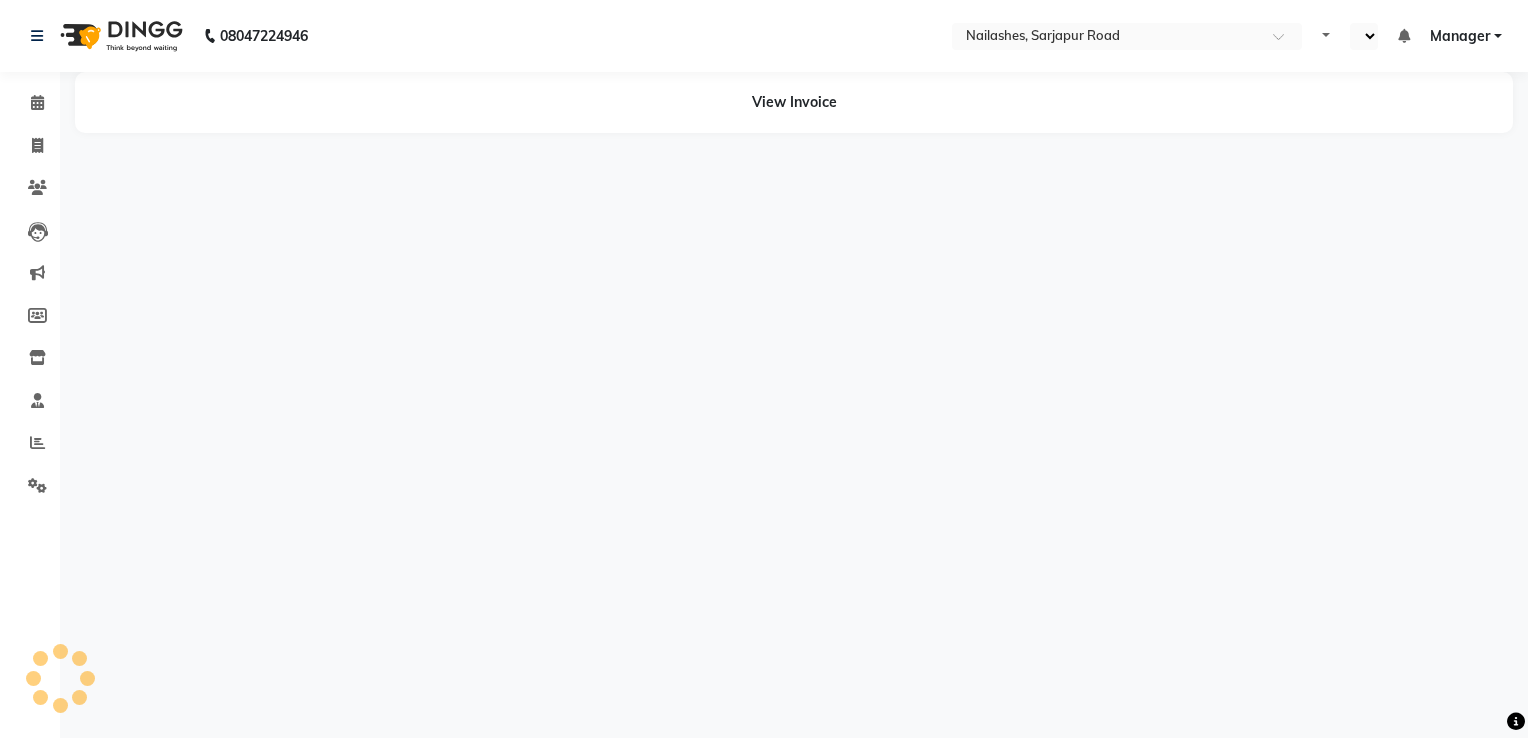 select on "en" 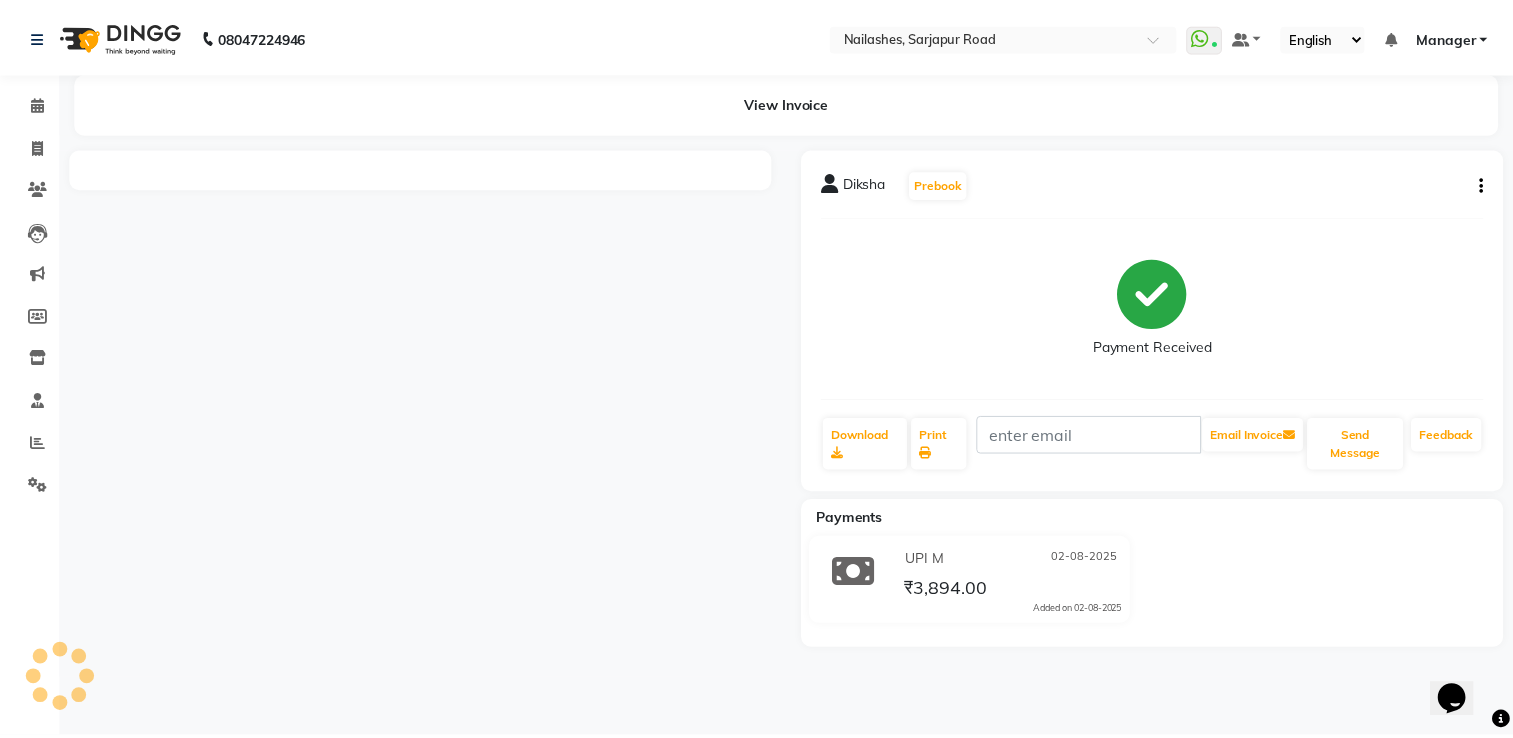 scroll, scrollTop: 0, scrollLeft: 0, axis: both 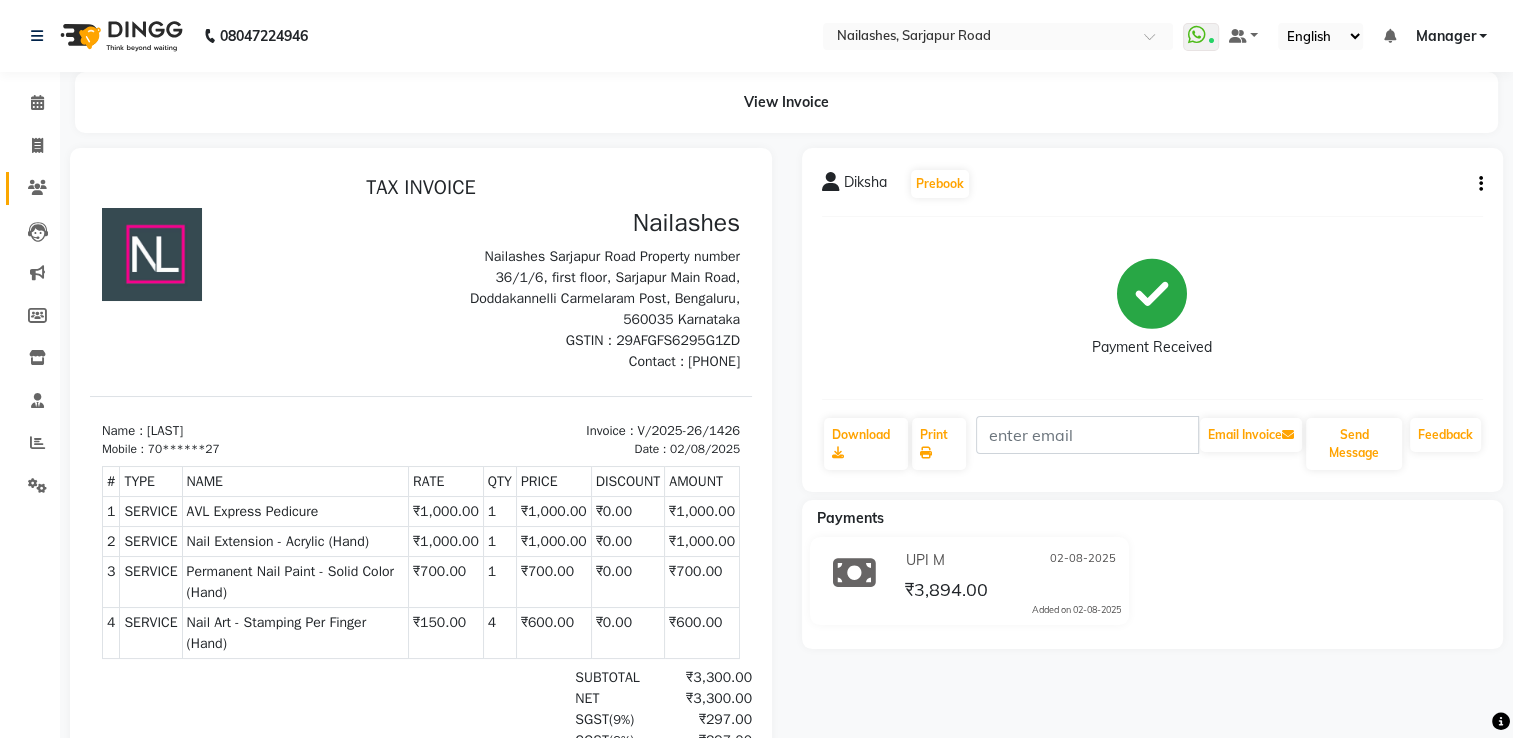 click 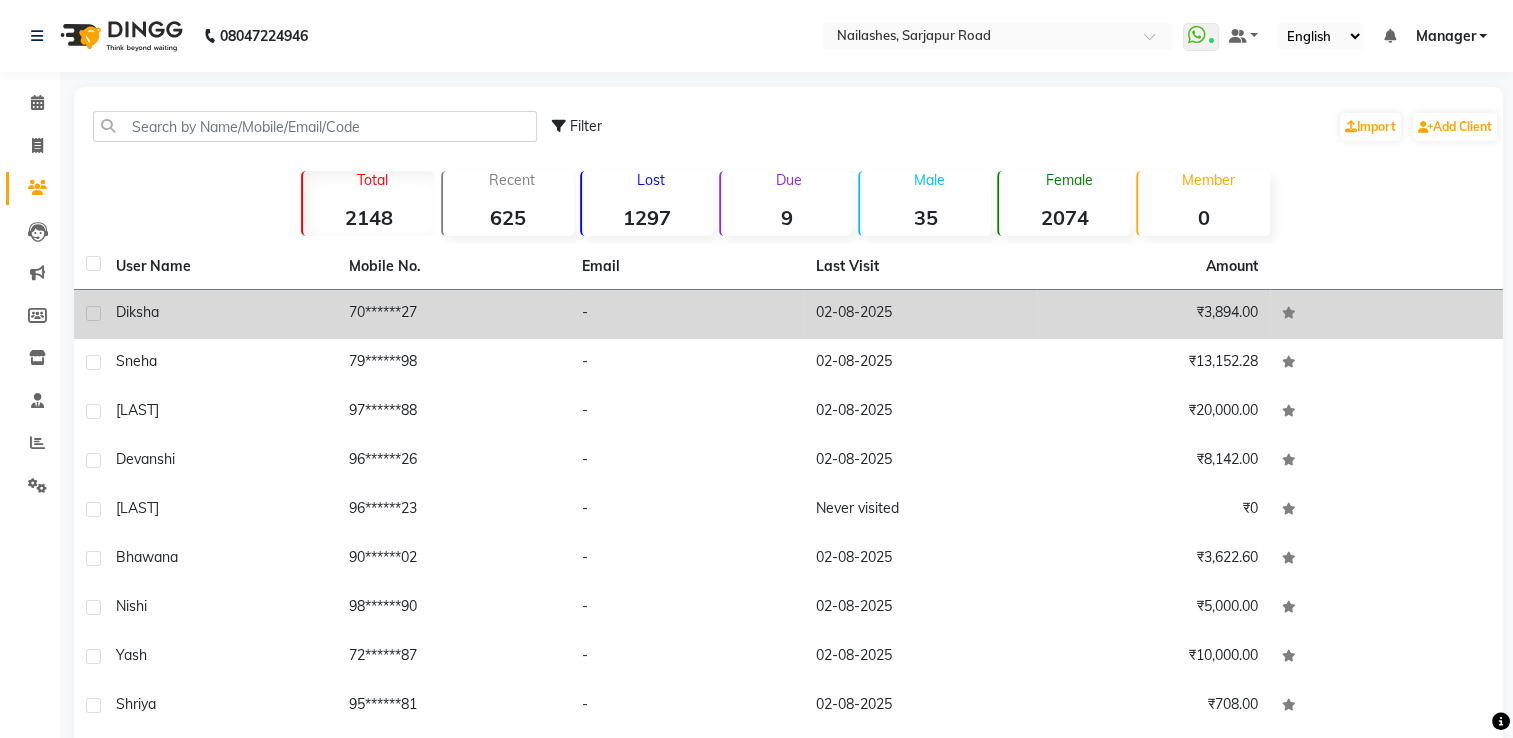 click on "Diksha" 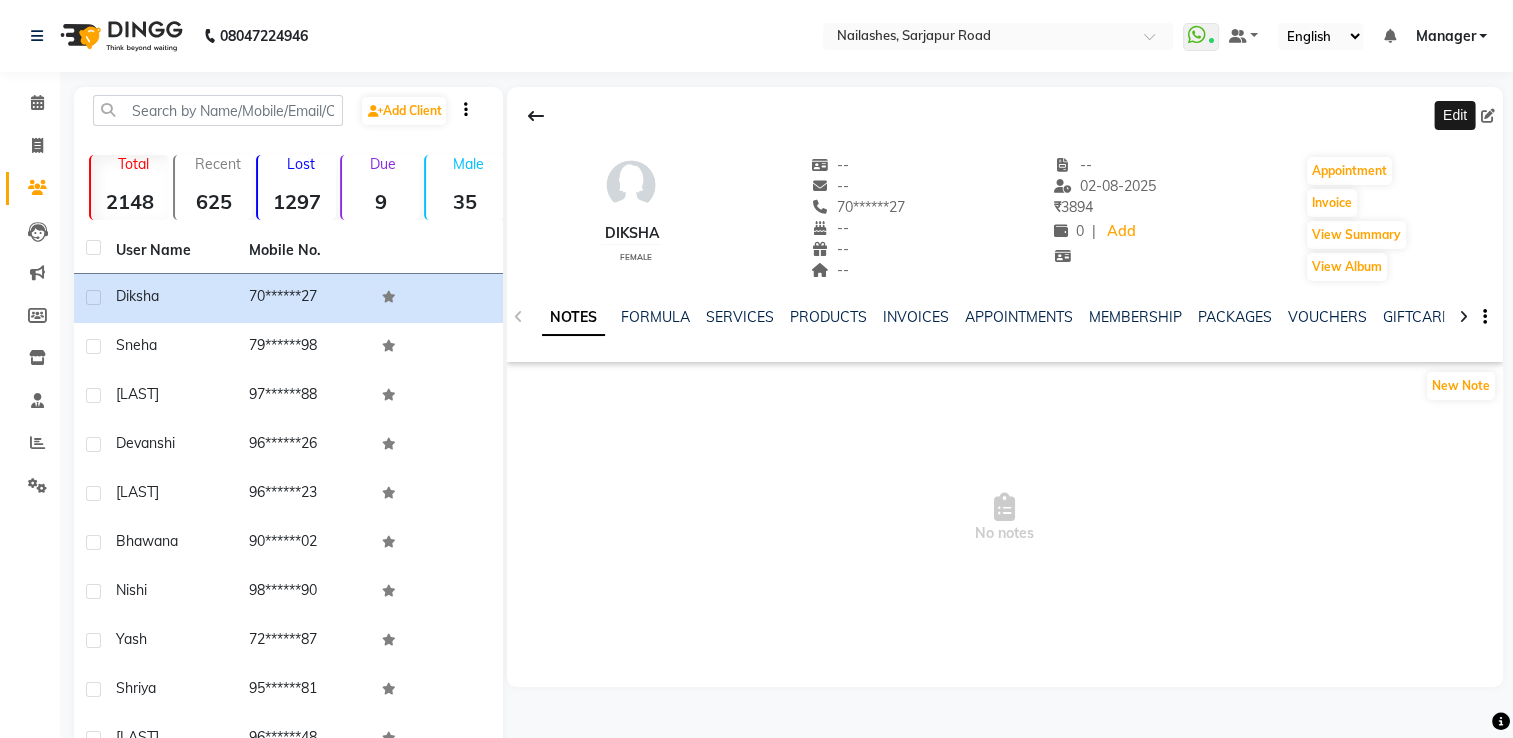 click 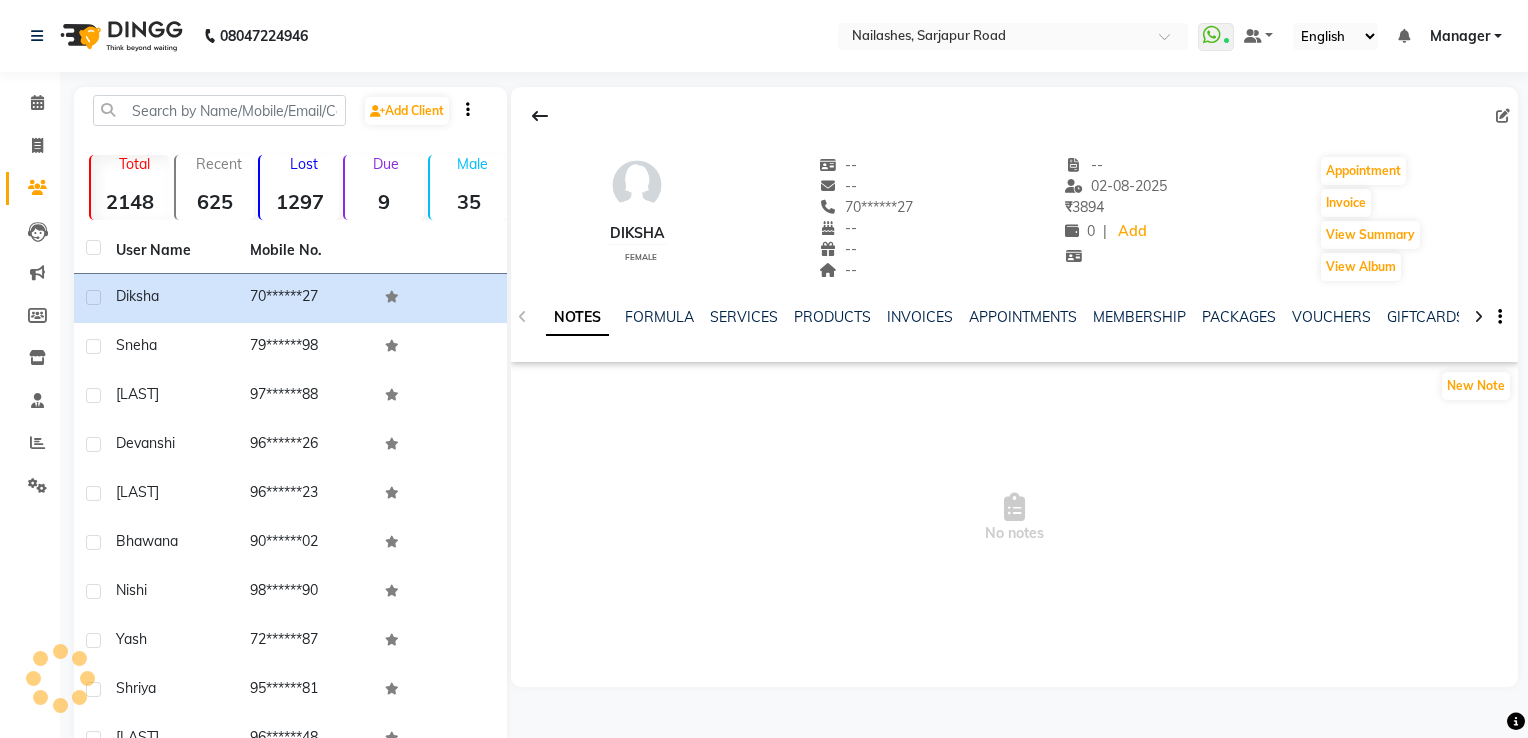 select on "21" 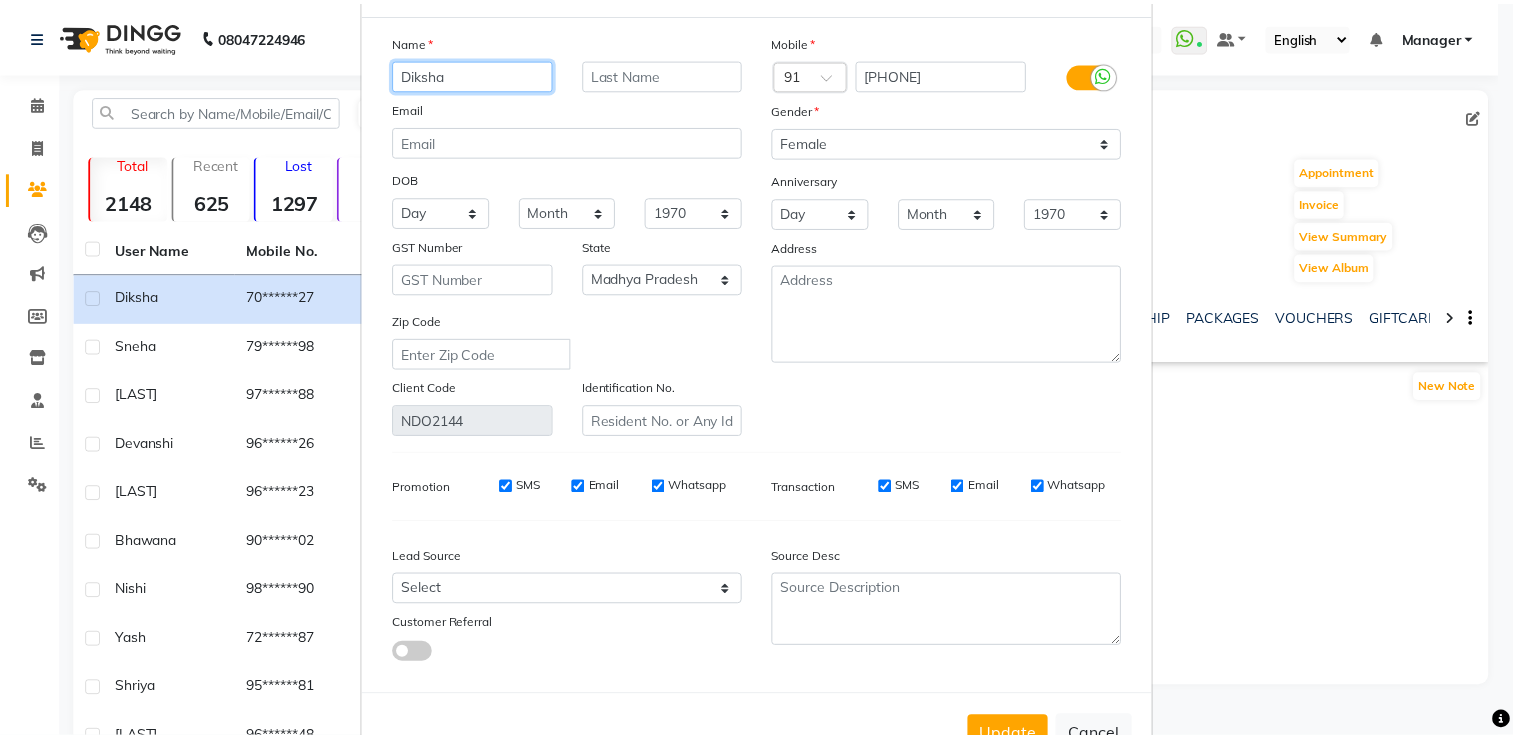 scroll, scrollTop: 159, scrollLeft: 0, axis: vertical 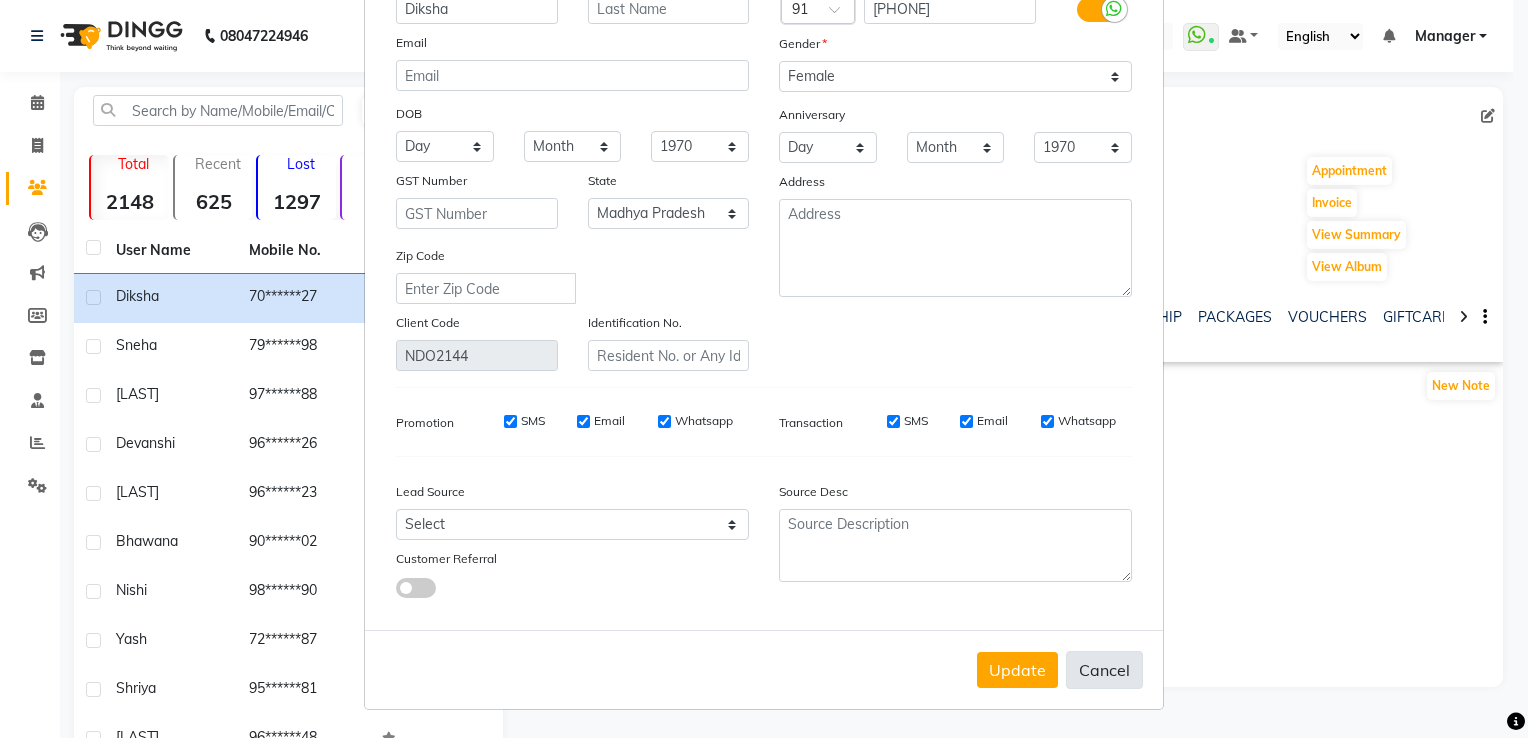drag, startPoint x: 1082, startPoint y: 649, endPoint x: 1081, endPoint y: 661, distance: 12.0415945 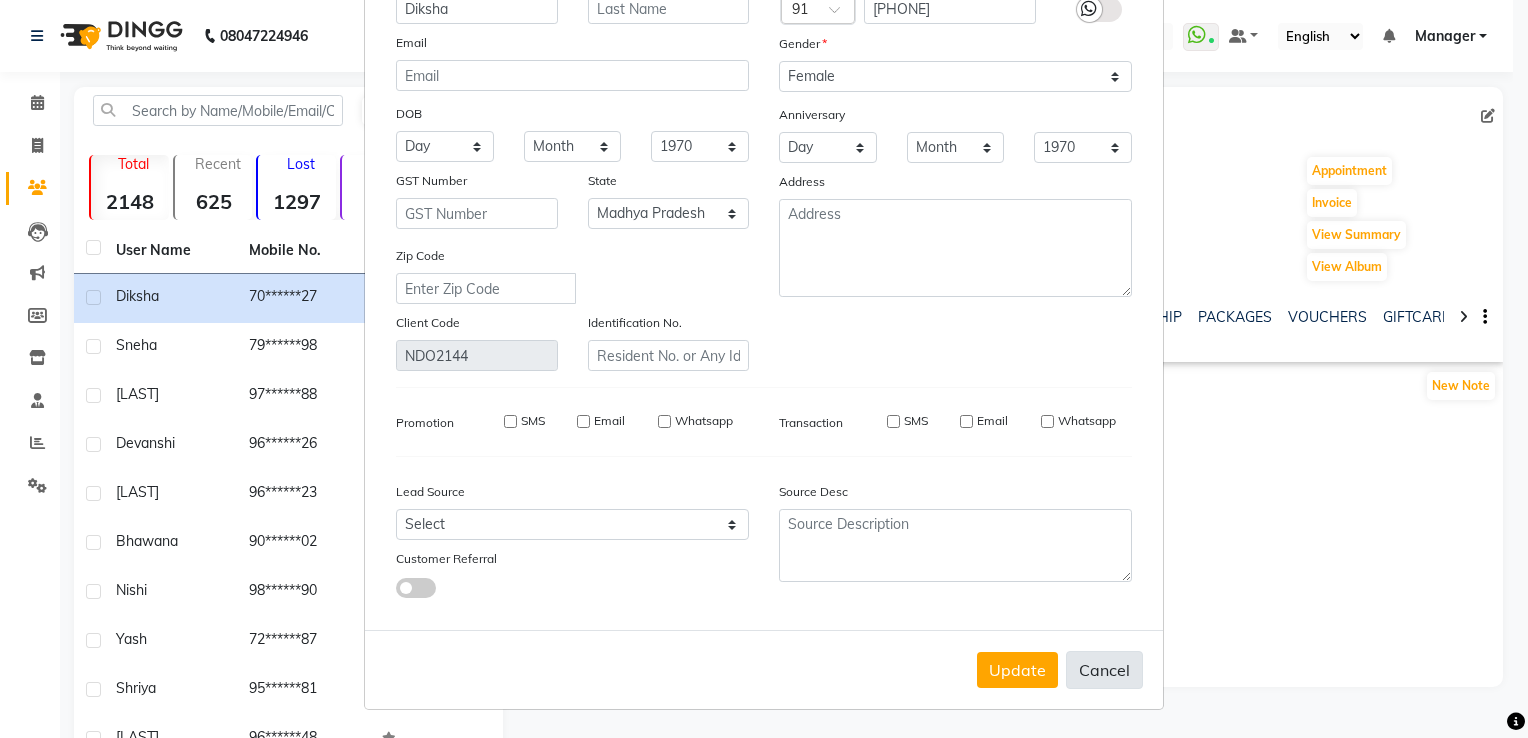 type 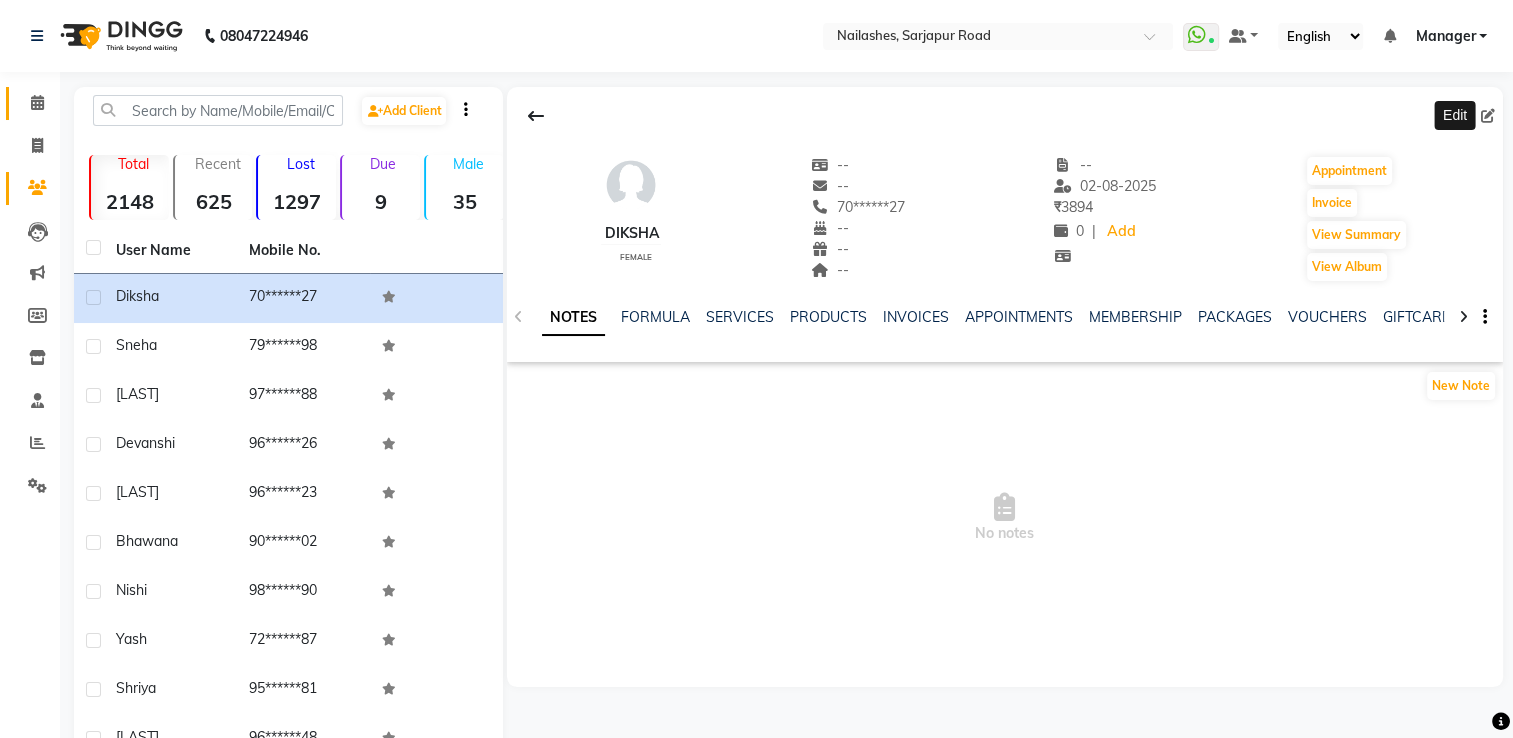 click on "Calendar" 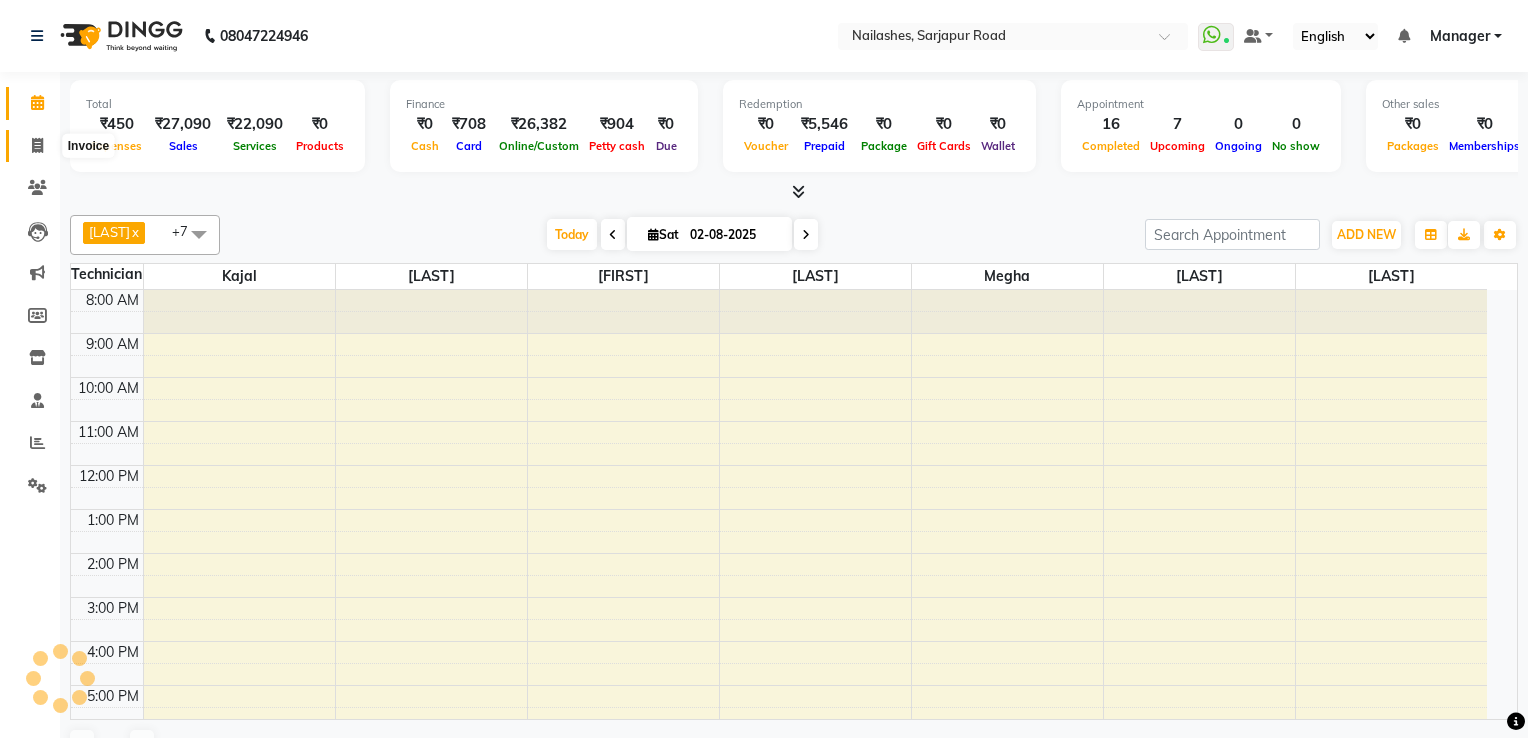 scroll, scrollTop: 0, scrollLeft: 0, axis: both 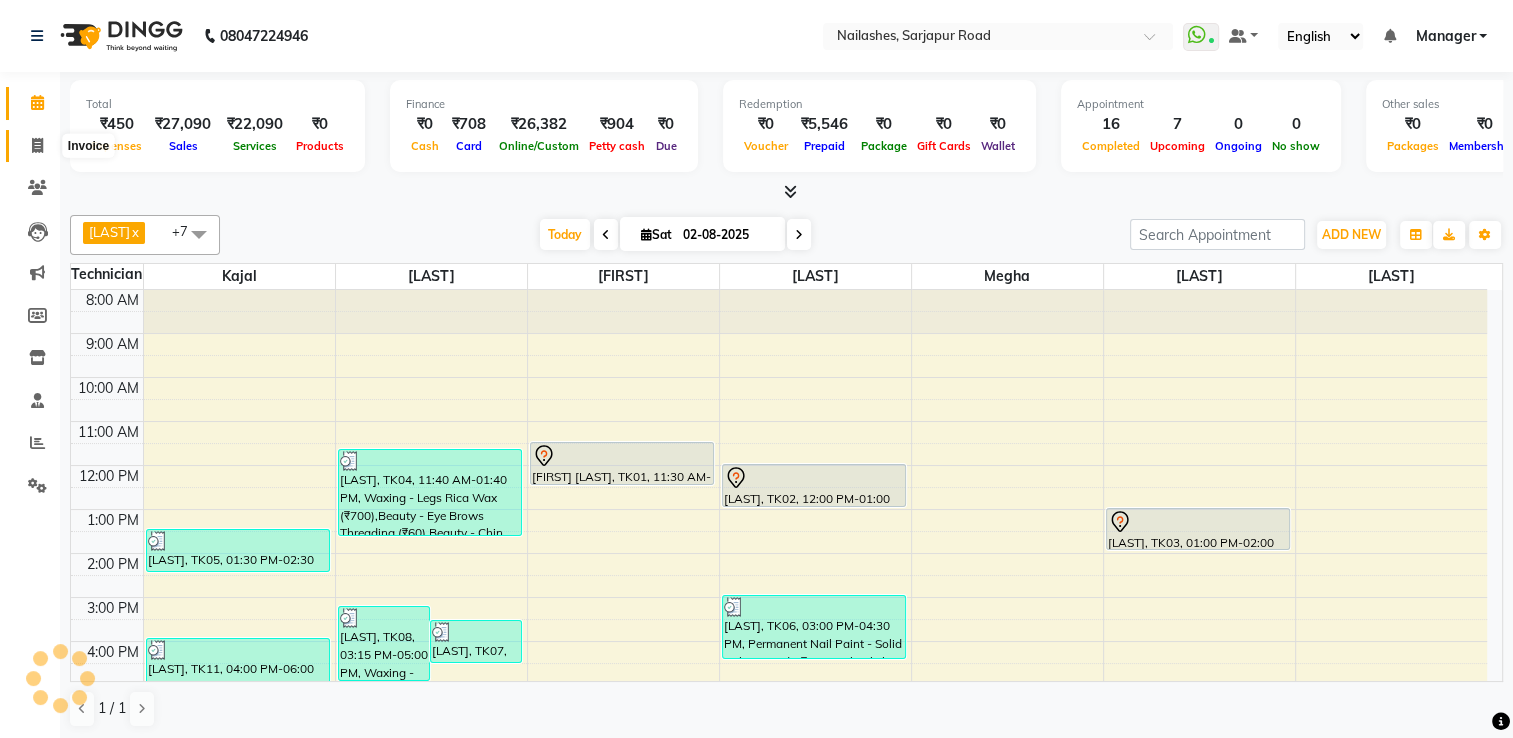 click 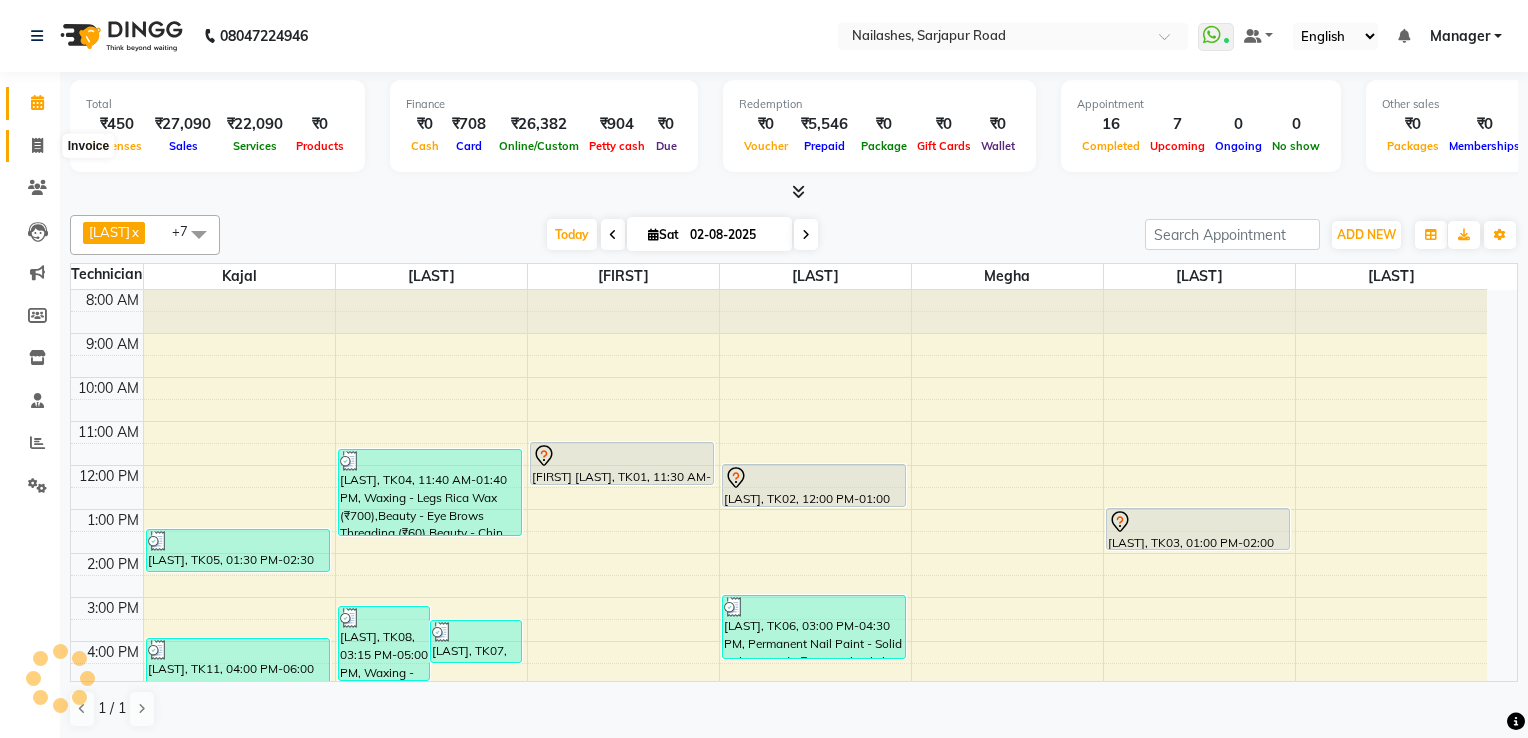 select on "service" 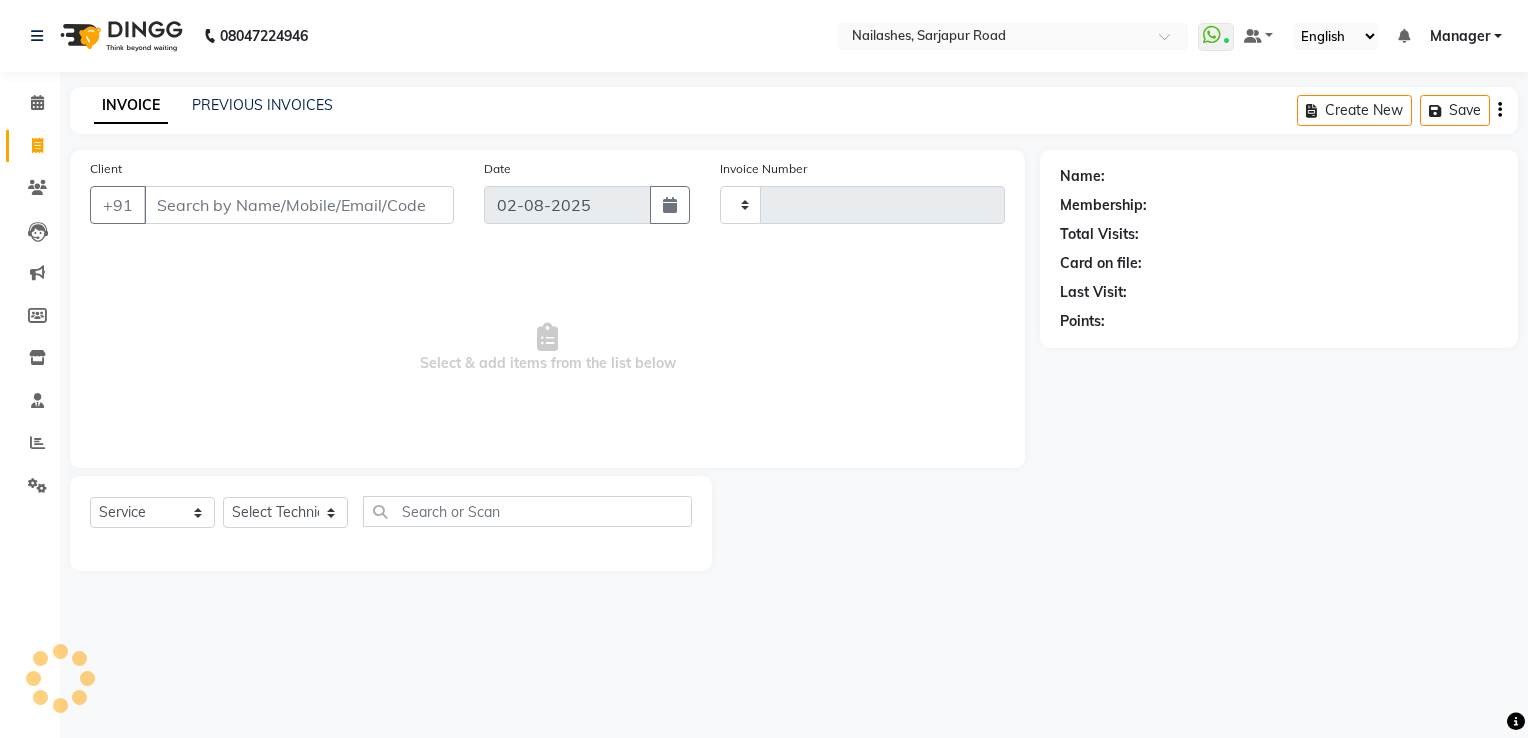 type on "1427" 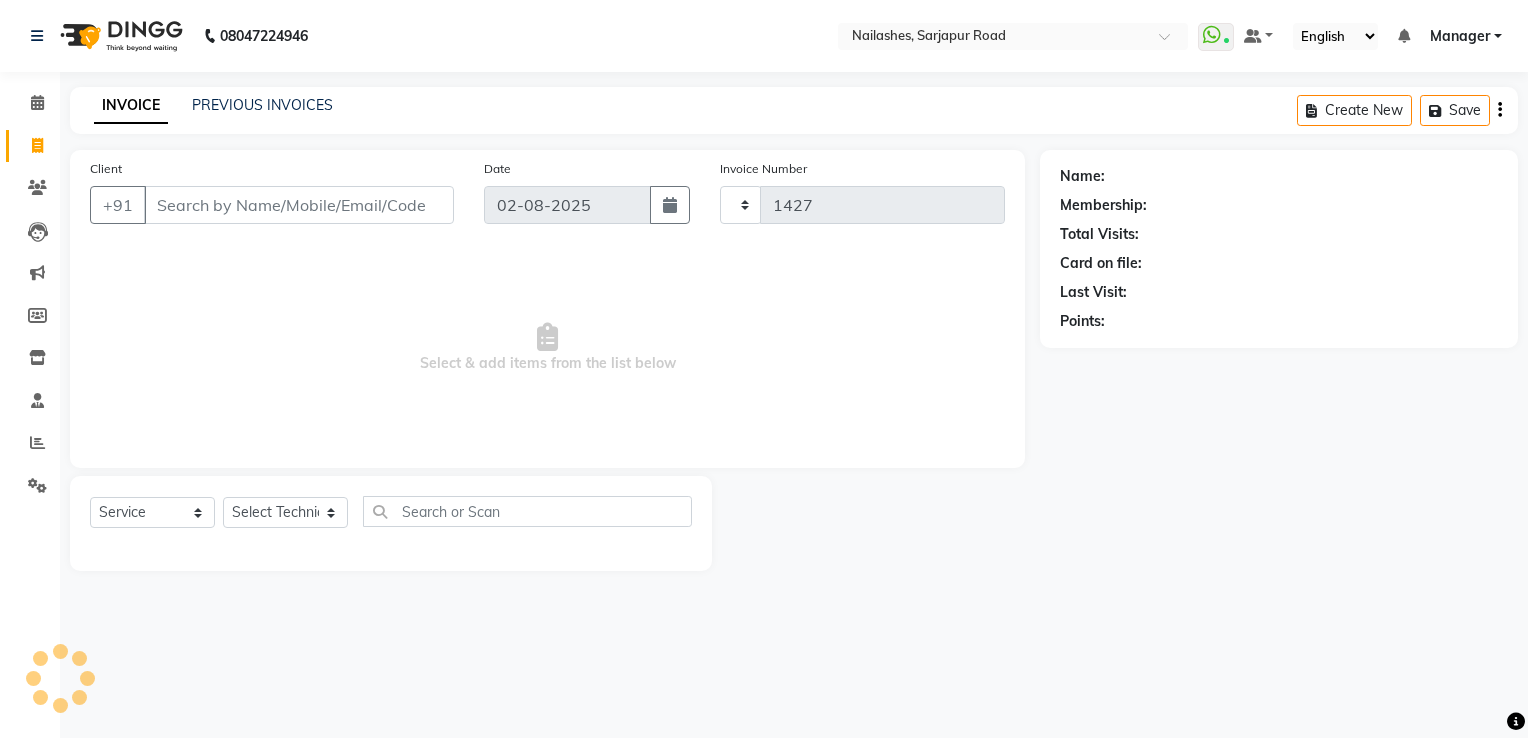 select on "6579" 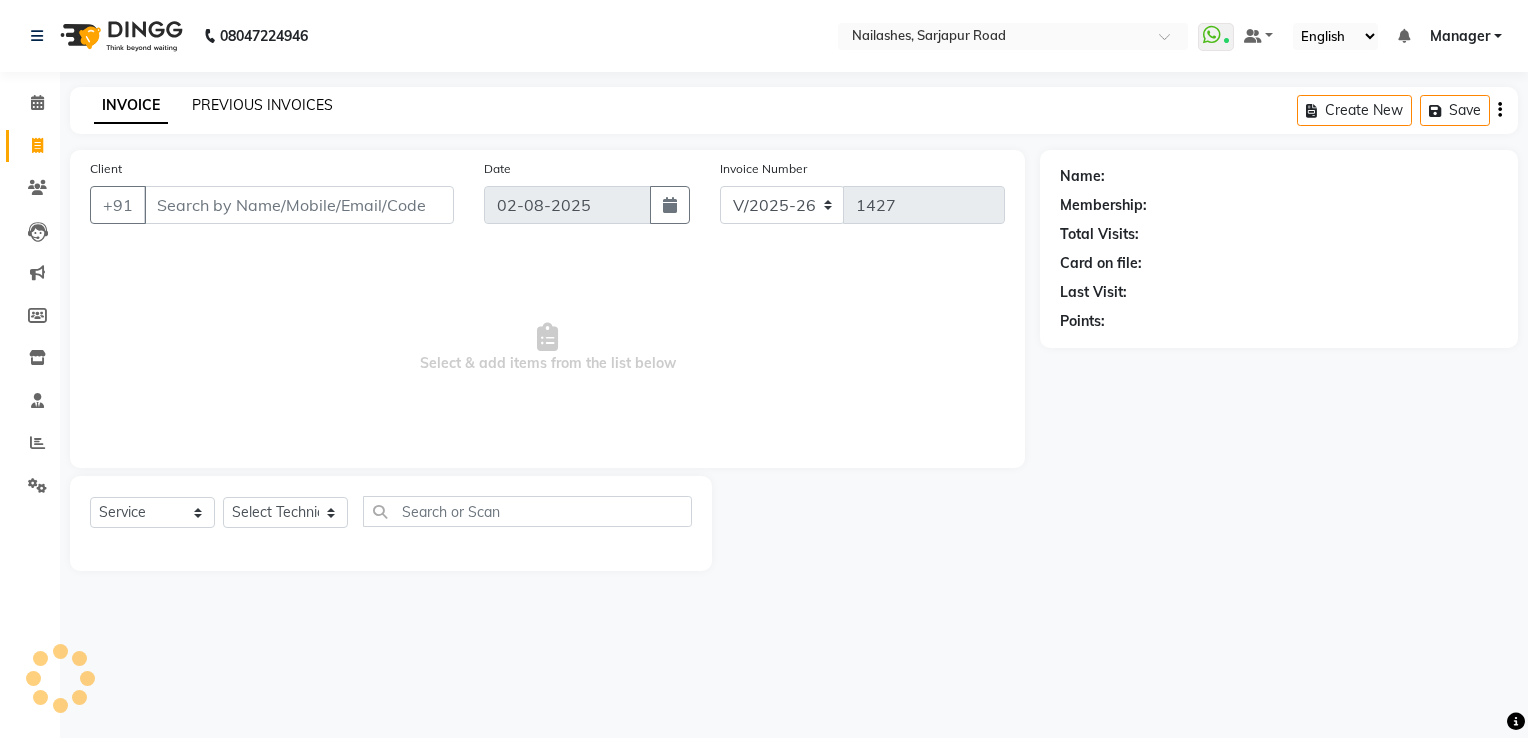 click on "PREVIOUS INVOICES" 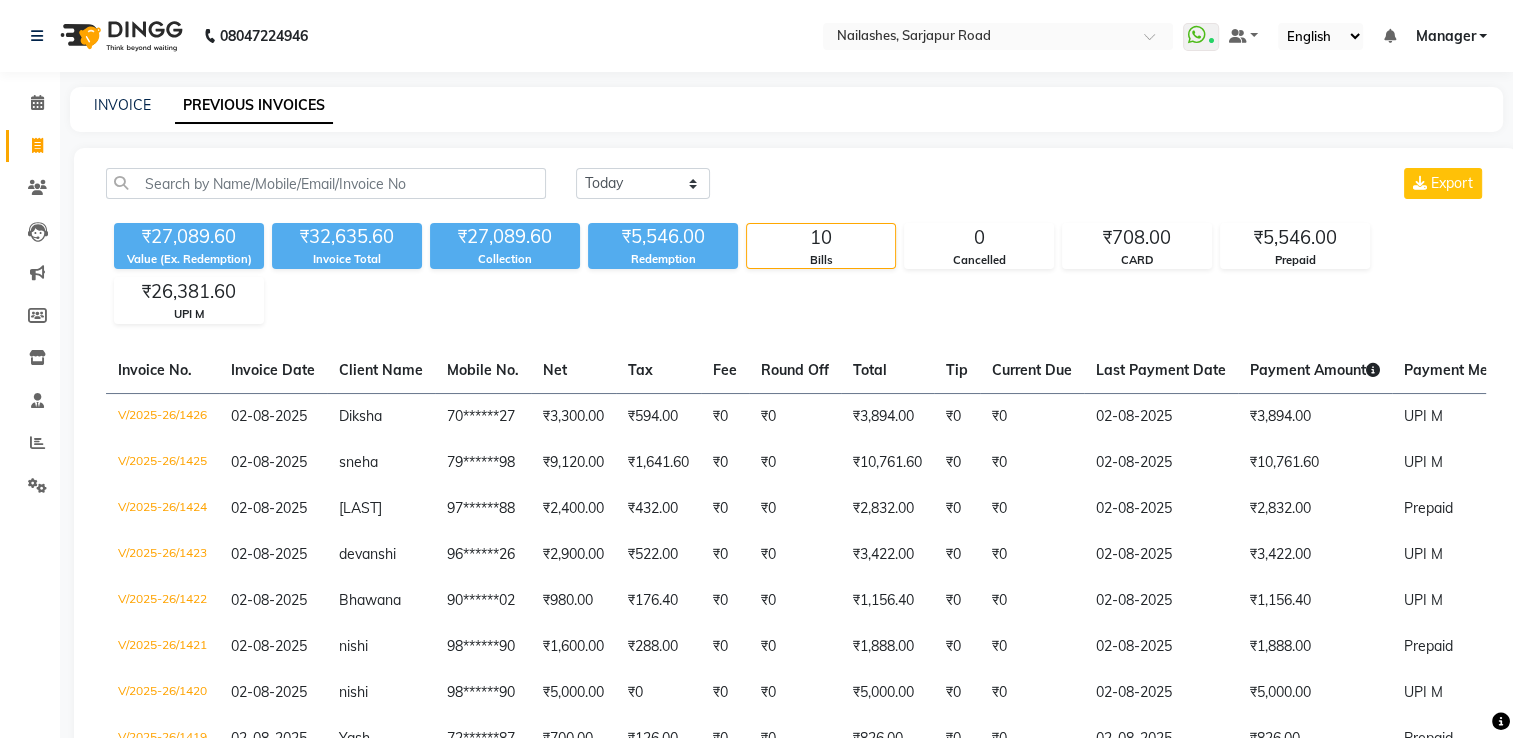 click on "Manager" at bounding box center [1445, 36] 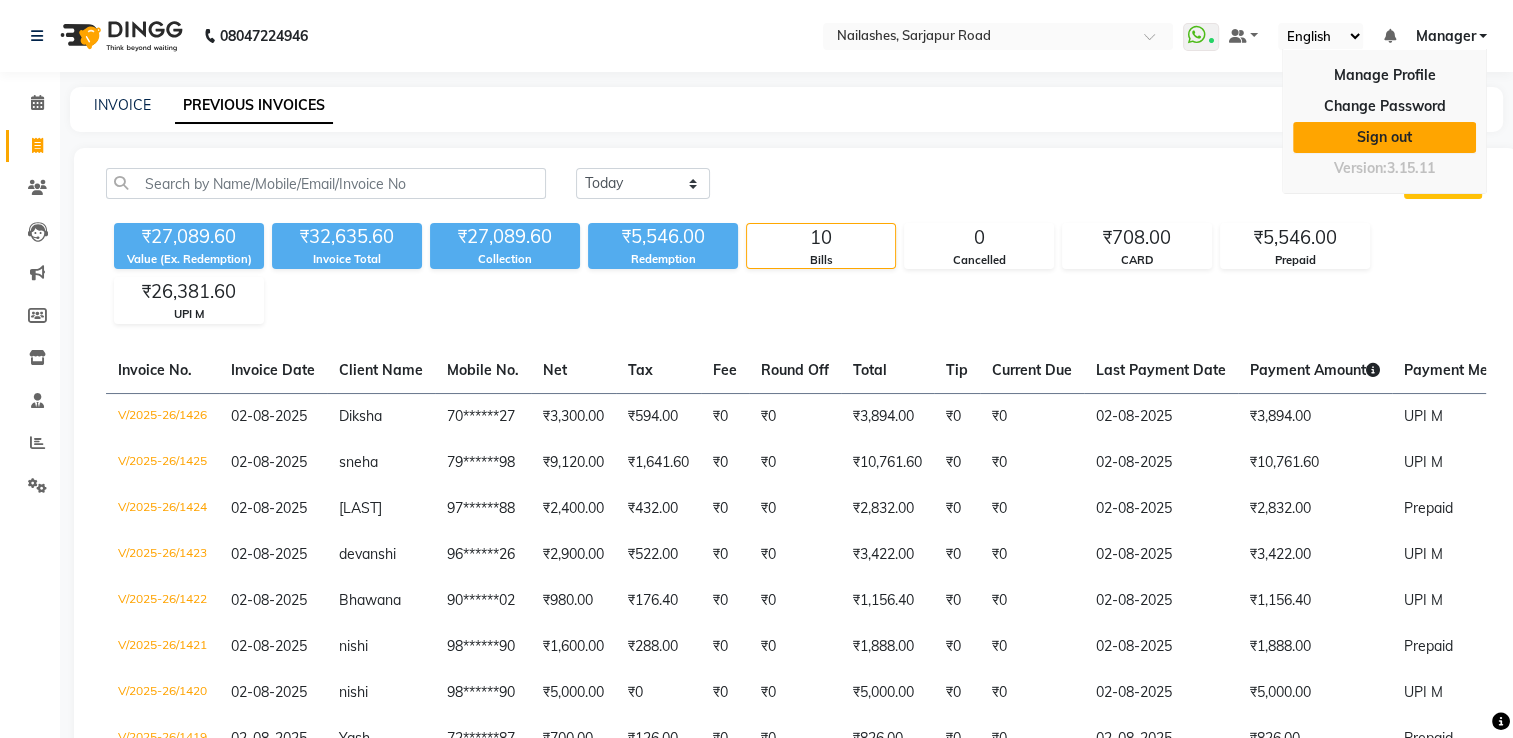 click on "Sign out" at bounding box center (1384, 137) 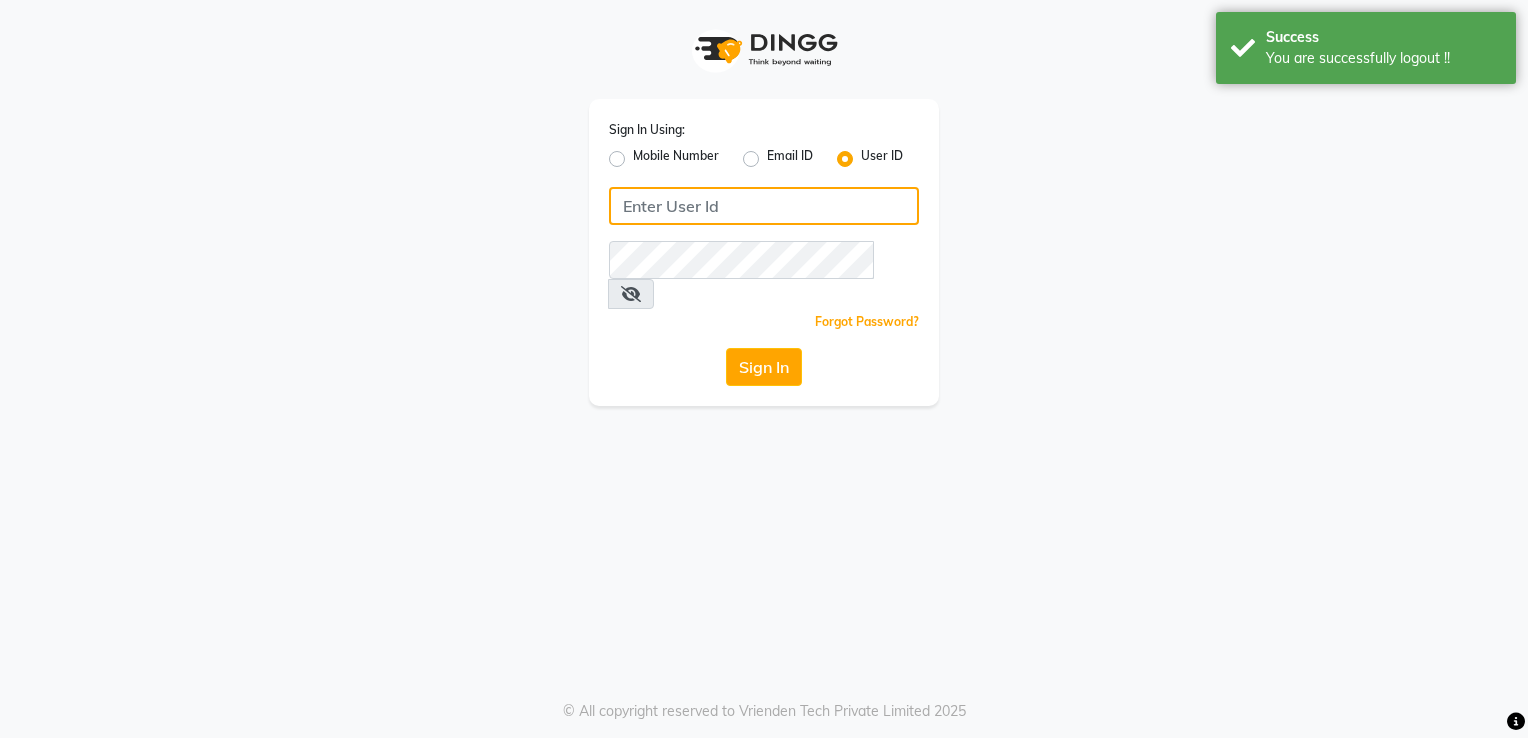 type on "9980535167" 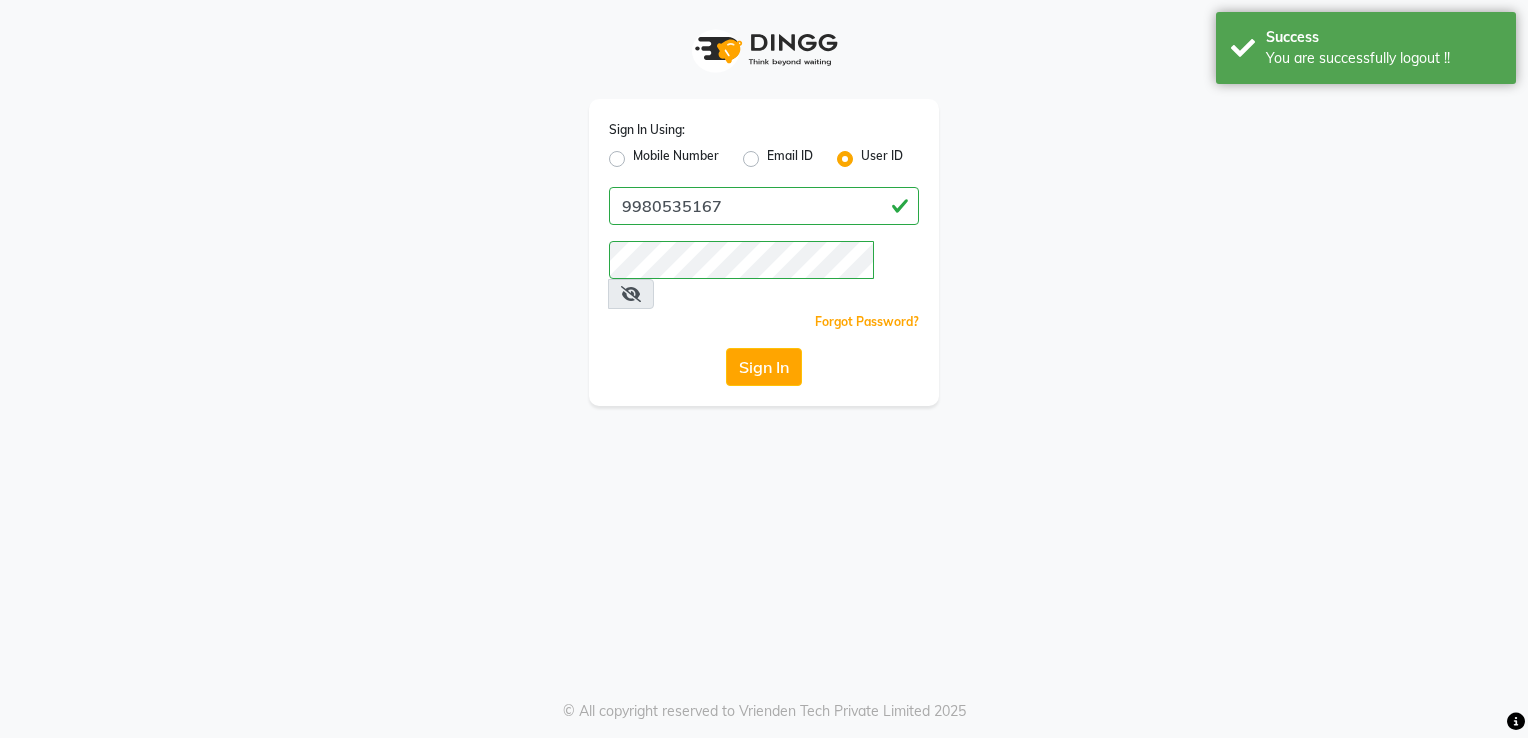 click on "Mobile Number" 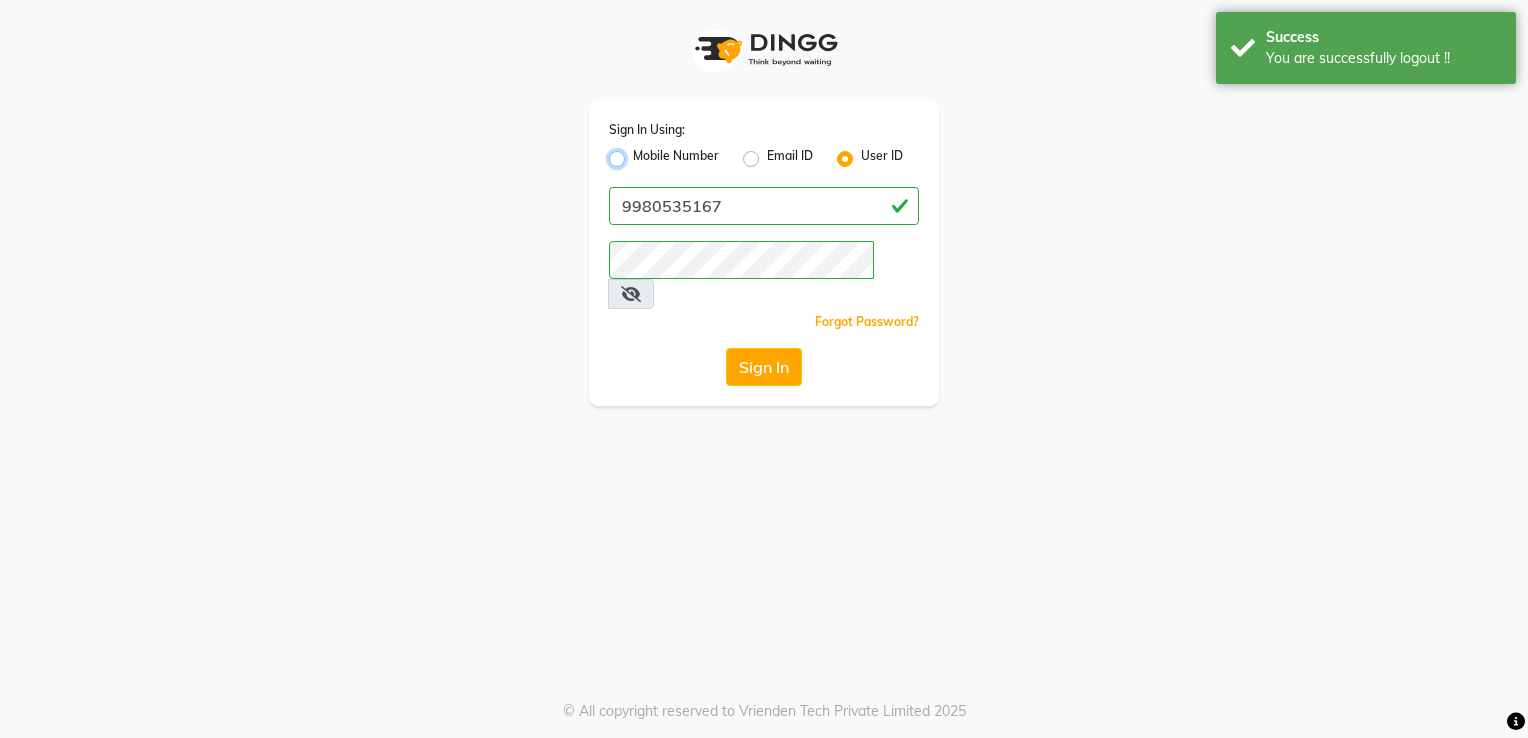 click on "Mobile Number" at bounding box center (639, 153) 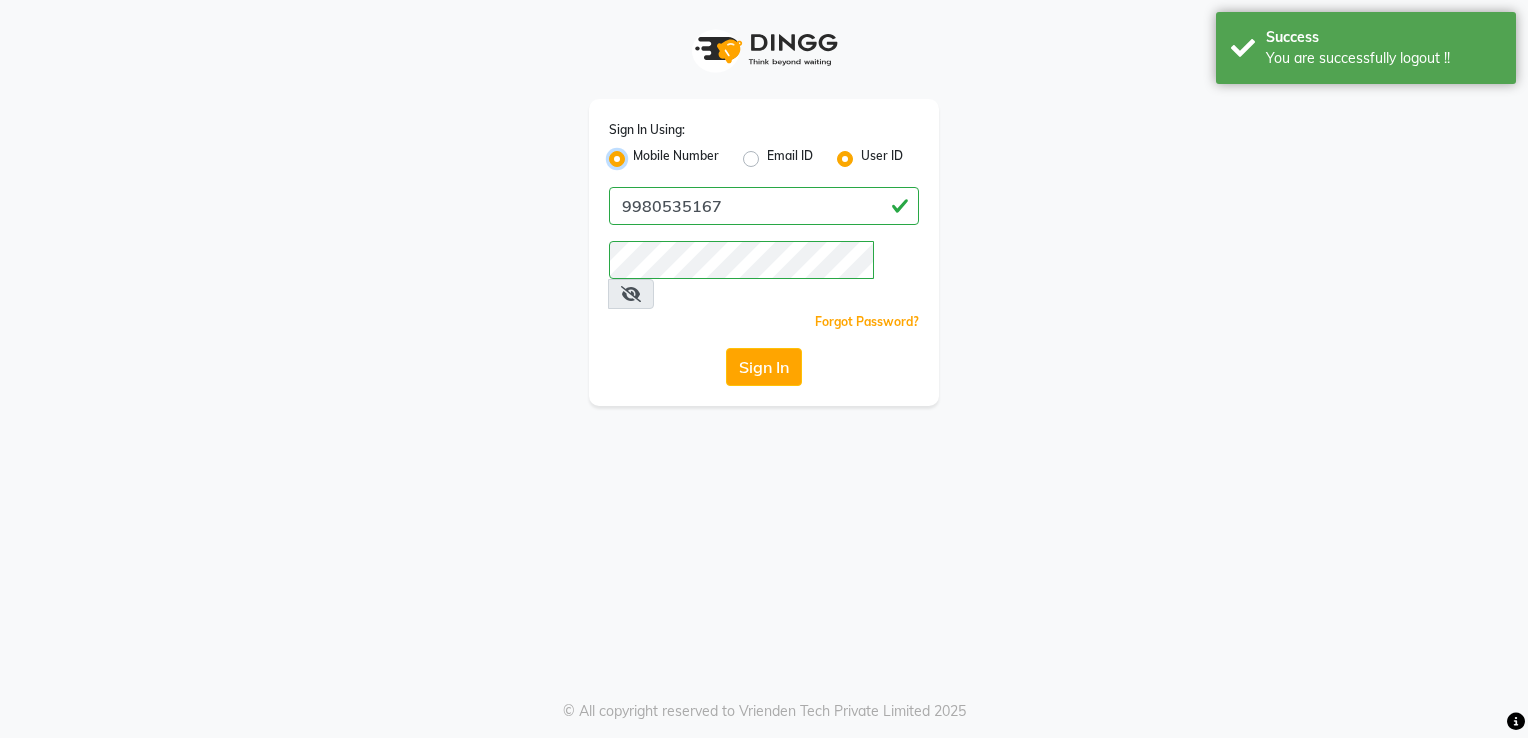 radio on "false" 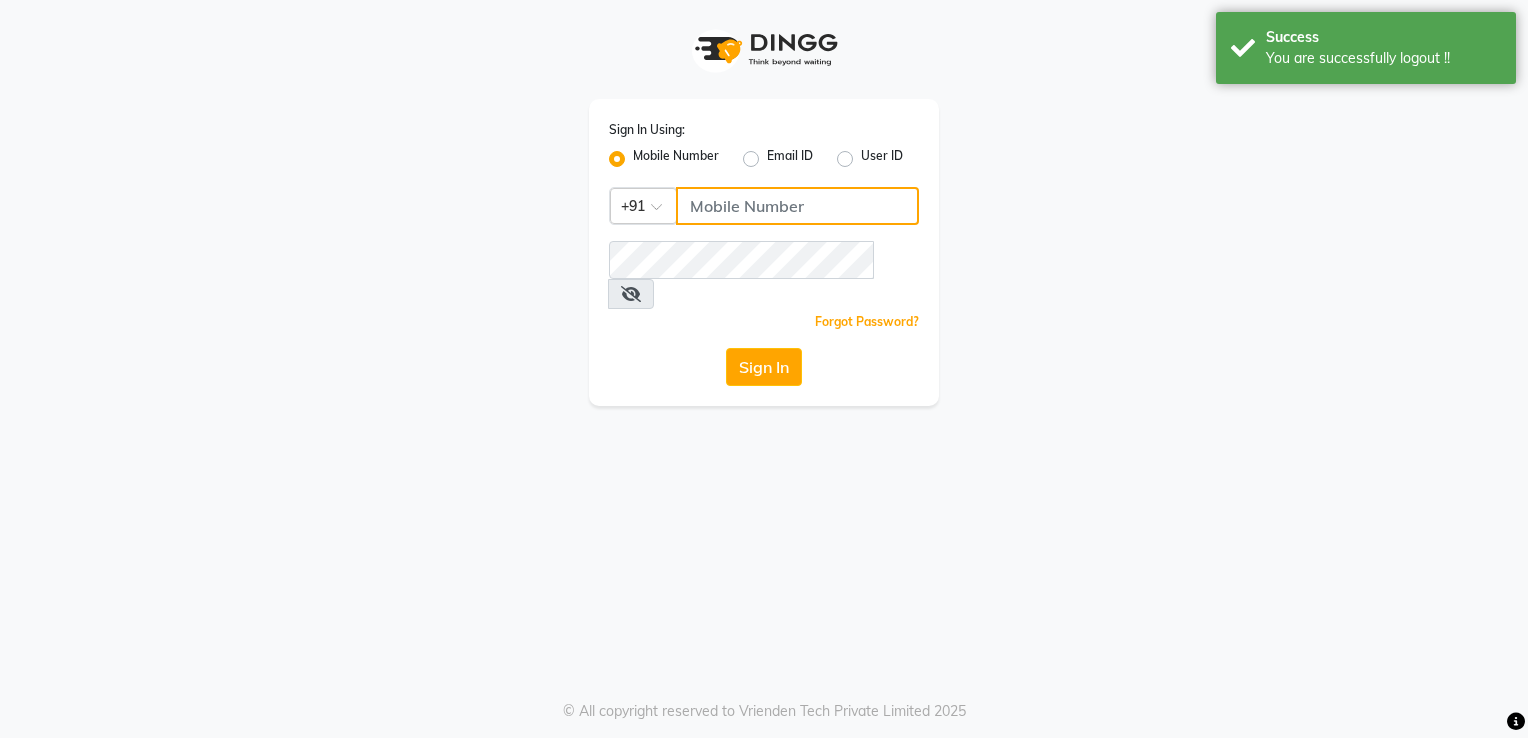 click 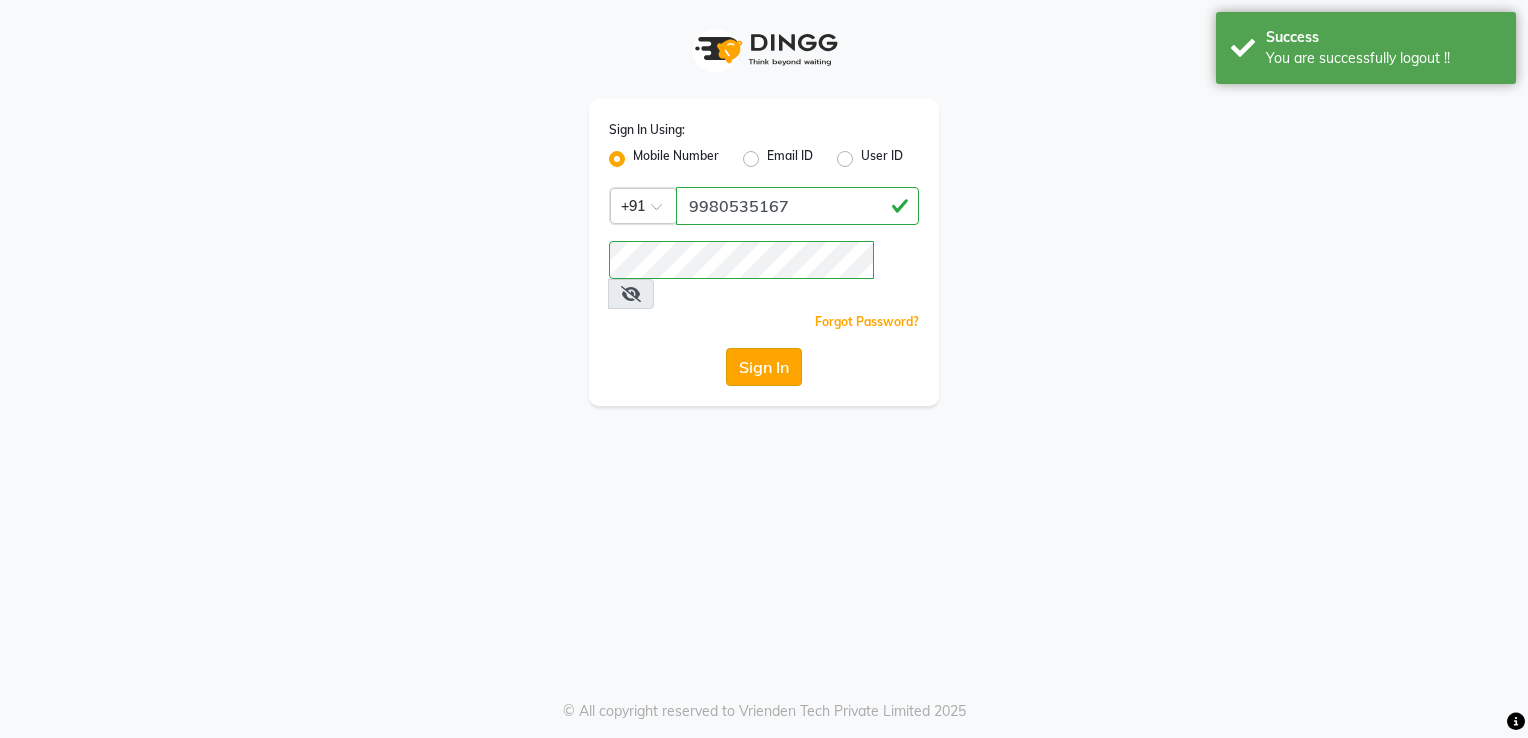 click on "Sign In" 